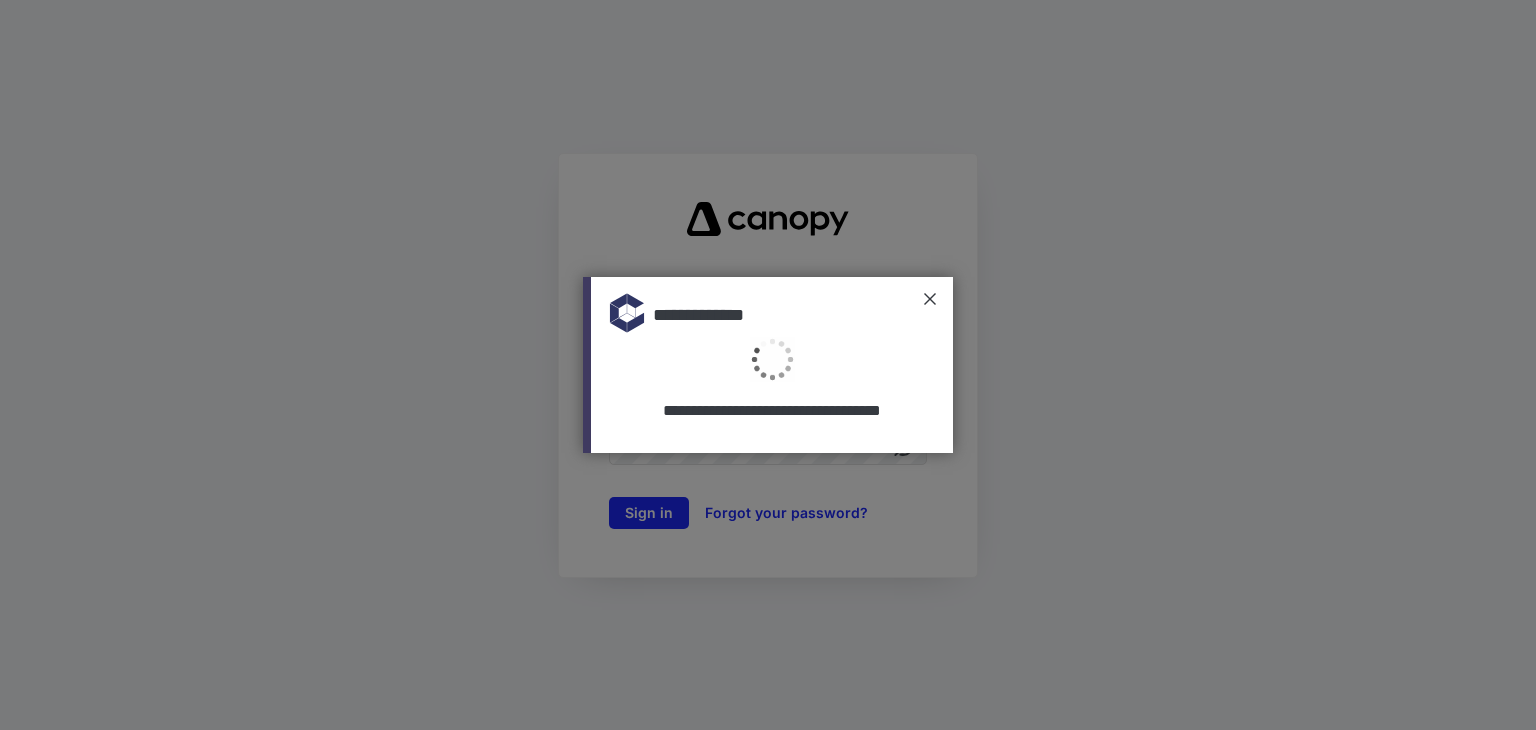 type on "**********" 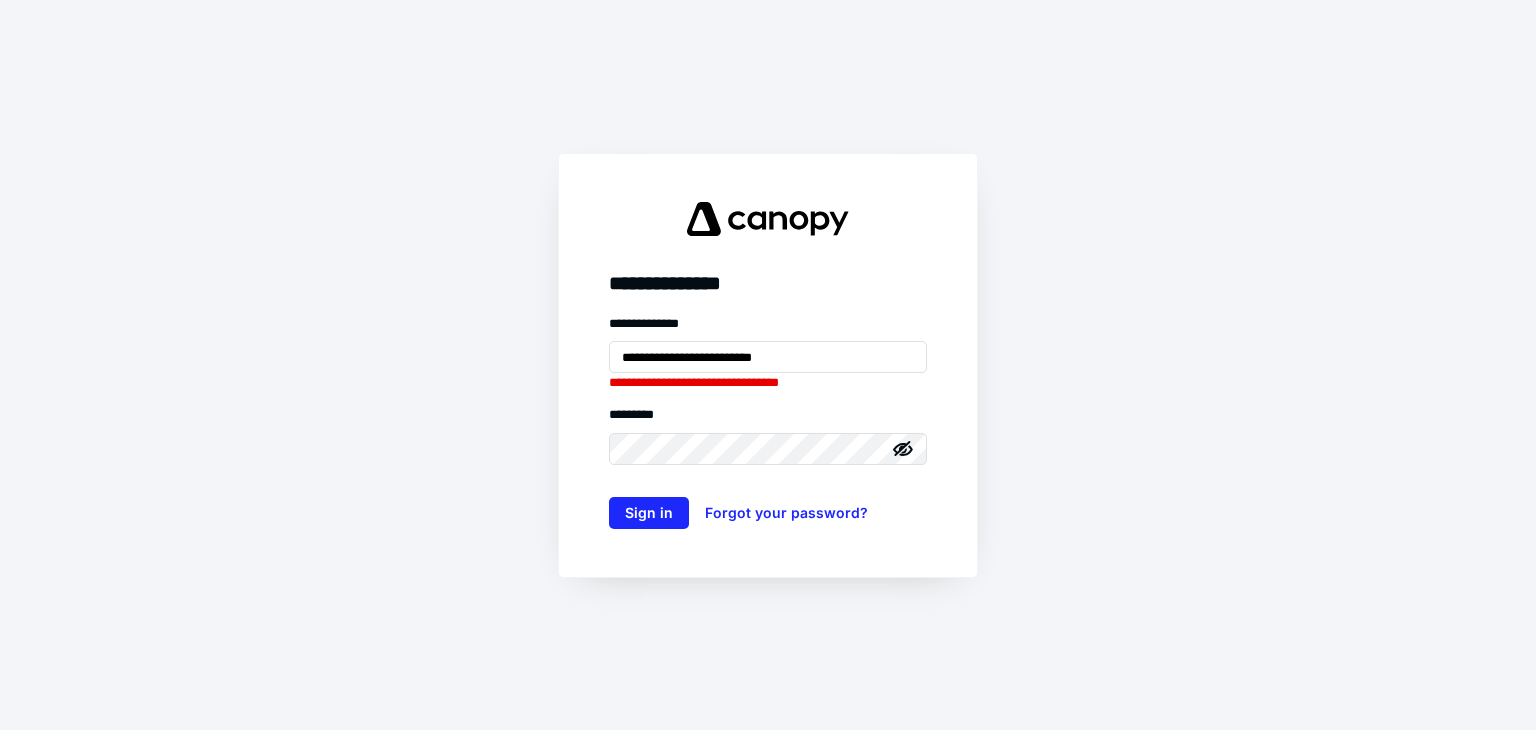 scroll, scrollTop: 0, scrollLeft: 0, axis: both 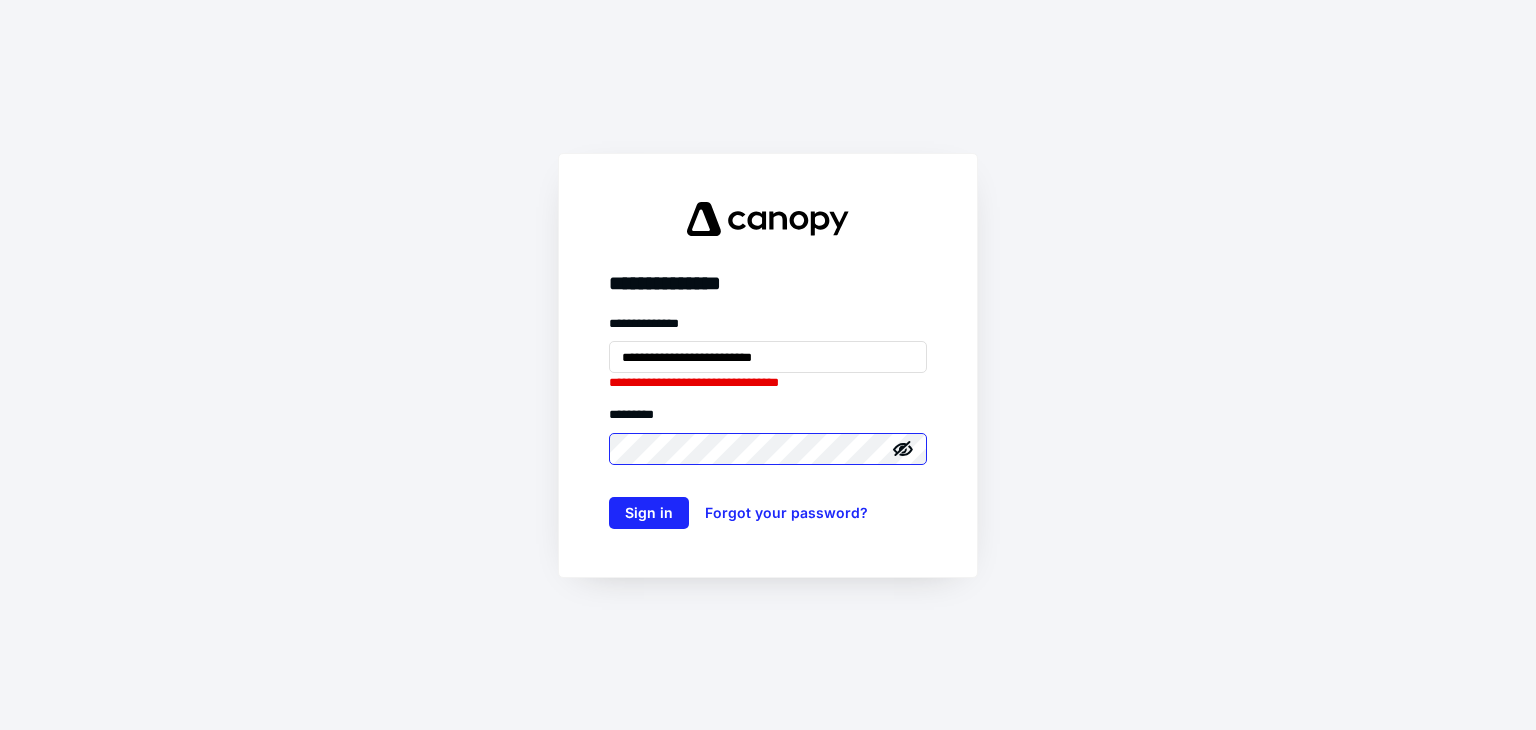 click on "Sign in" at bounding box center (649, 513) 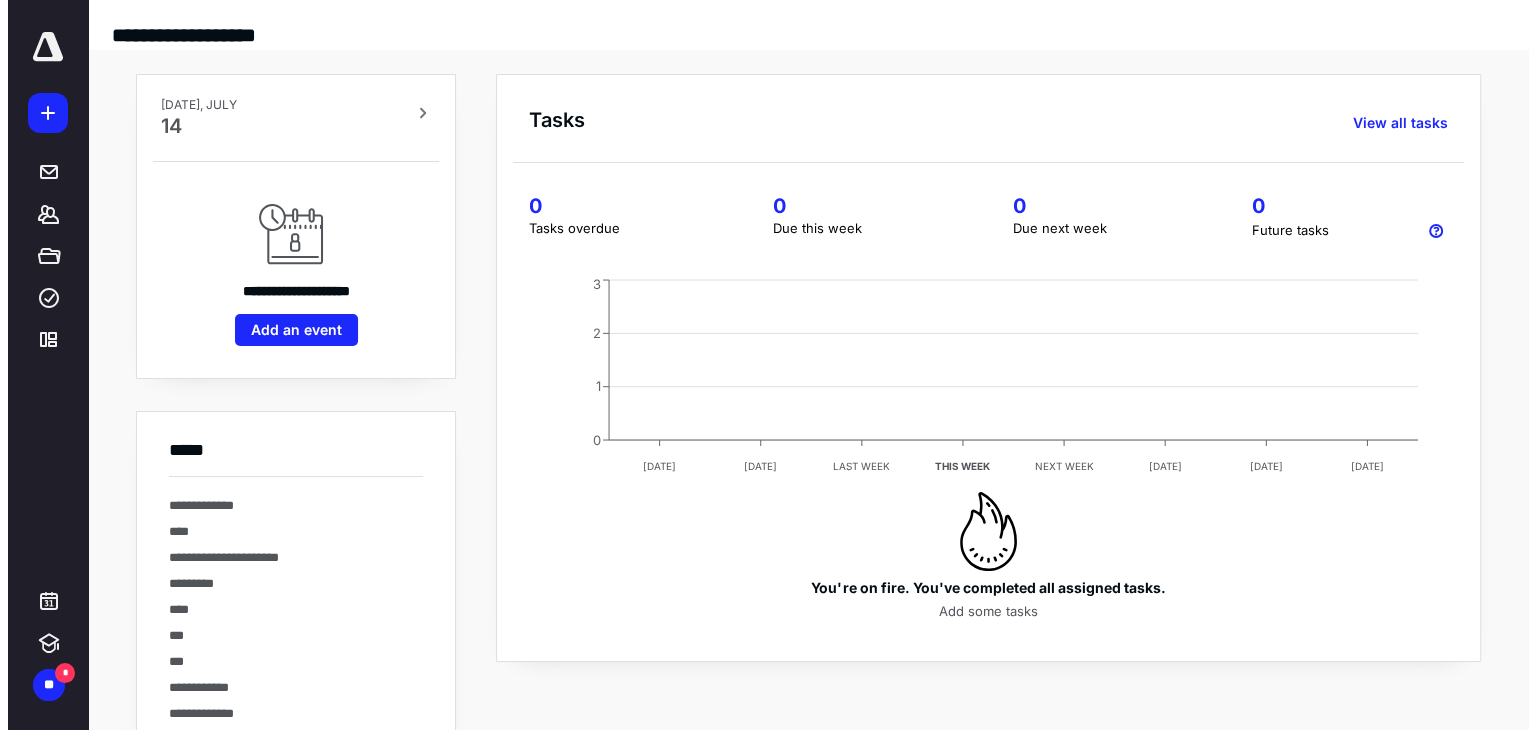 scroll, scrollTop: 0, scrollLeft: 0, axis: both 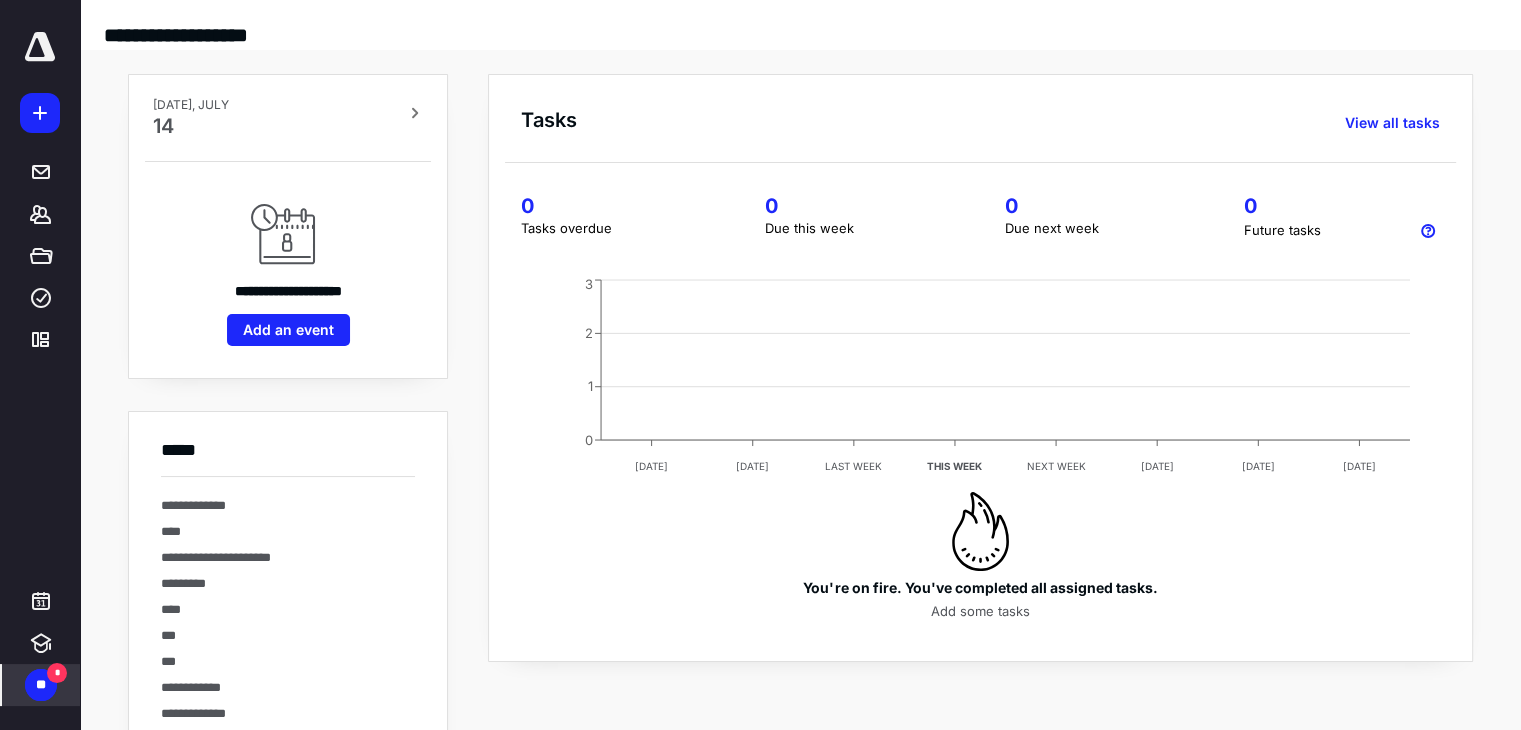 click on "**" at bounding box center [41, 685] 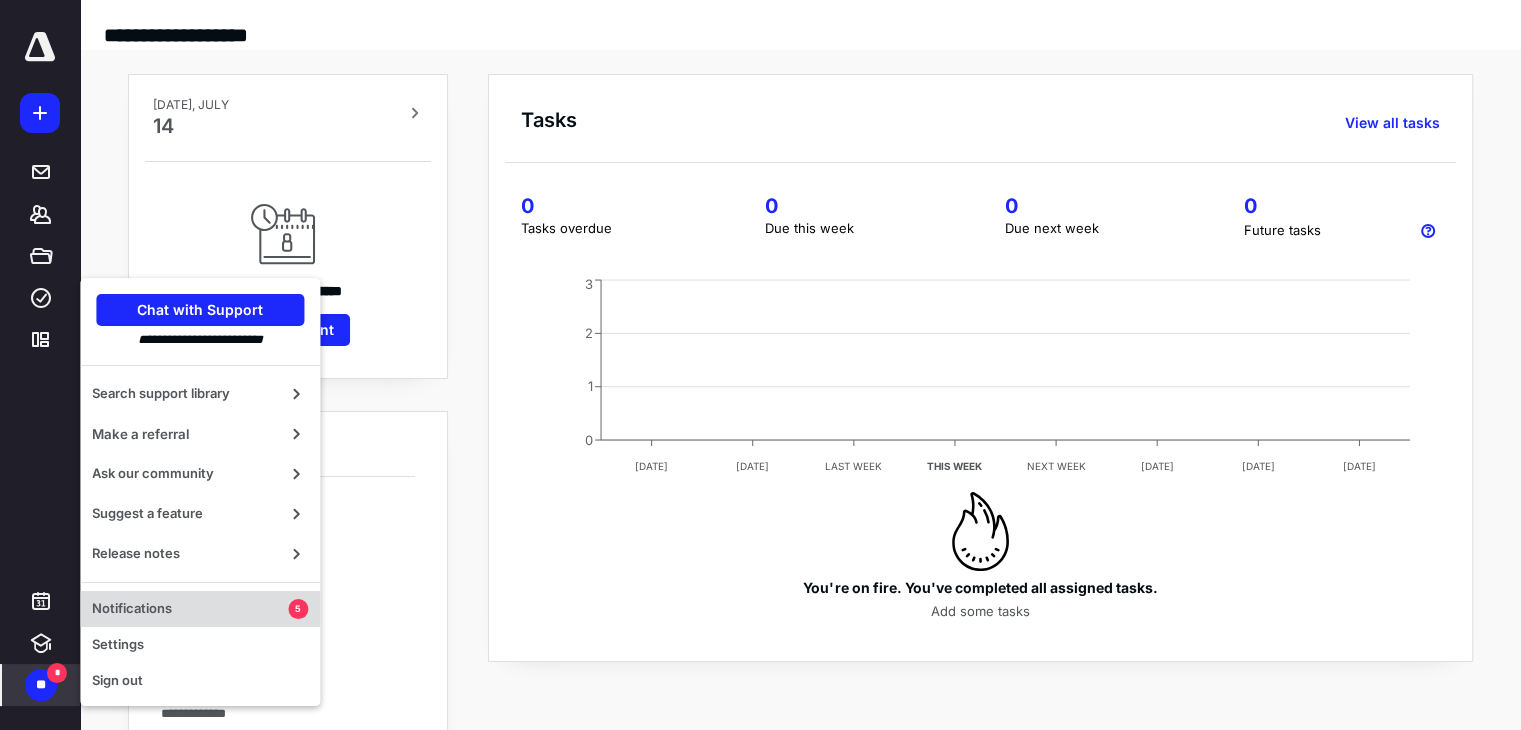 click on "Notifications" at bounding box center [190, 609] 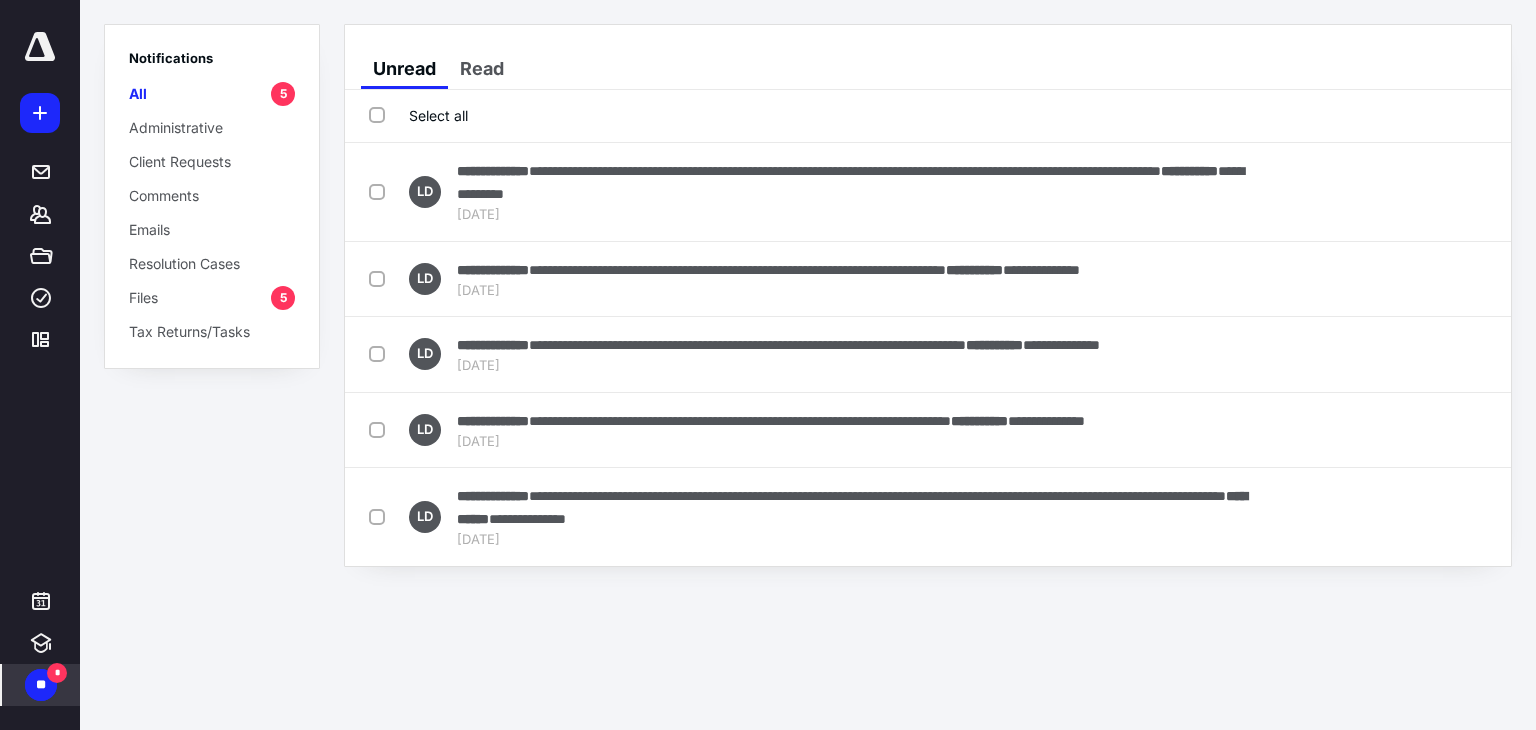 click on "Files 5" at bounding box center (212, 297) 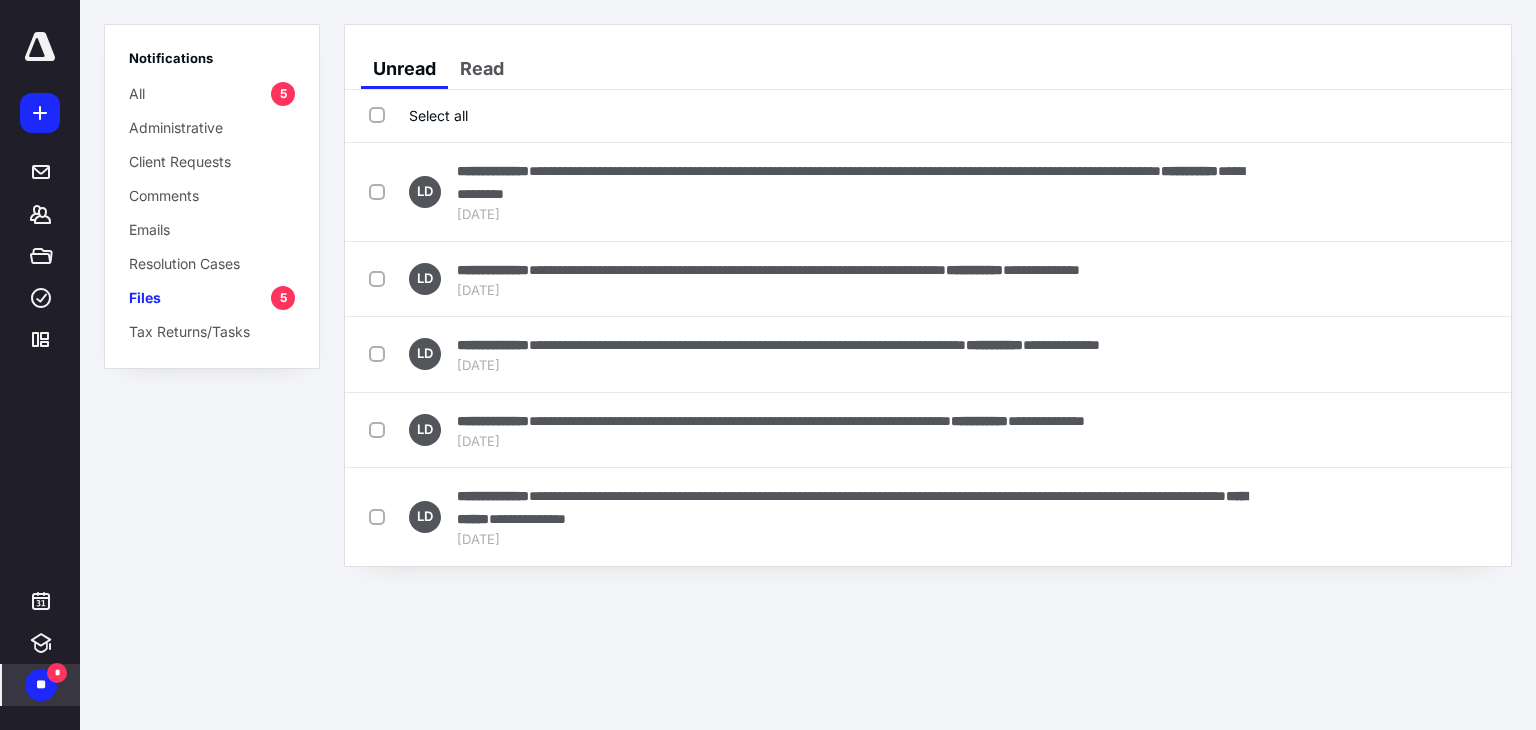 drag, startPoint x: 380, startPoint y: 113, endPoint x: 403, endPoint y: 116, distance: 23.194826 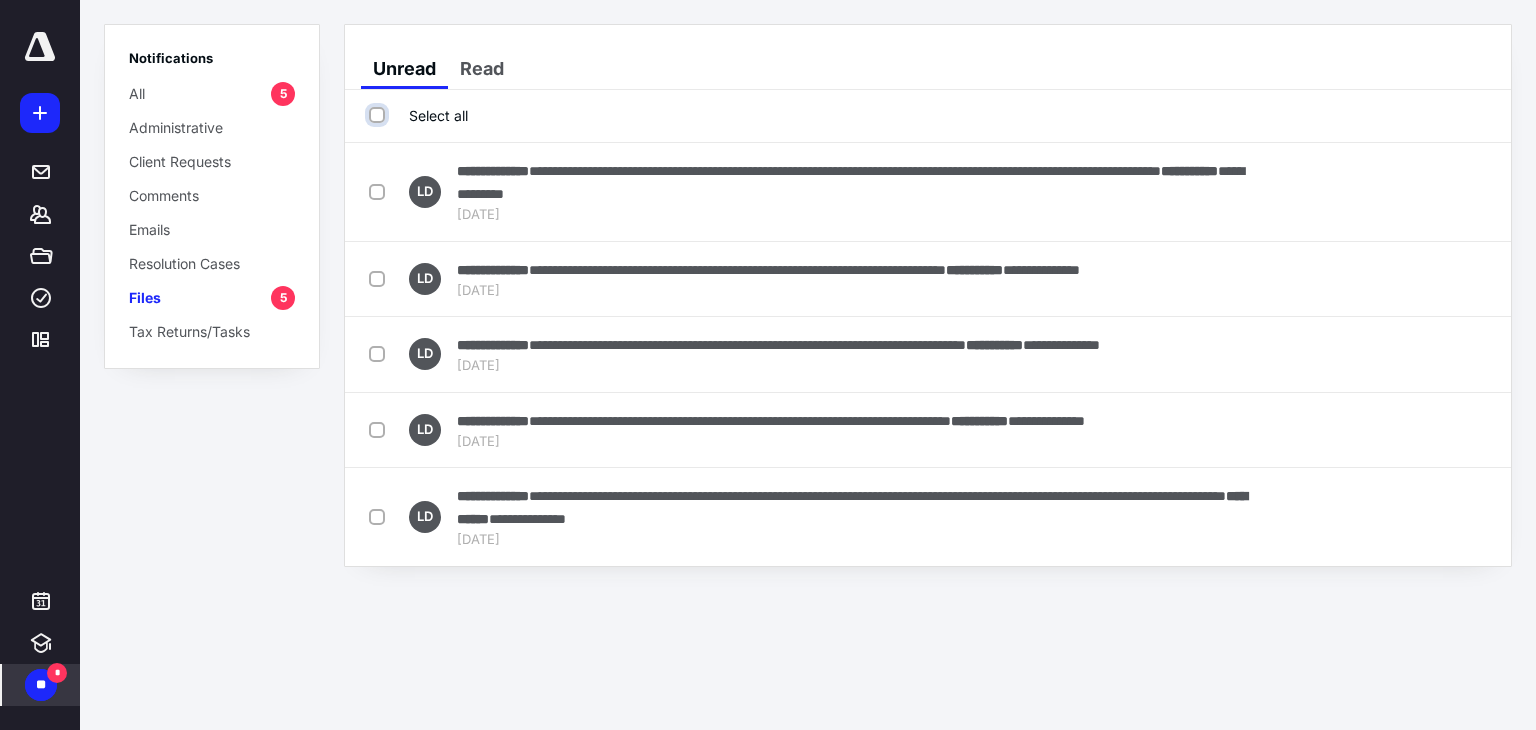 click on "Select all" at bounding box center [379, 115] 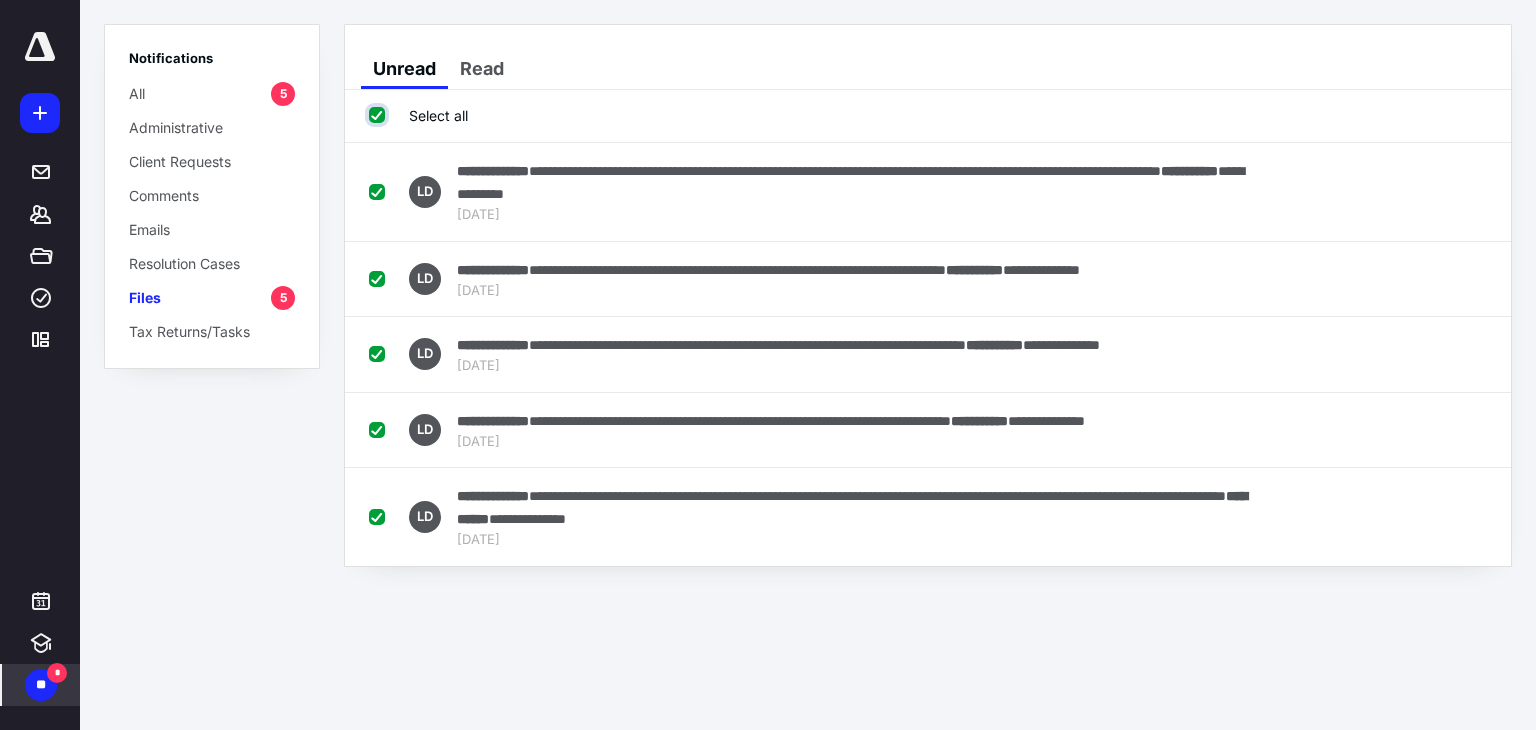 checkbox on "true" 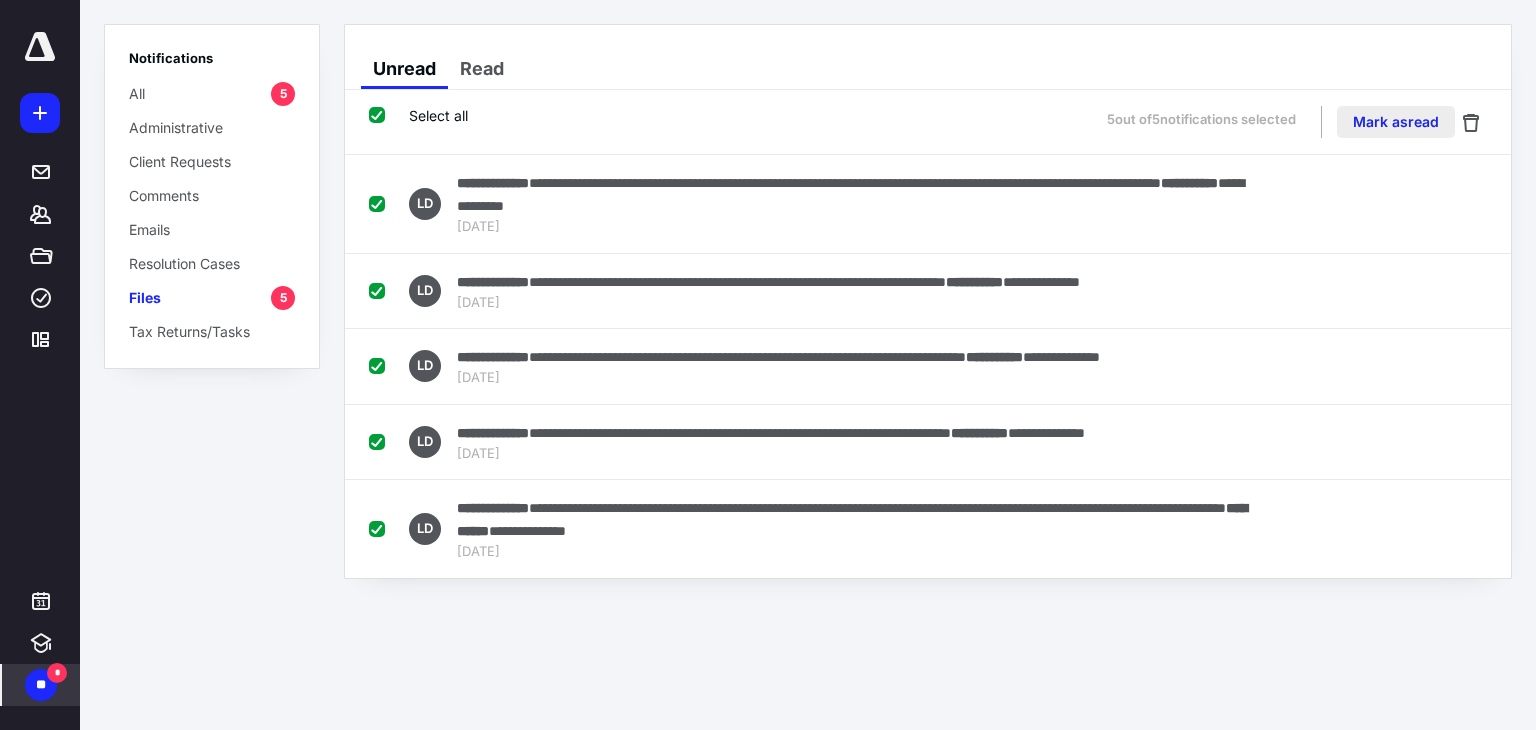 click on "Mark as  read" at bounding box center [1396, 122] 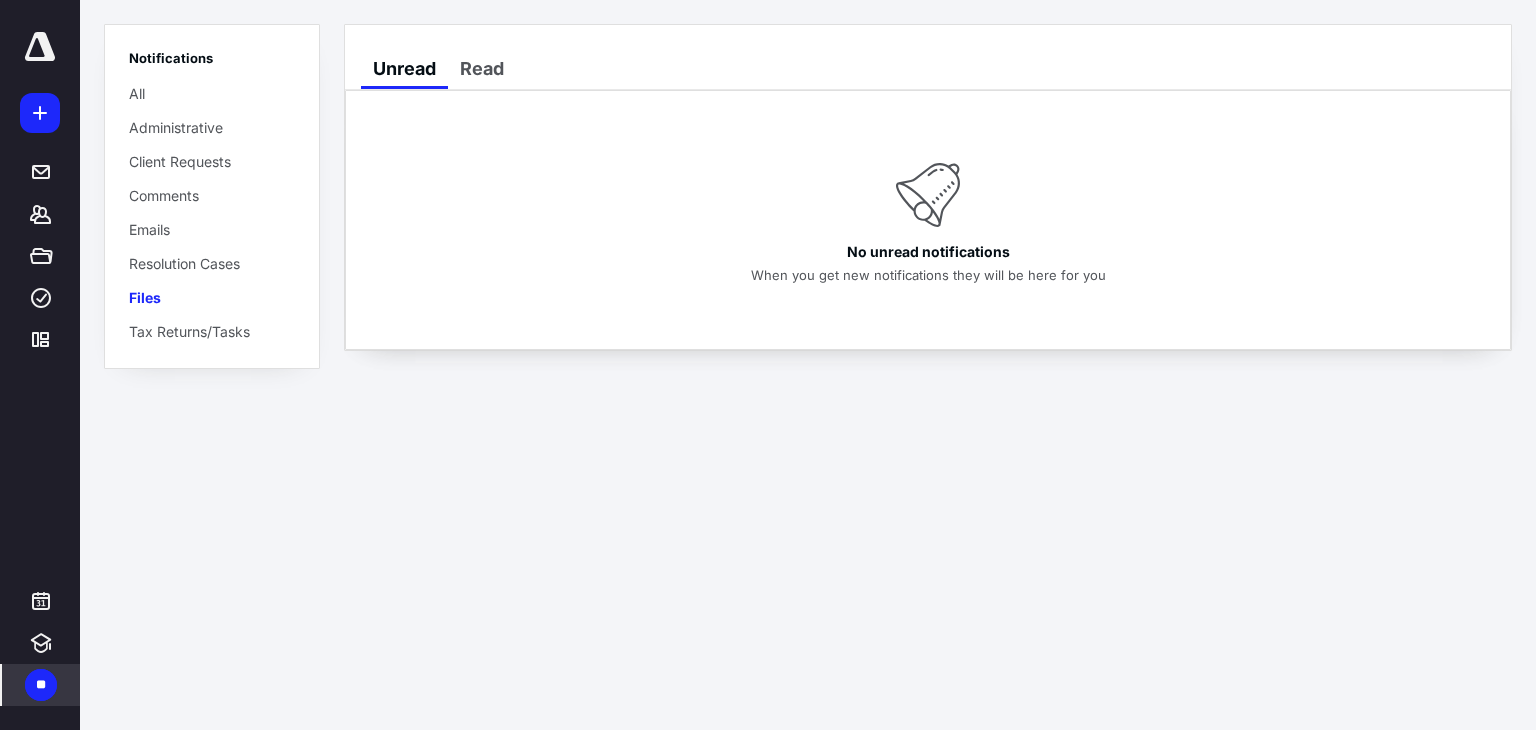 click on "Client Requests" at bounding box center (180, 161) 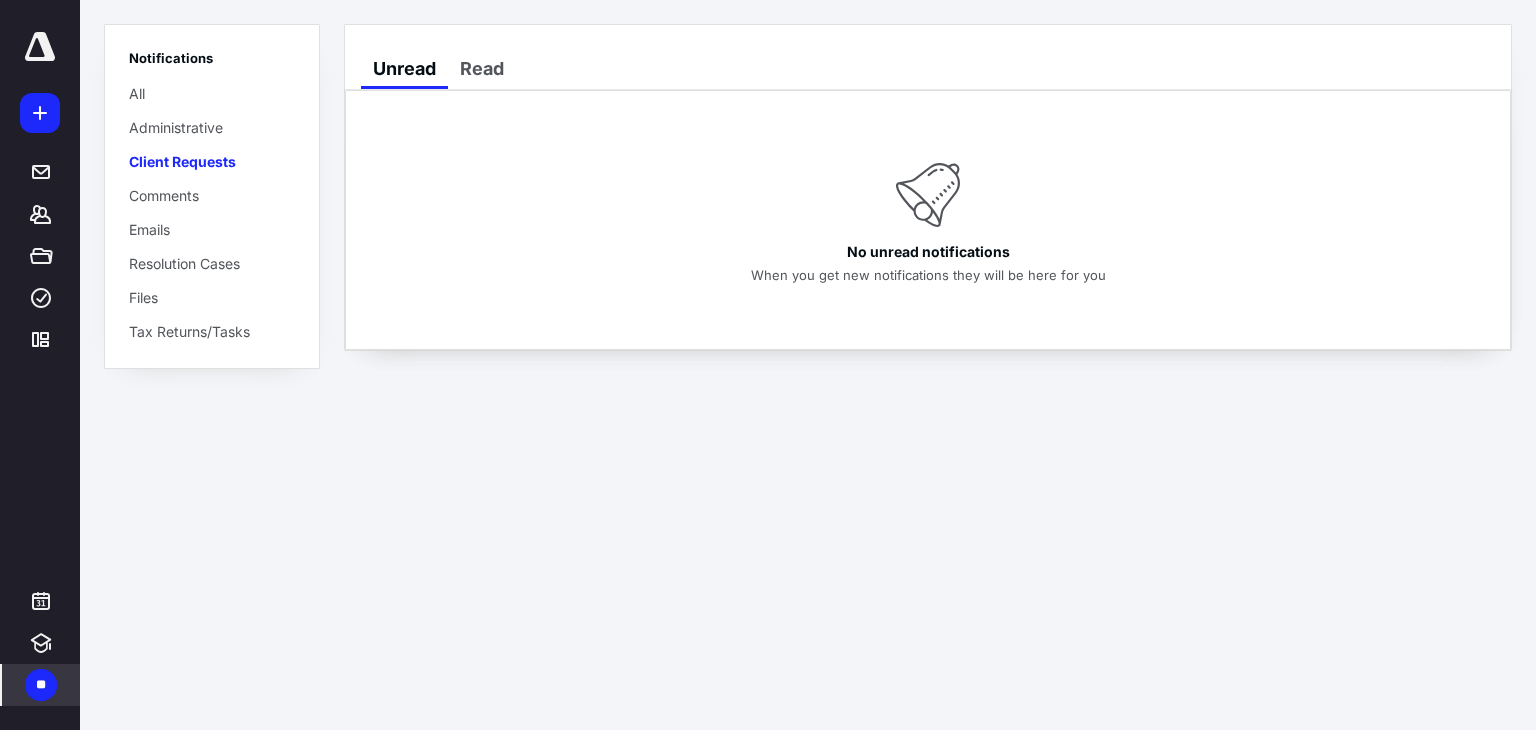 click on "Comments" at bounding box center [164, 195] 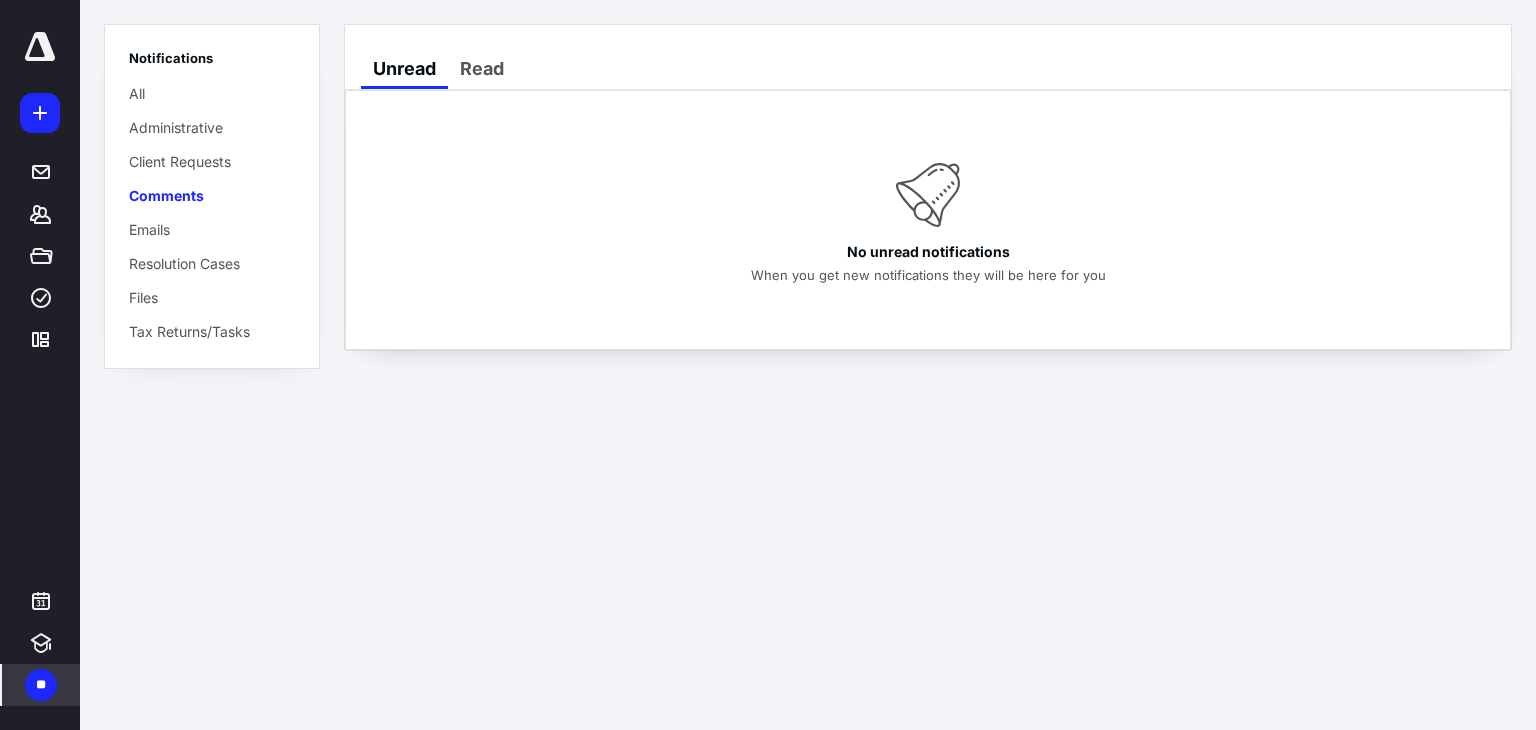 click on "All" at bounding box center (212, 94) 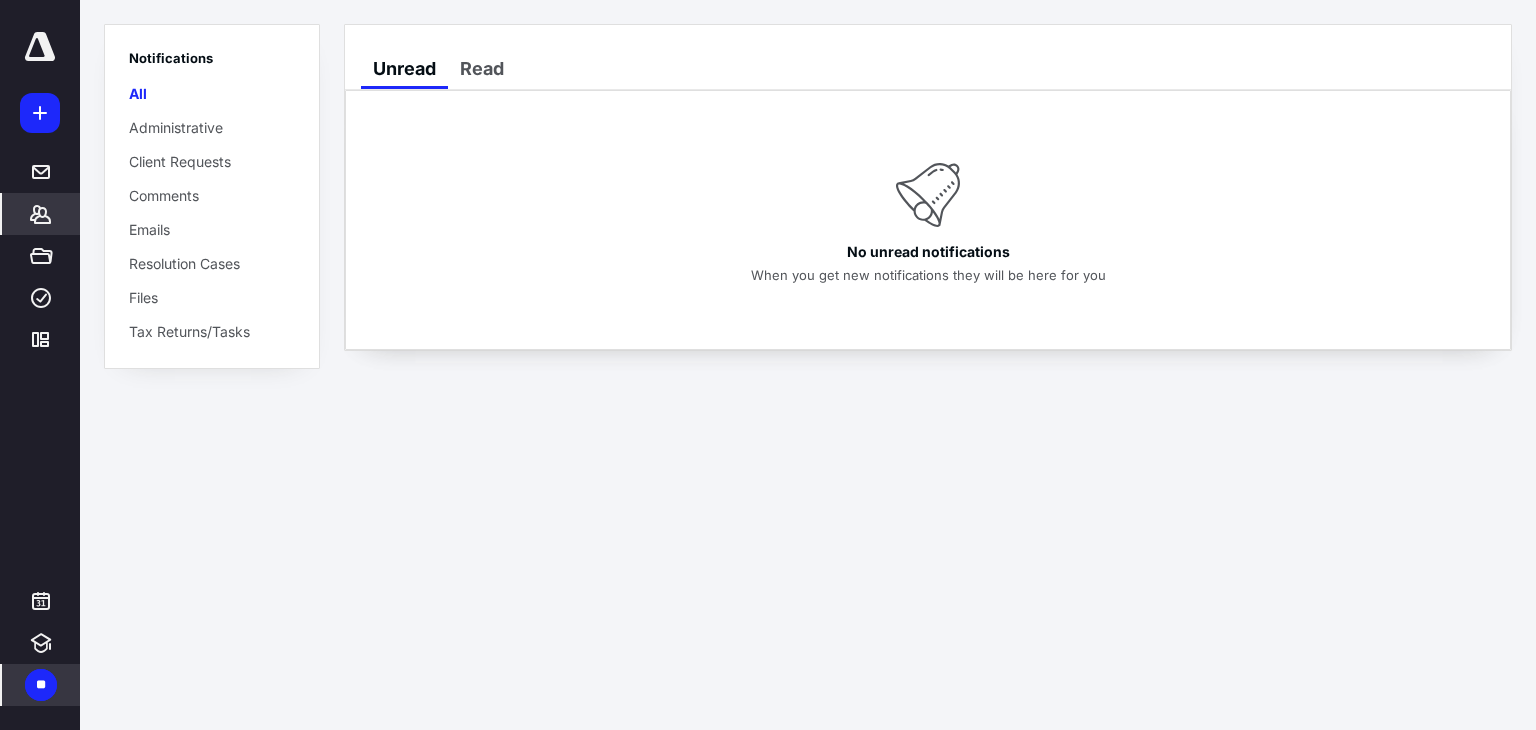 click on "*******" at bounding box center [41, 214] 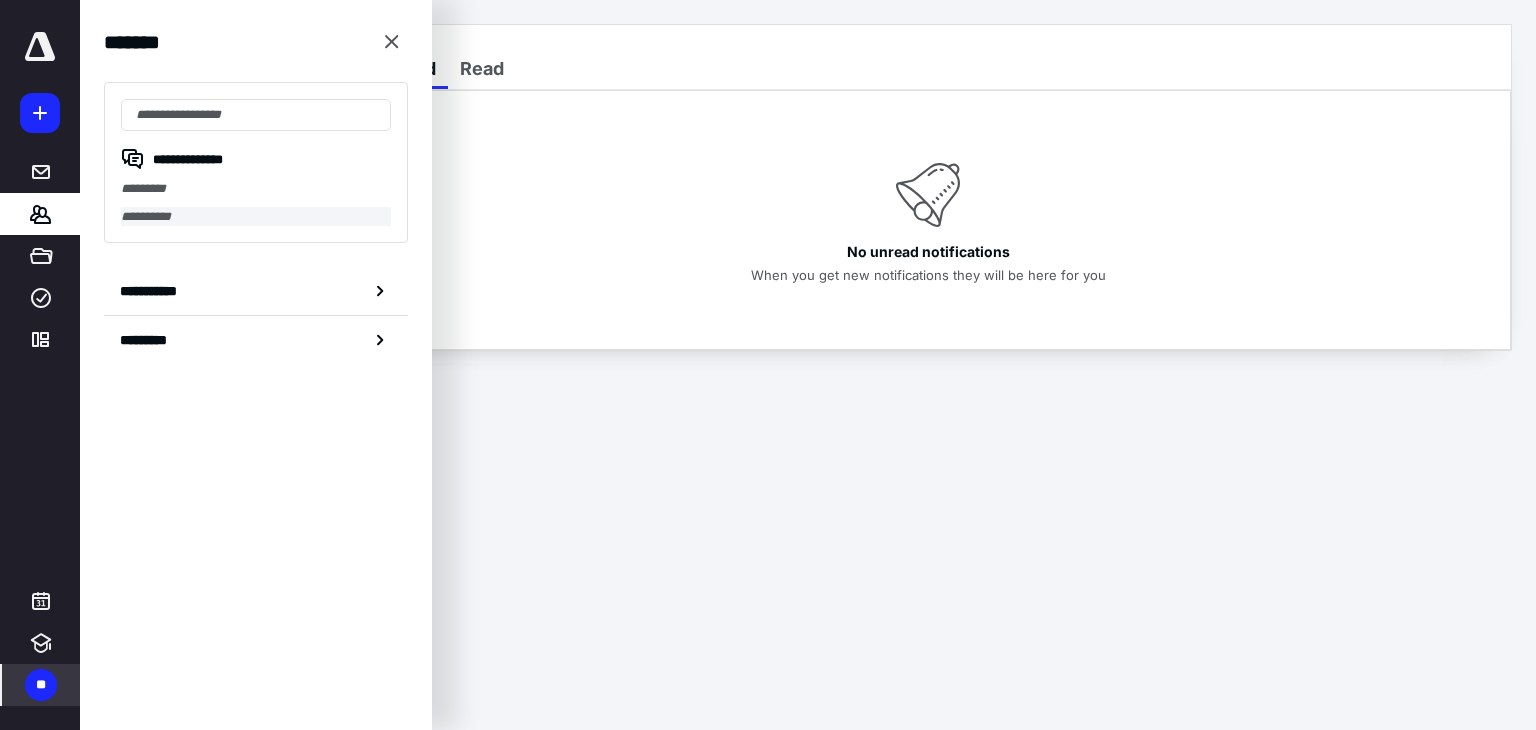 click on "**********" at bounding box center (256, 217) 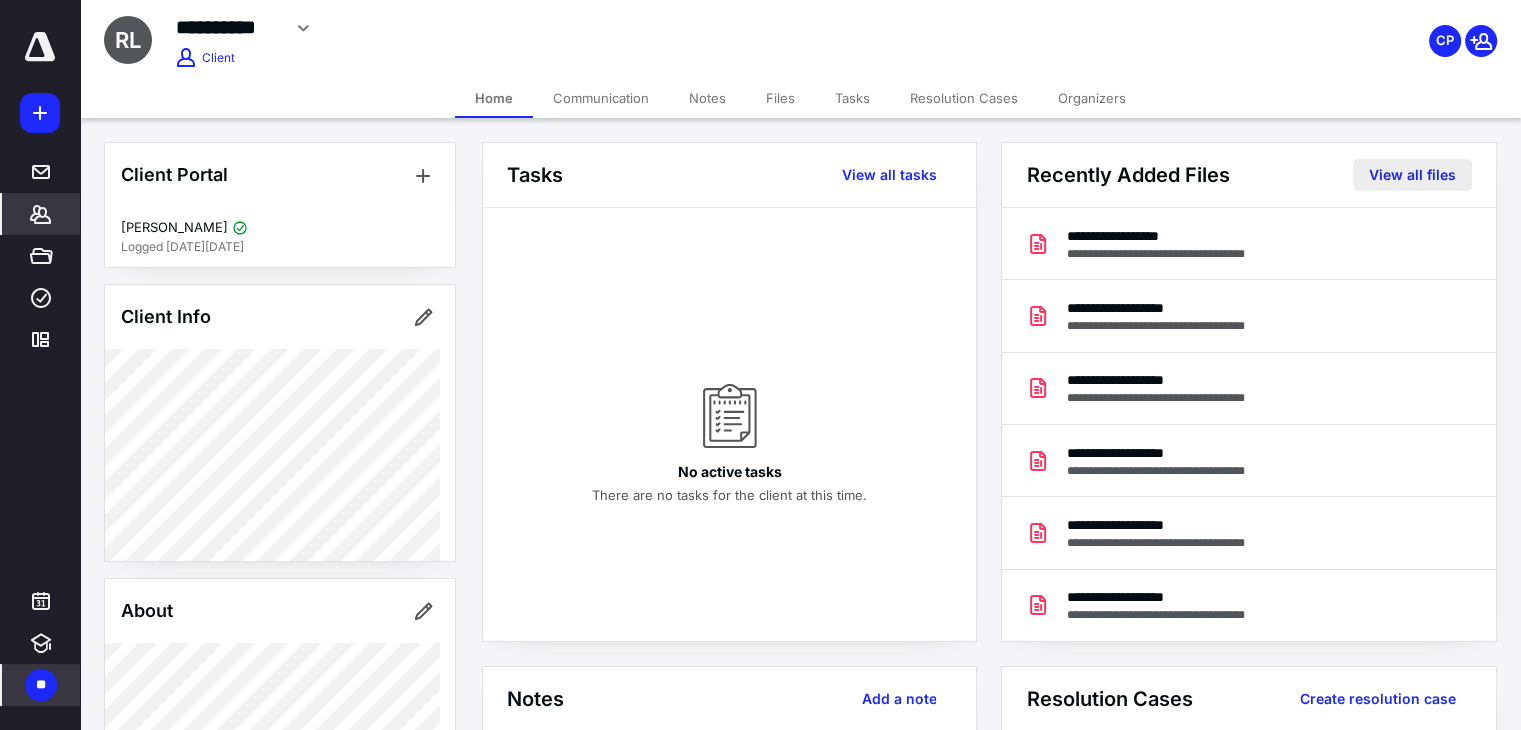 click on "View all files" at bounding box center (1412, 175) 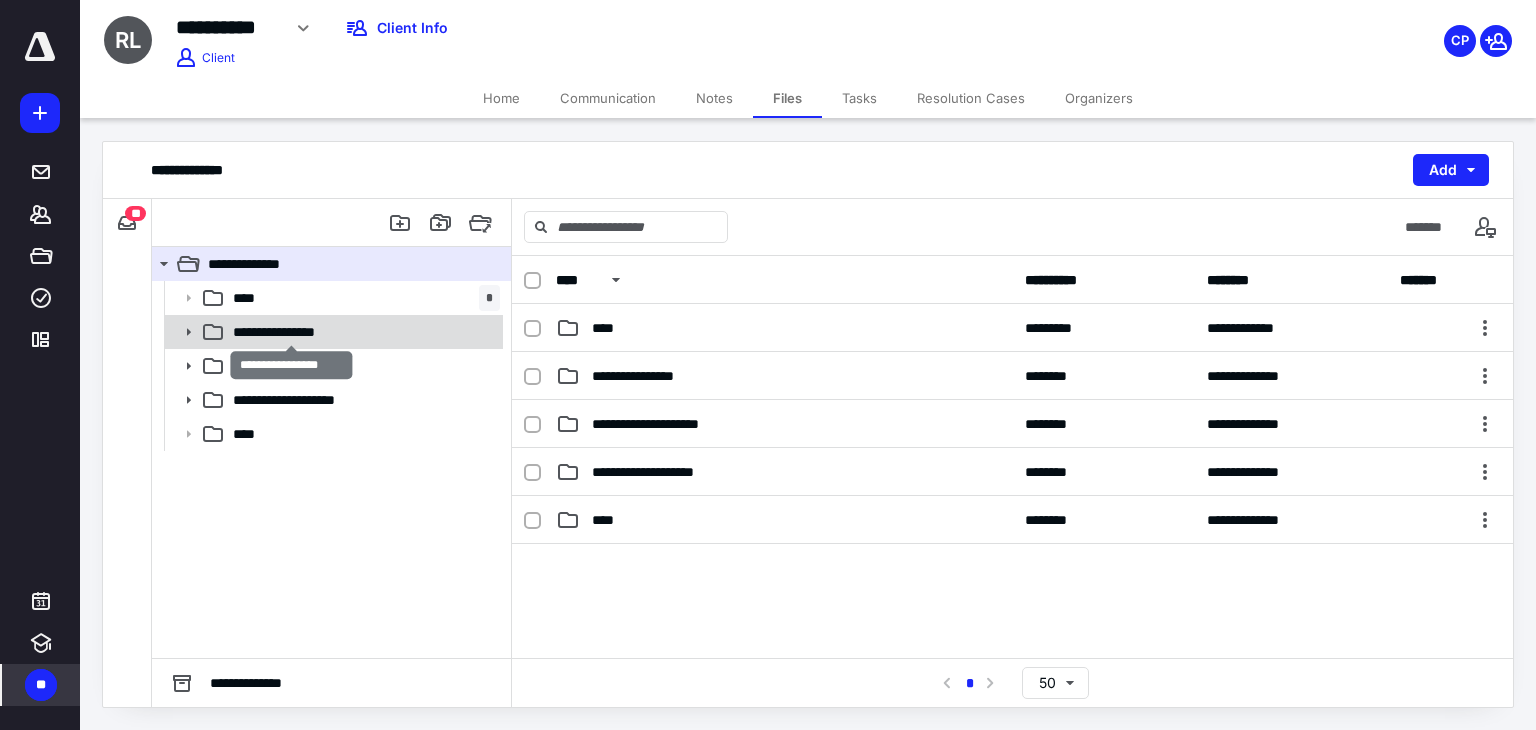 click on "**********" at bounding box center [291, 332] 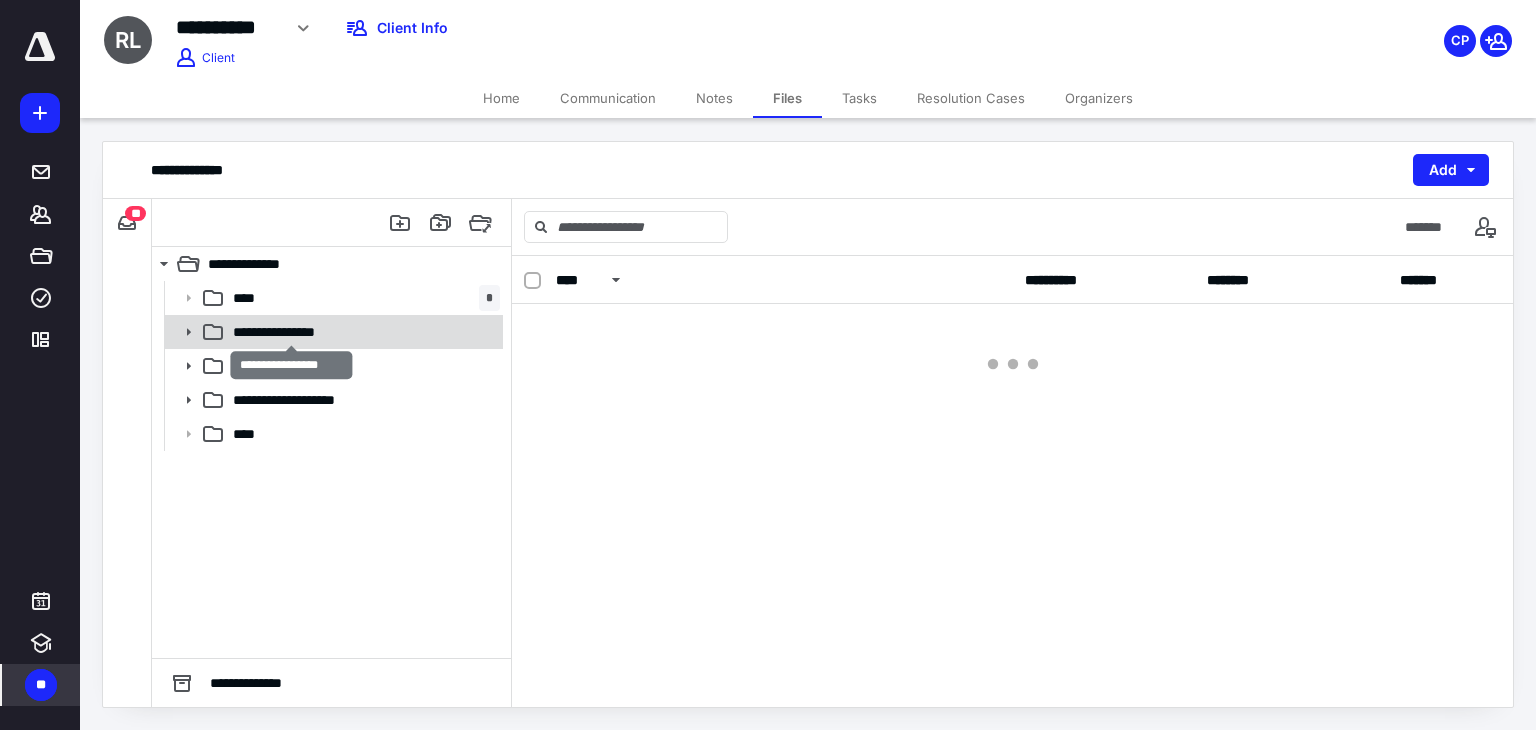 click on "**********" at bounding box center (291, 332) 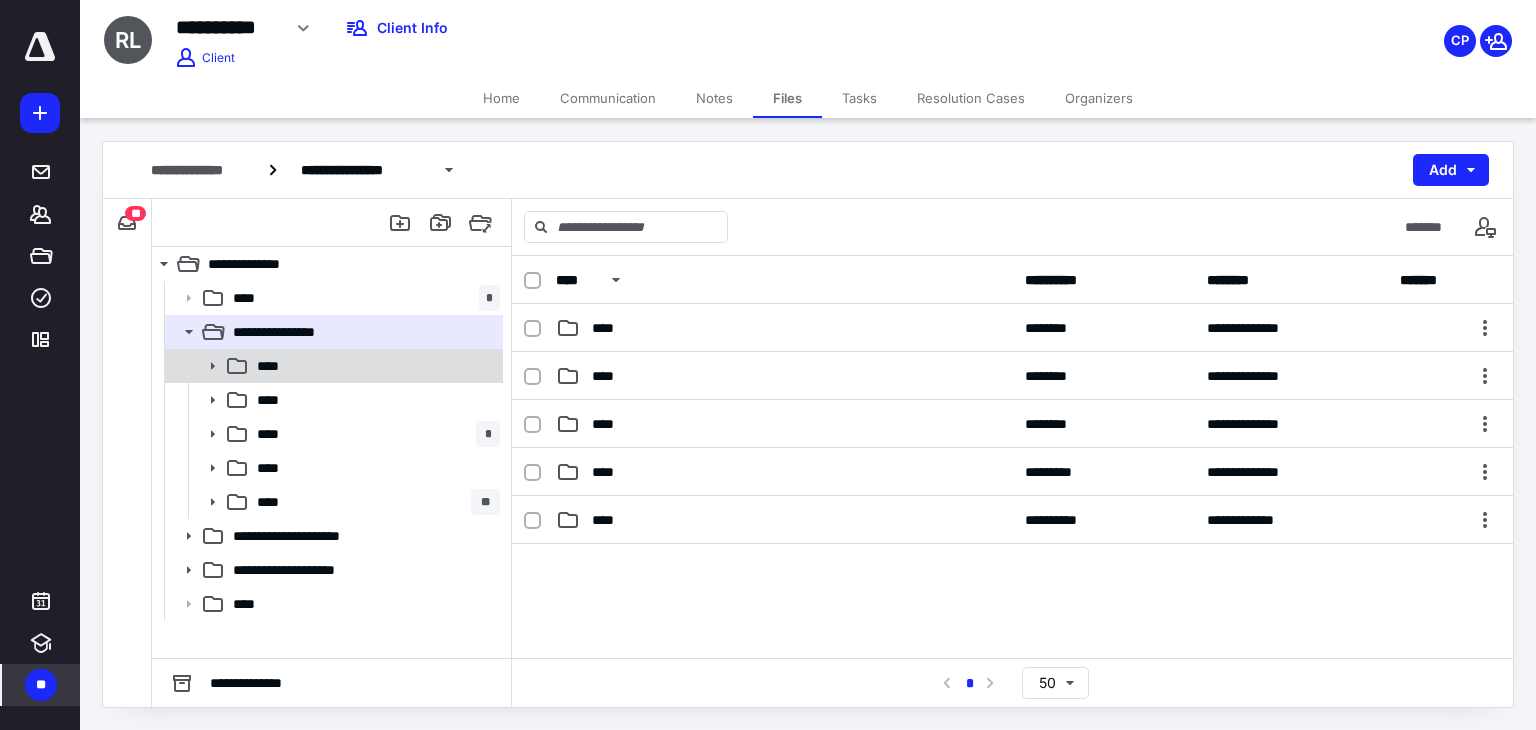 click on "****" at bounding box center (374, 366) 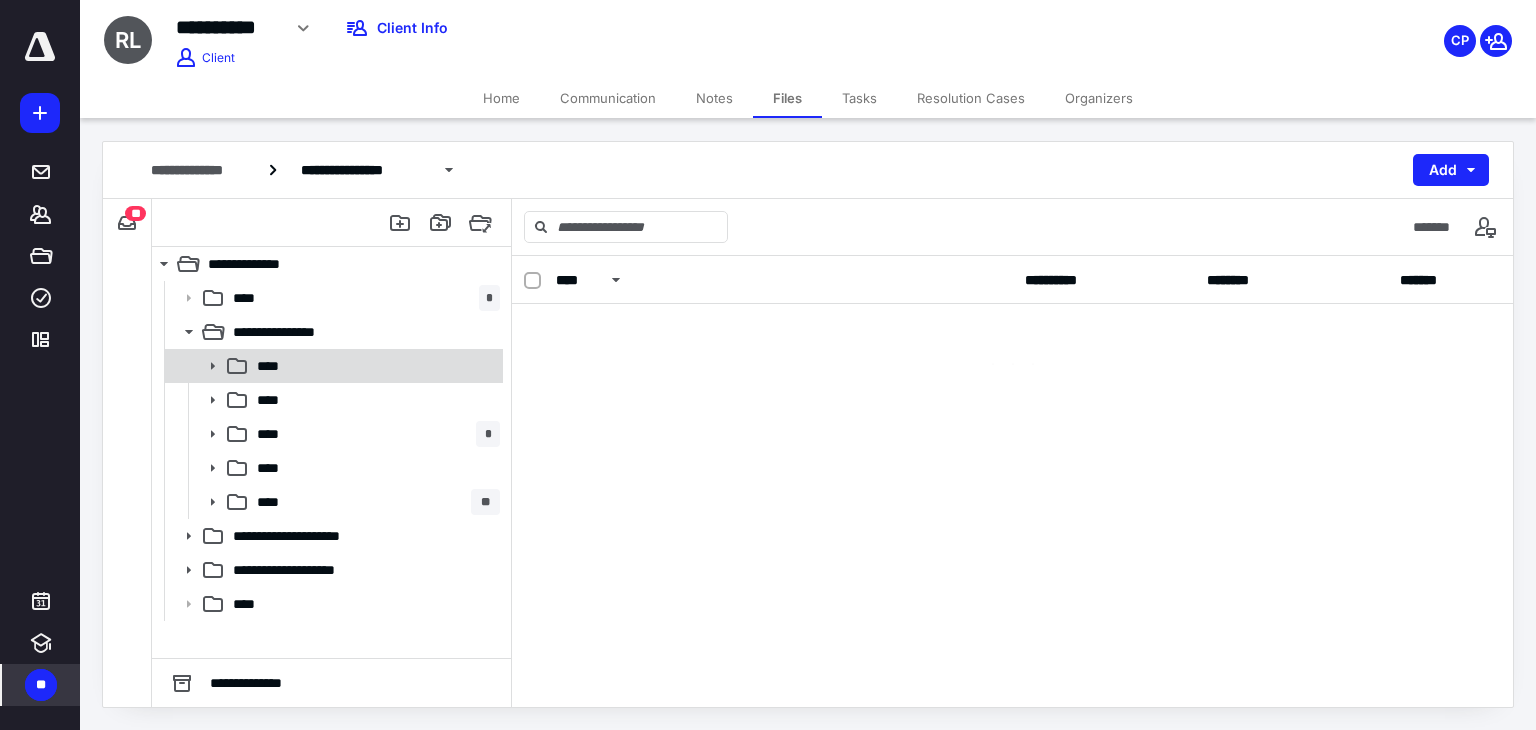 click on "****" at bounding box center [374, 366] 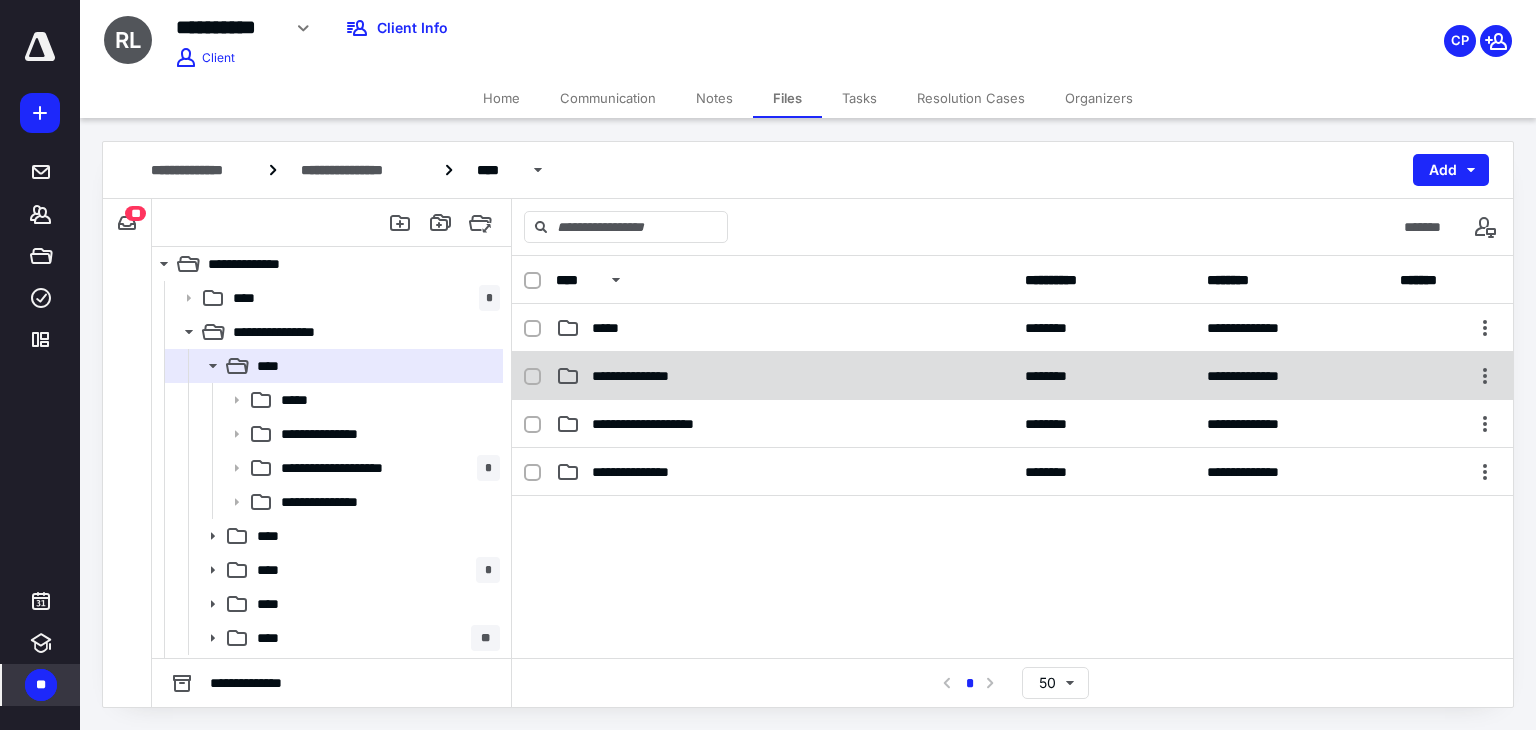 click on "**********" at bounding box center (648, 376) 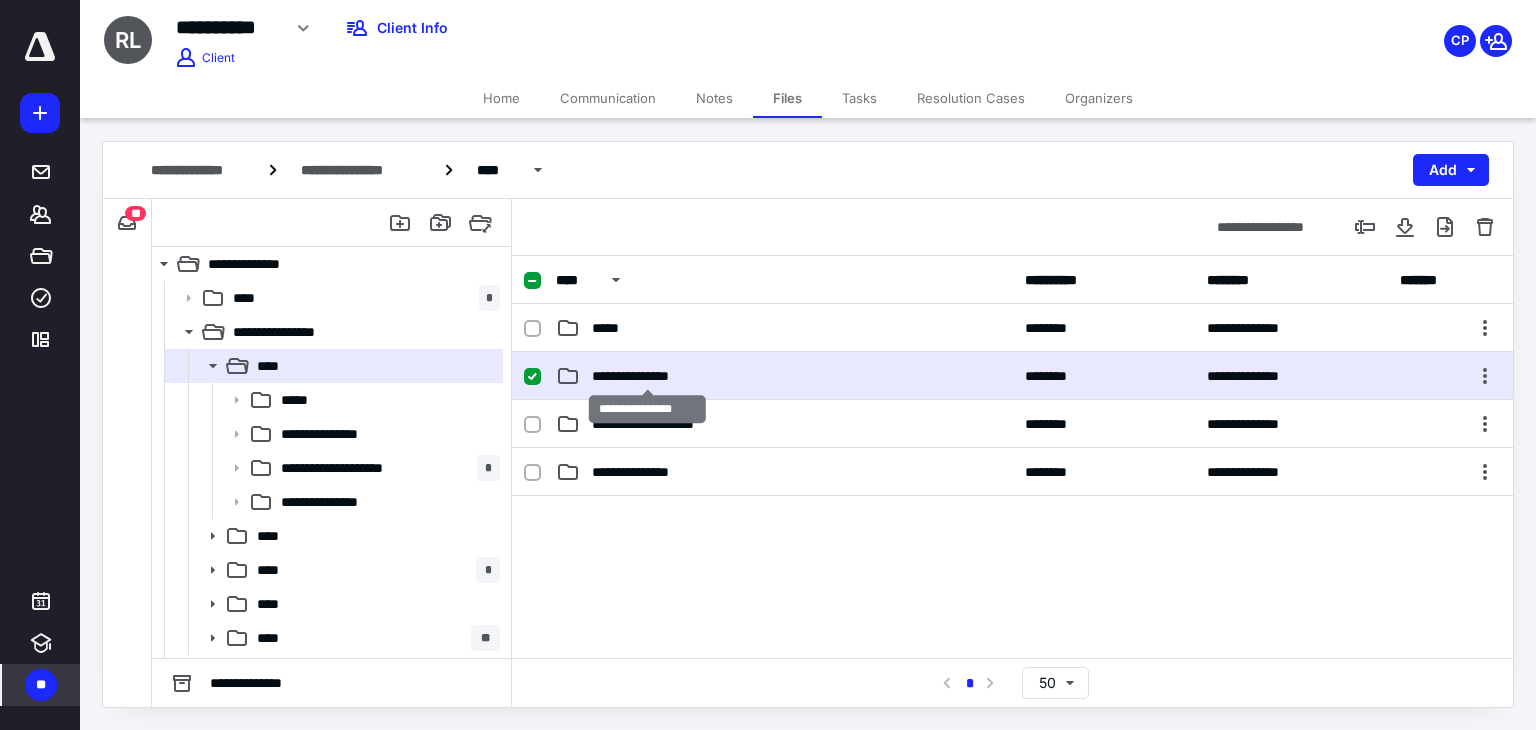 click on "**********" at bounding box center (648, 376) 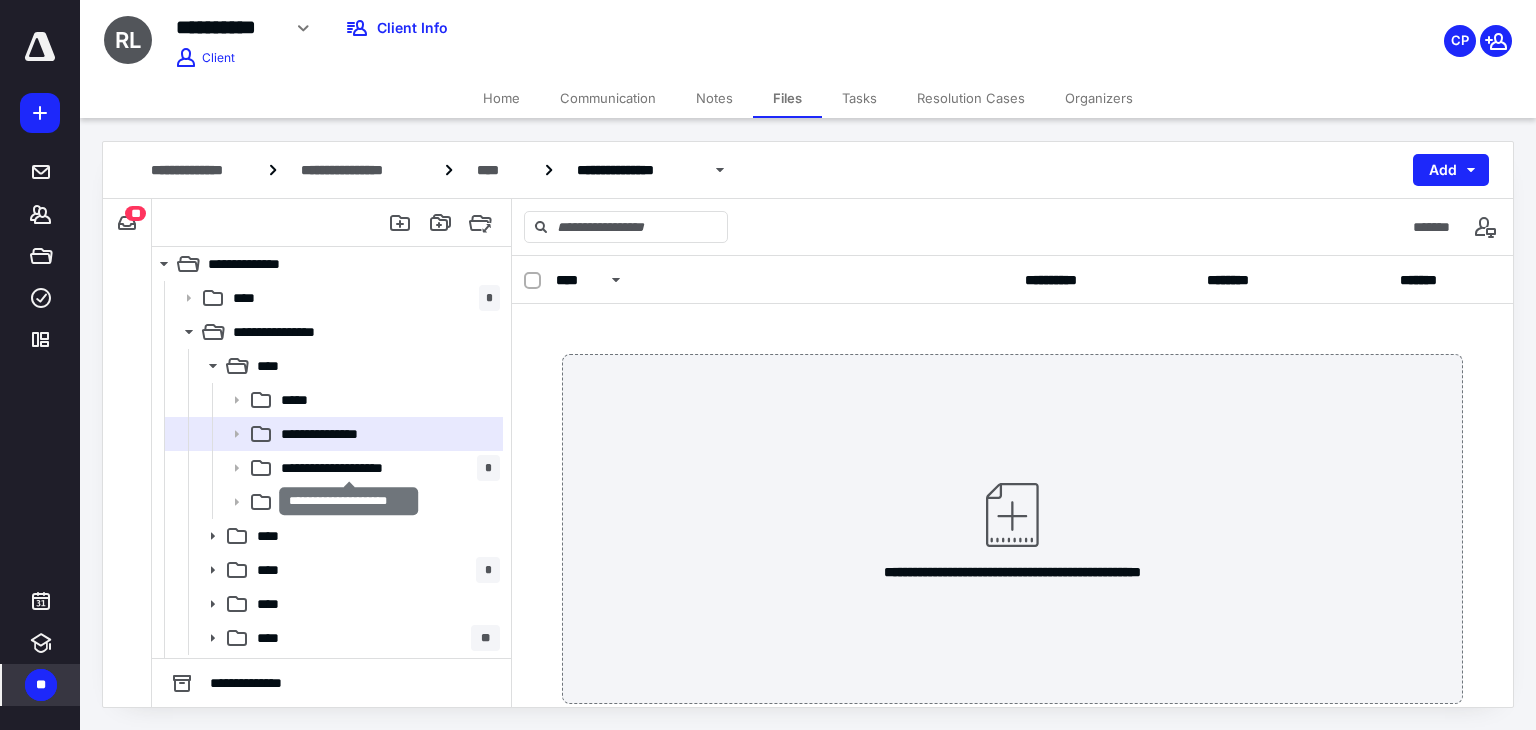 click on "**********" at bounding box center [349, 468] 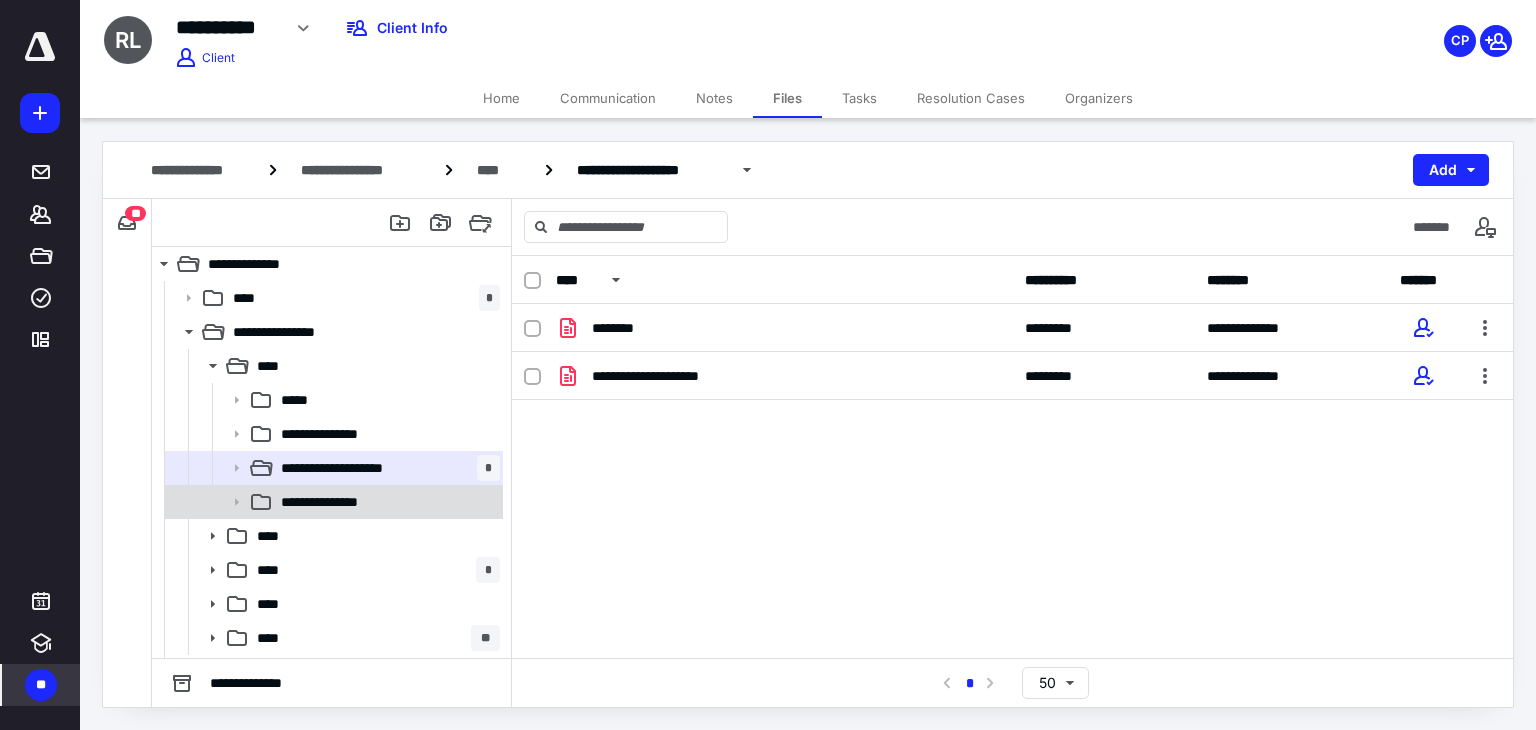 click on "**********" at bounding box center (339, 502) 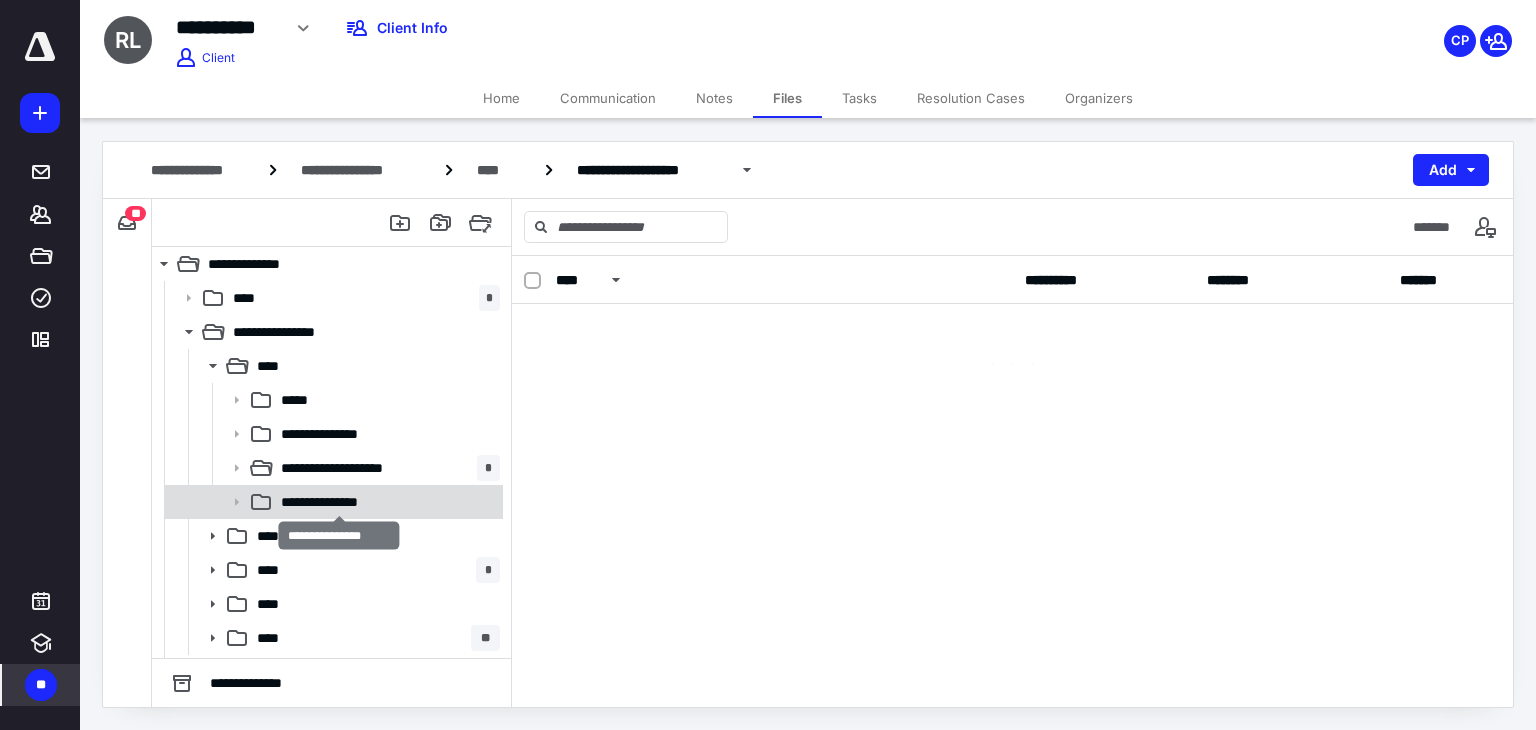 click on "**********" at bounding box center [339, 502] 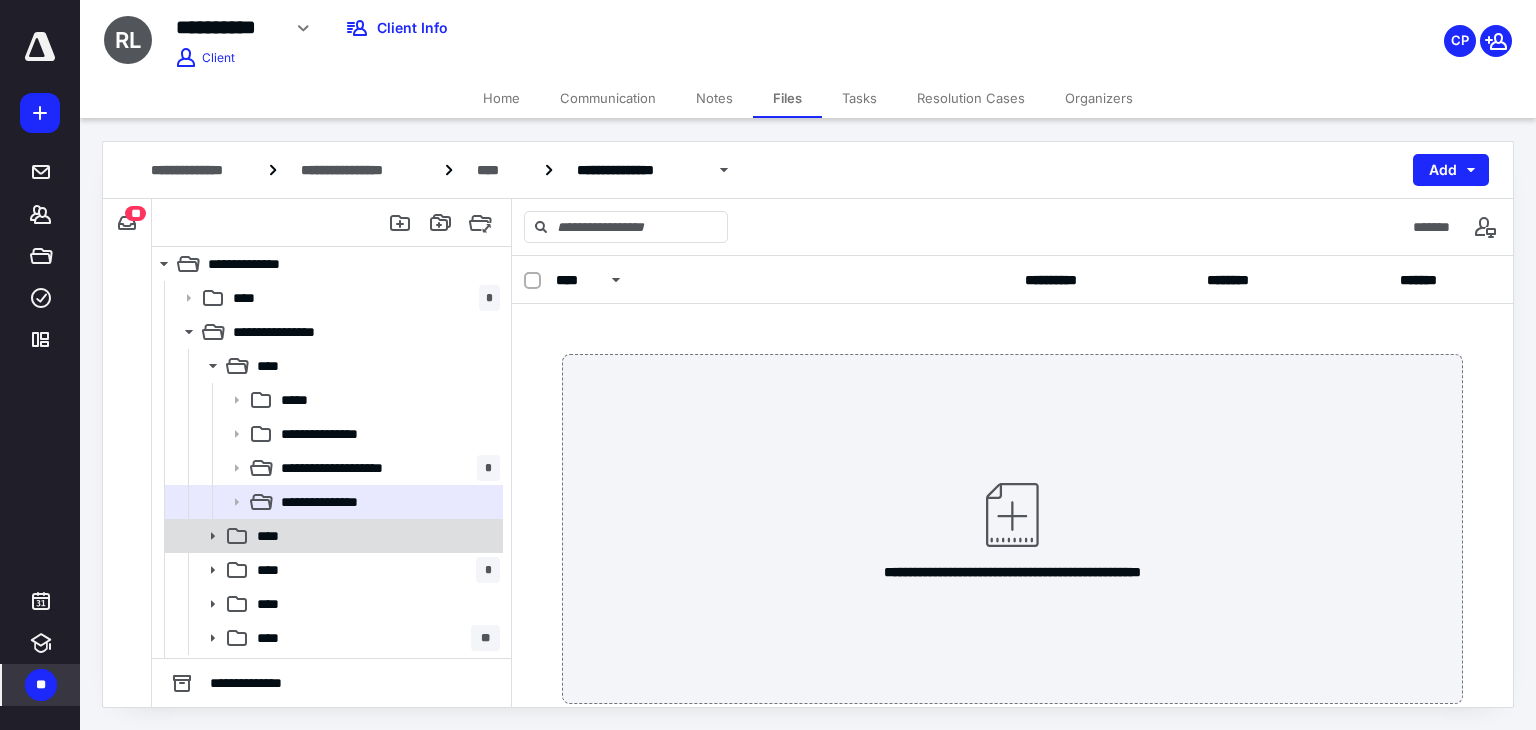 click on "****" at bounding box center (332, 536) 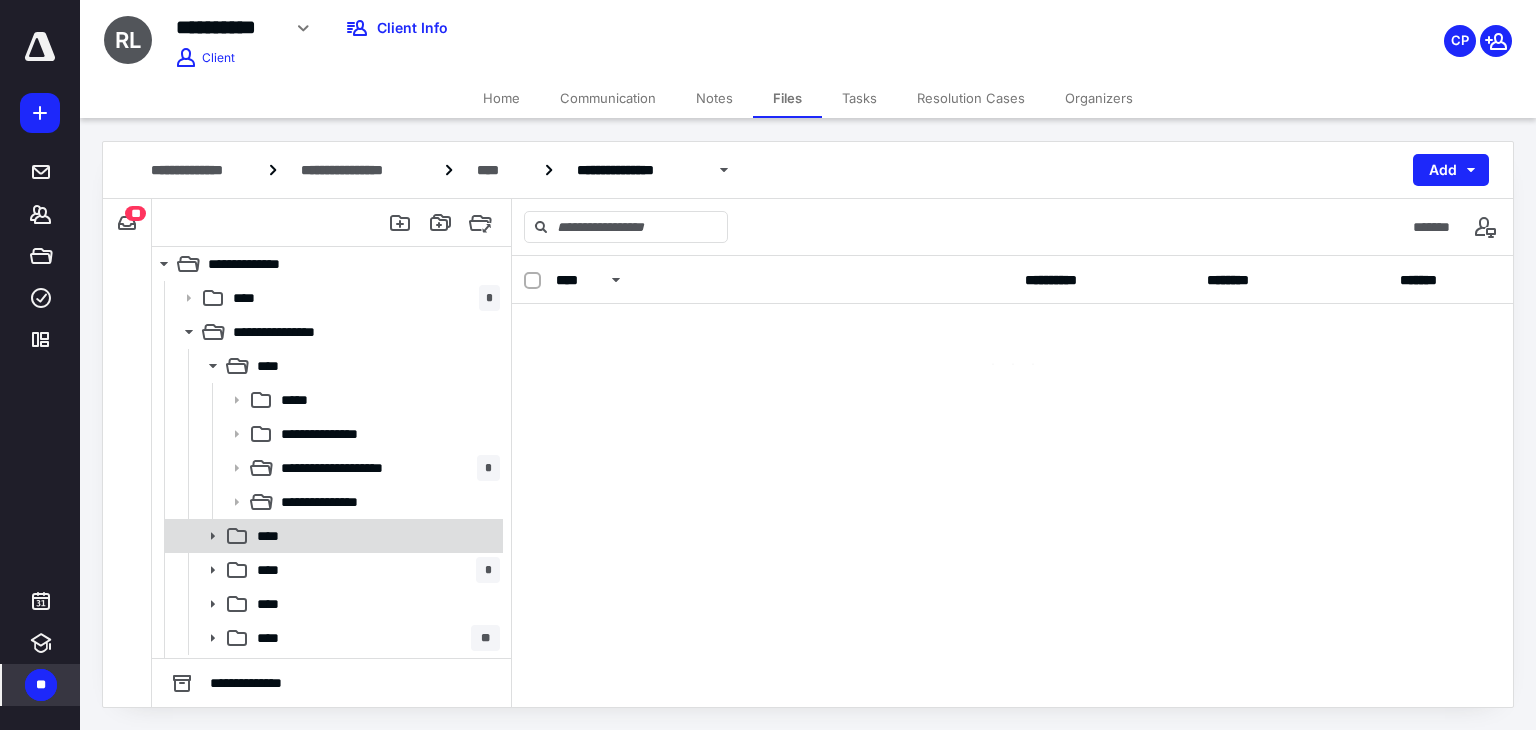 click on "****" at bounding box center [332, 536] 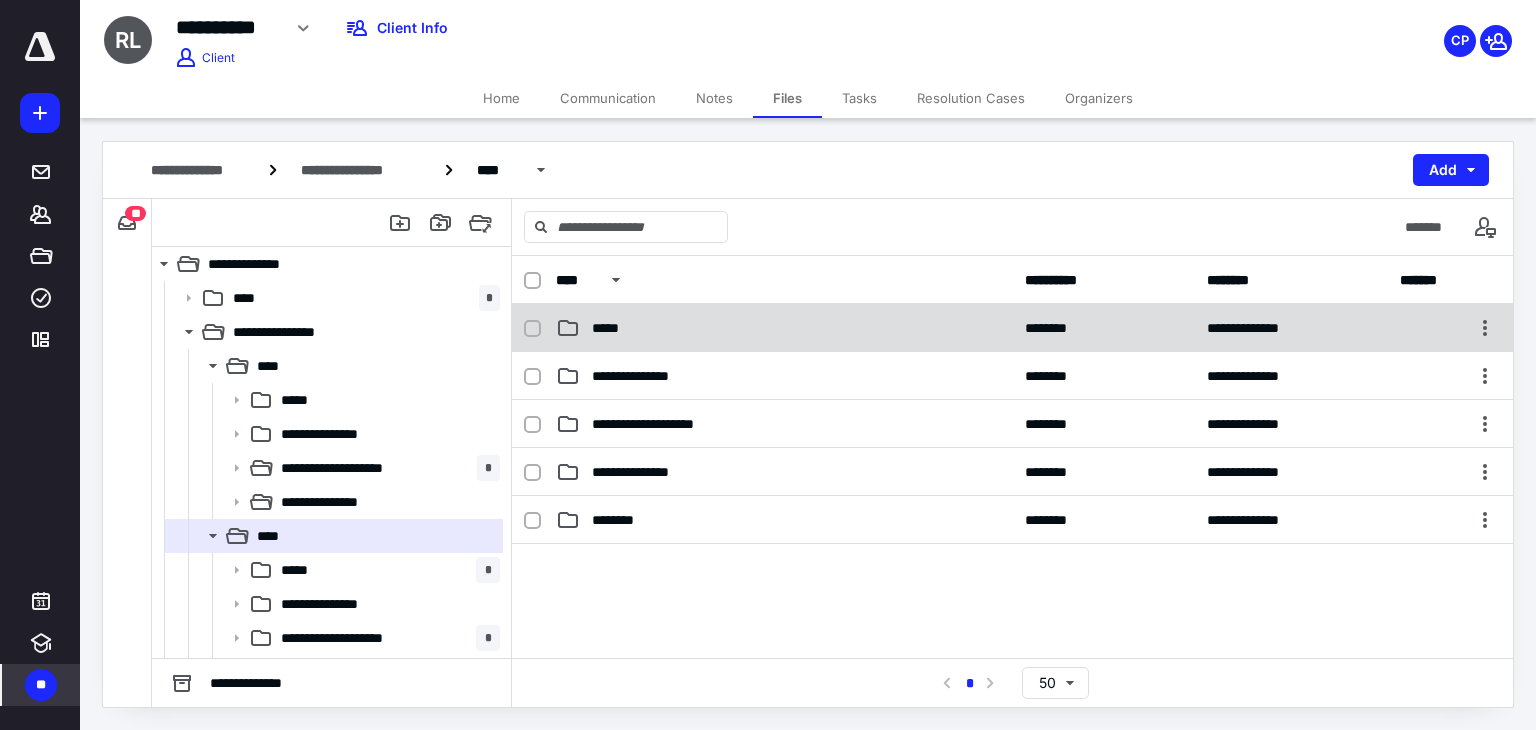 click on "**********" at bounding box center (1012, 328) 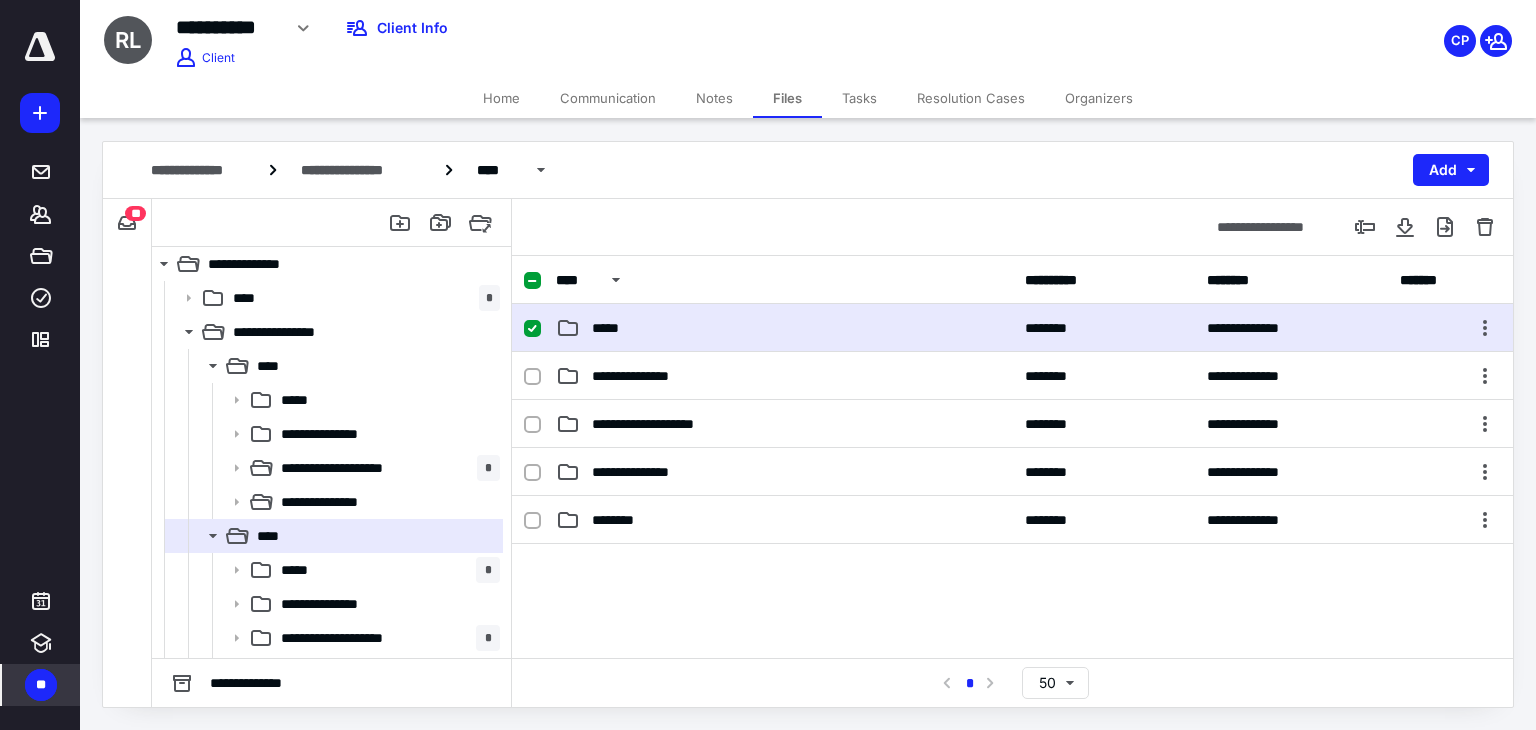 click on "**********" at bounding box center (1012, 328) 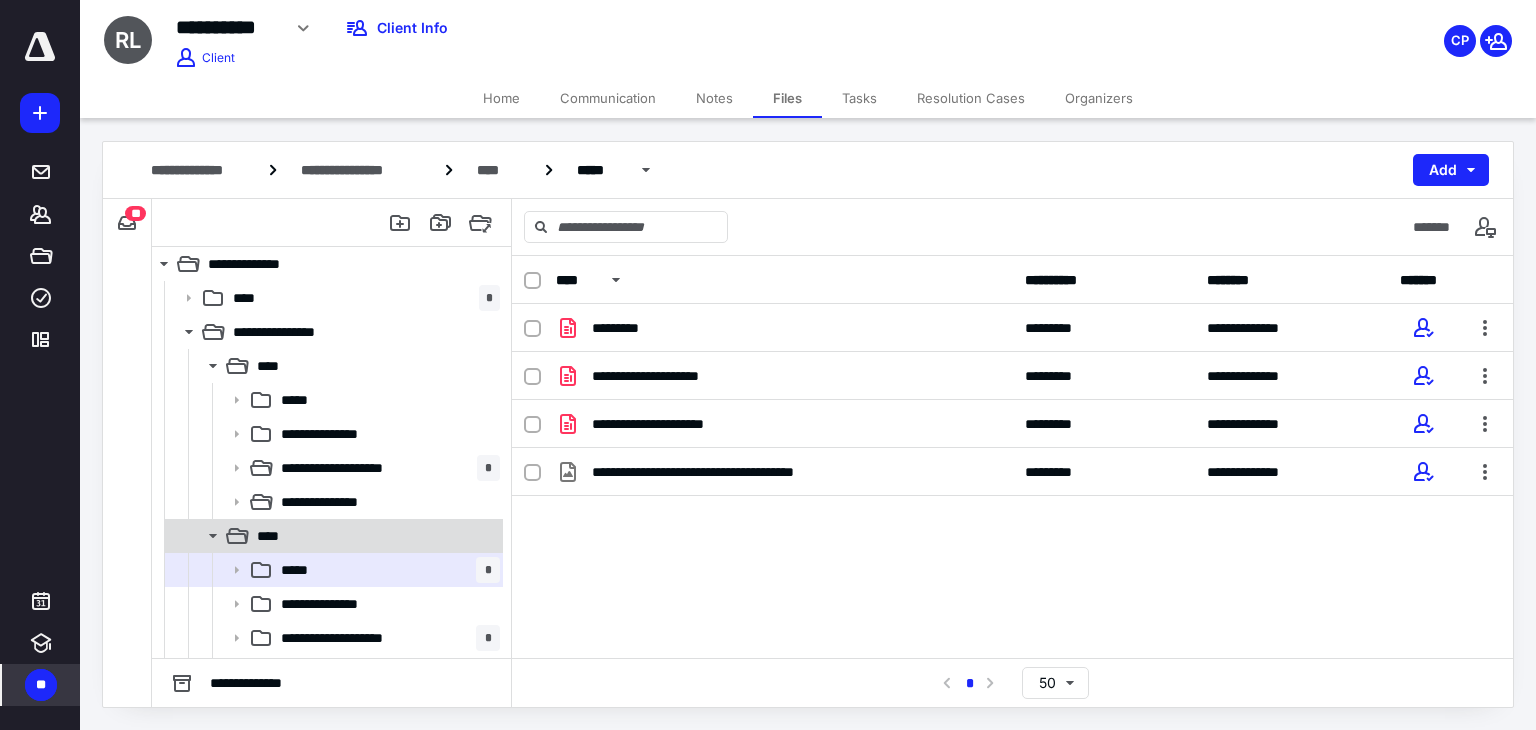 scroll, scrollTop: 100, scrollLeft: 0, axis: vertical 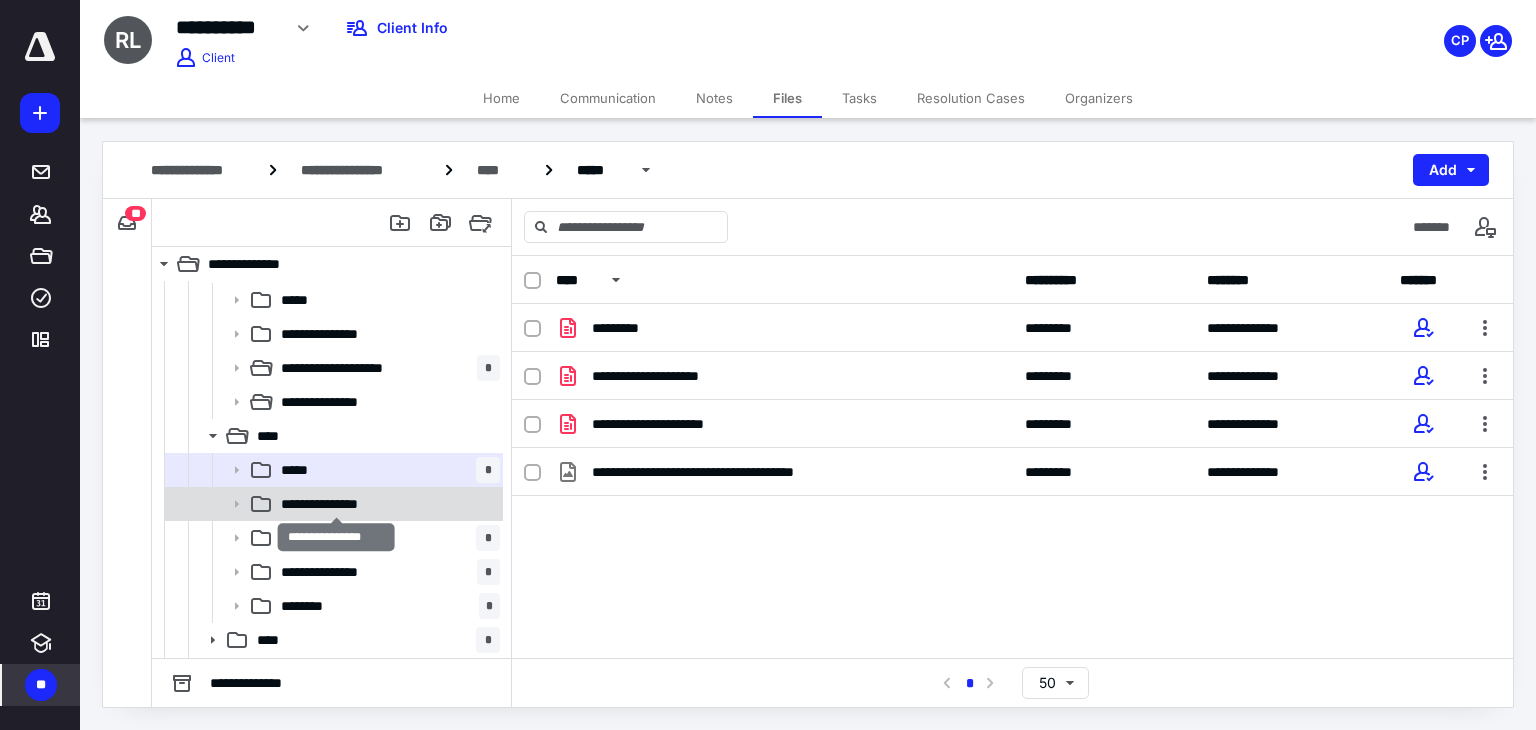 click on "**********" at bounding box center (337, 504) 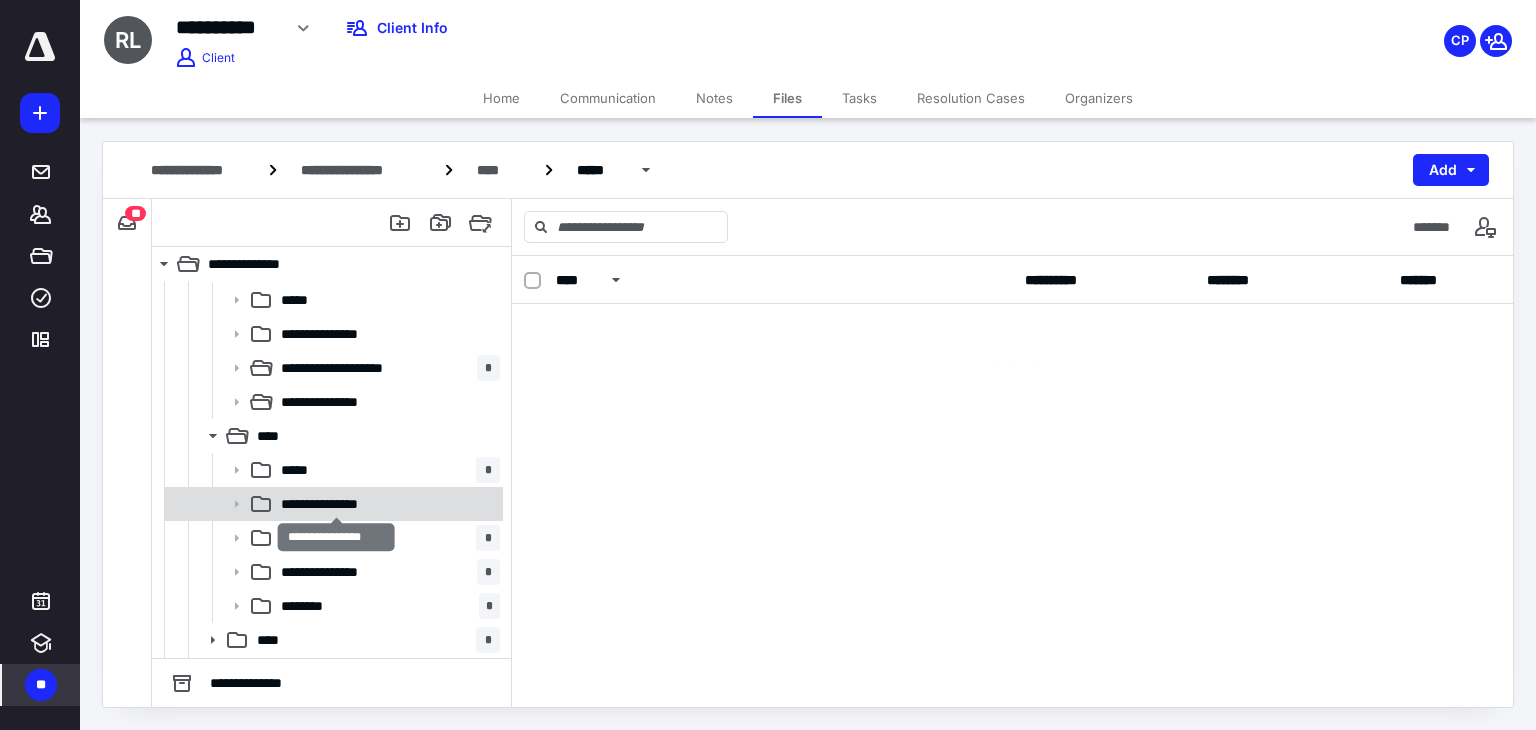 click on "**********" at bounding box center [337, 504] 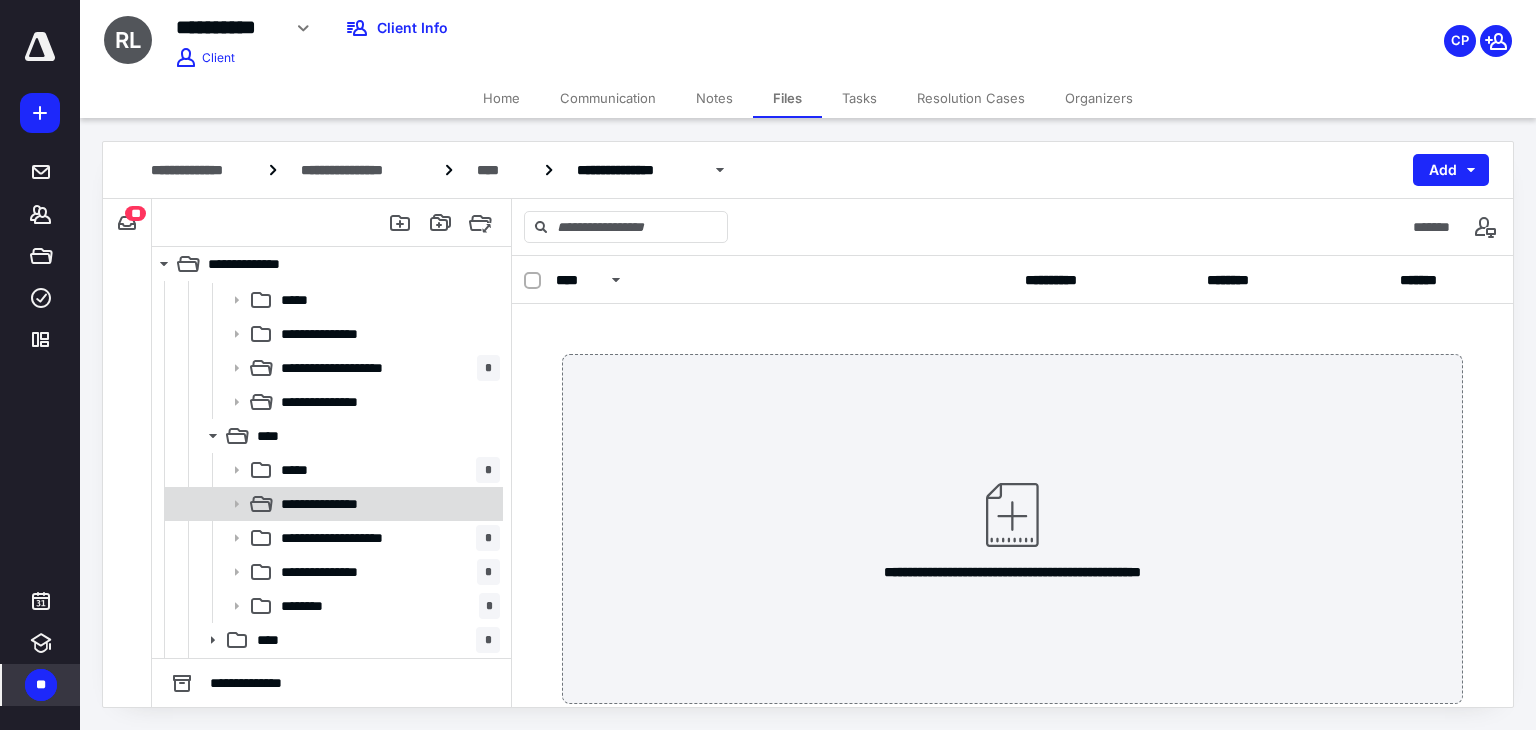 scroll, scrollTop: 200, scrollLeft: 0, axis: vertical 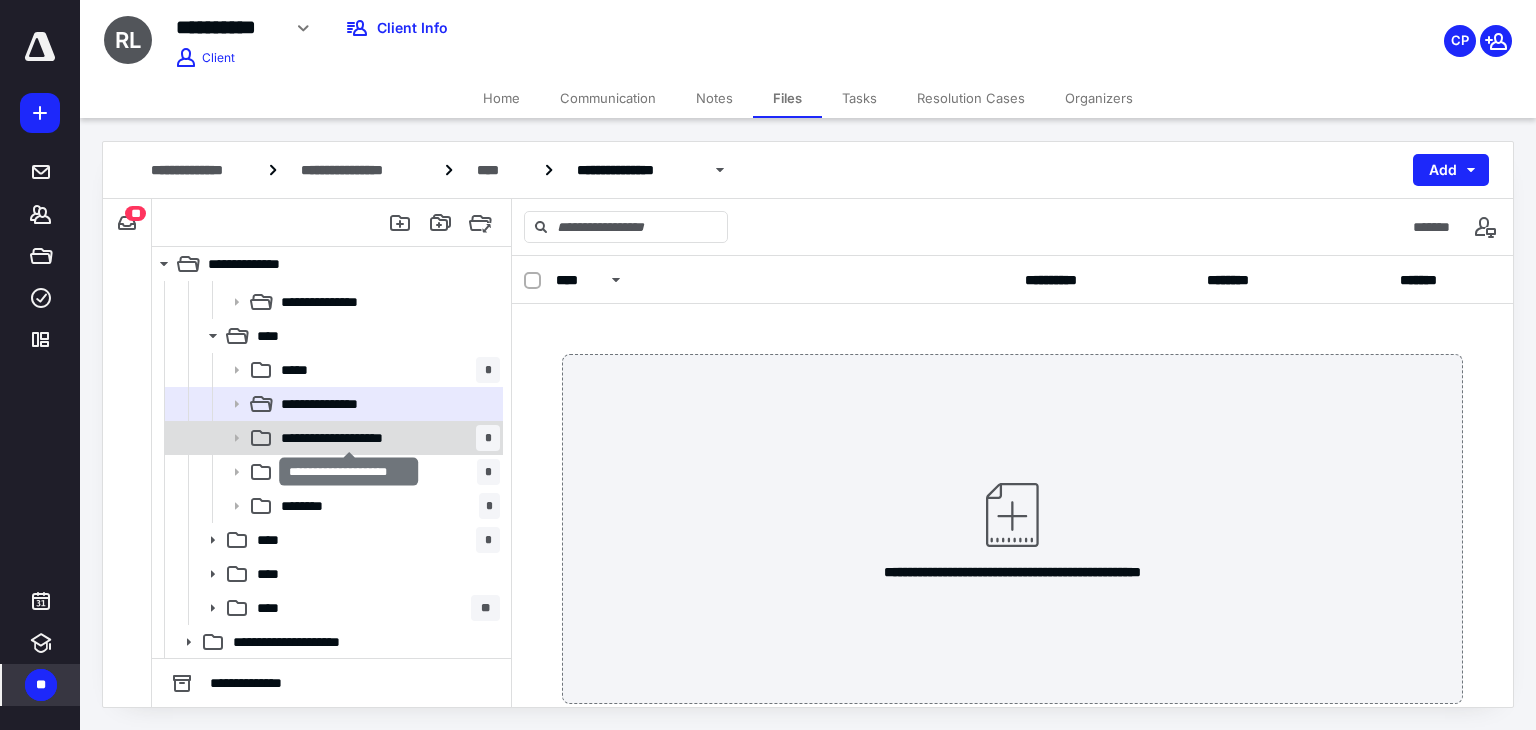 click on "**********" at bounding box center [349, 438] 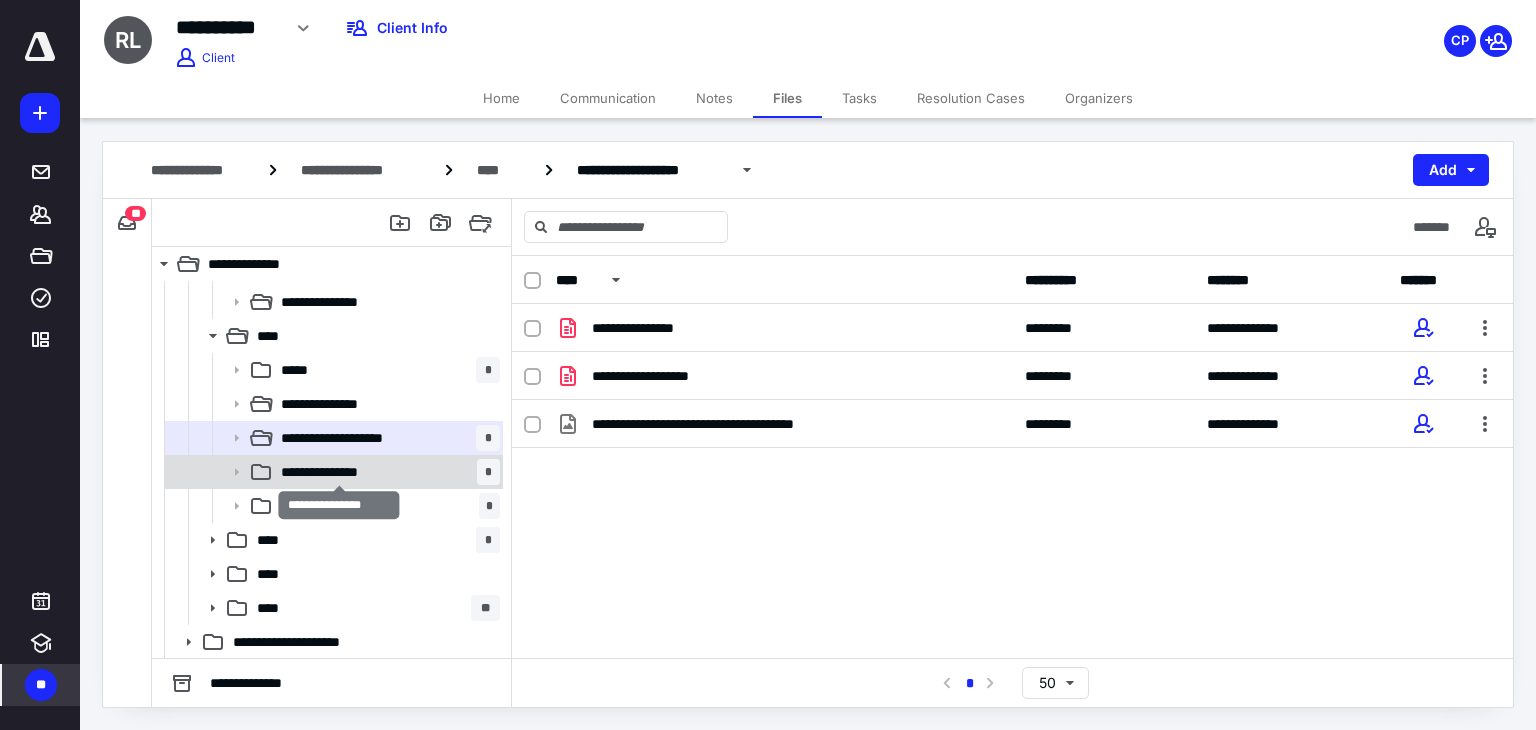 click on "**********" at bounding box center [339, 472] 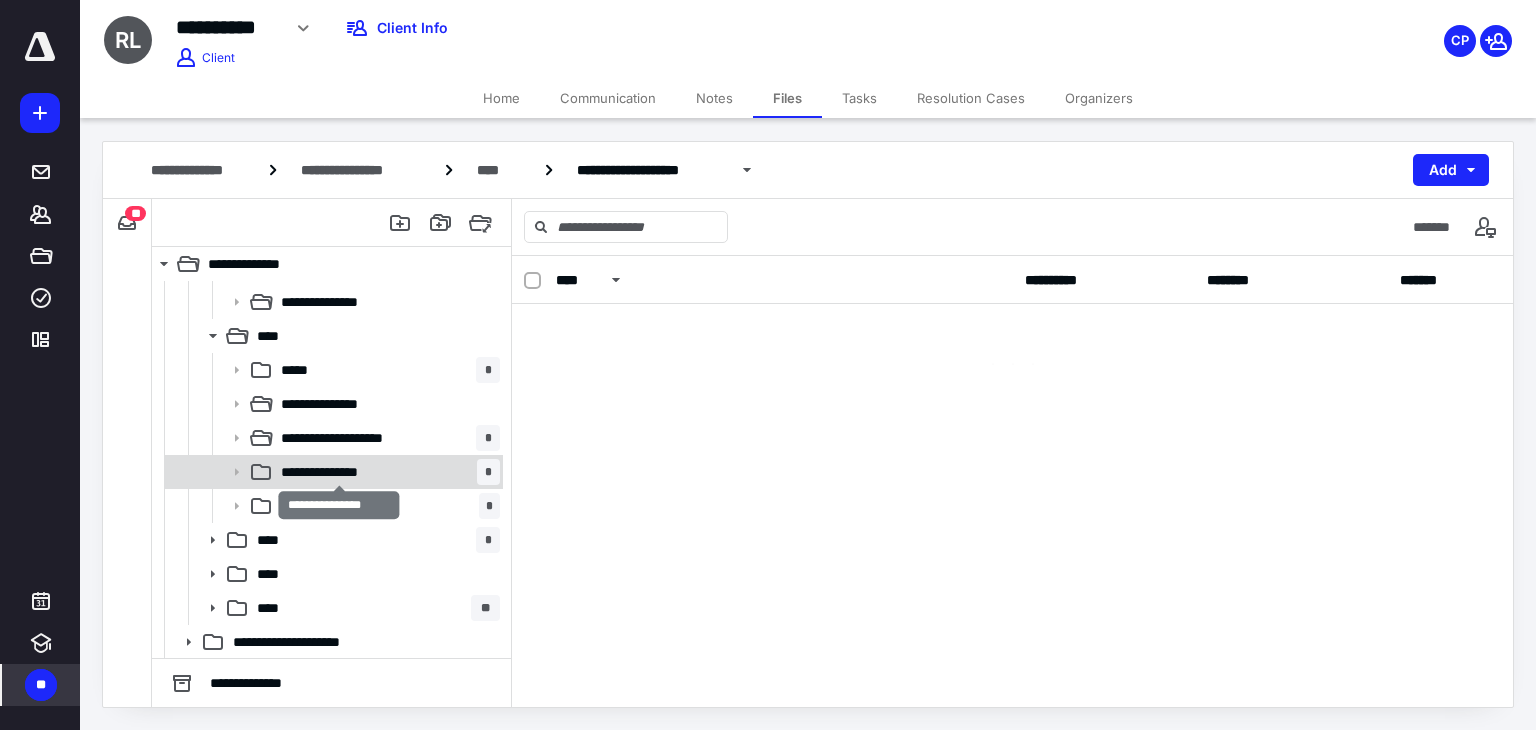 click on "**********" at bounding box center (339, 472) 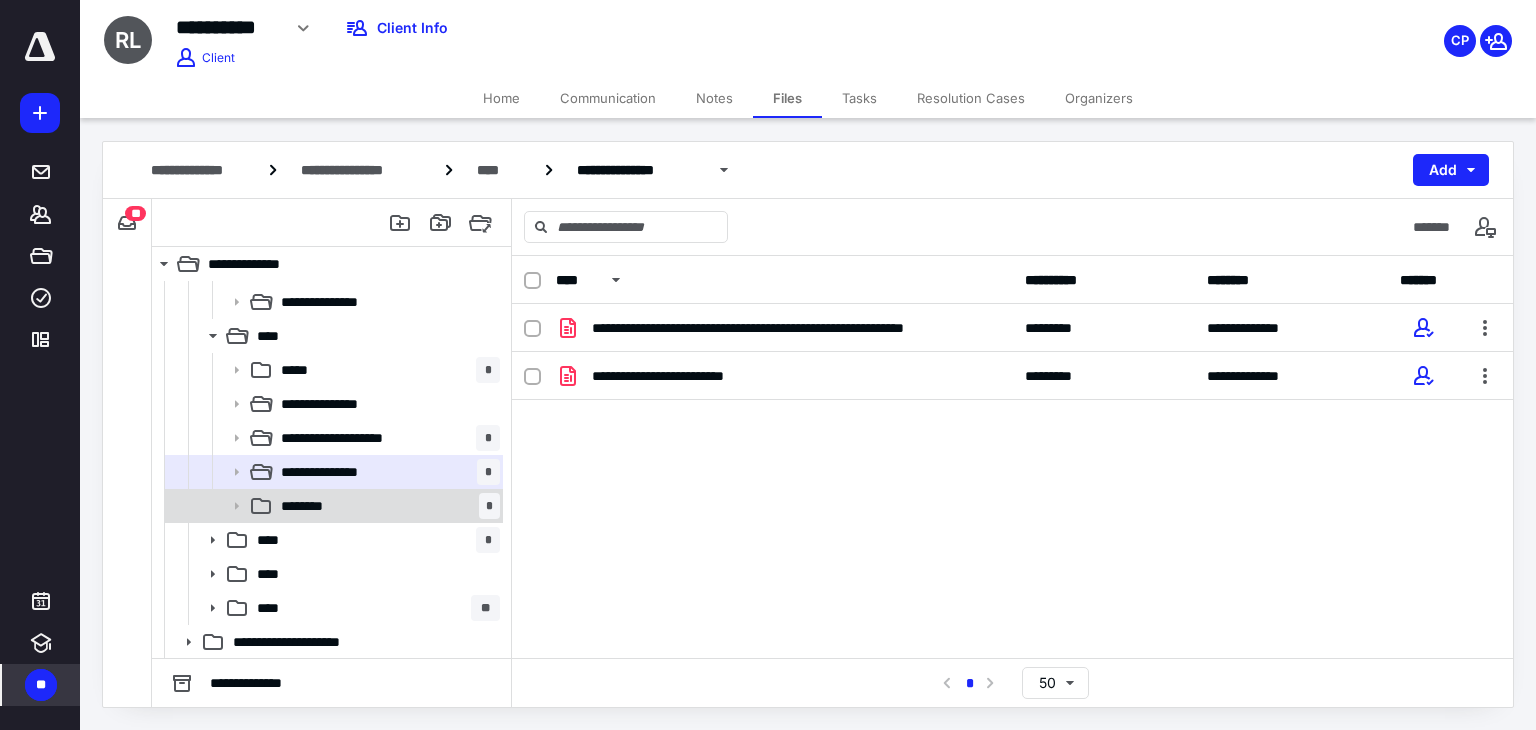 click on "******** *" at bounding box center [386, 506] 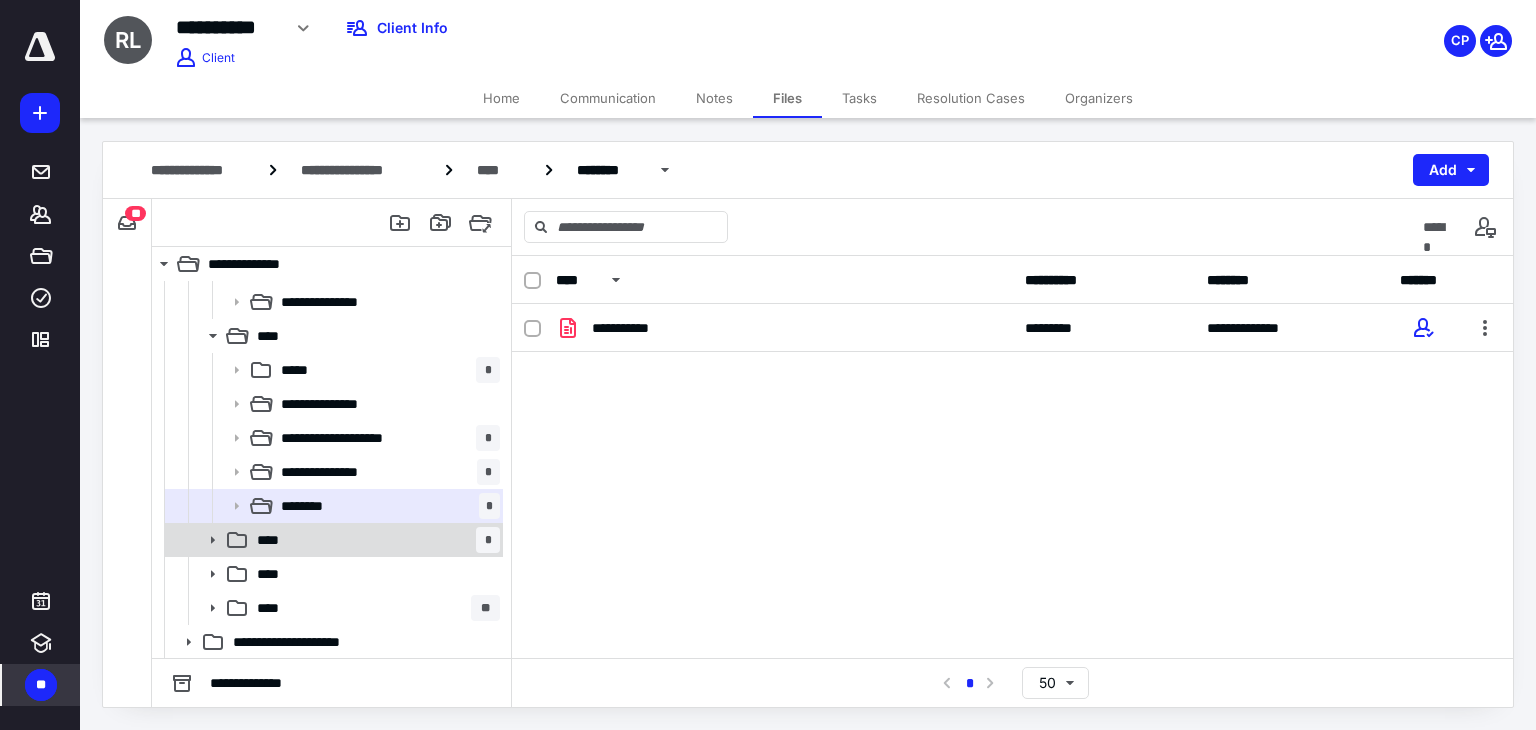 click on "**** *" at bounding box center (374, 540) 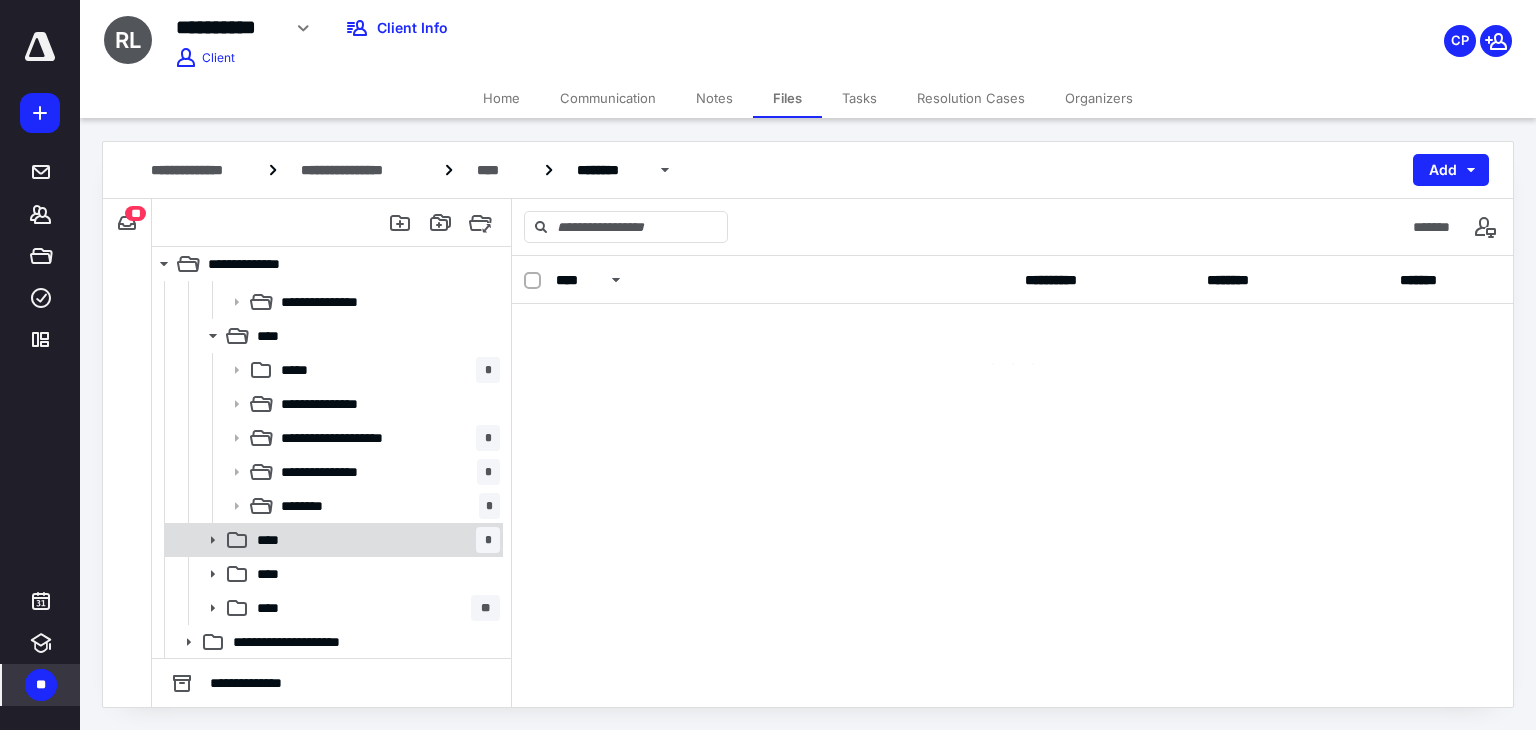 click on "**** *" at bounding box center [374, 540] 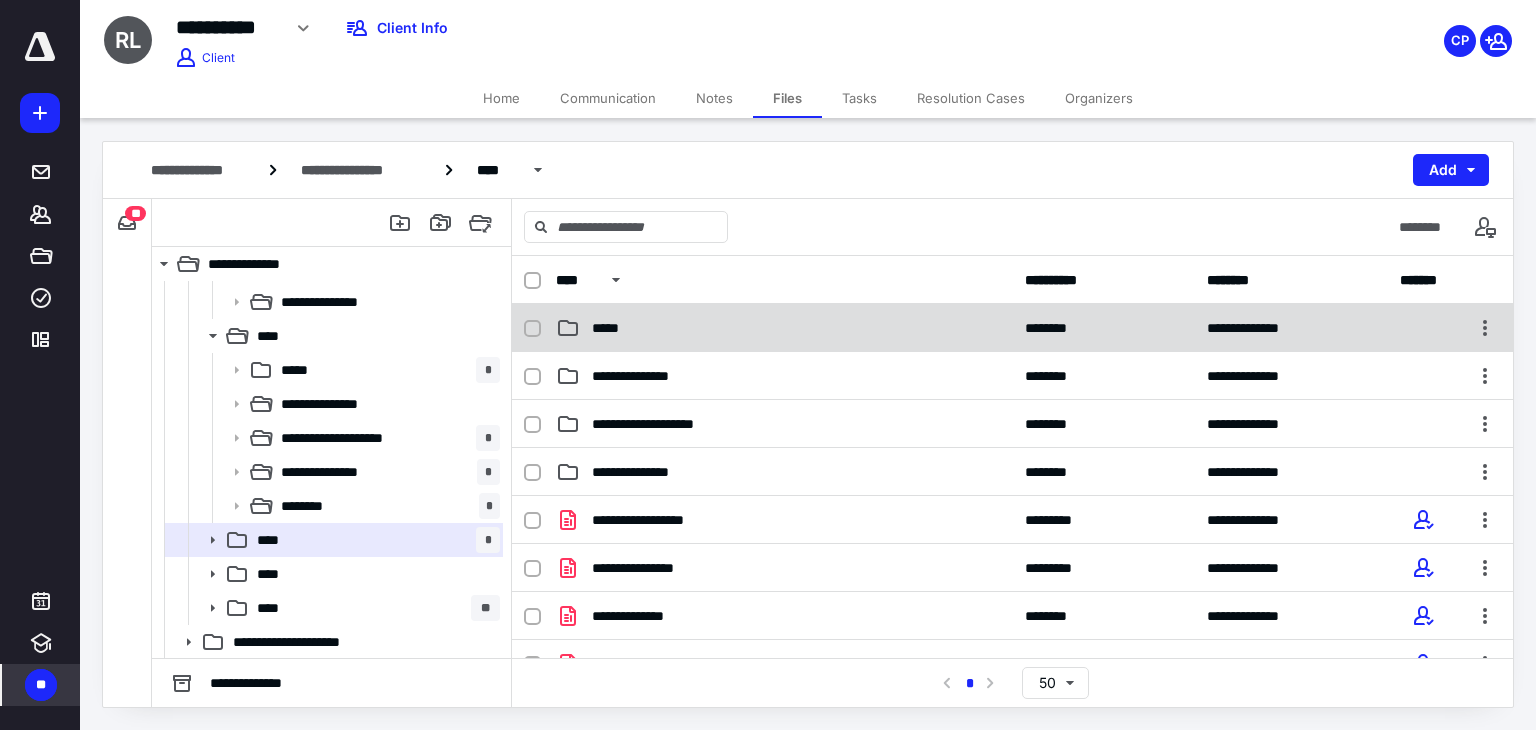 click on "*****" at bounding box center (784, 328) 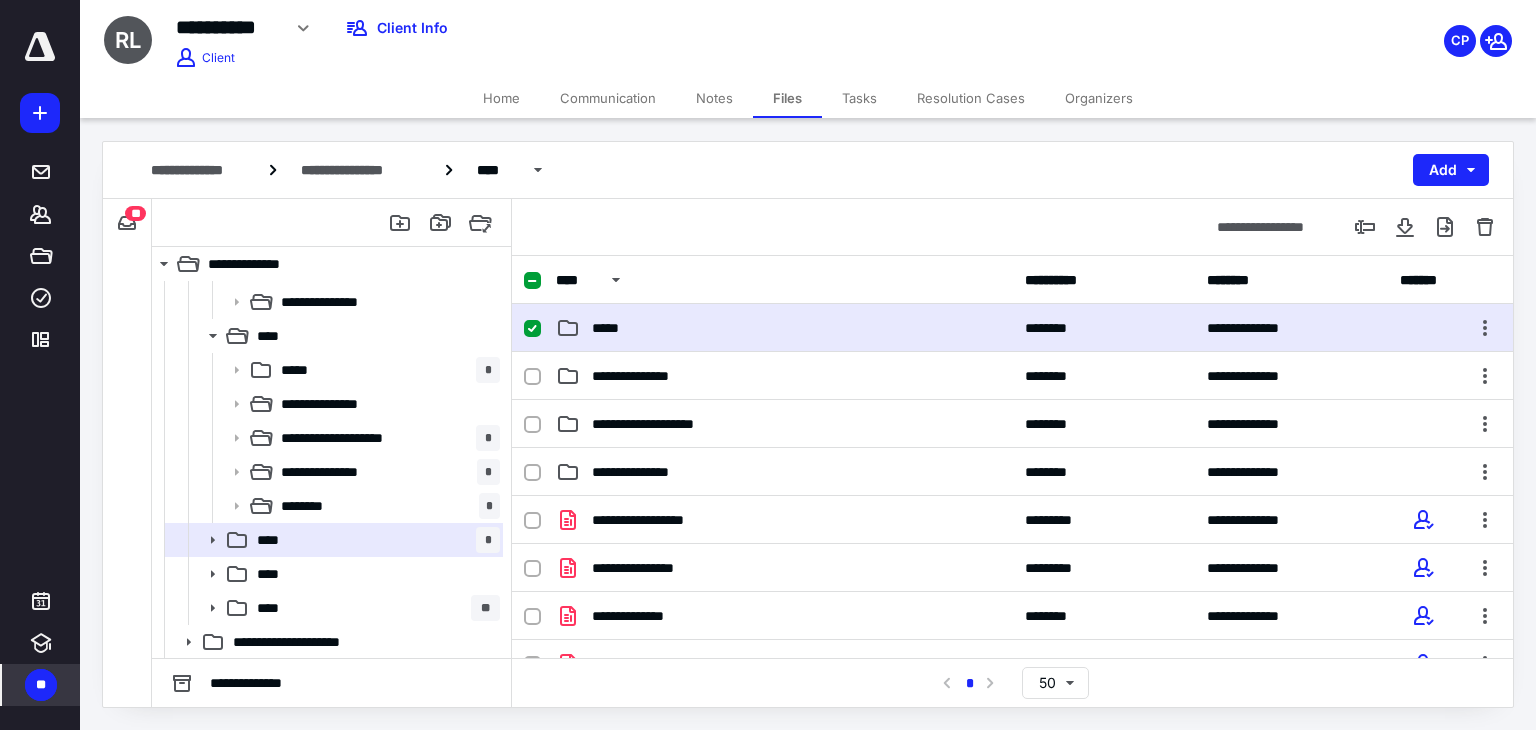 click on "*****" at bounding box center (784, 328) 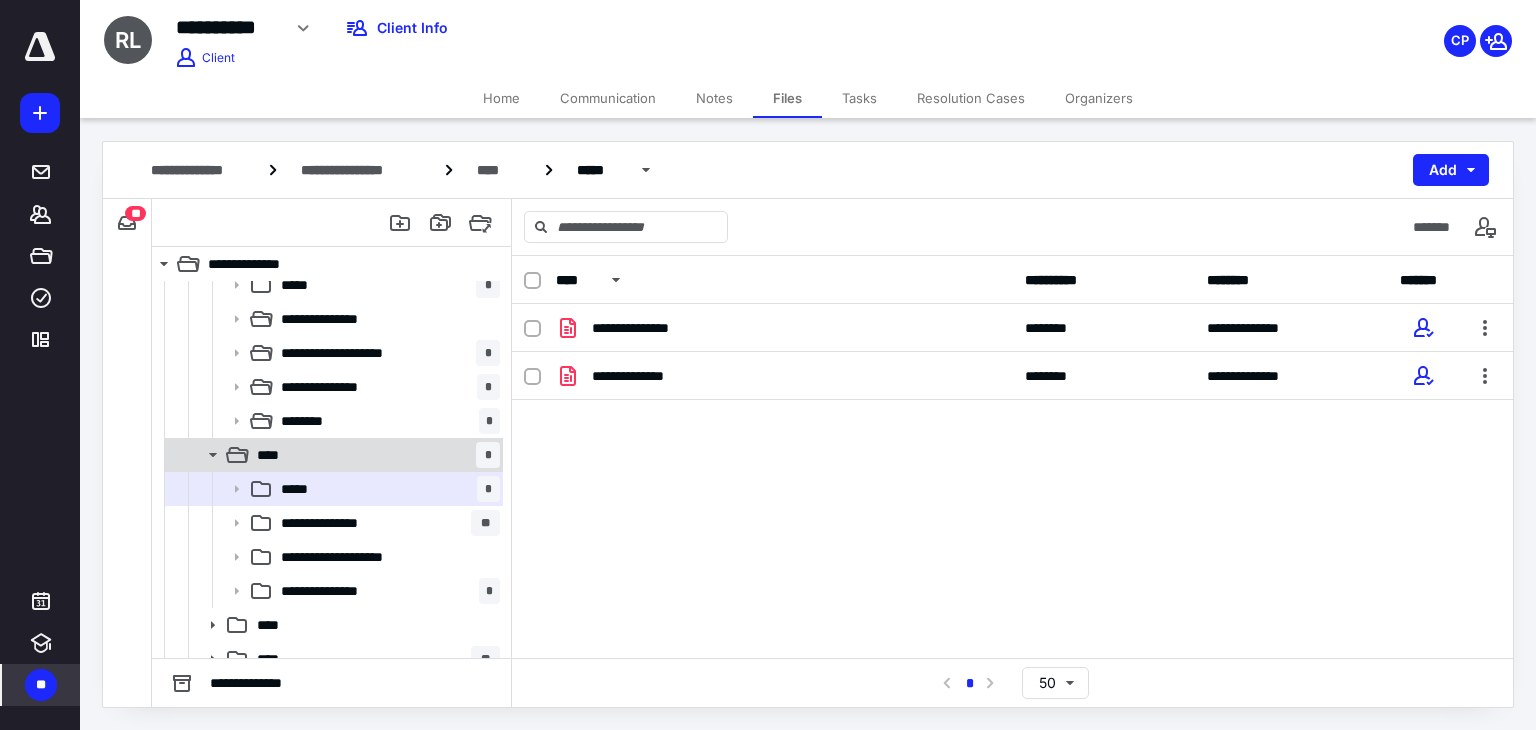 scroll, scrollTop: 400, scrollLeft: 0, axis: vertical 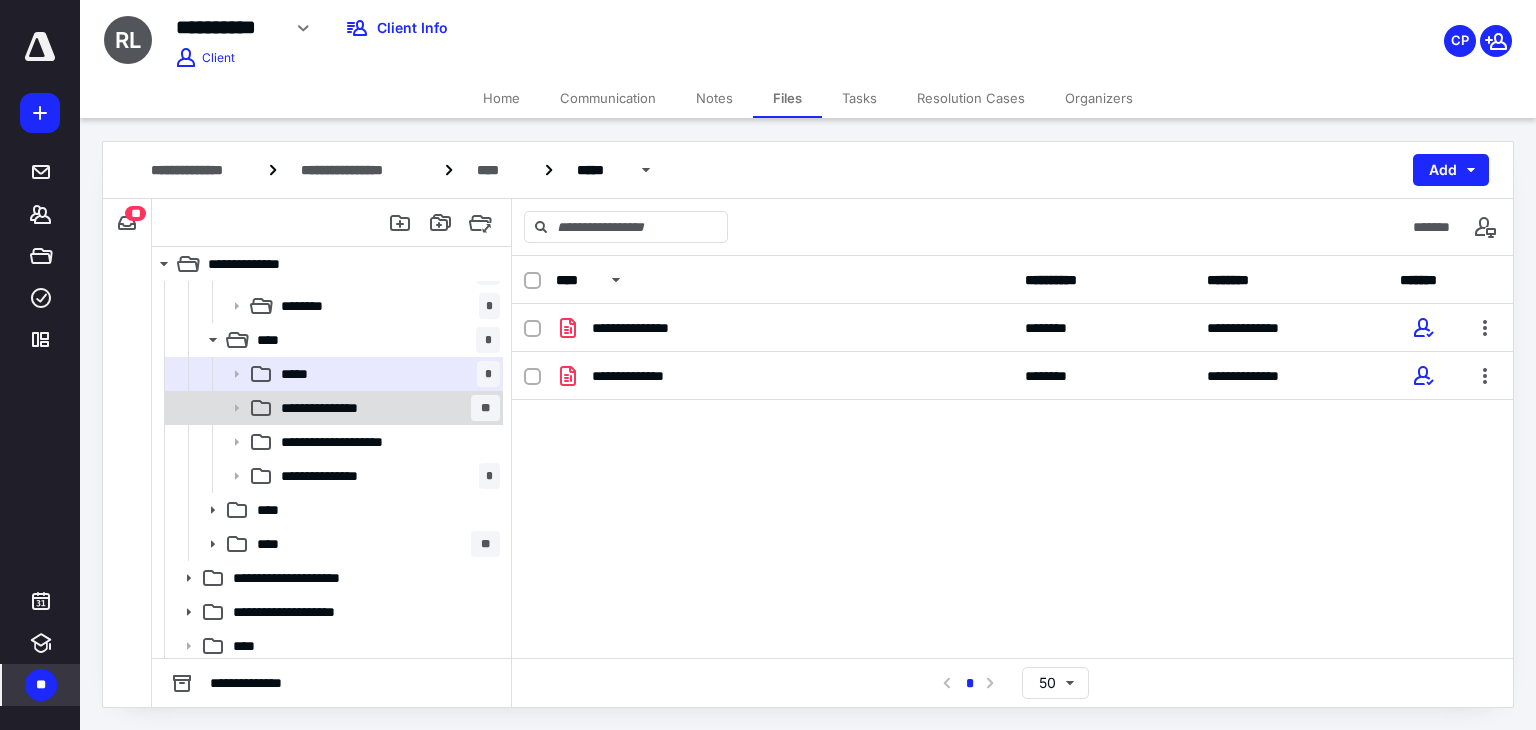 click on "**********" at bounding box center [386, 408] 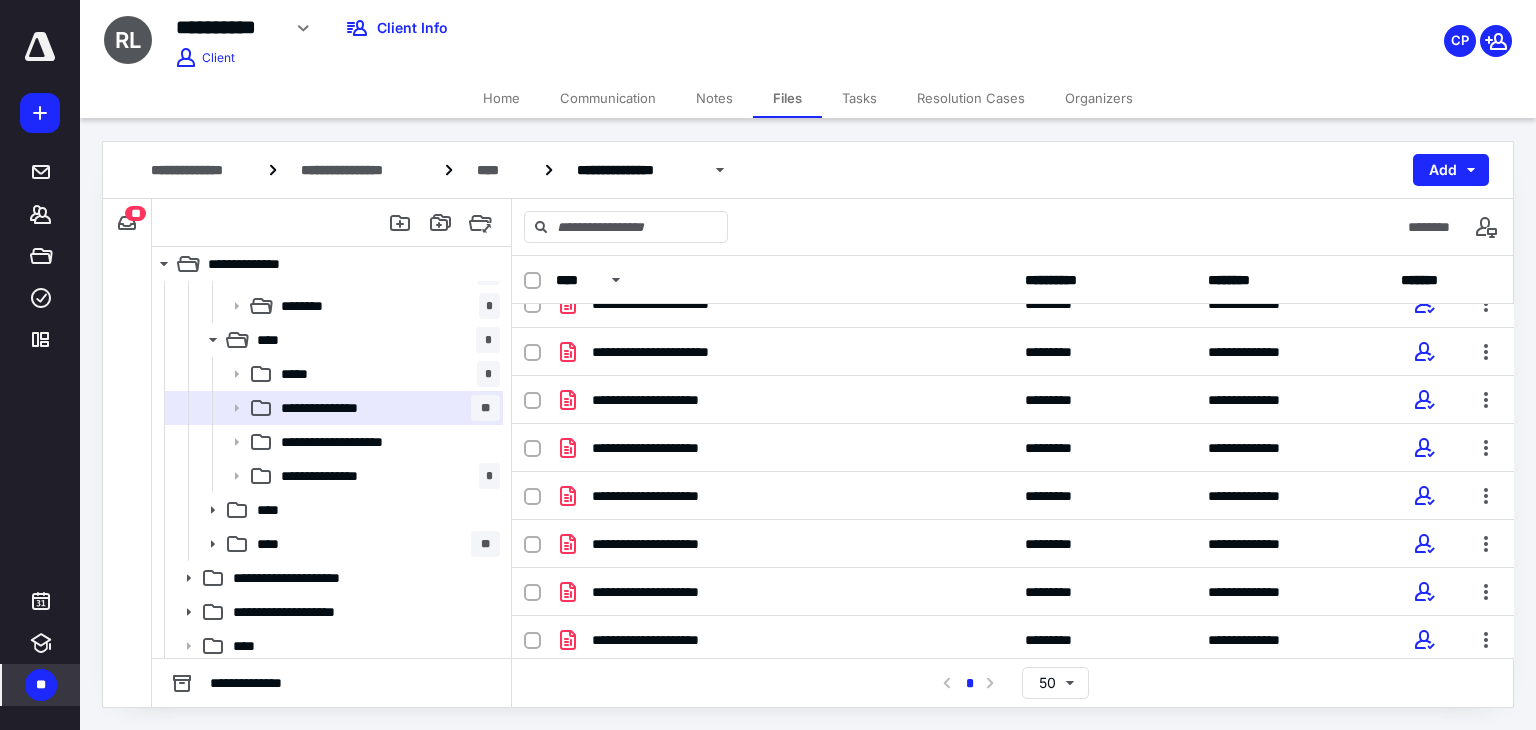 scroll, scrollTop: 219, scrollLeft: 0, axis: vertical 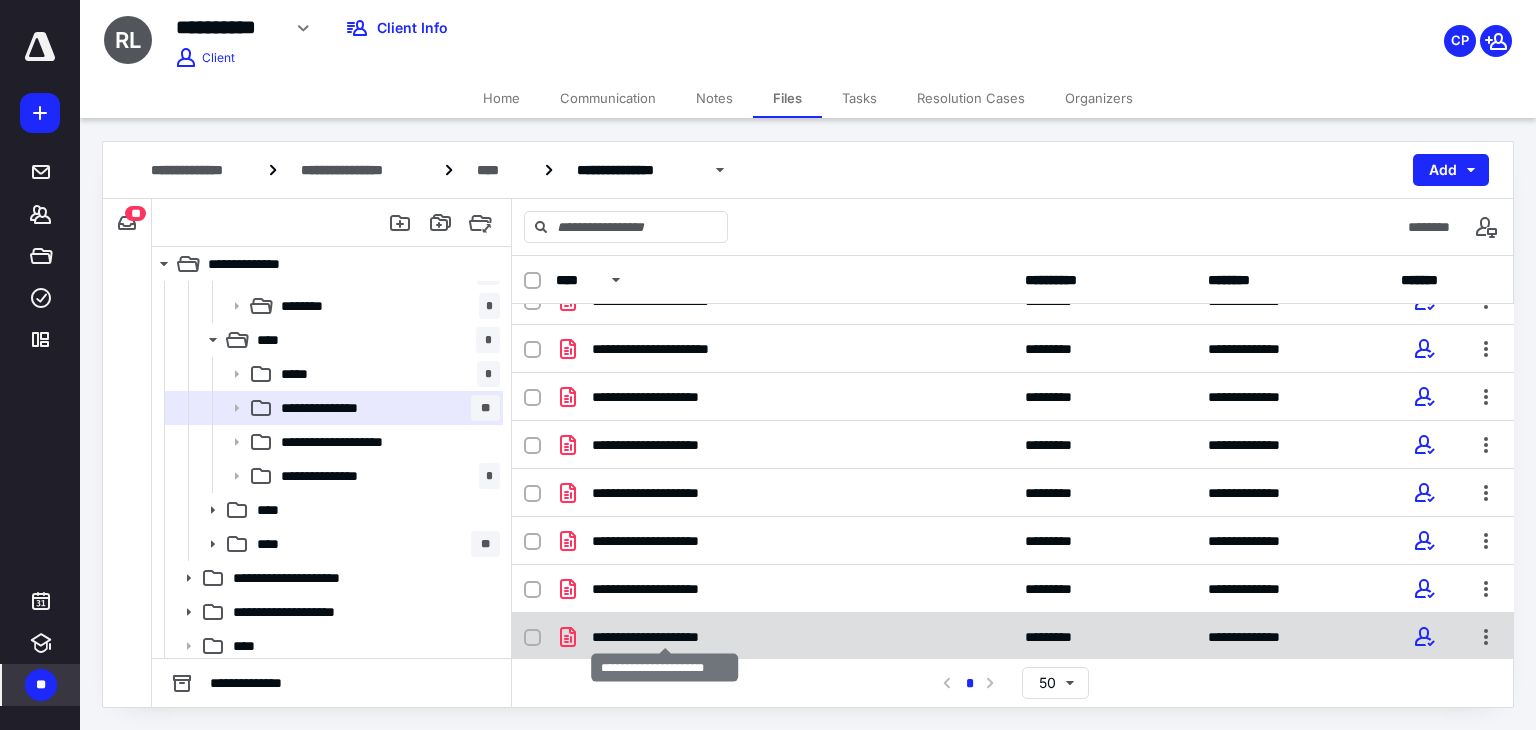 click on "**********" at bounding box center [665, 637] 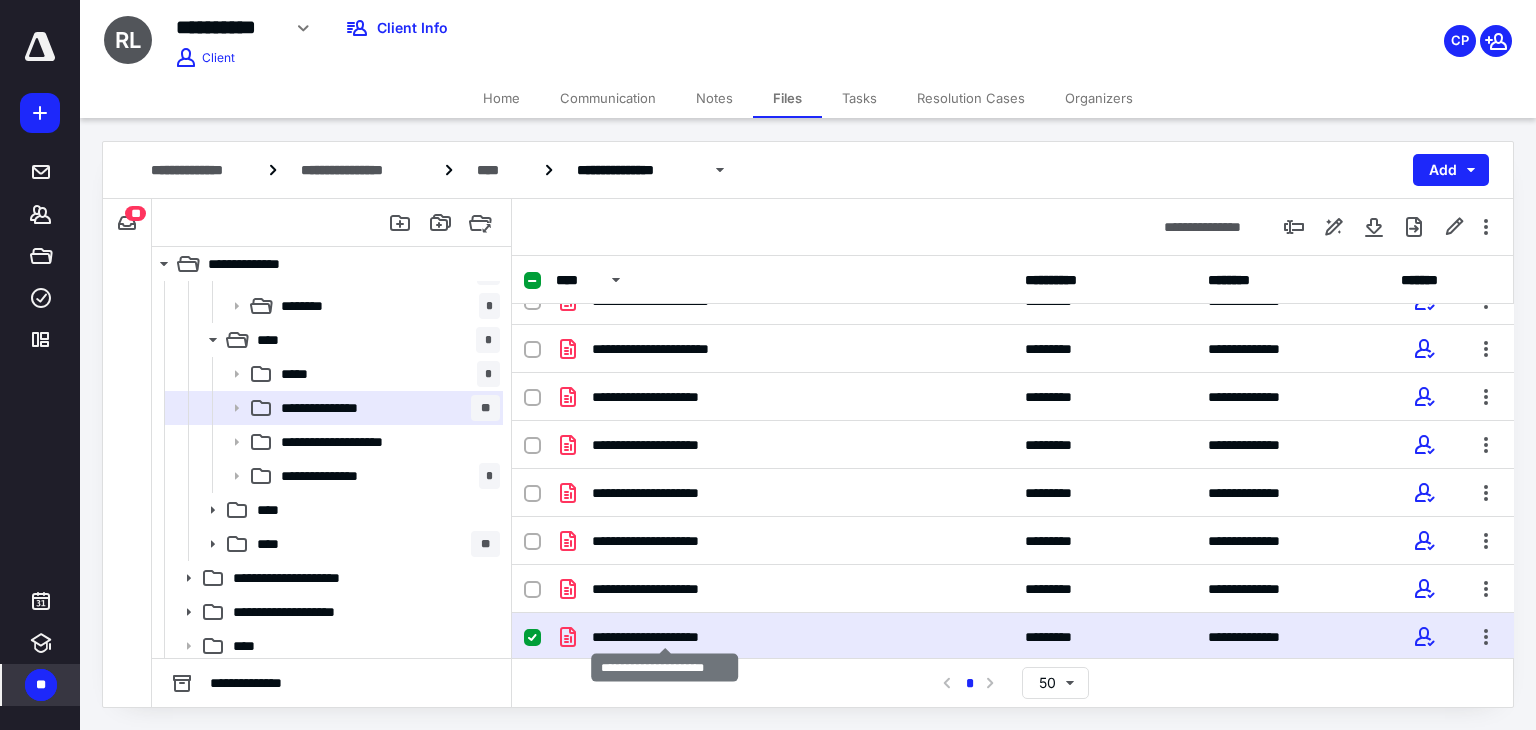 click on "**********" at bounding box center (665, 637) 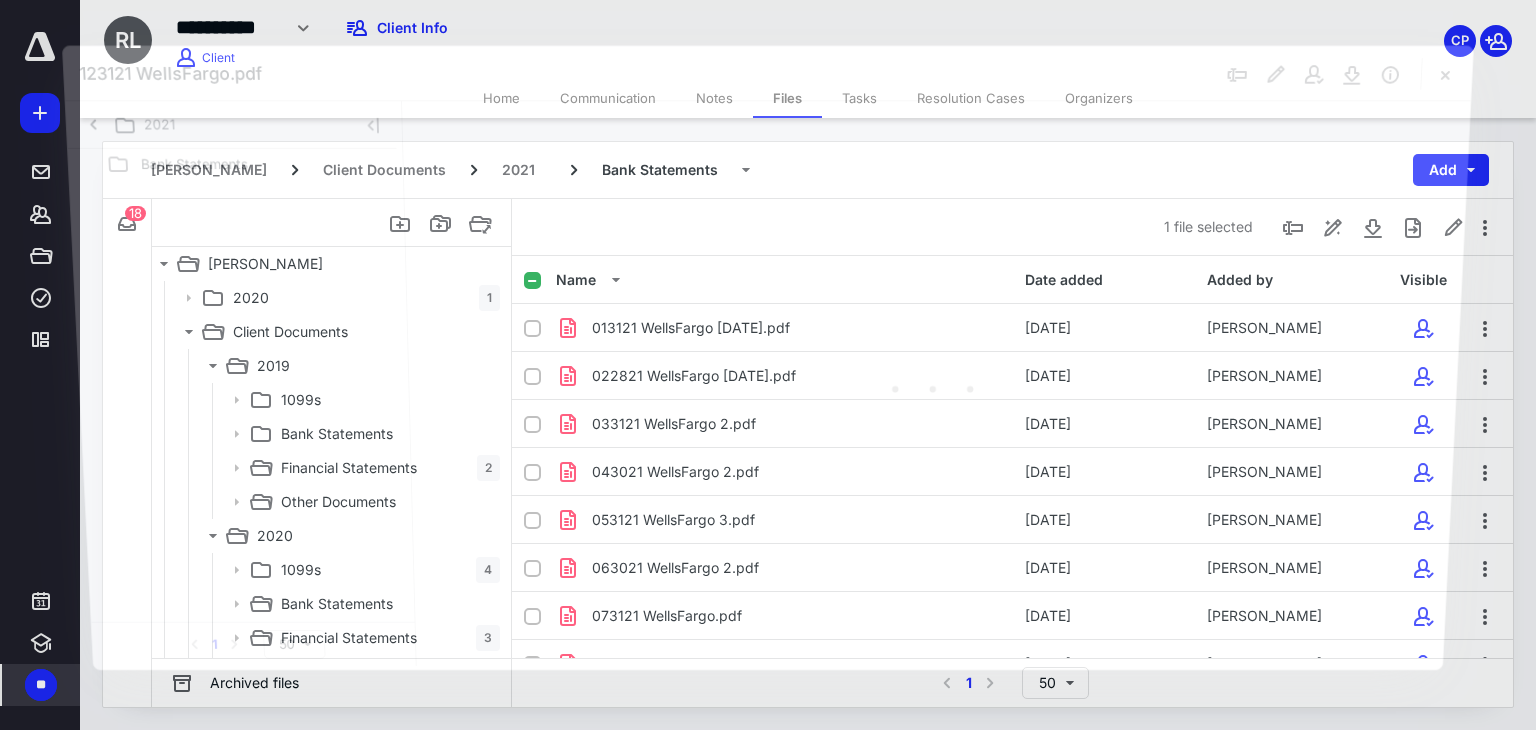 scroll, scrollTop: 400, scrollLeft: 0, axis: vertical 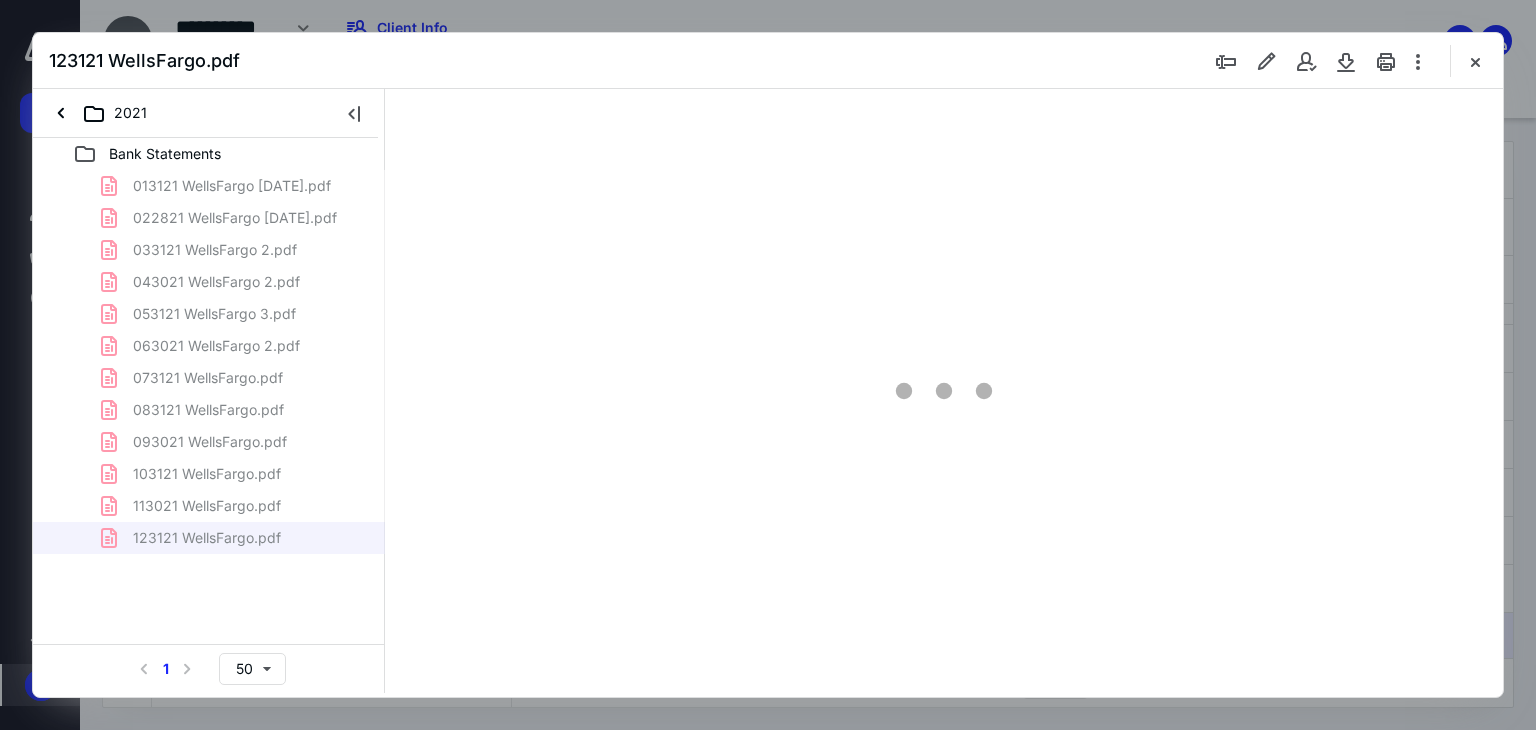 type on "66" 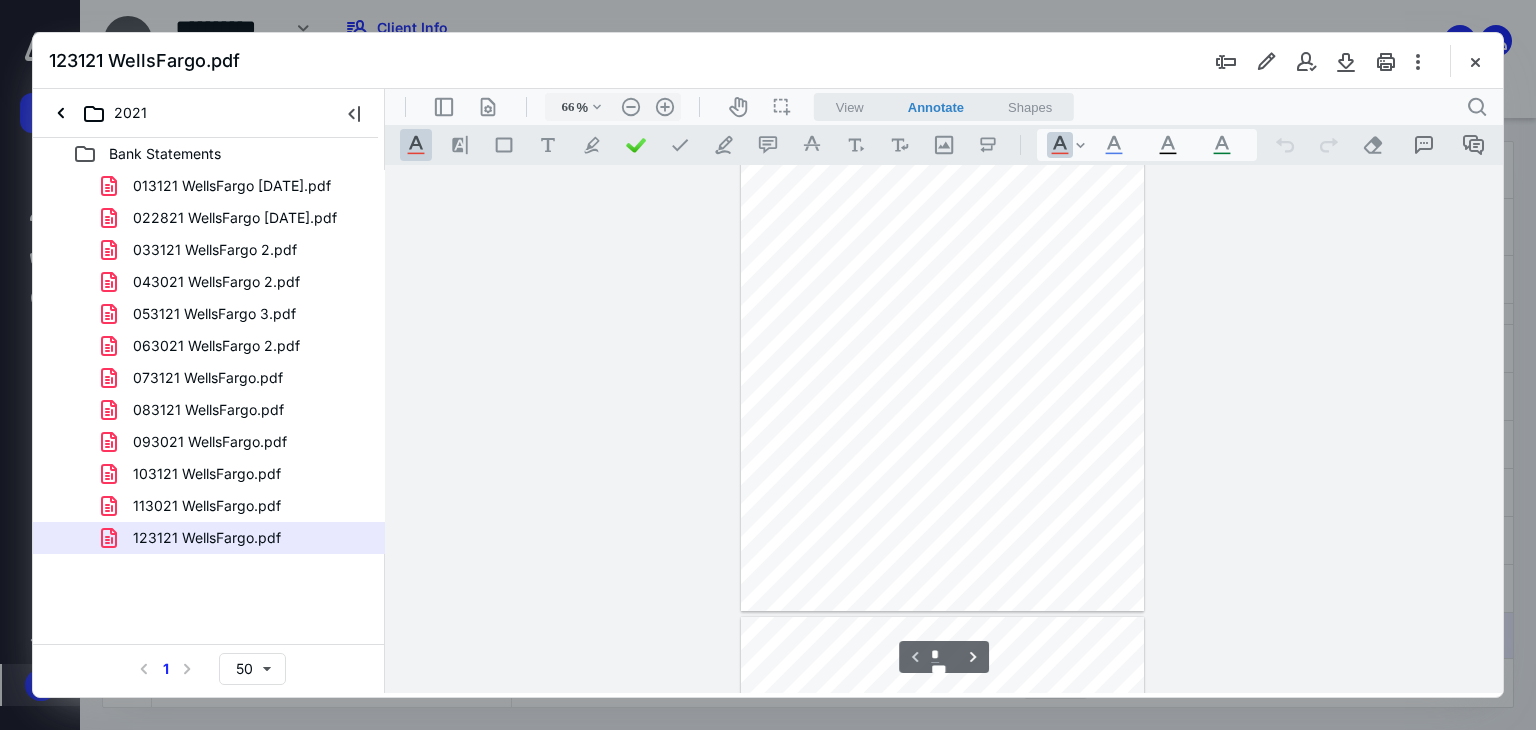 scroll, scrollTop: 0, scrollLeft: 0, axis: both 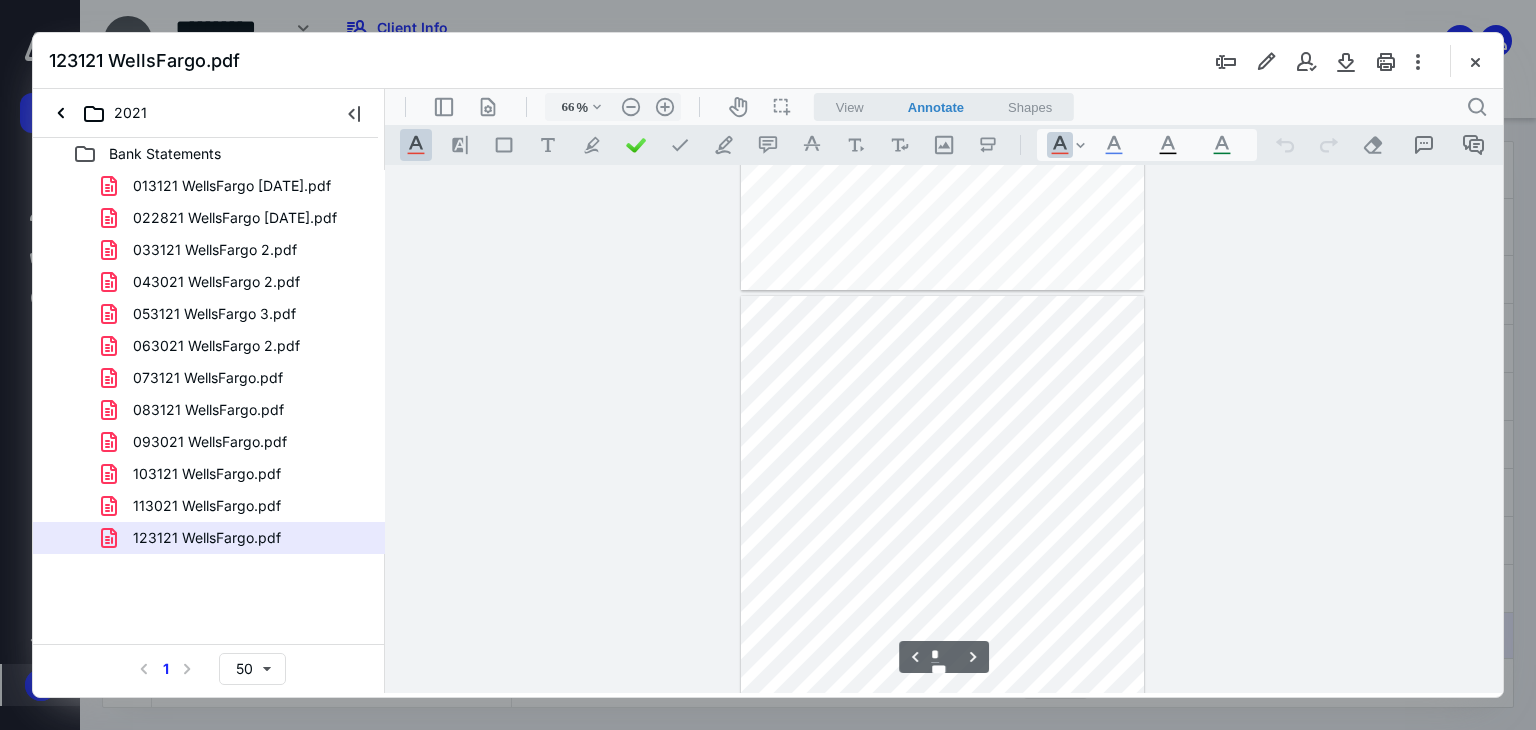 type on "*" 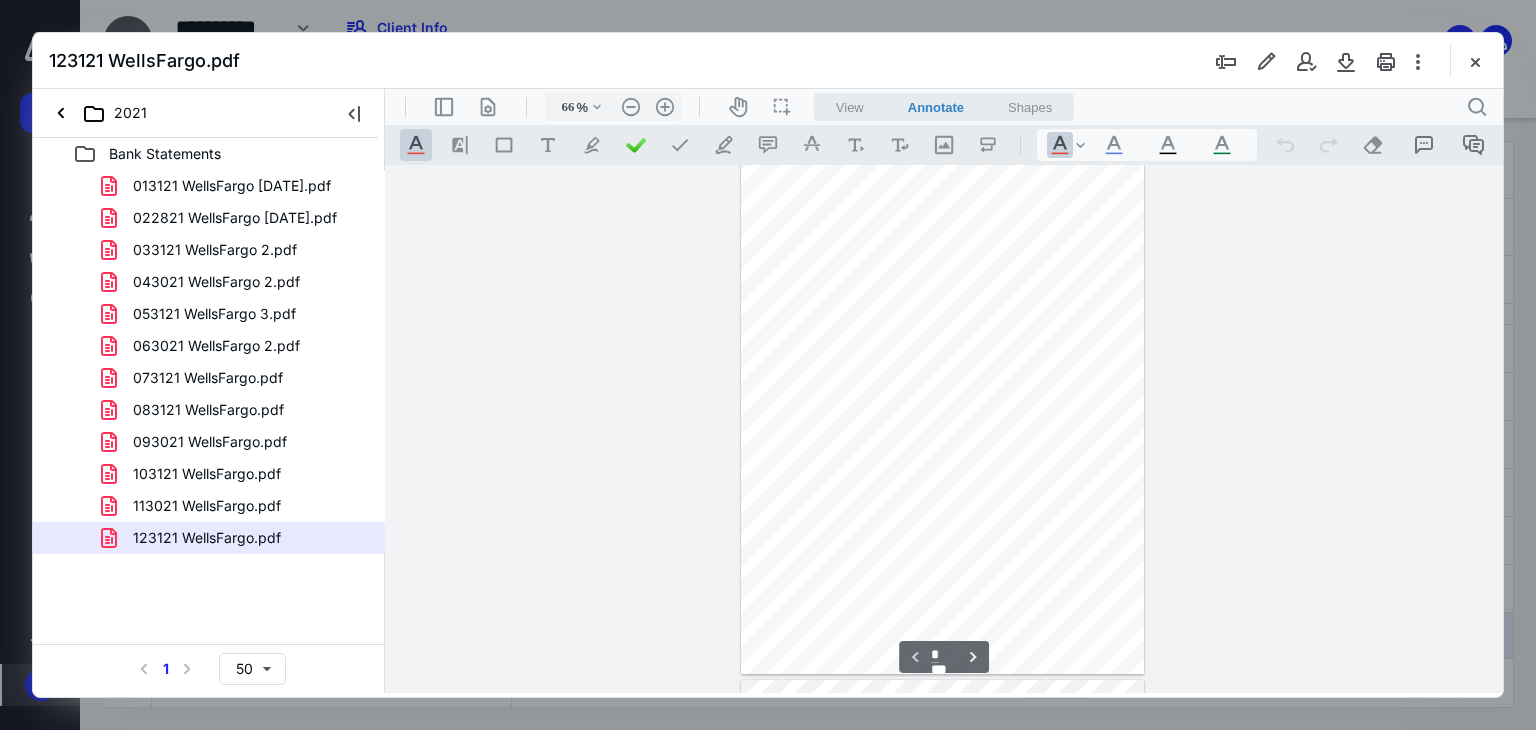 scroll, scrollTop: 0, scrollLeft: 0, axis: both 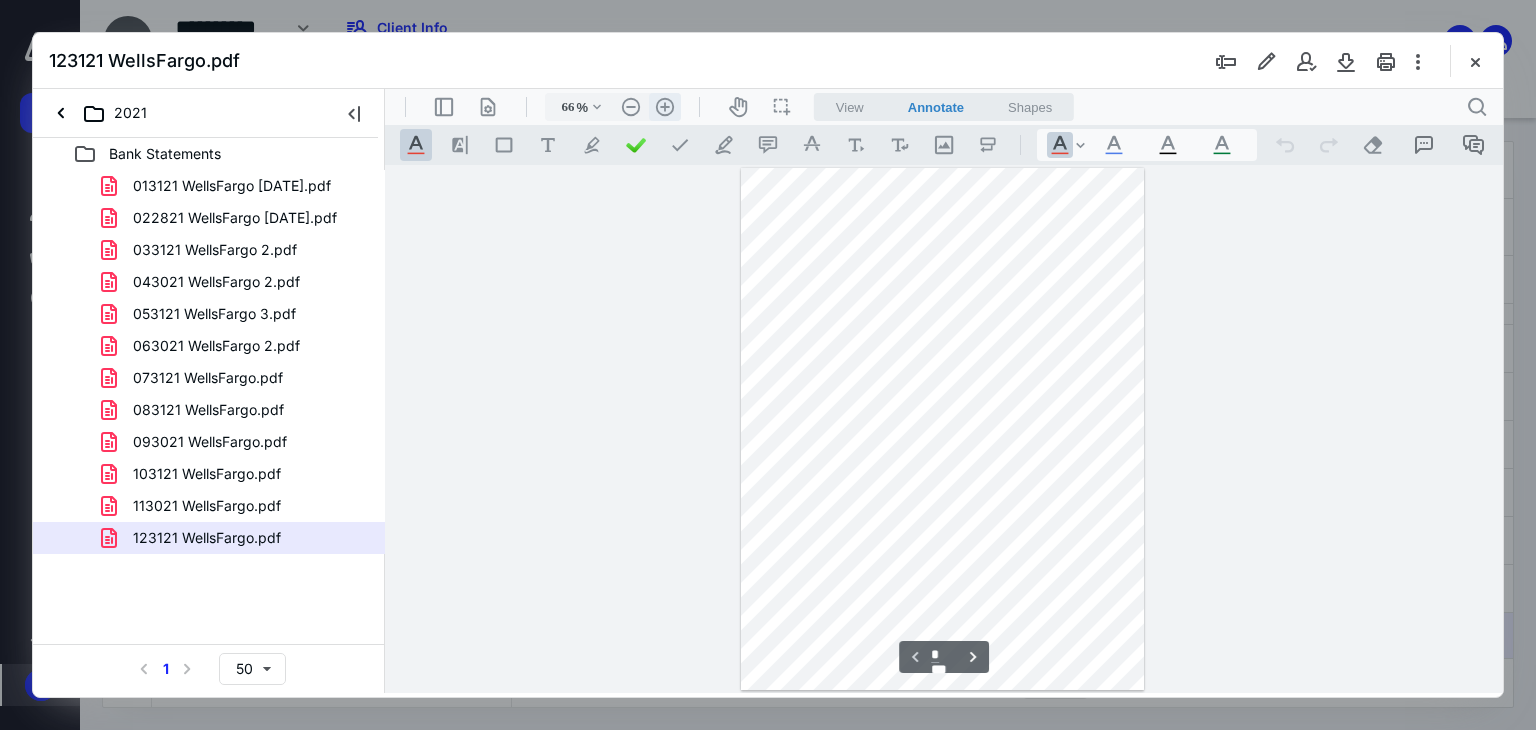 click on ".cls-1{fill:#abb0c4;} icon - header - zoom - in - line" at bounding box center (665, 107) 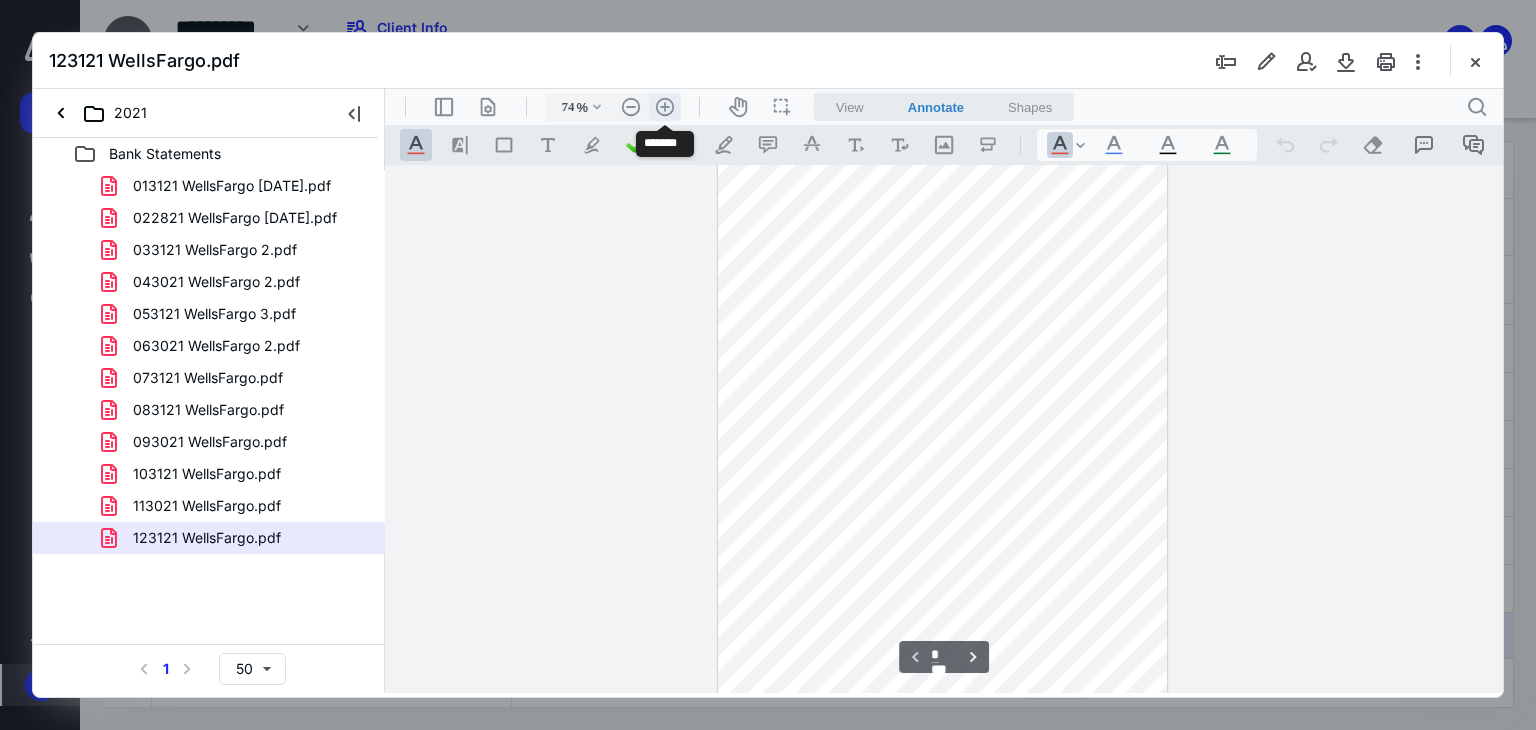 click on ".cls-1{fill:#abb0c4;} icon - header - zoom - in - line" at bounding box center [665, 107] 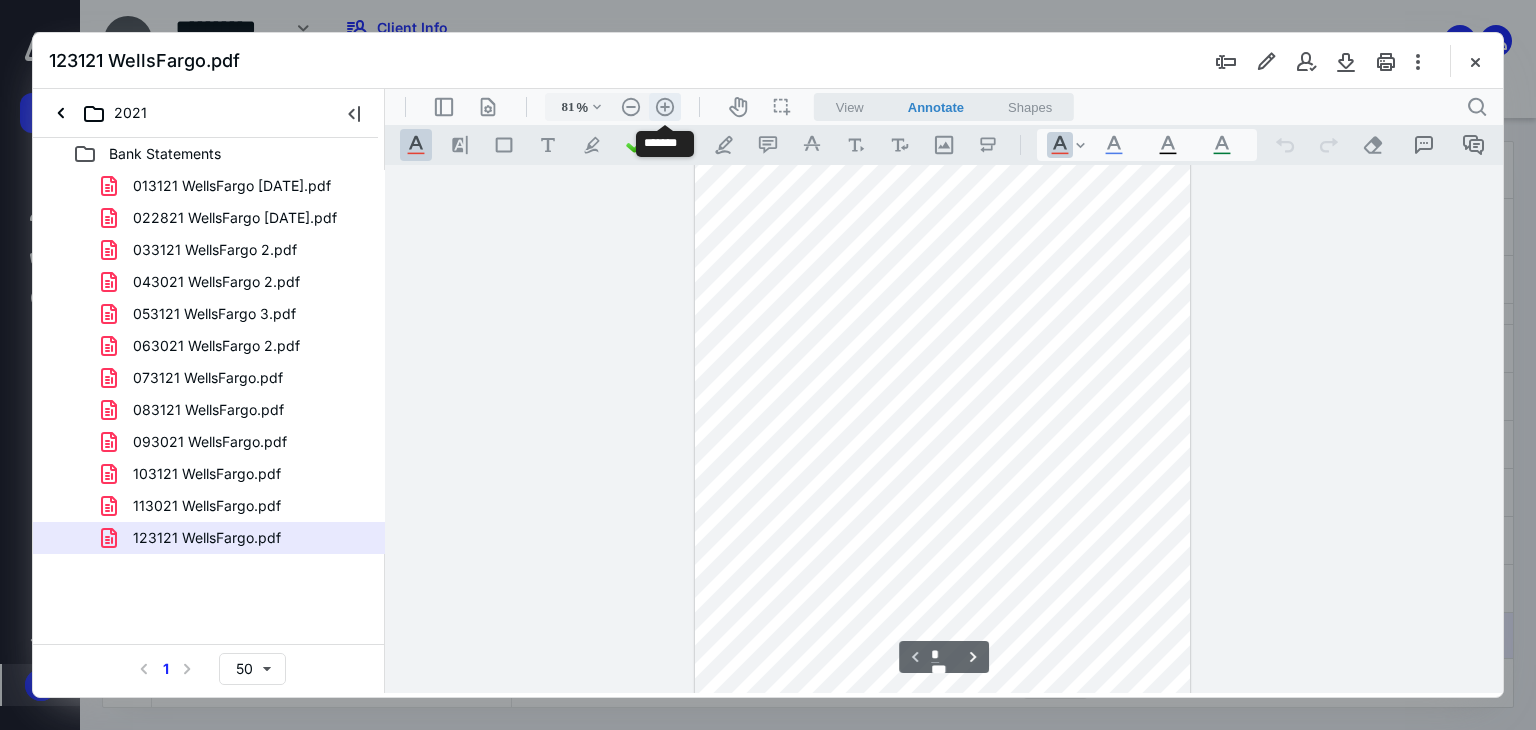 click on ".cls-1{fill:#abb0c4;} icon - header - zoom - in - line" at bounding box center [665, 107] 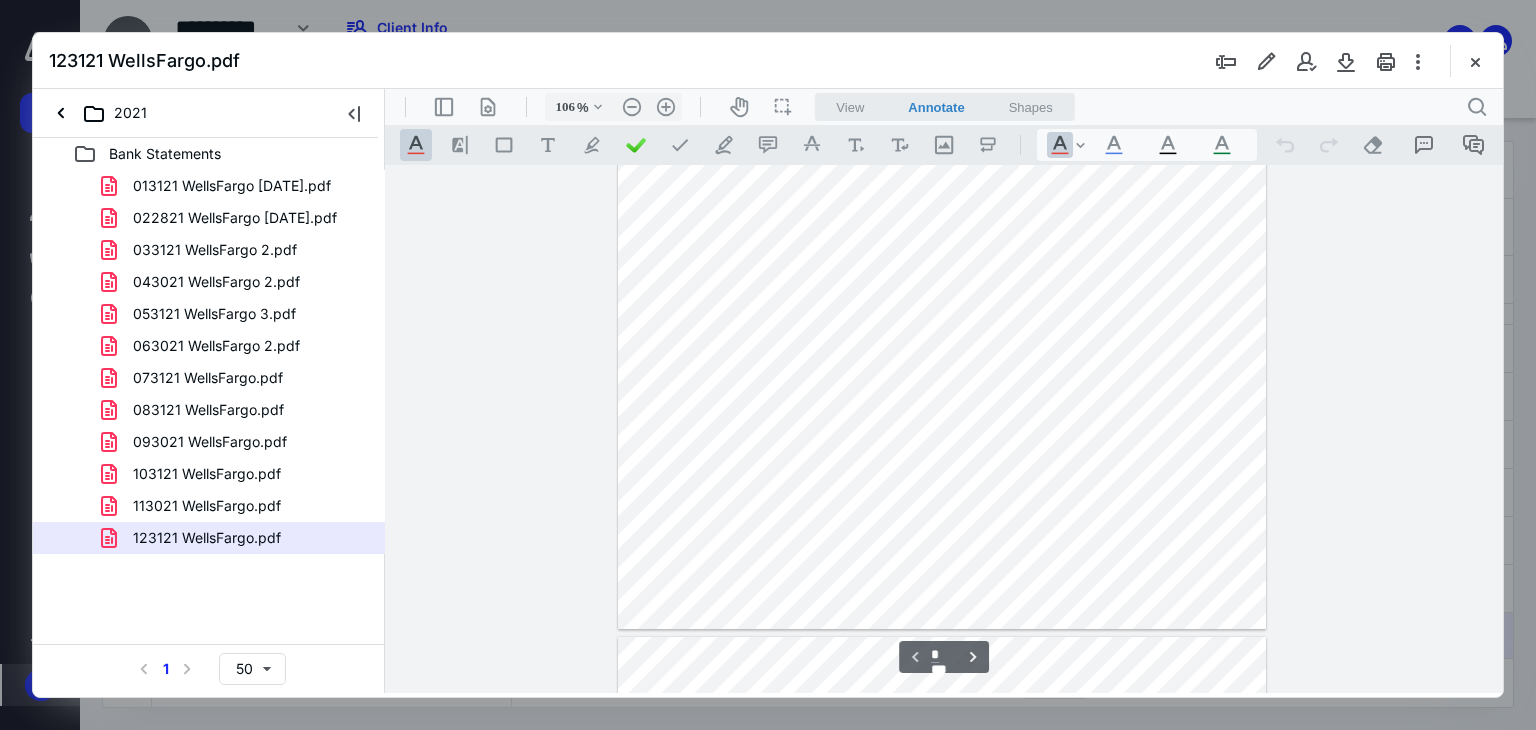 scroll, scrollTop: 400, scrollLeft: 0, axis: vertical 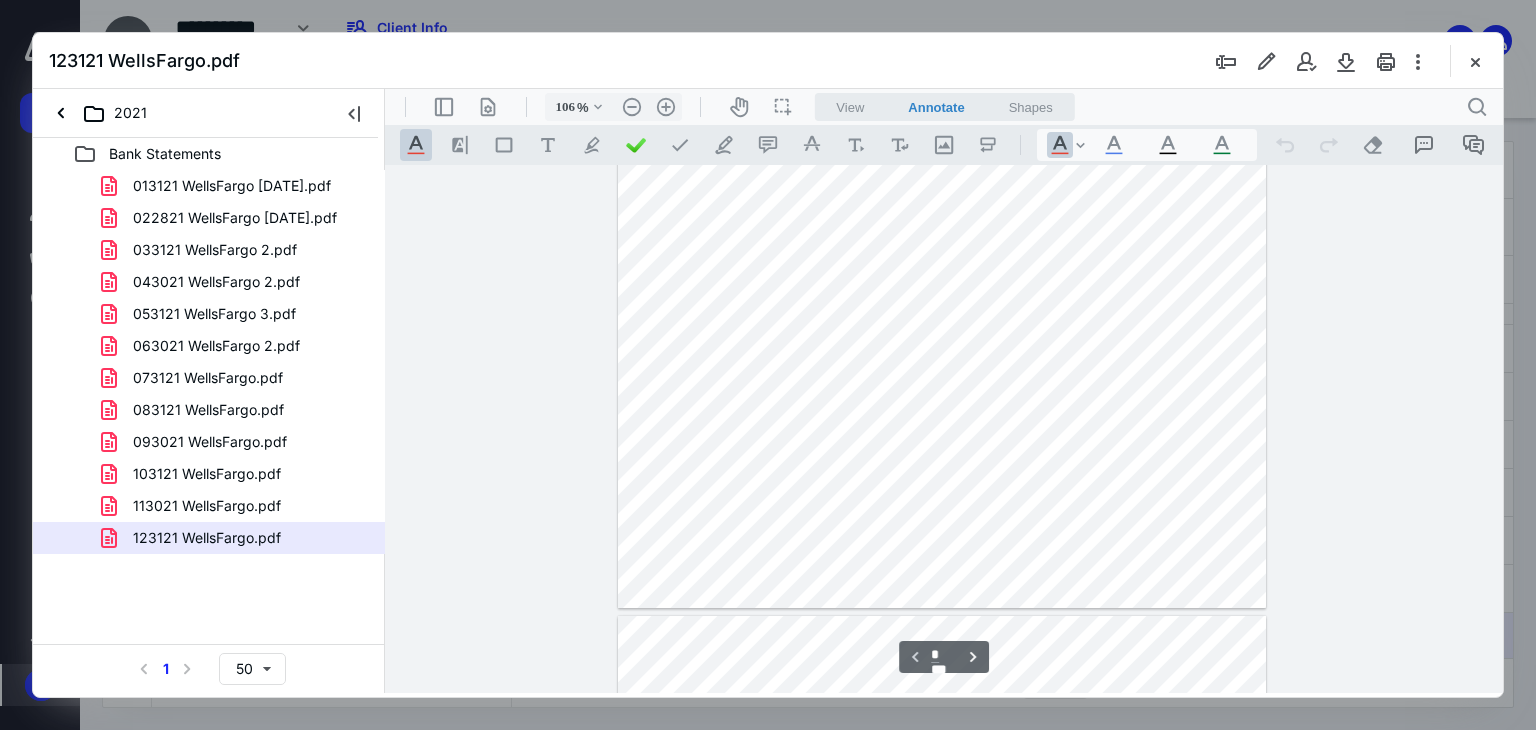 drag, startPoint x: 918, startPoint y: 340, endPoint x: 975, endPoint y: 333, distance: 57.428215 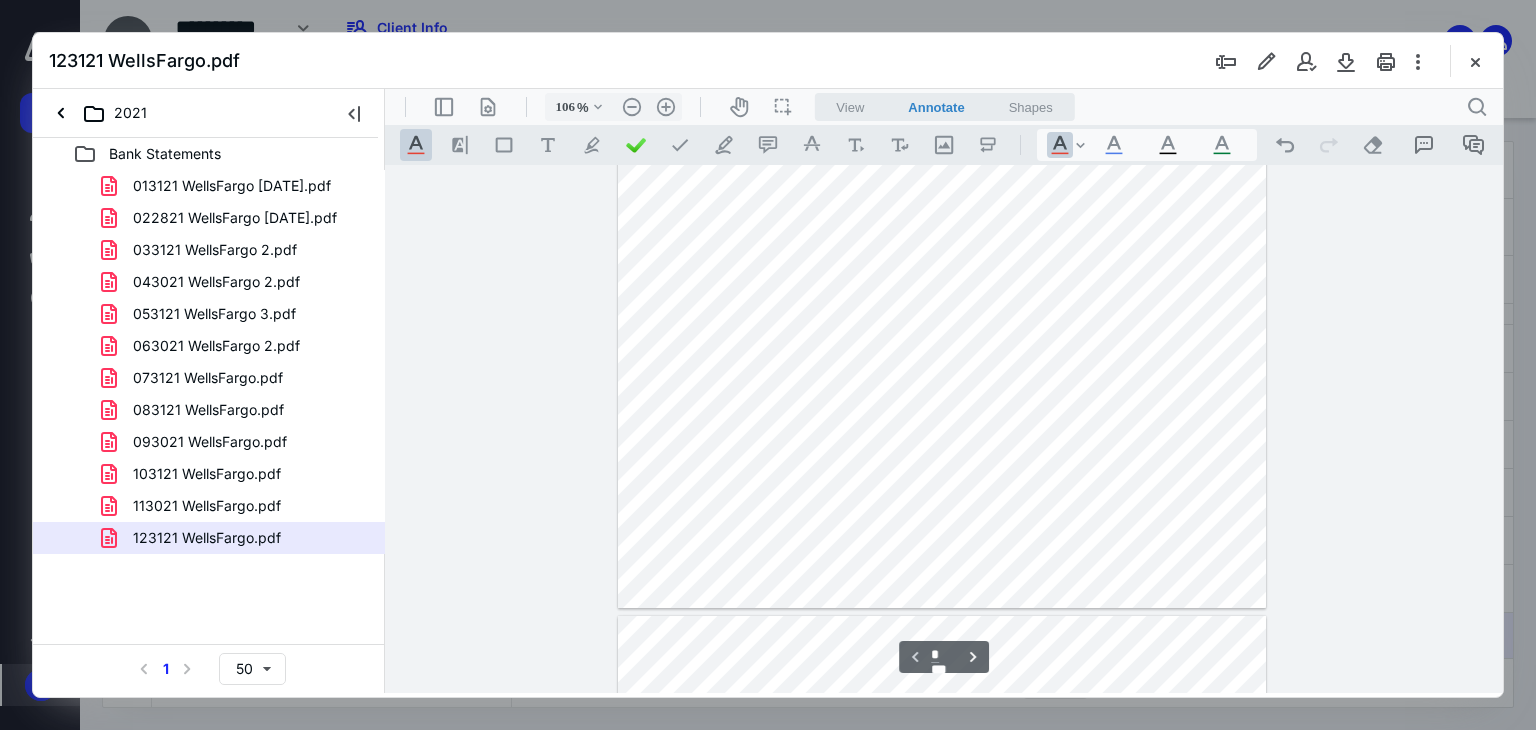 drag, startPoint x: 913, startPoint y: 334, endPoint x: 965, endPoint y: 339, distance: 52.23983 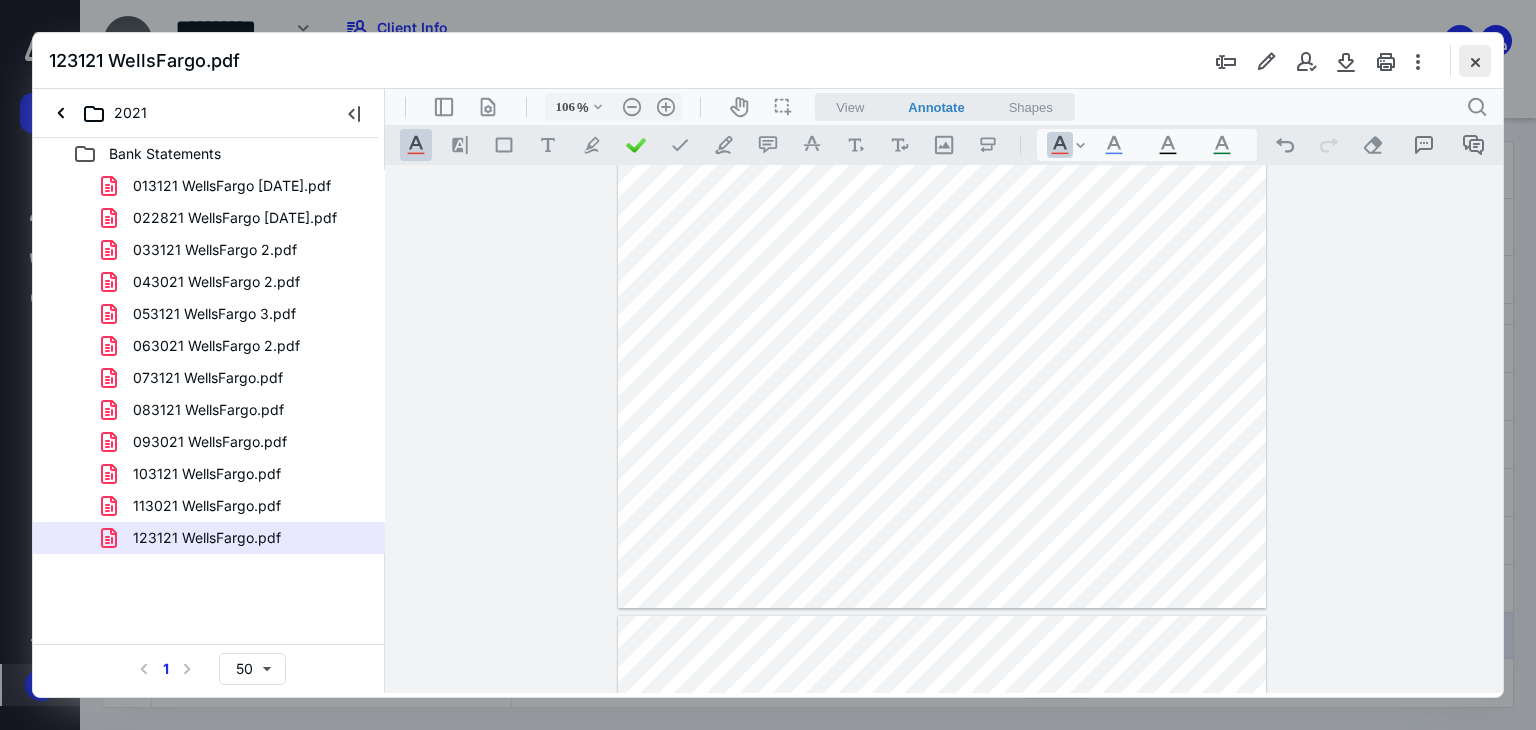 click at bounding box center [1475, 61] 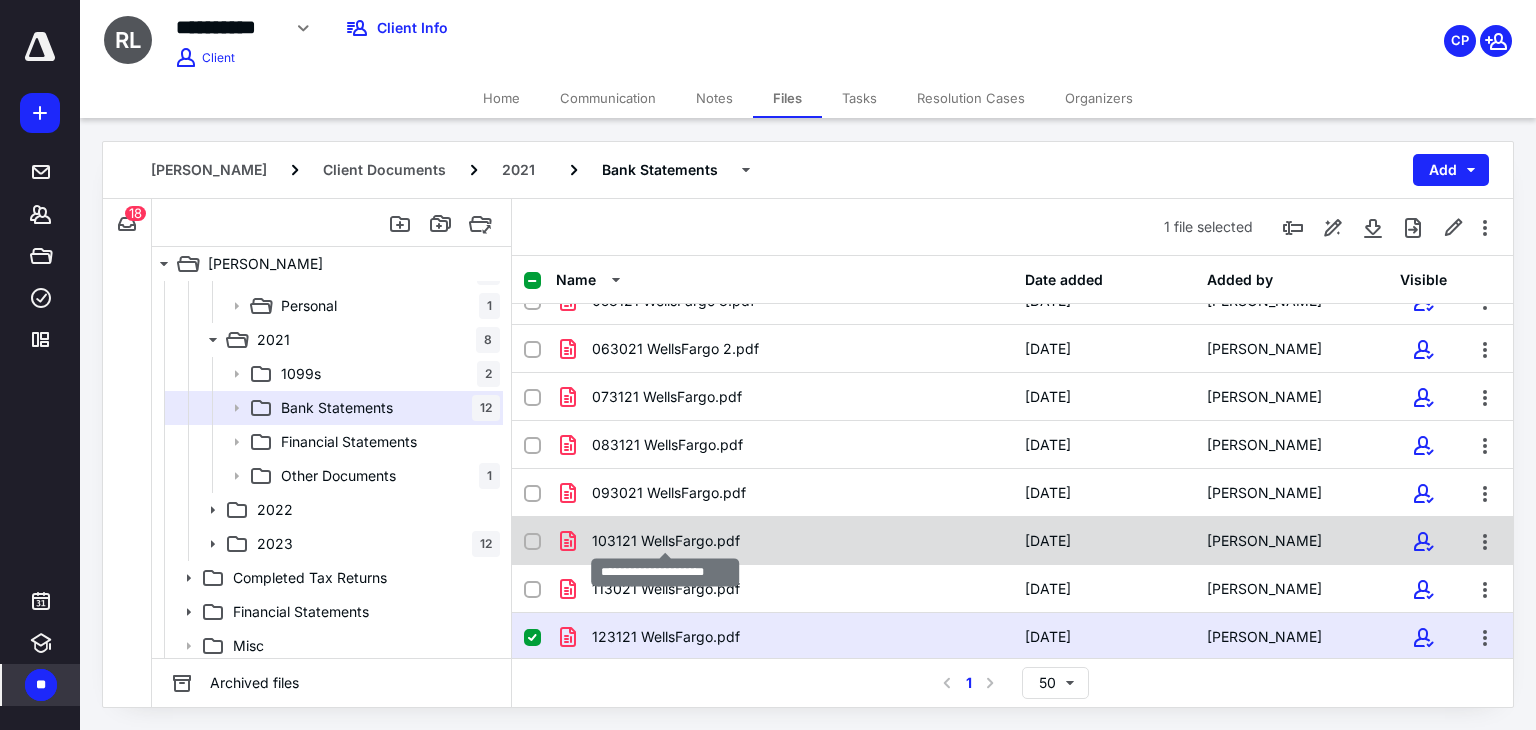scroll, scrollTop: 0, scrollLeft: 0, axis: both 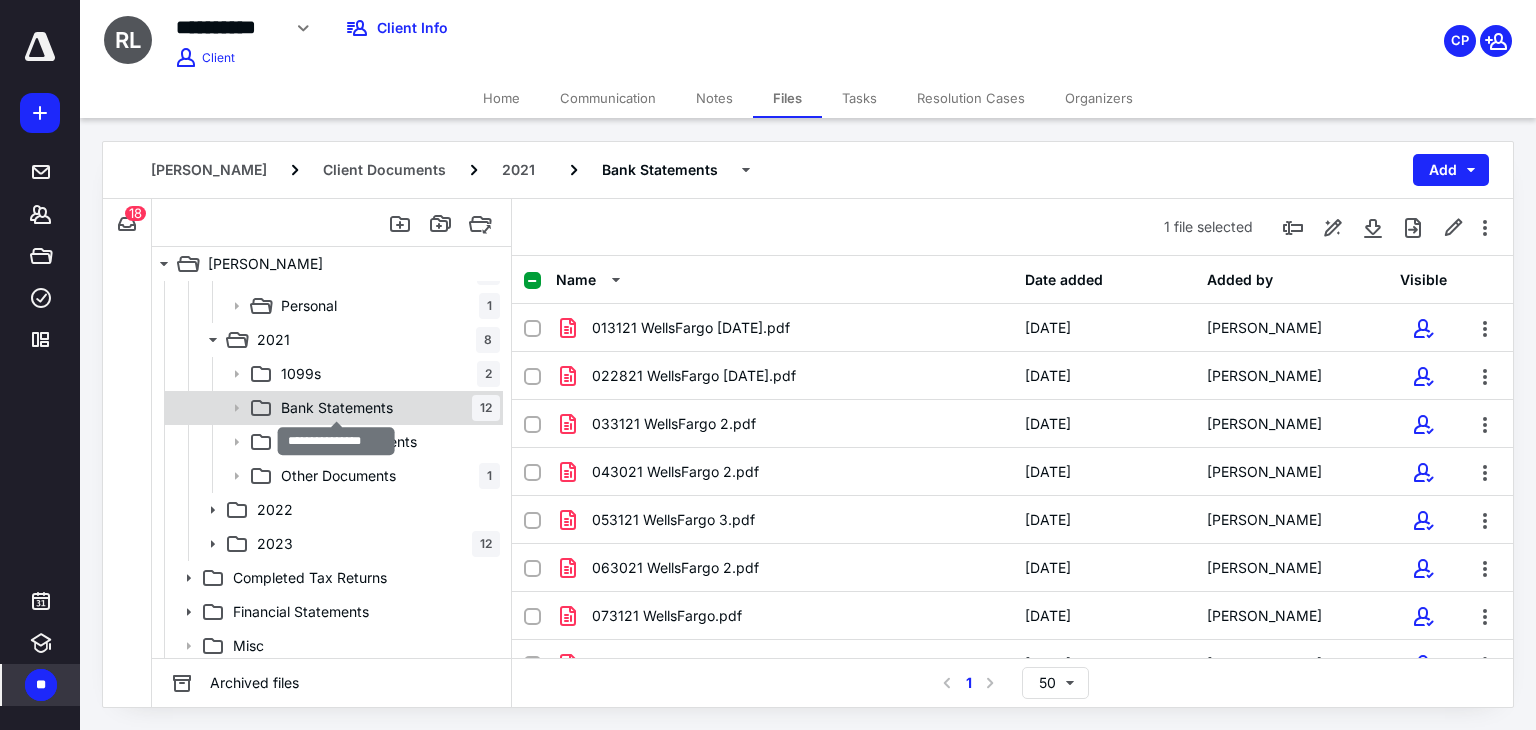 click on "Bank Statements" at bounding box center [337, 408] 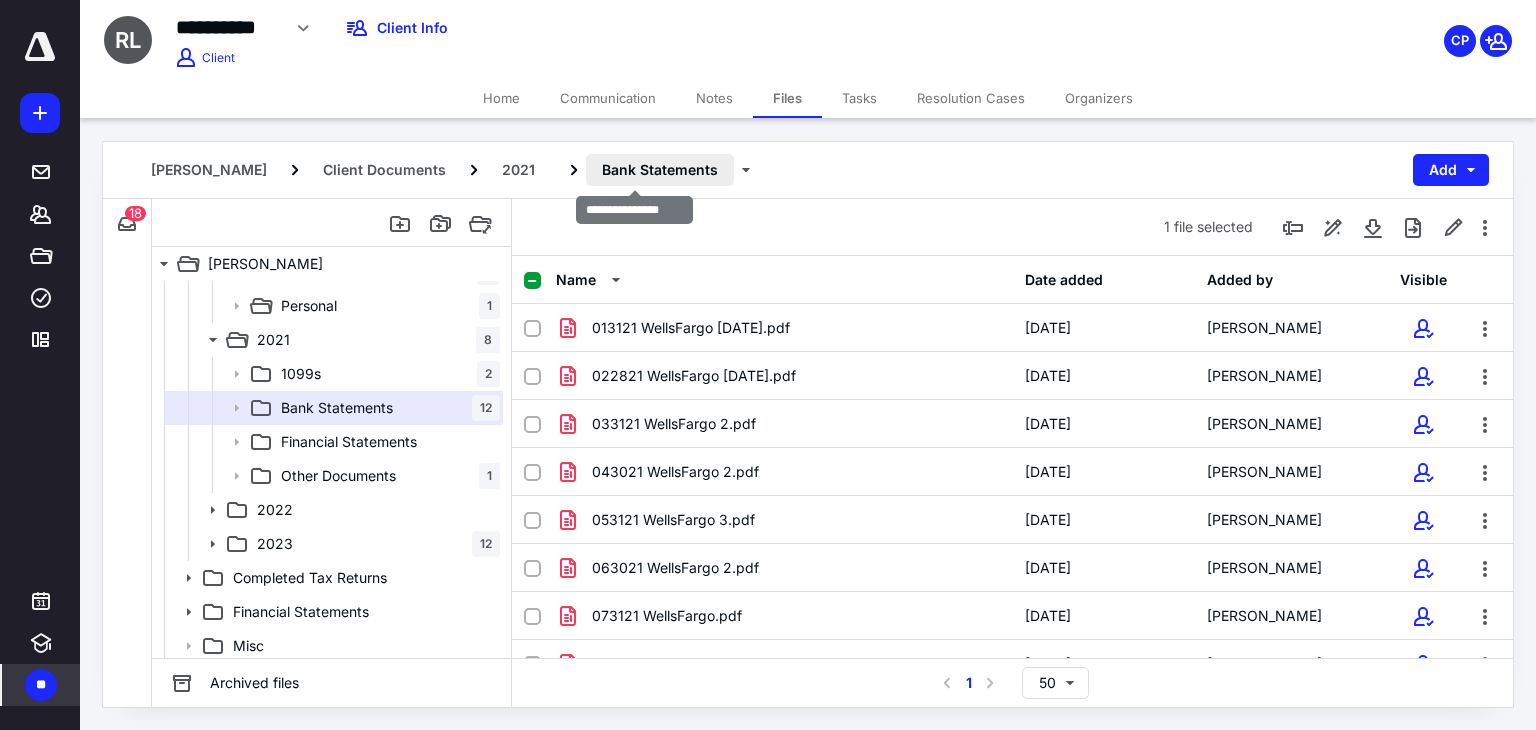 click on "Bank Statements" at bounding box center [660, 170] 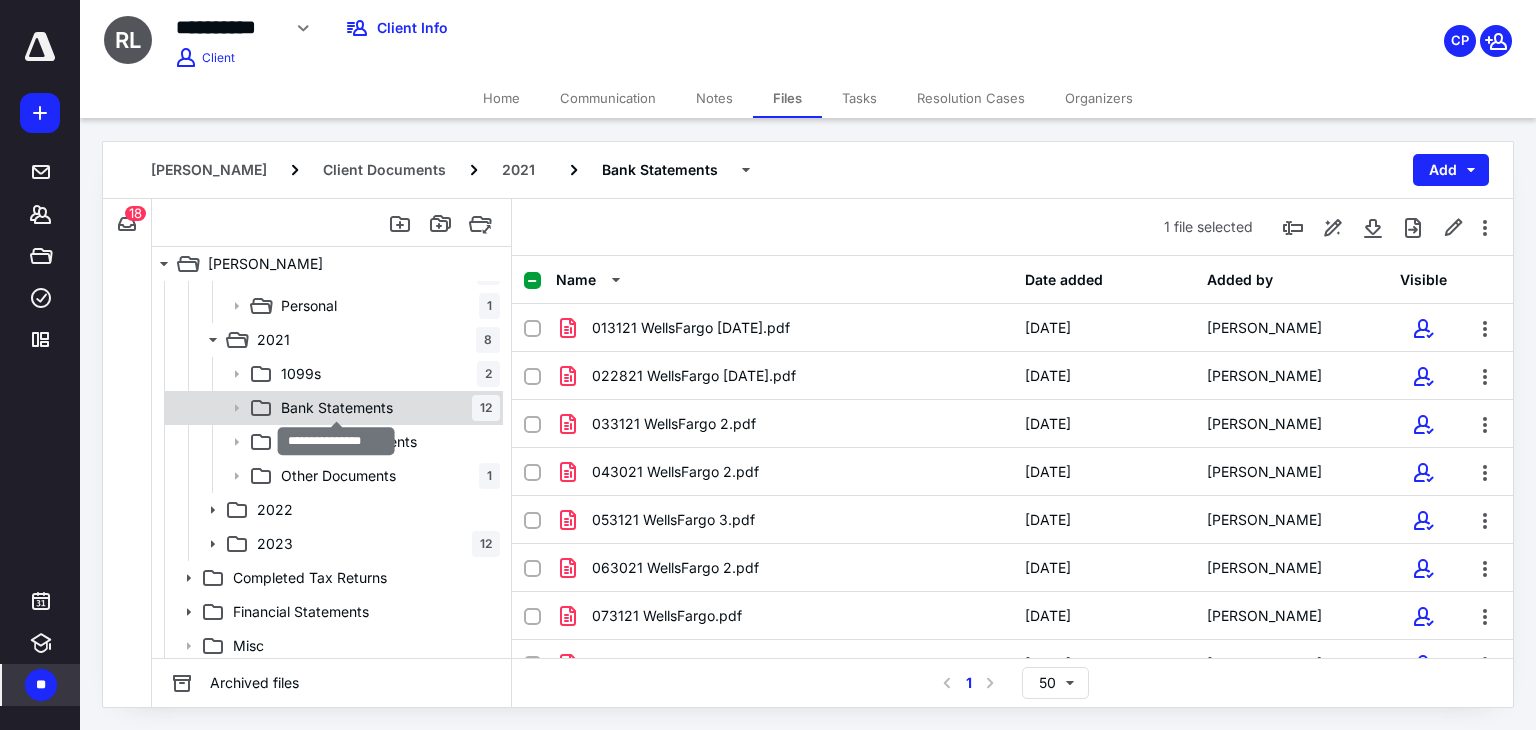 click on "Bank Statements" at bounding box center [337, 408] 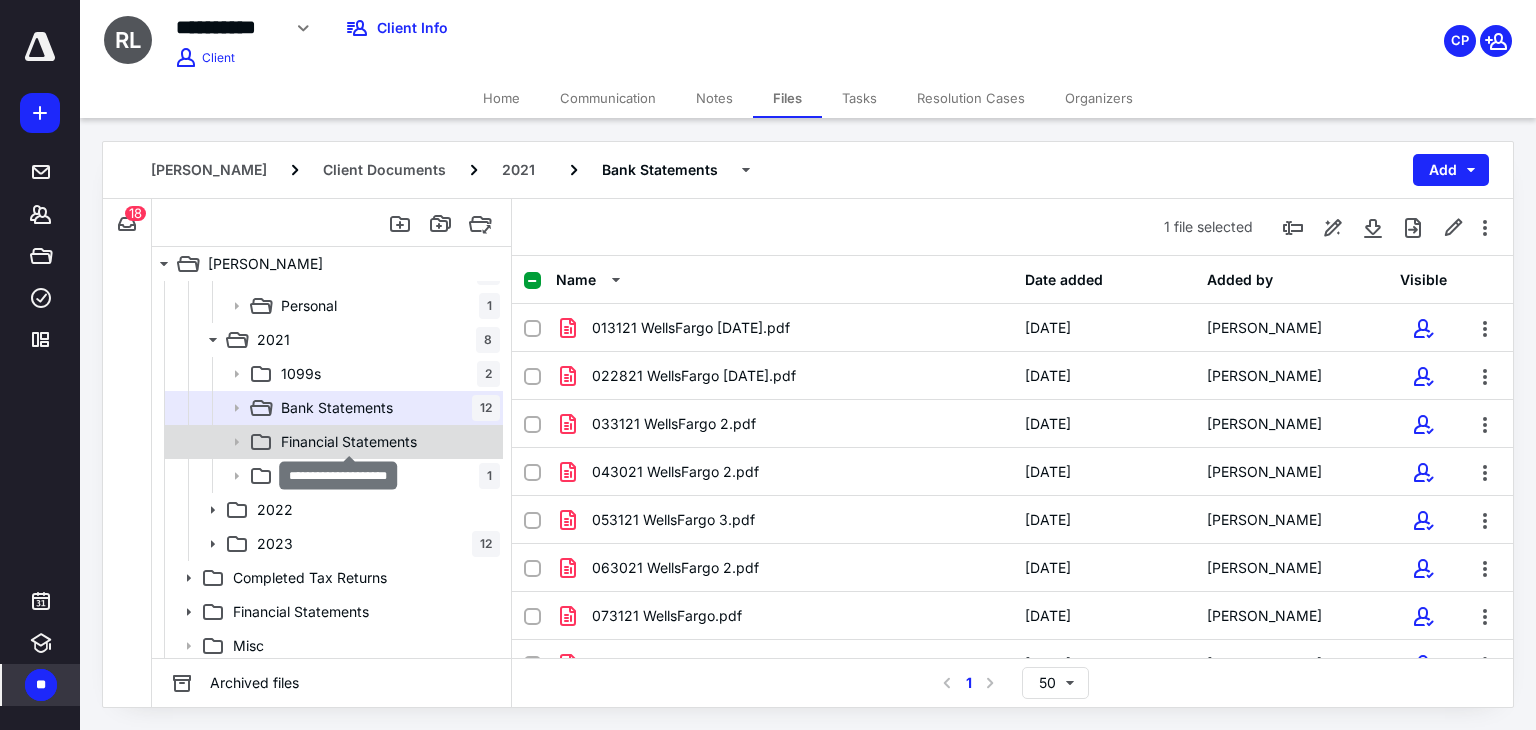 click on "Financial Statements" at bounding box center [349, 442] 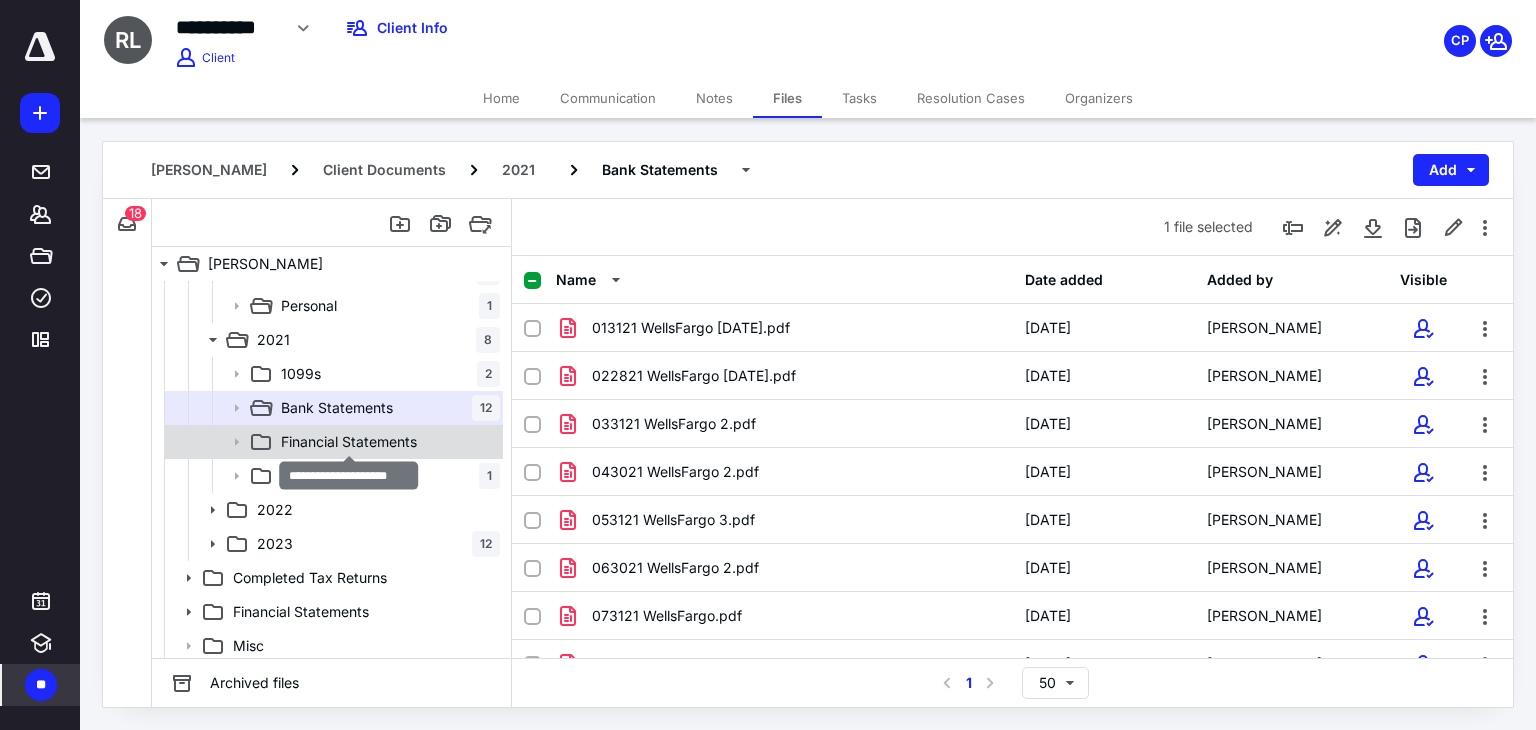 click on "Financial Statements" at bounding box center [349, 442] 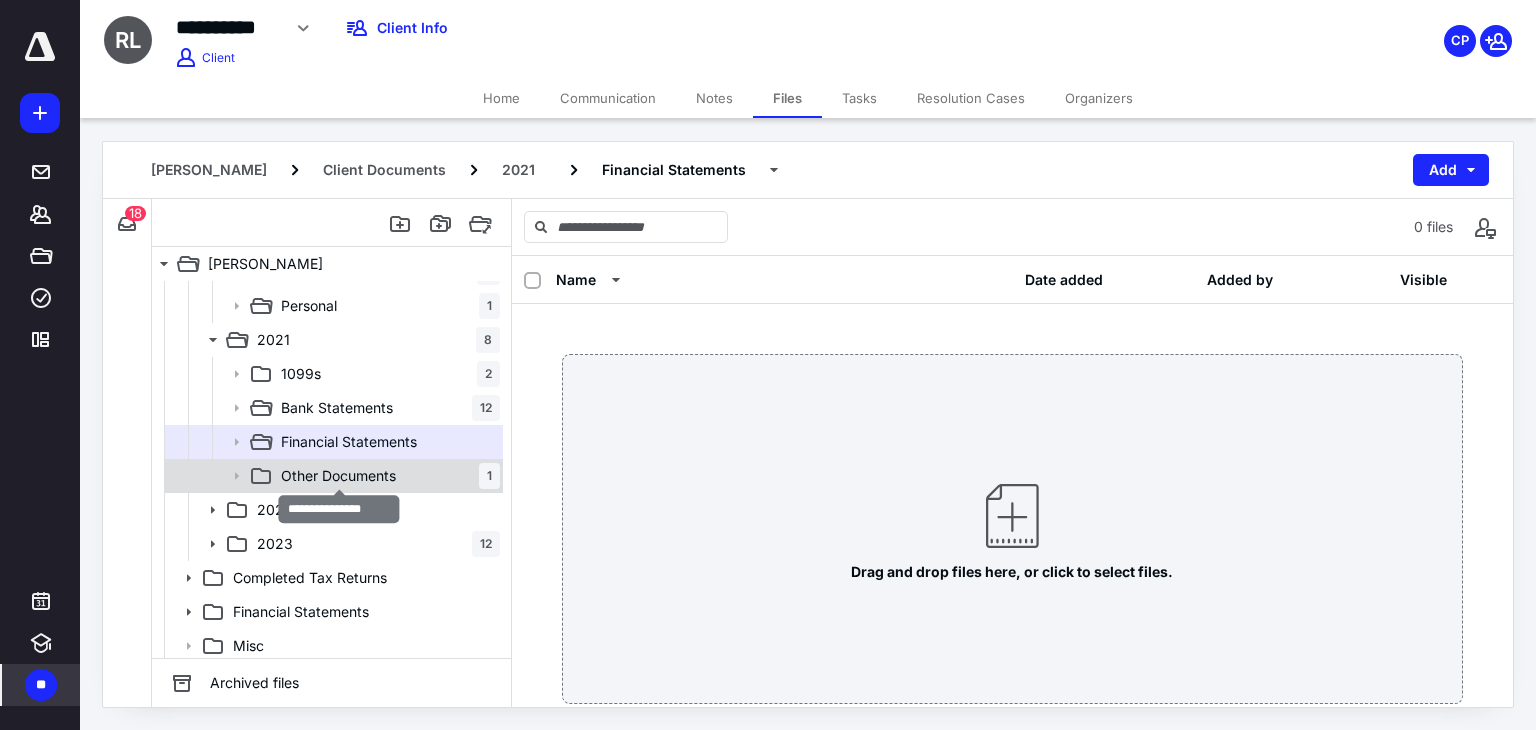 click on "Other Documents" at bounding box center [338, 476] 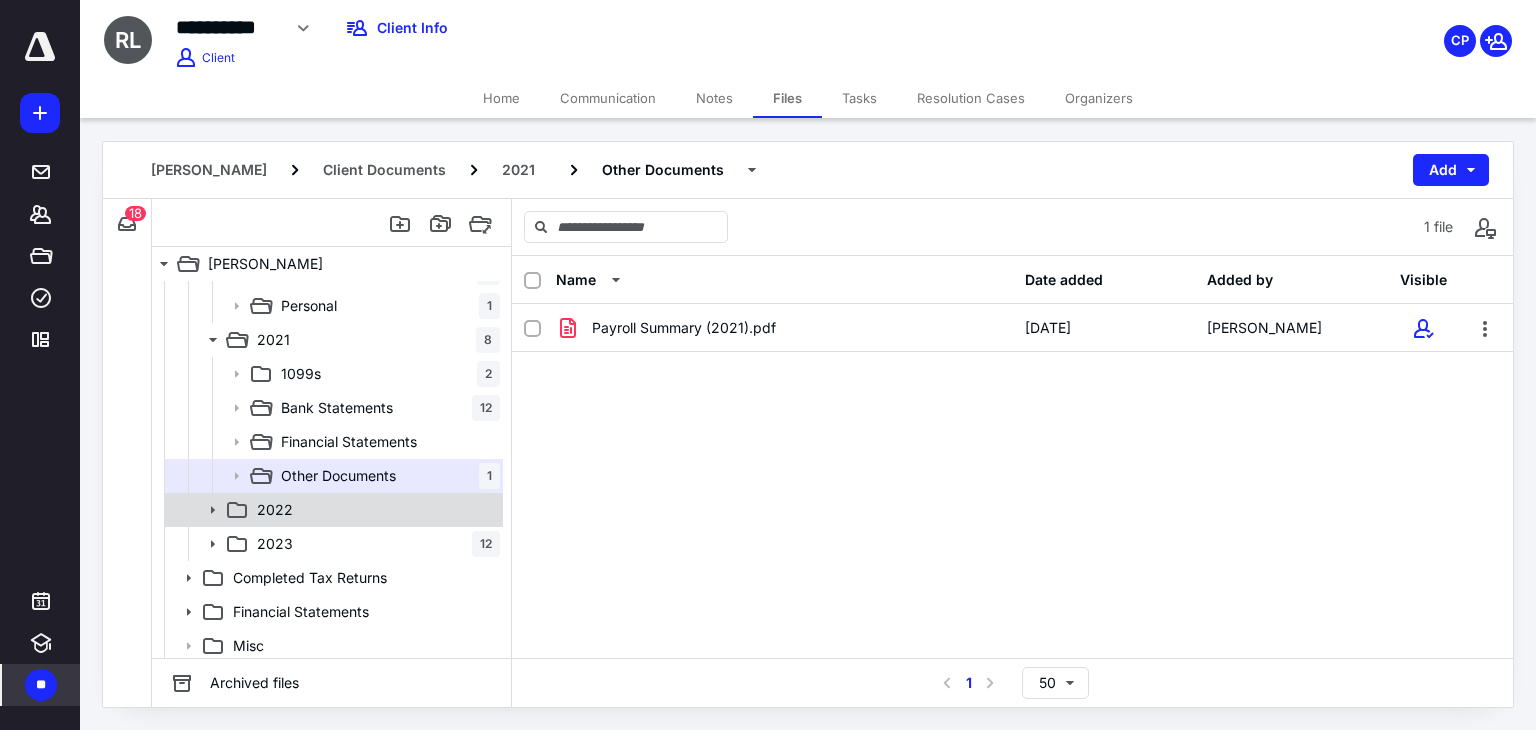click on "2022" at bounding box center (275, 510) 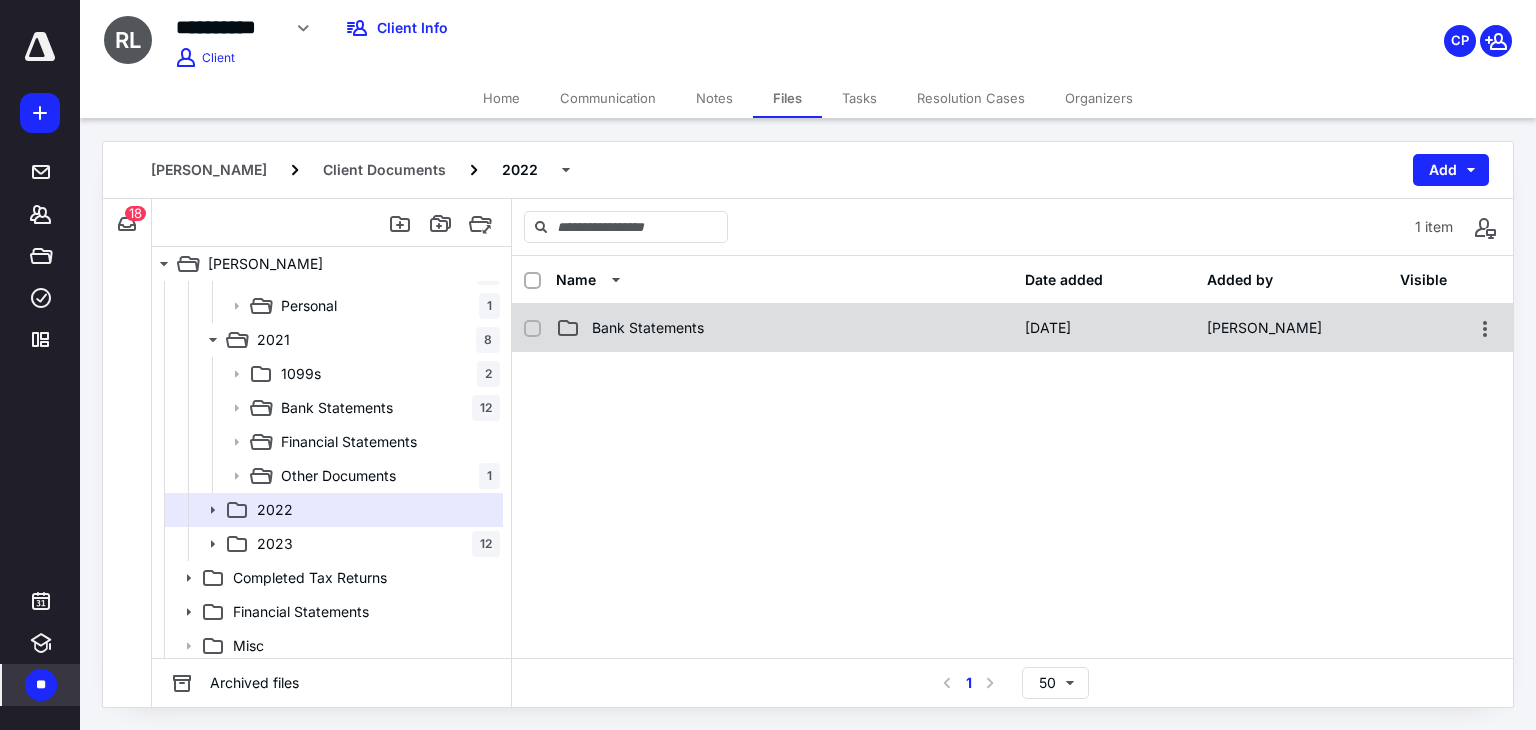 click on "Bank Statements" at bounding box center (784, 328) 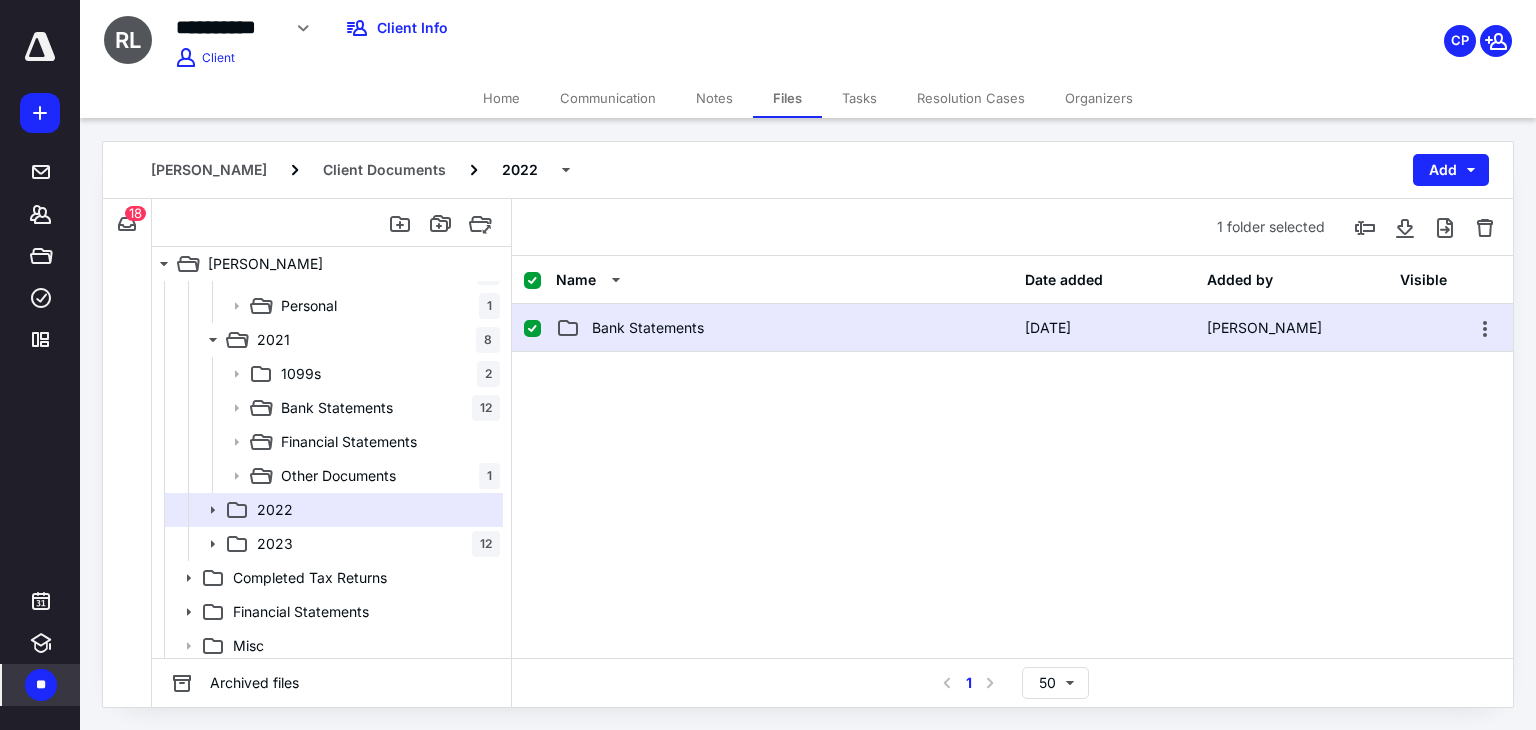 click on "Bank Statements" at bounding box center (784, 328) 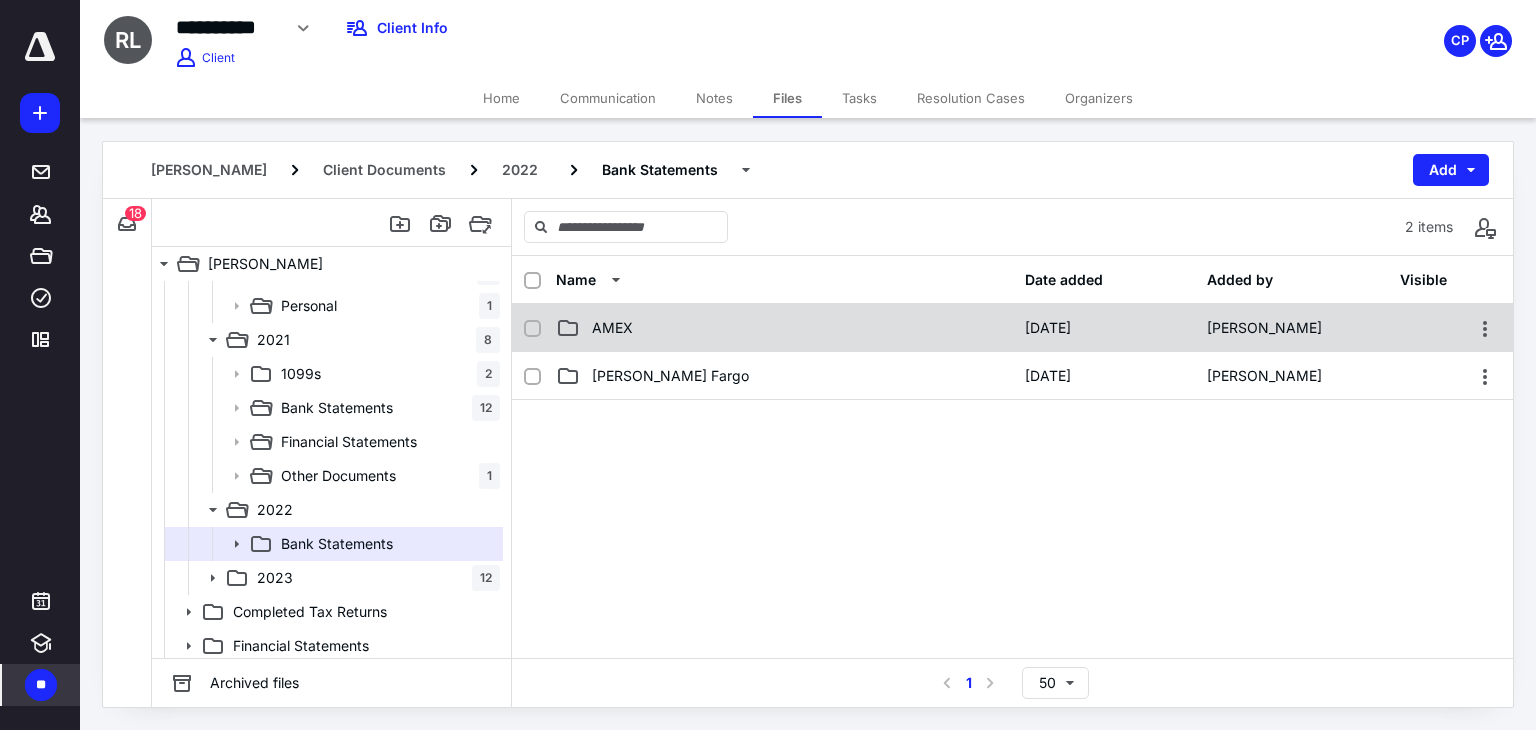 click on "AMEX" at bounding box center (784, 328) 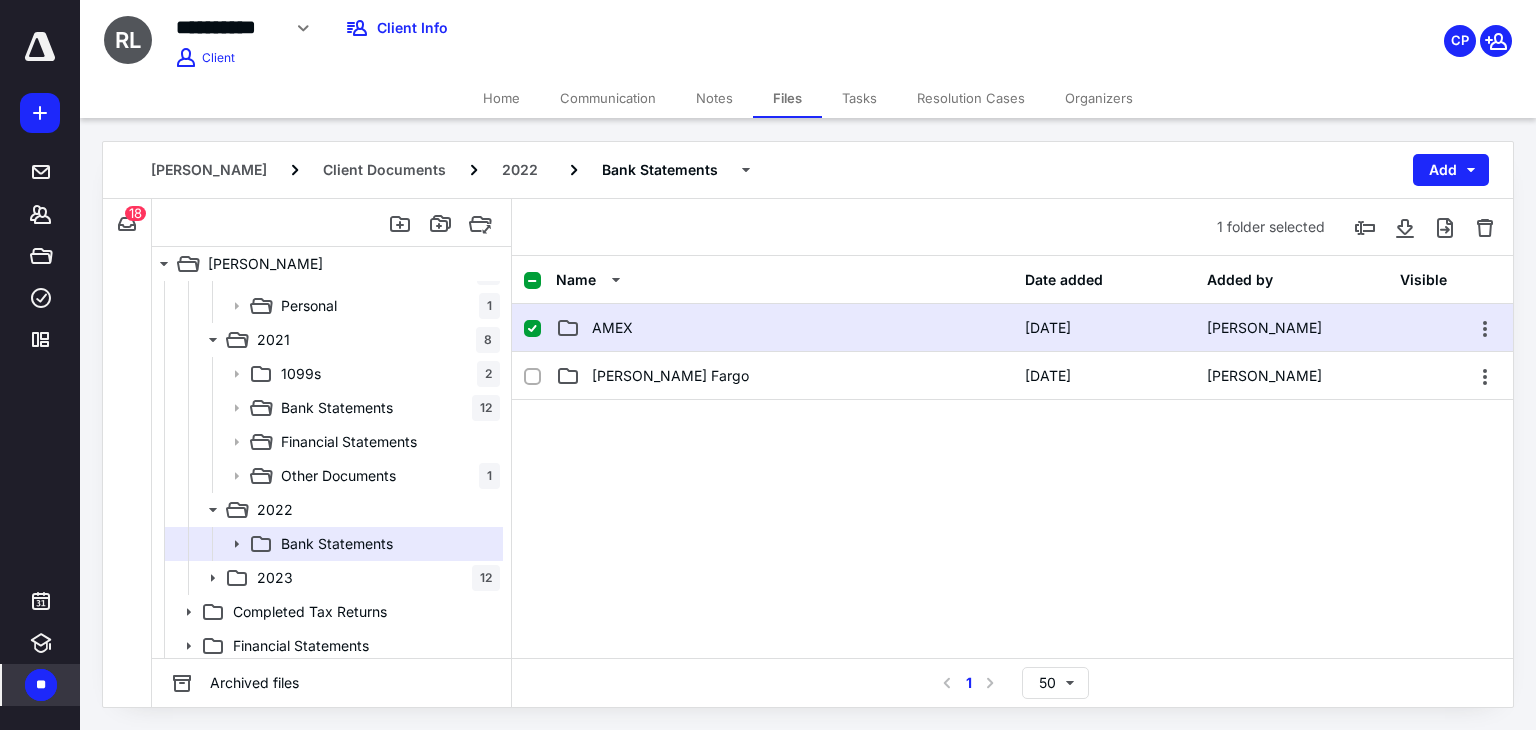 click on "AMEX" at bounding box center (784, 328) 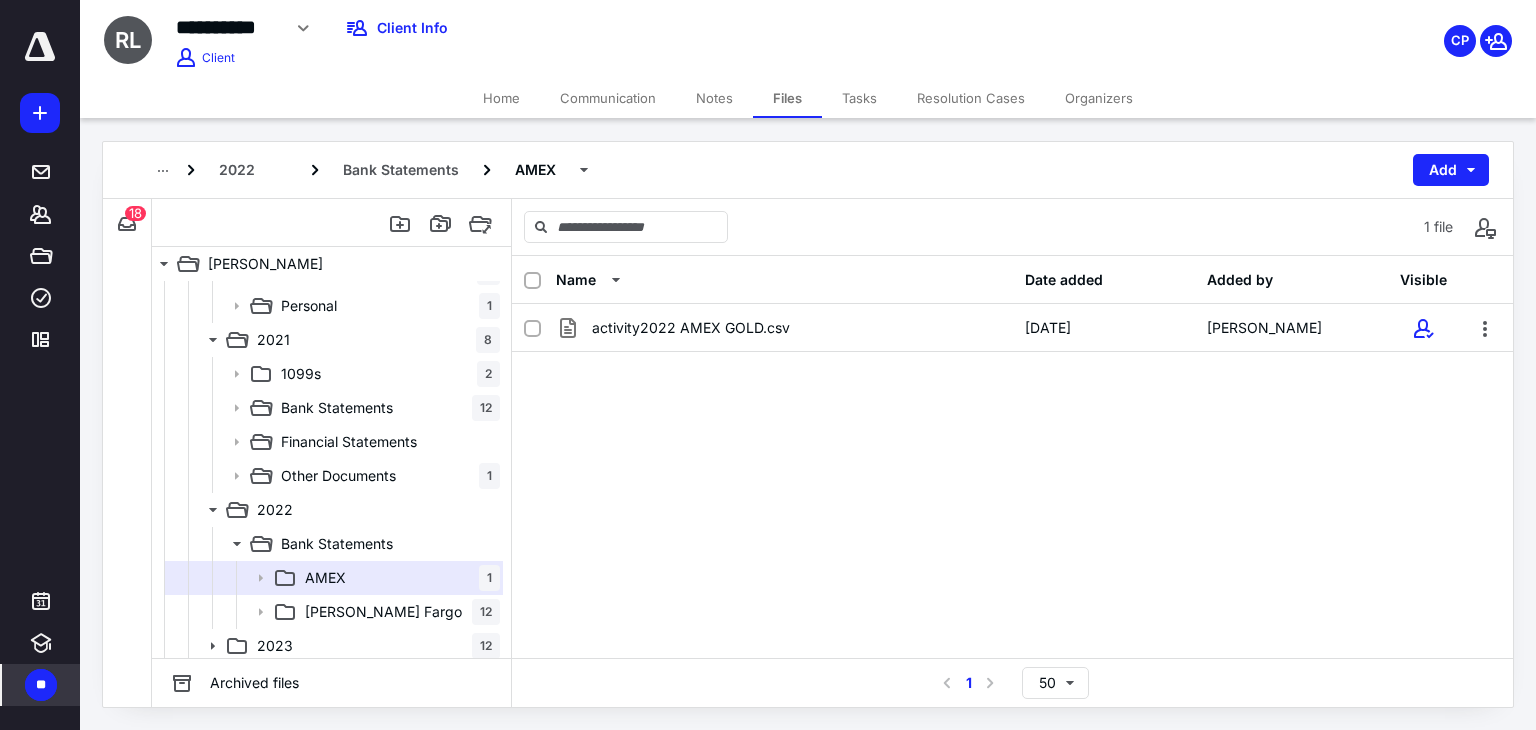 click on "Wells Fargo" at bounding box center (383, 612) 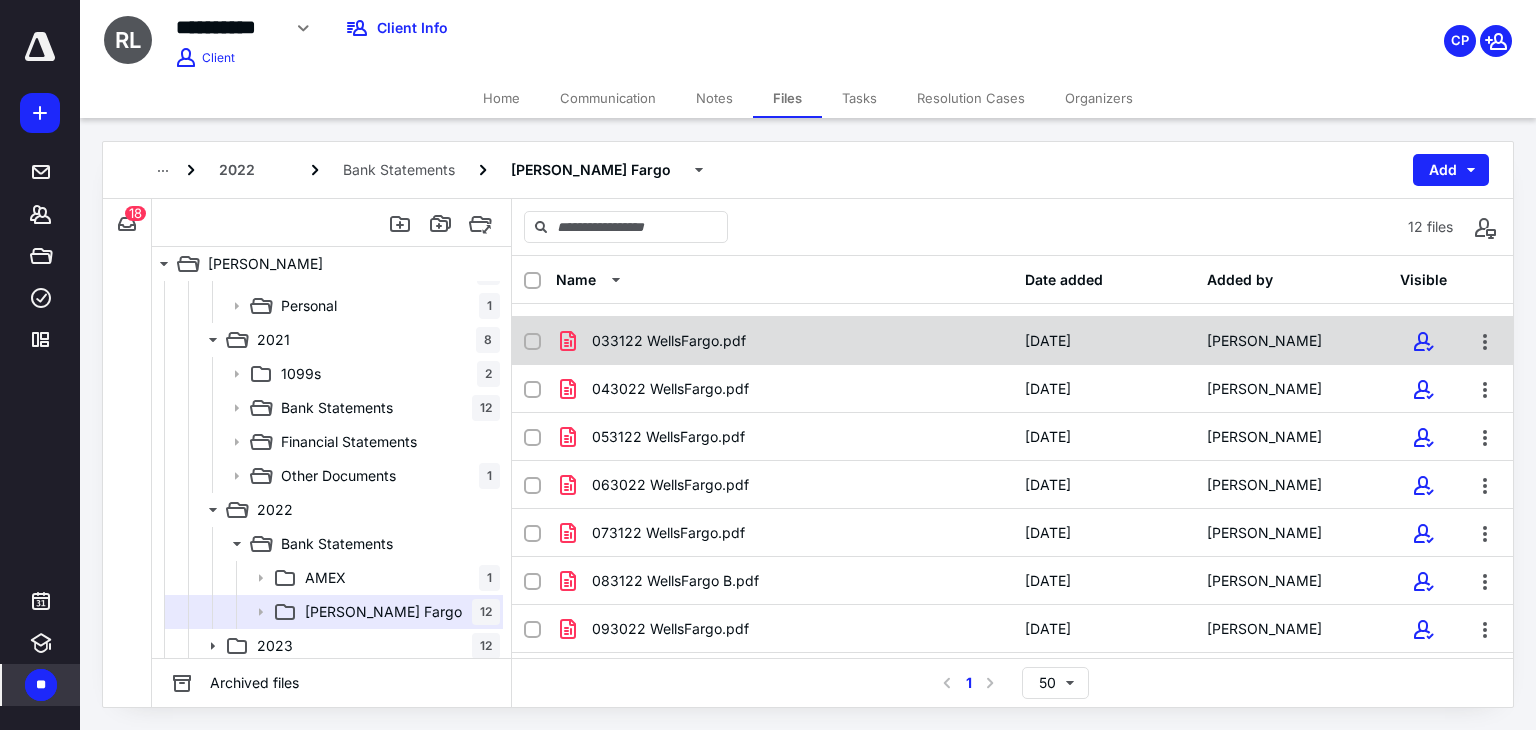 scroll, scrollTop: 0, scrollLeft: 0, axis: both 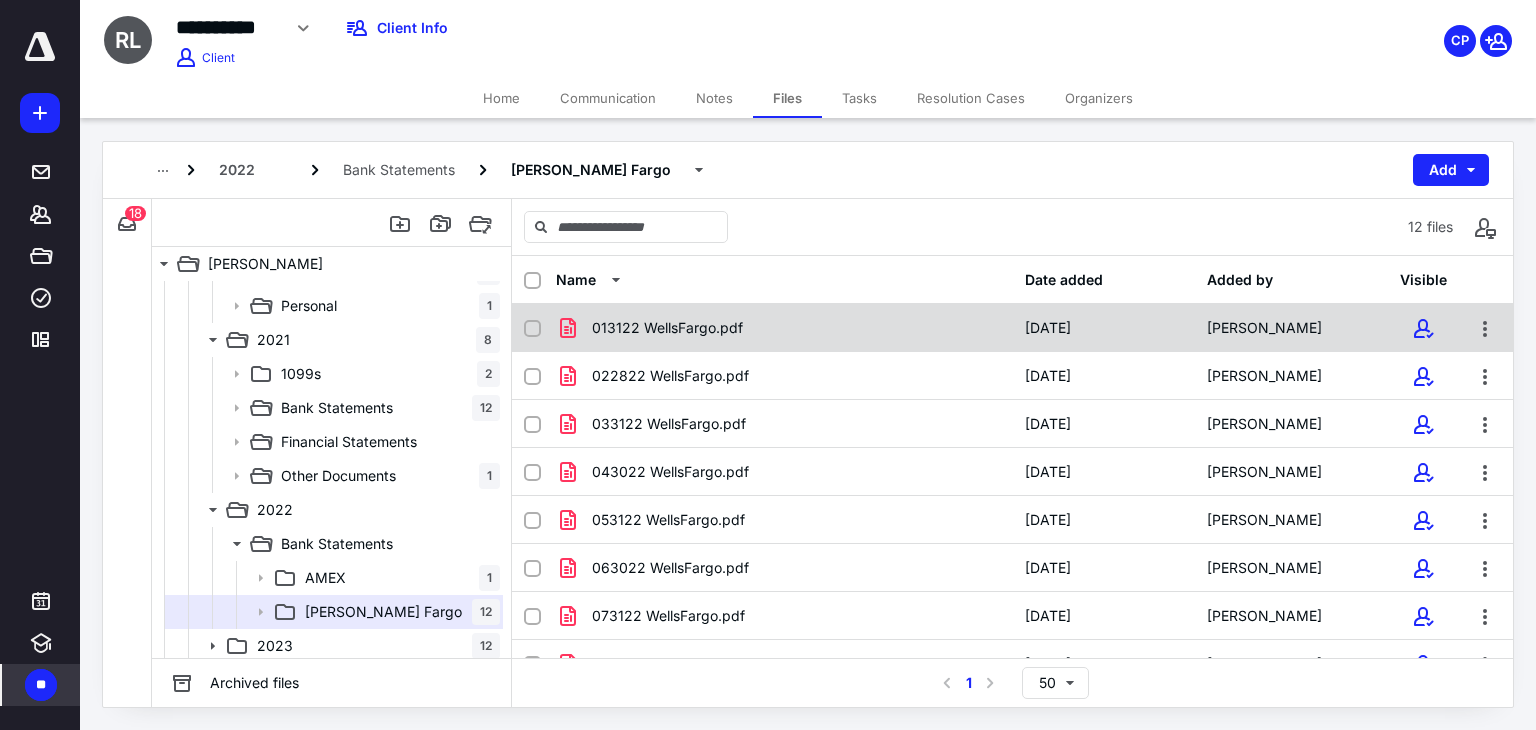 click on "013122 WellsFargo.pdf 10/4/2023 Alfred Emilien" at bounding box center (1012, 328) 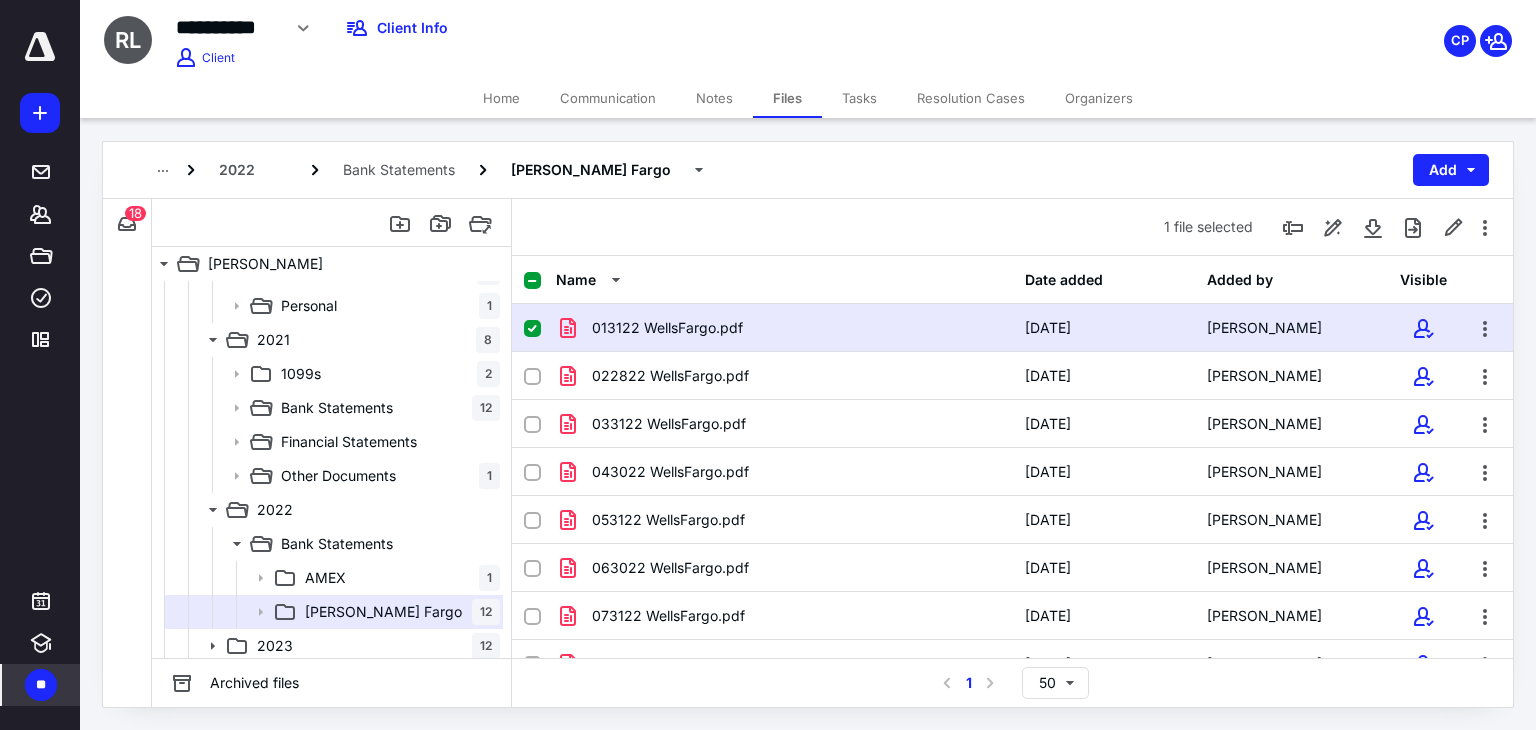 click on "013122 WellsFargo.pdf 10/4/2023 Alfred Emilien" at bounding box center (1012, 328) 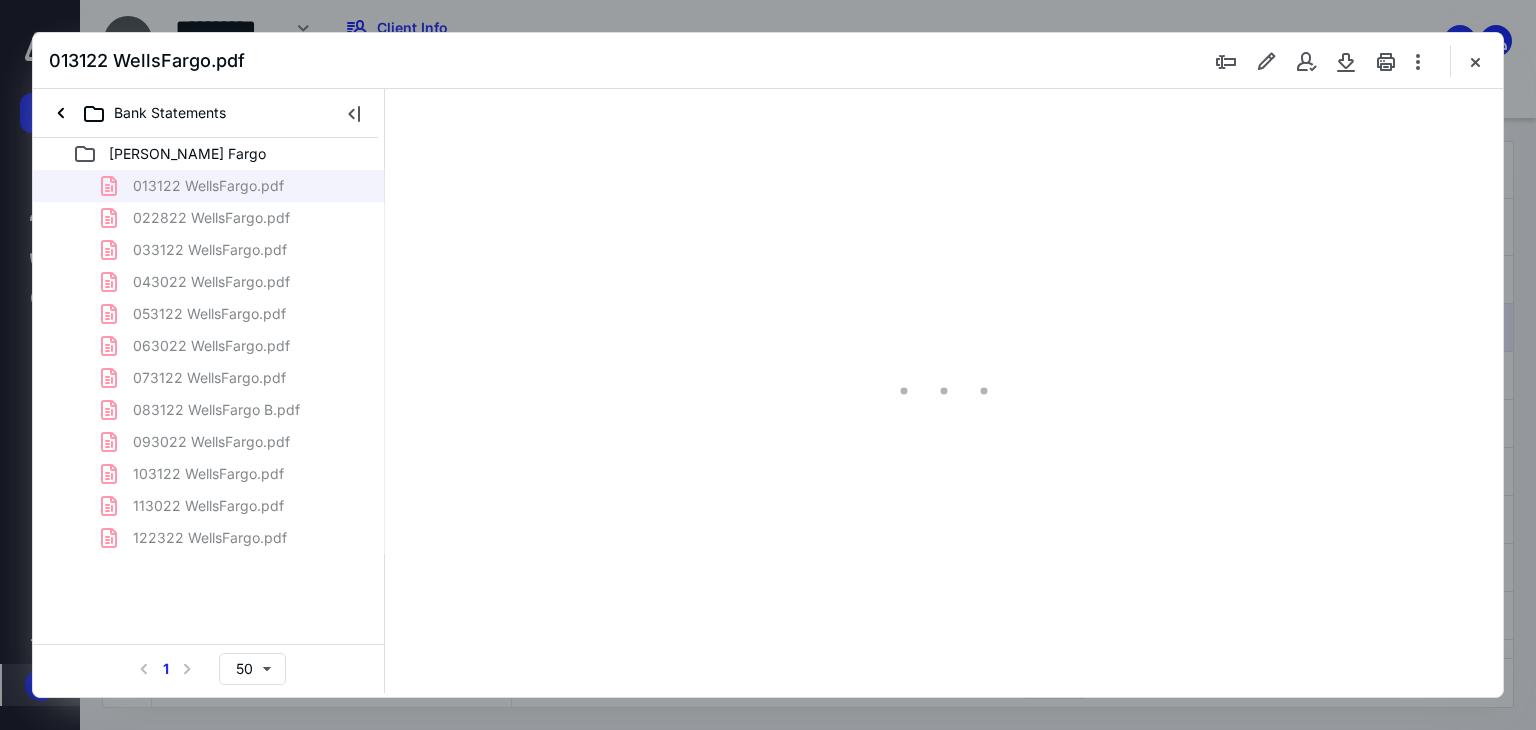 scroll, scrollTop: 0, scrollLeft: 0, axis: both 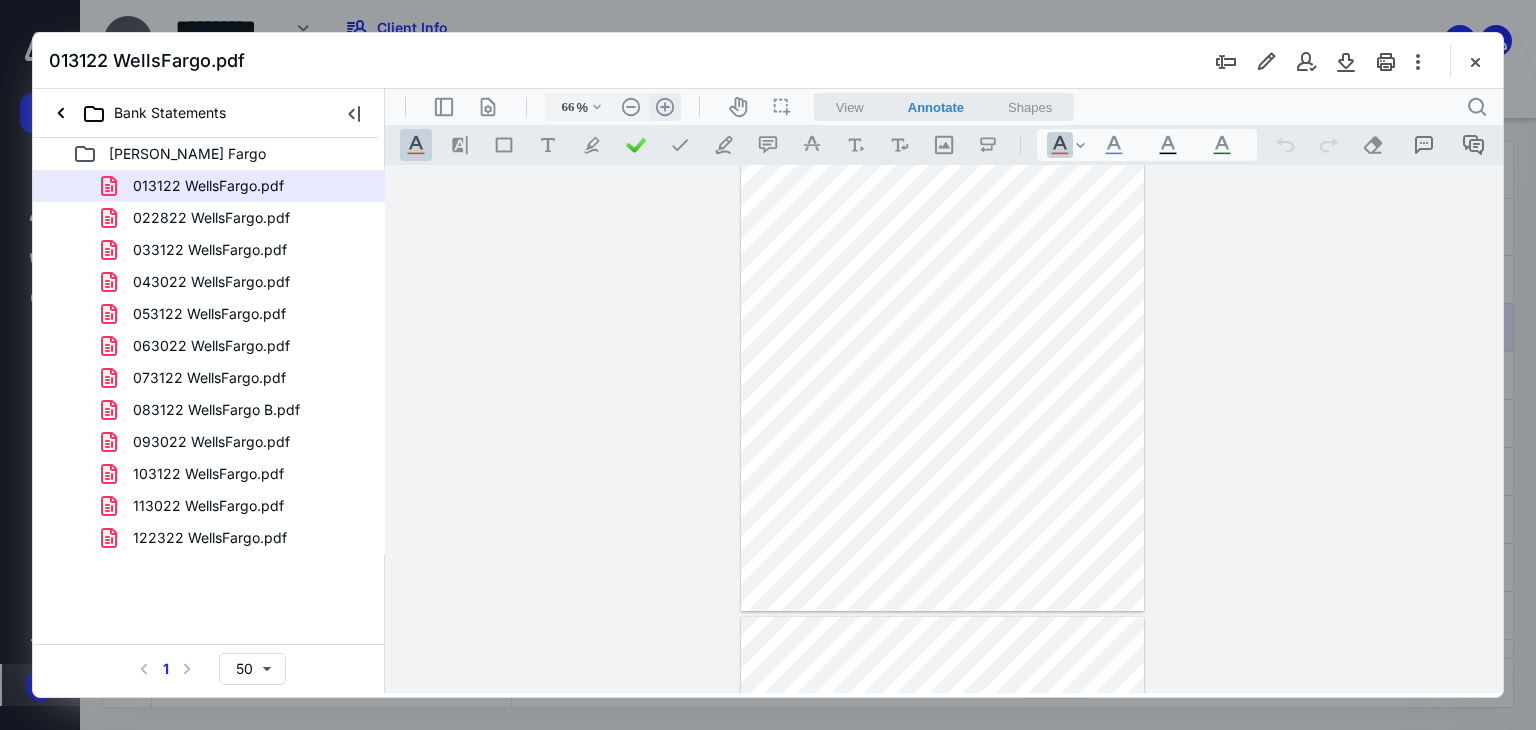click on ".cls-1{fill:#abb0c4;} icon - header - zoom - in - line" at bounding box center [665, 107] 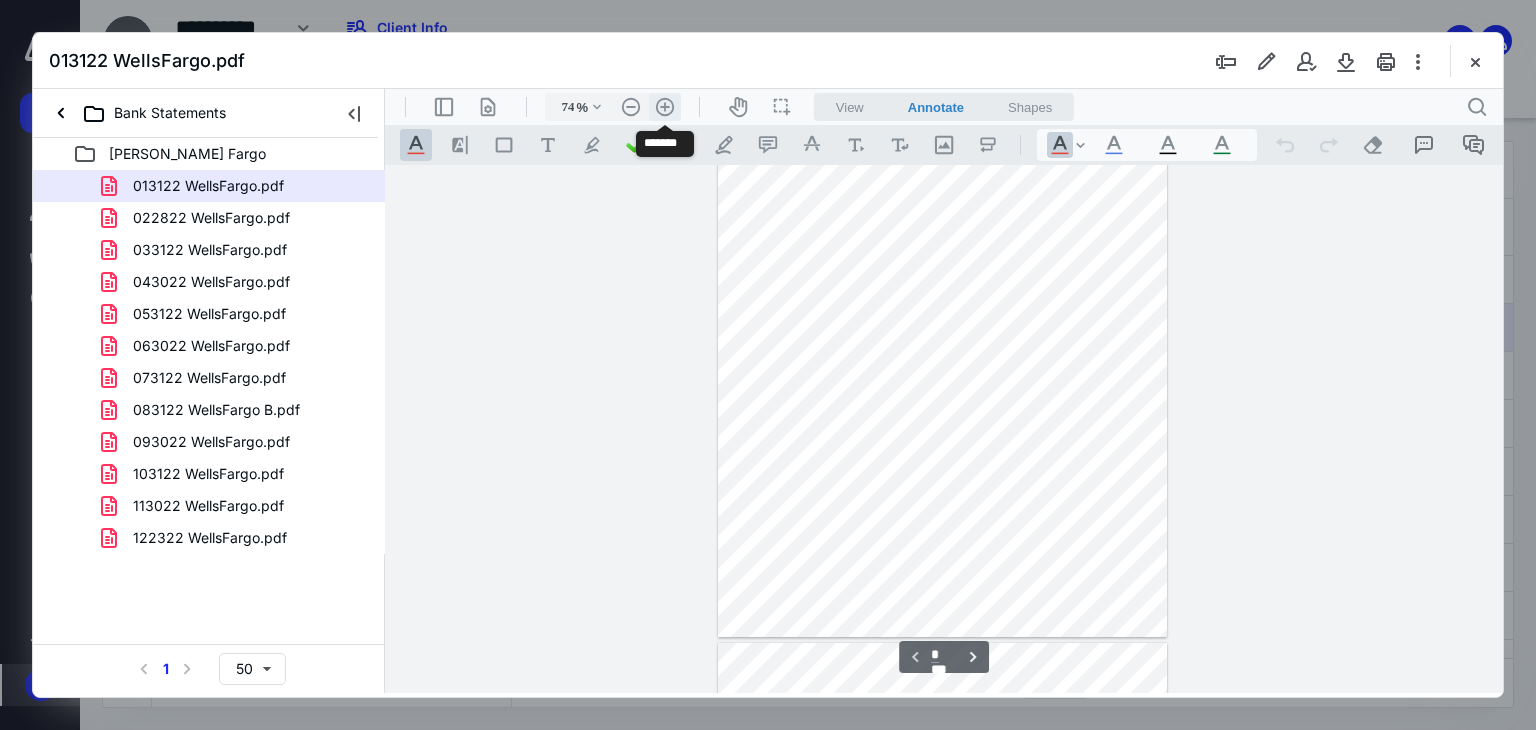 click on ".cls-1{fill:#abb0c4;} icon - header - zoom - in - line" at bounding box center (665, 107) 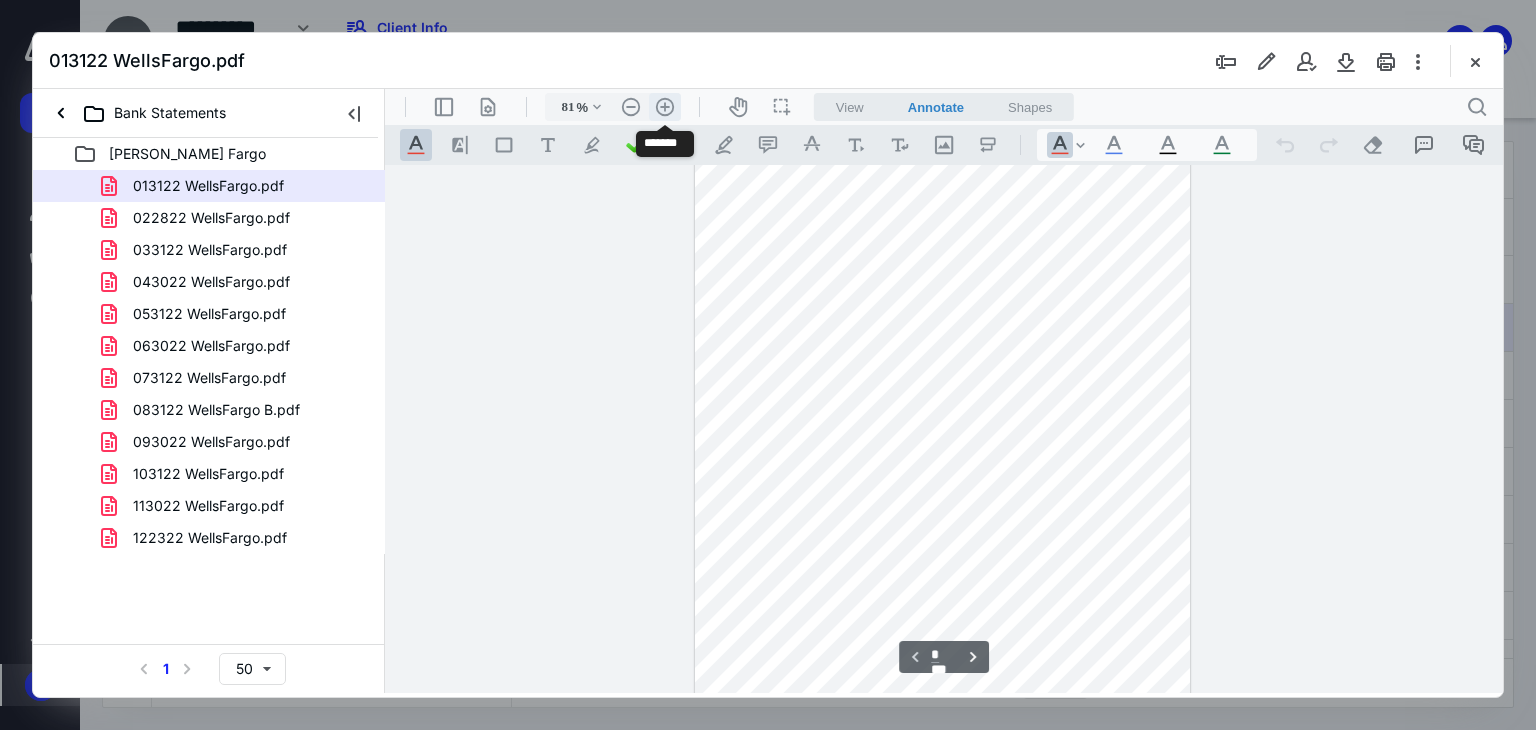 click on ".cls-1{fill:#abb0c4;} icon - header - zoom - in - line" at bounding box center (665, 107) 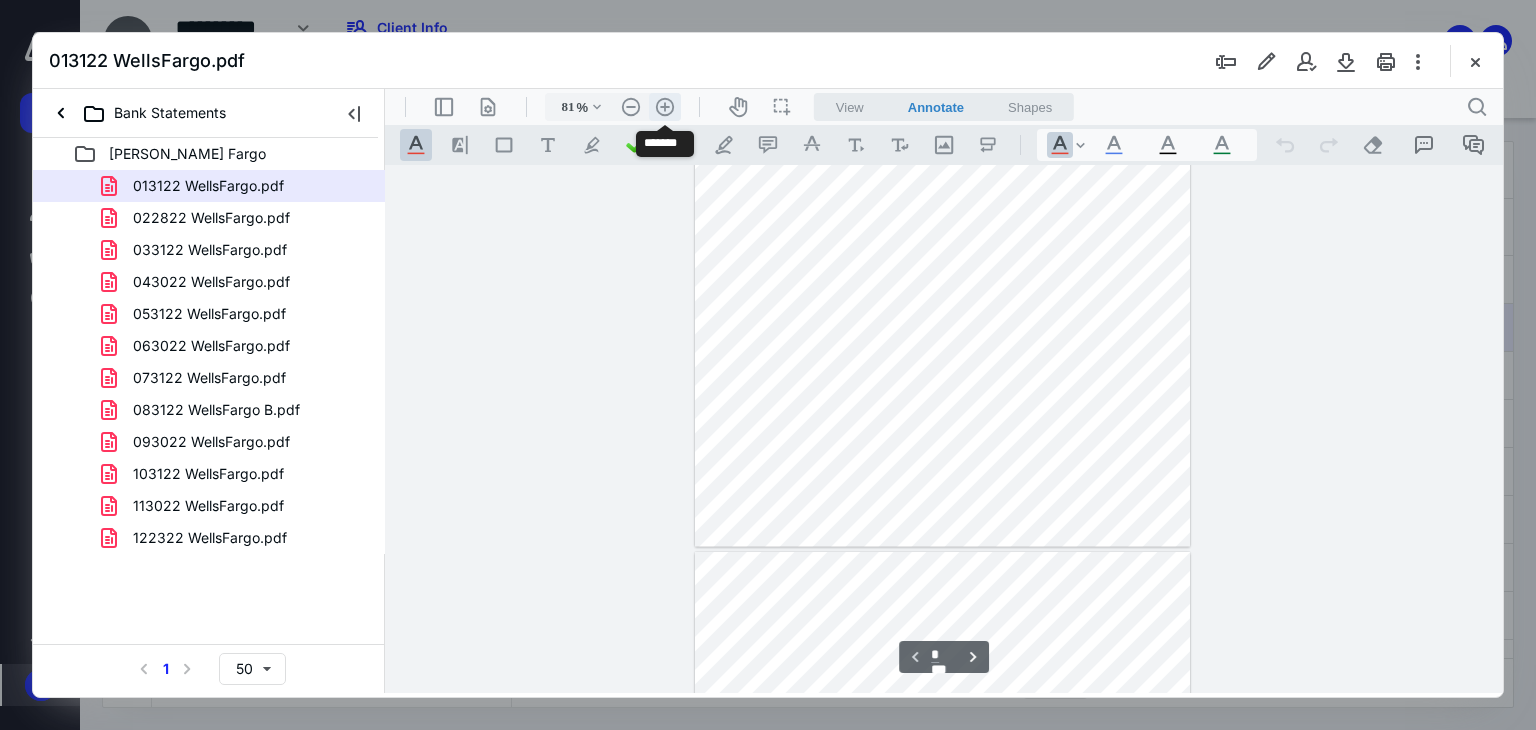 type on "106" 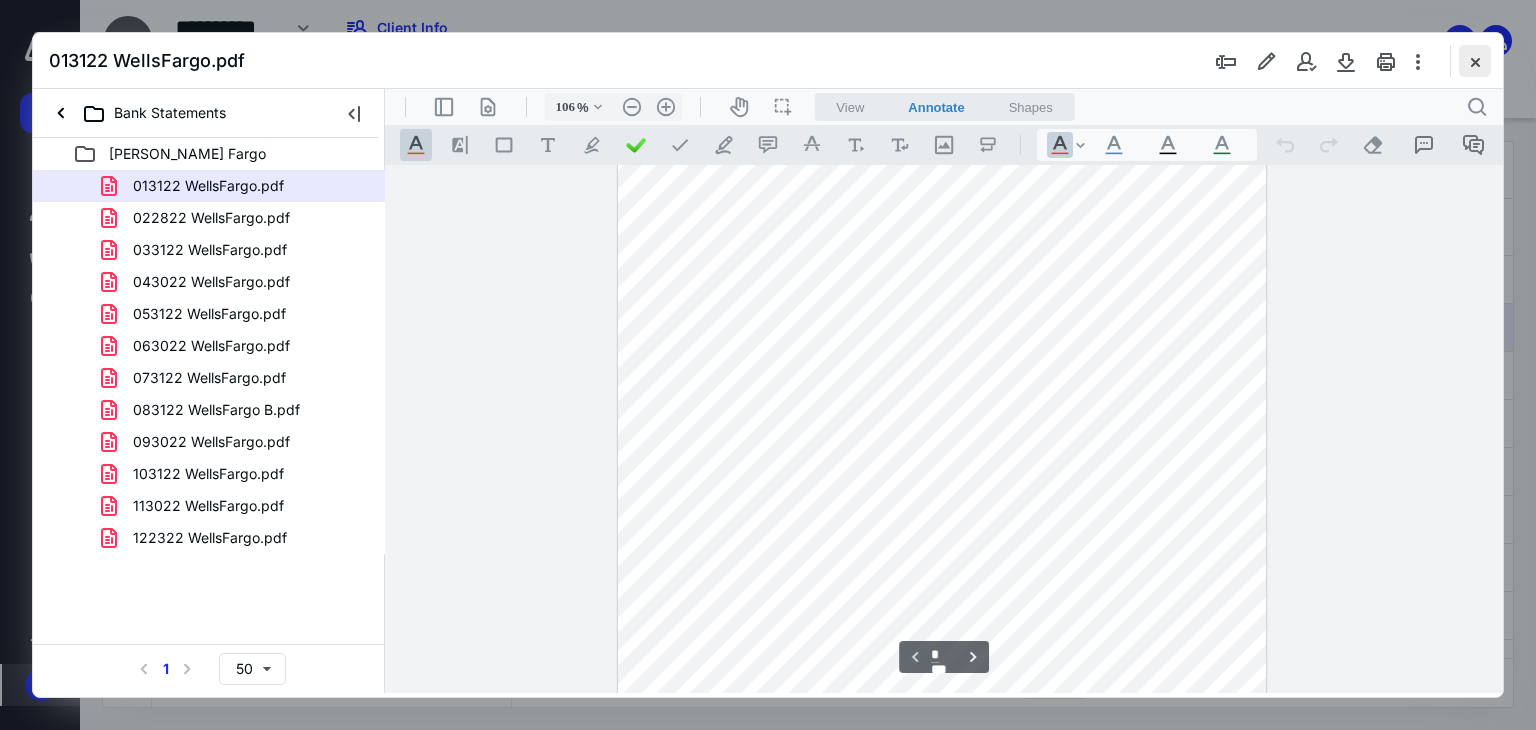 click at bounding box center (1475, 61) 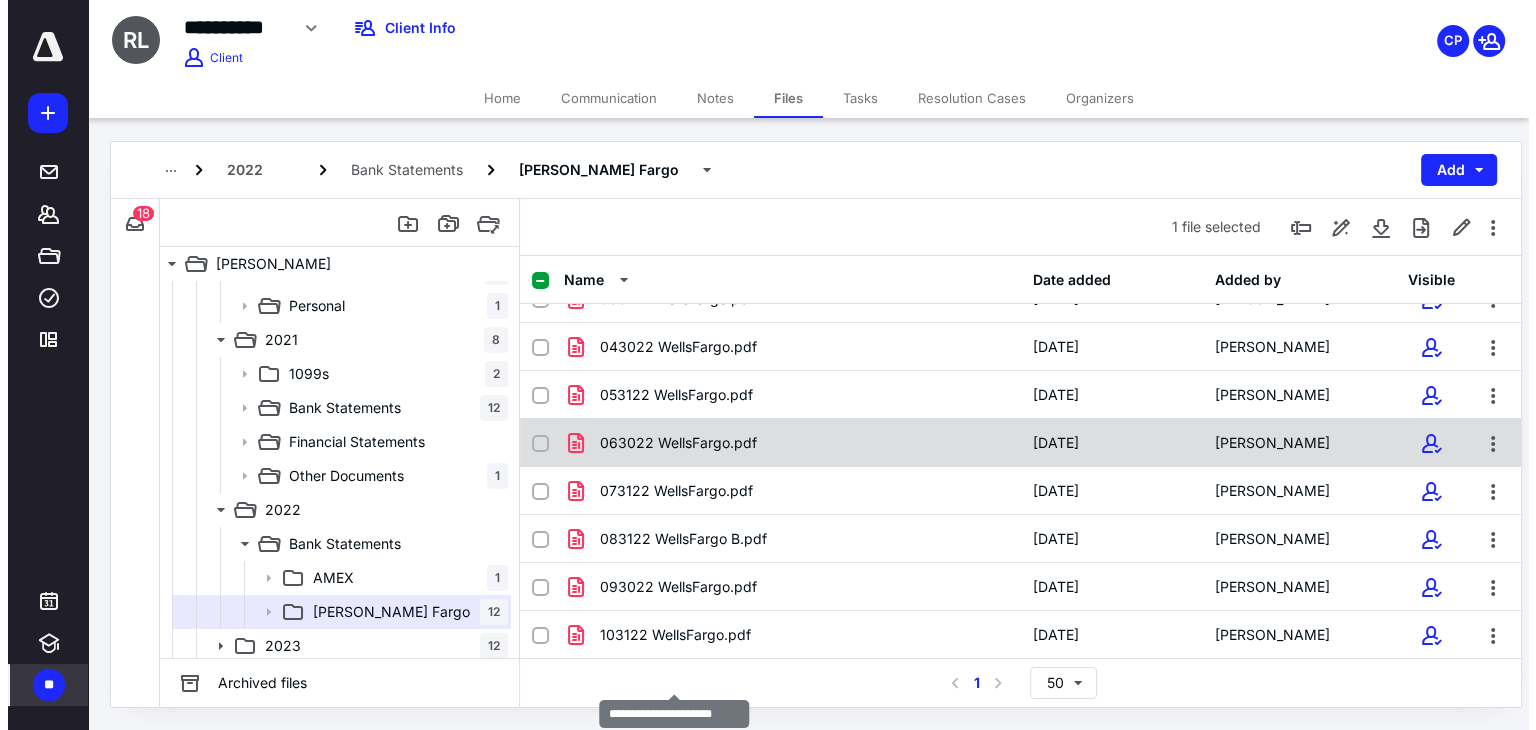 scroll, scrollTop: 19, scrollLeft: 0, axis: vertical 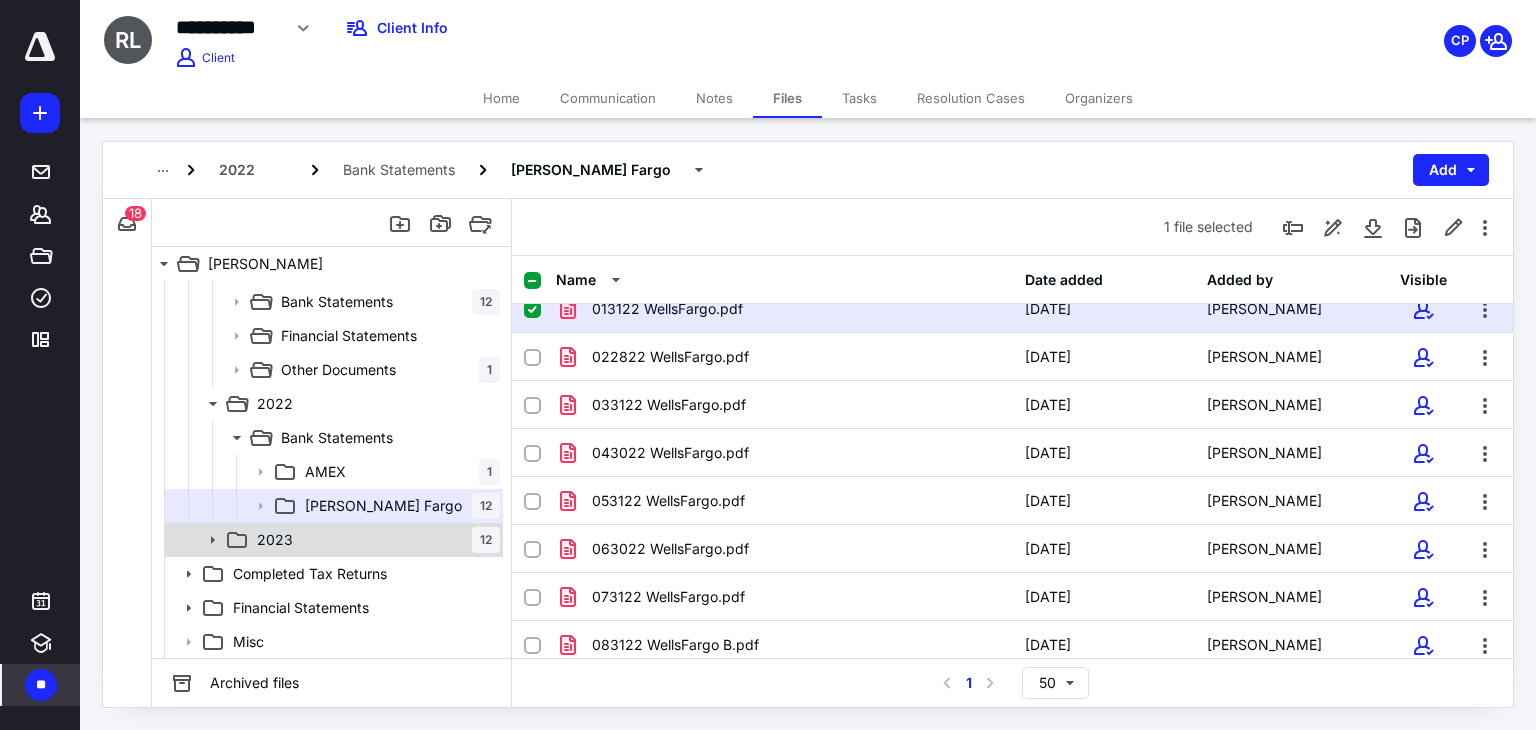 click on "2023 12" at bounding box center (374, 540) 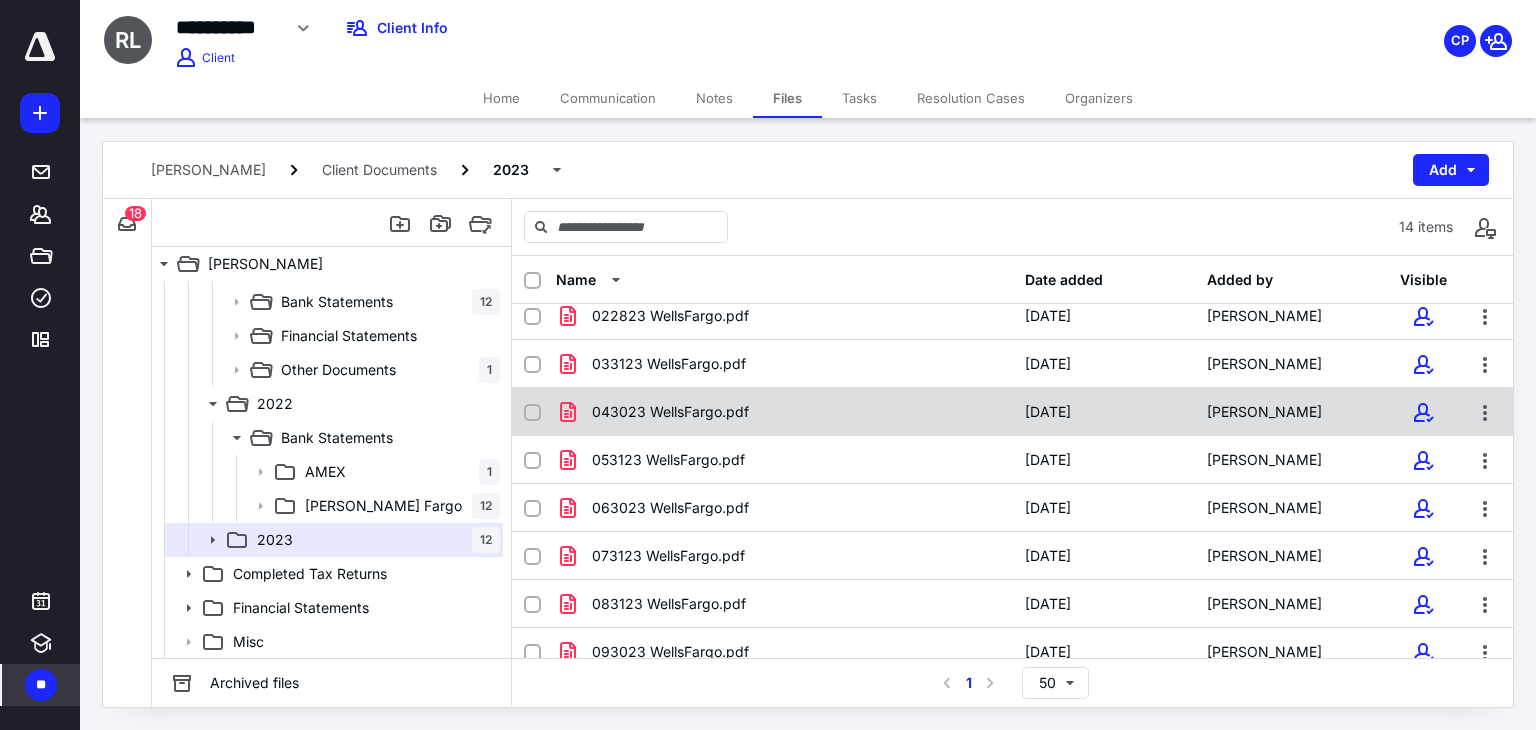 scroll, scrollTop: 0, scrollLeft: 0, axis: both 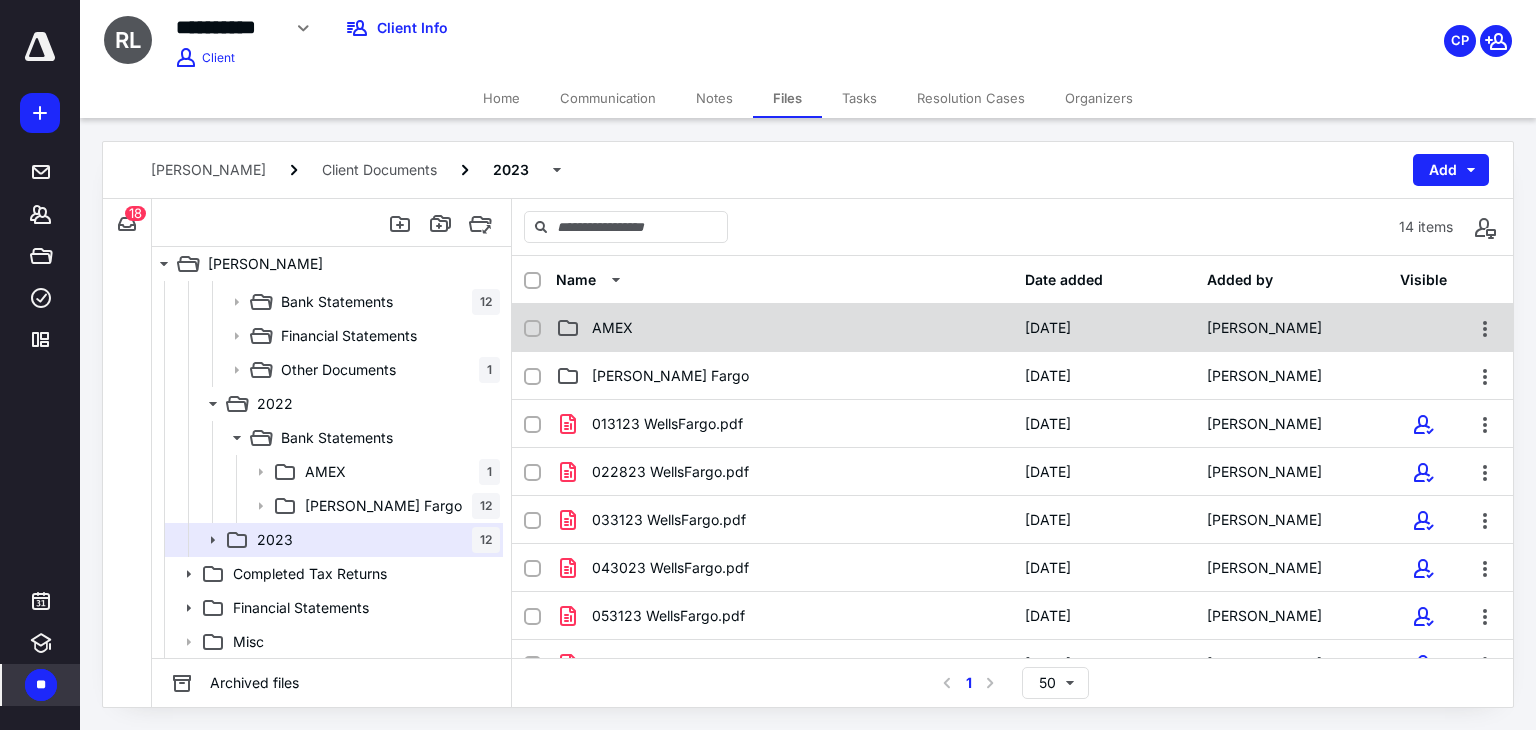 click on "AMEX 3/28/2024 Jabbar Daniels" at bounding box center (1012, 328) 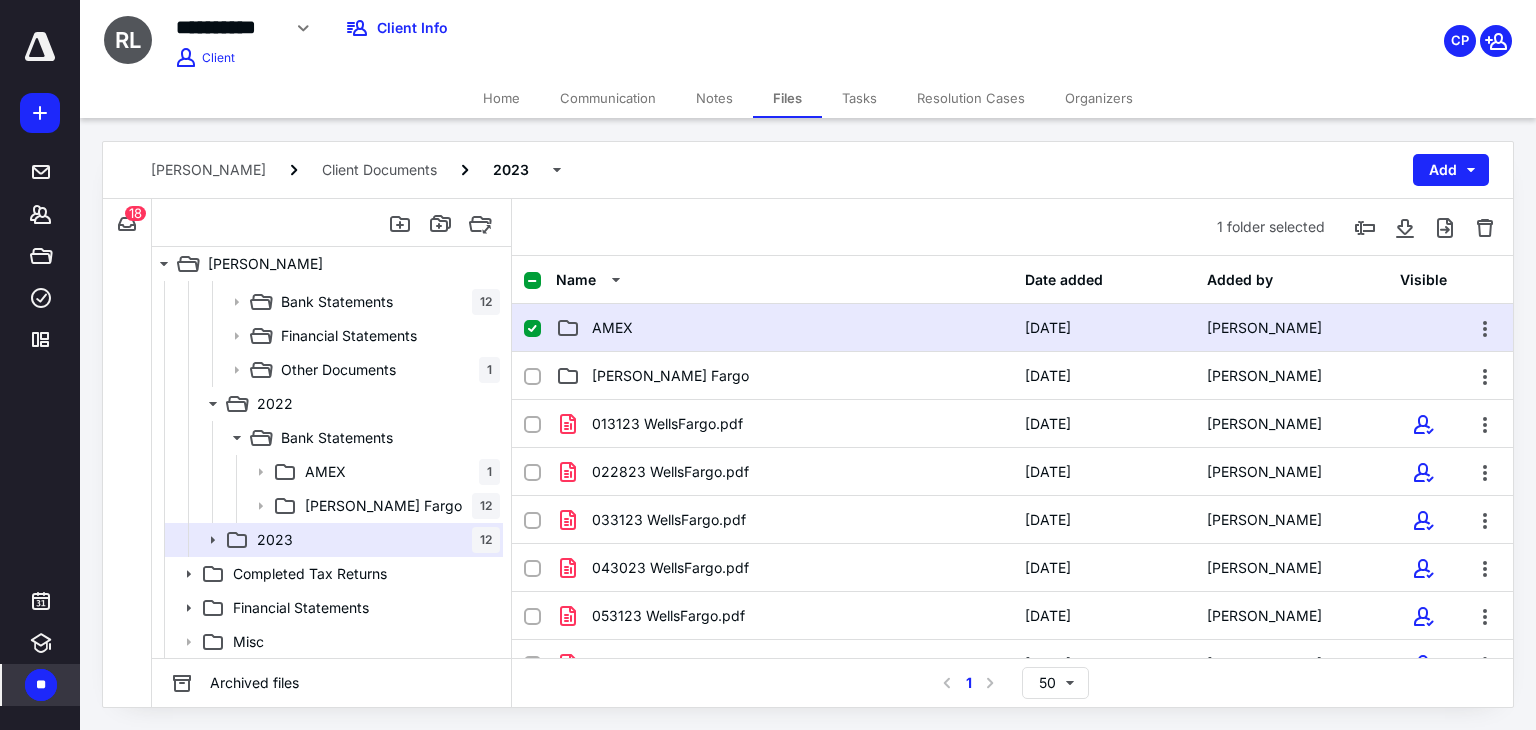 click on "AMEX 3/28/2024 Jabbar Daniels" at bounding box center (1012, 328) 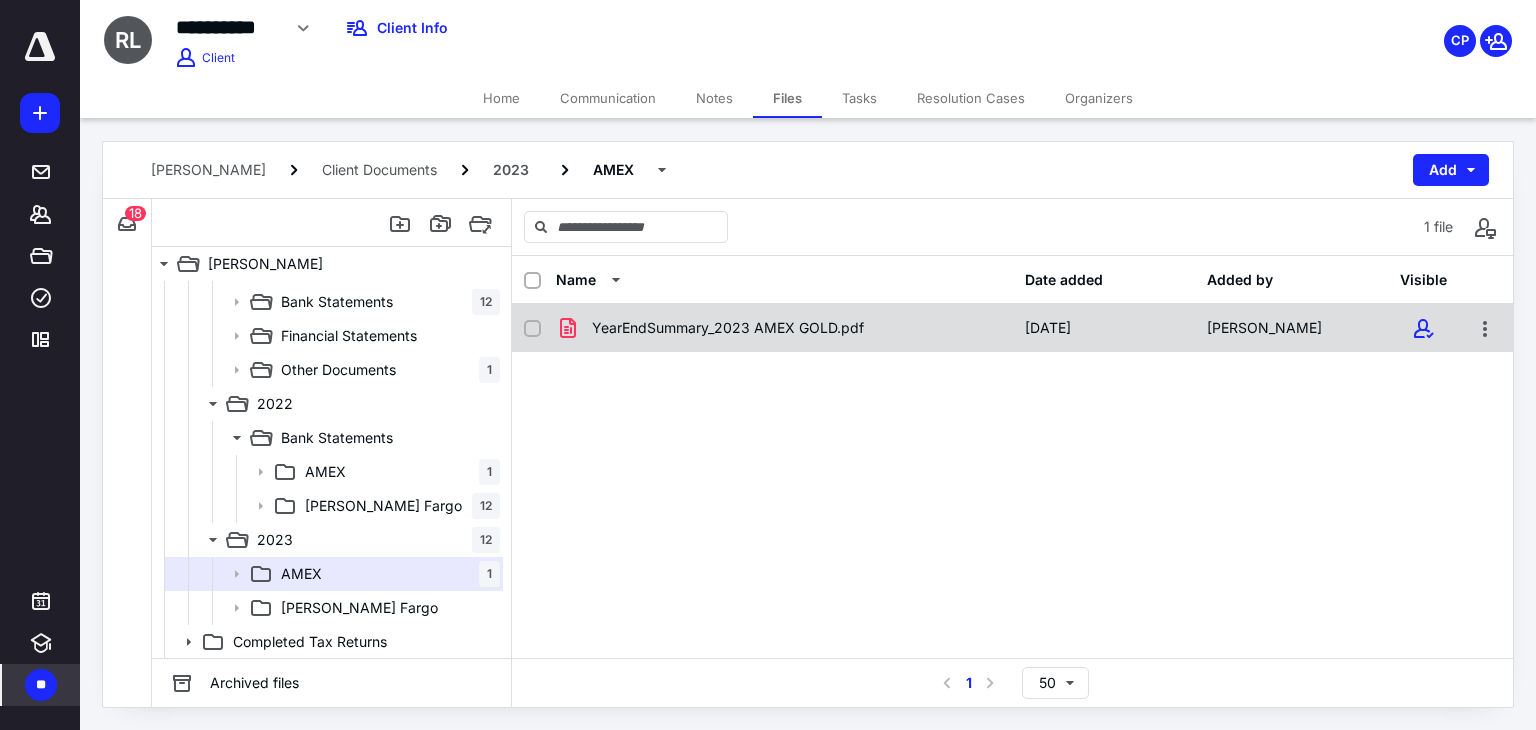 click on "YearEndSummary_2023 AMEX GOLD.pdf" at bounding box center (728, 328) 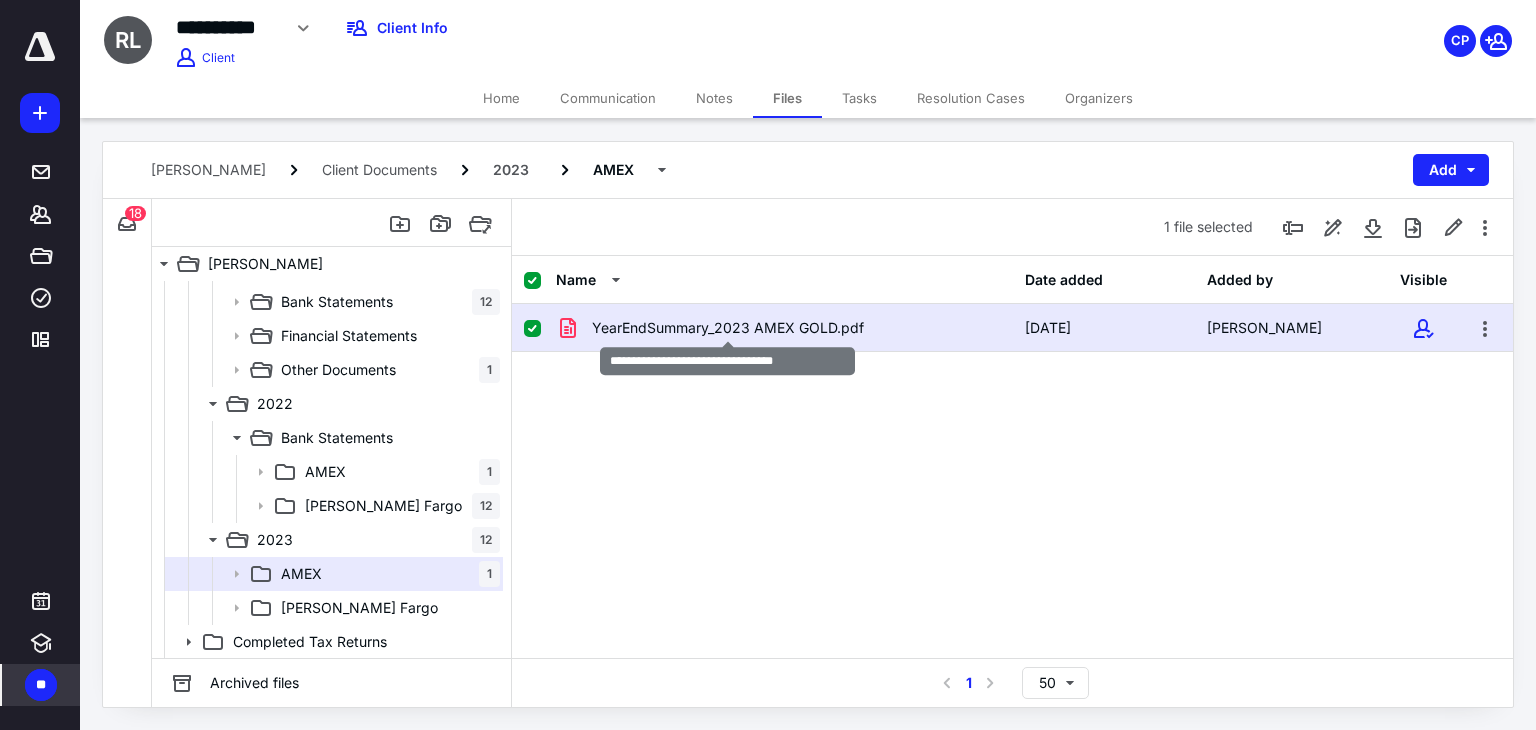 click on "YearEndSummary_2023 AMEX GOLD.pdf" at bounding box center (728, 328) 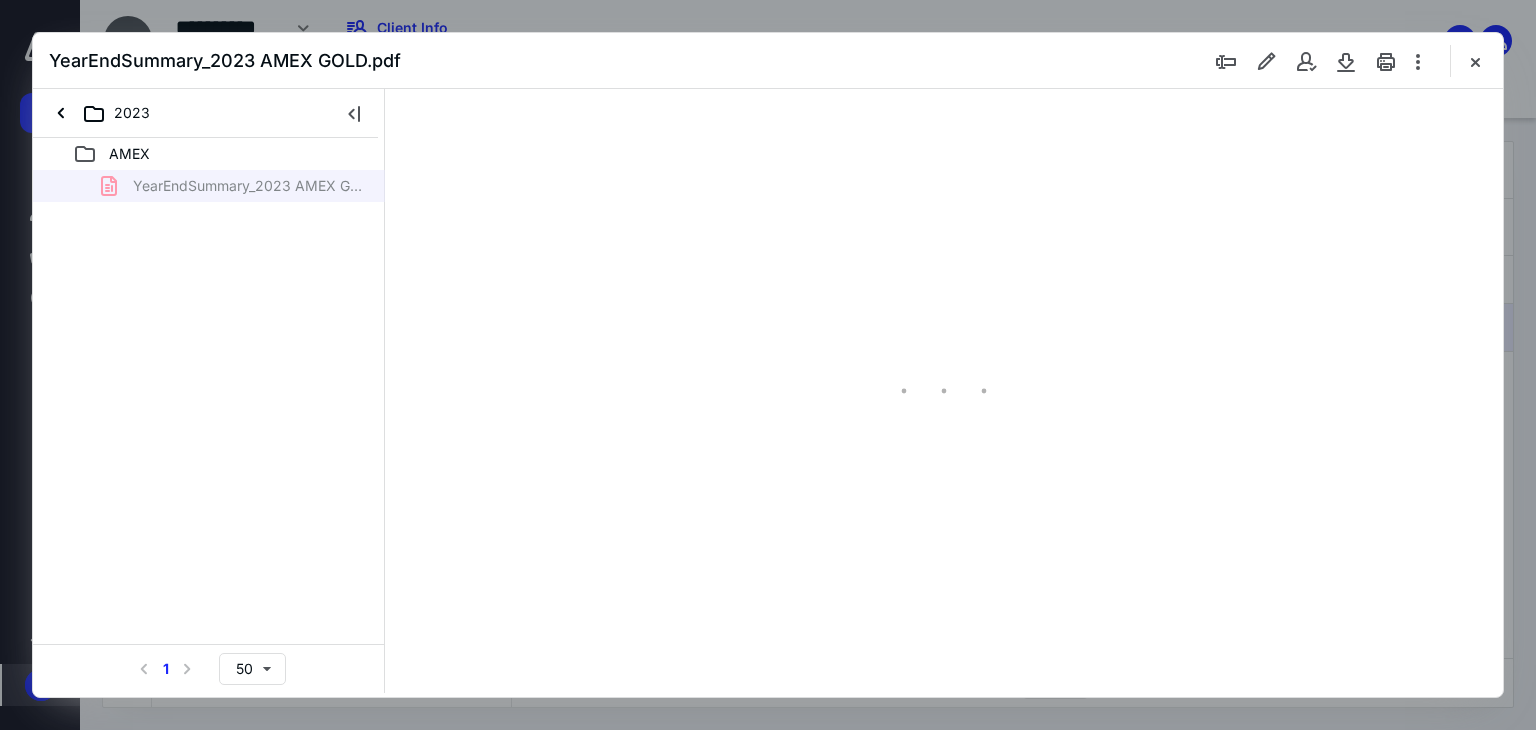 scroll, scrollTop: 0, scrollLeft: 0, axis: both 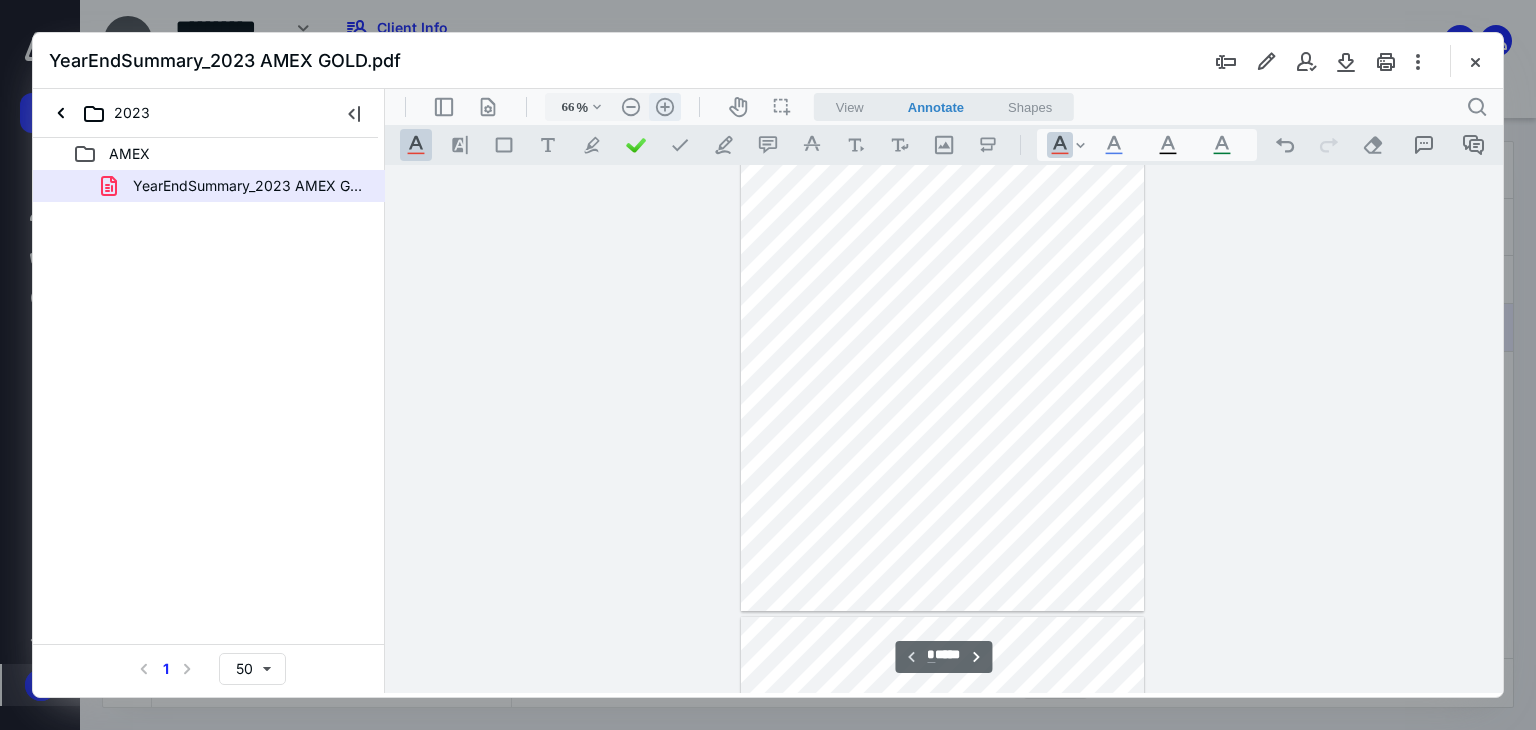 click on ".cls-1{fill:#abb0c4;} icon - header - zoom - in - line" at bounding box center (665, 107) 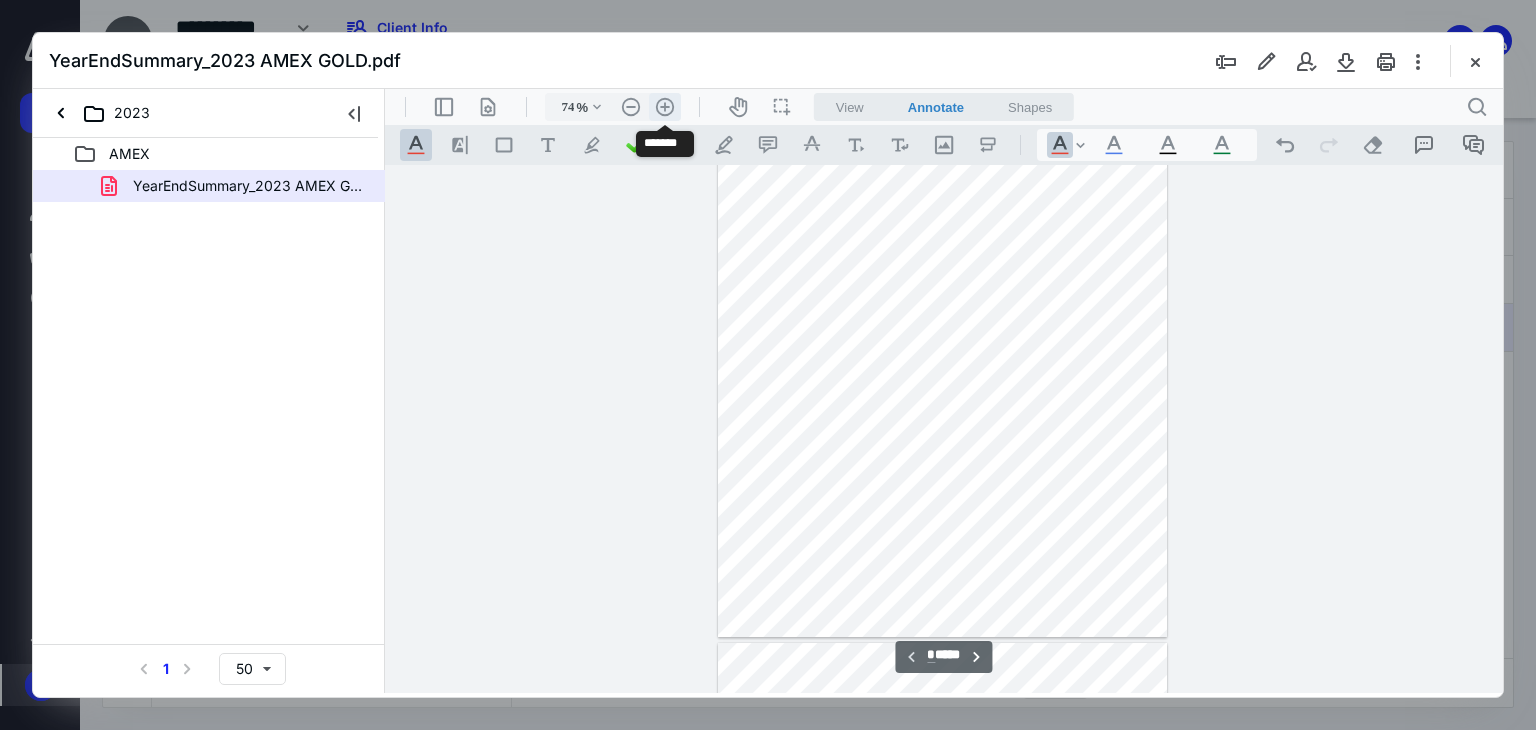 click on ".cls-1{fill:#abb0c4;} icon - header - zoom - in - line" at bounding box center (665, 107) 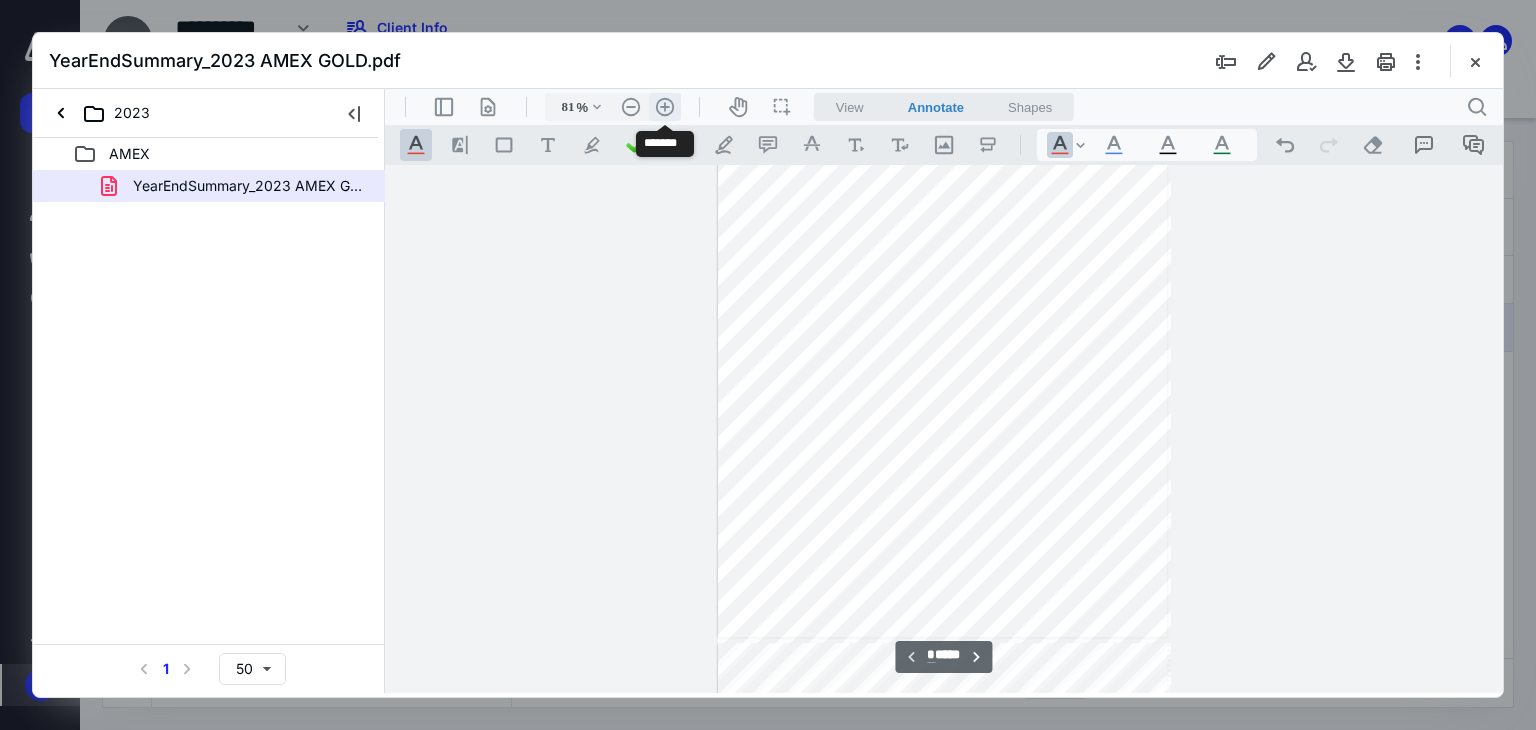 click on ".cls-1{fill:#abb0c4;} icon - header - zoom - in - line" at bounding box center [665, 107] 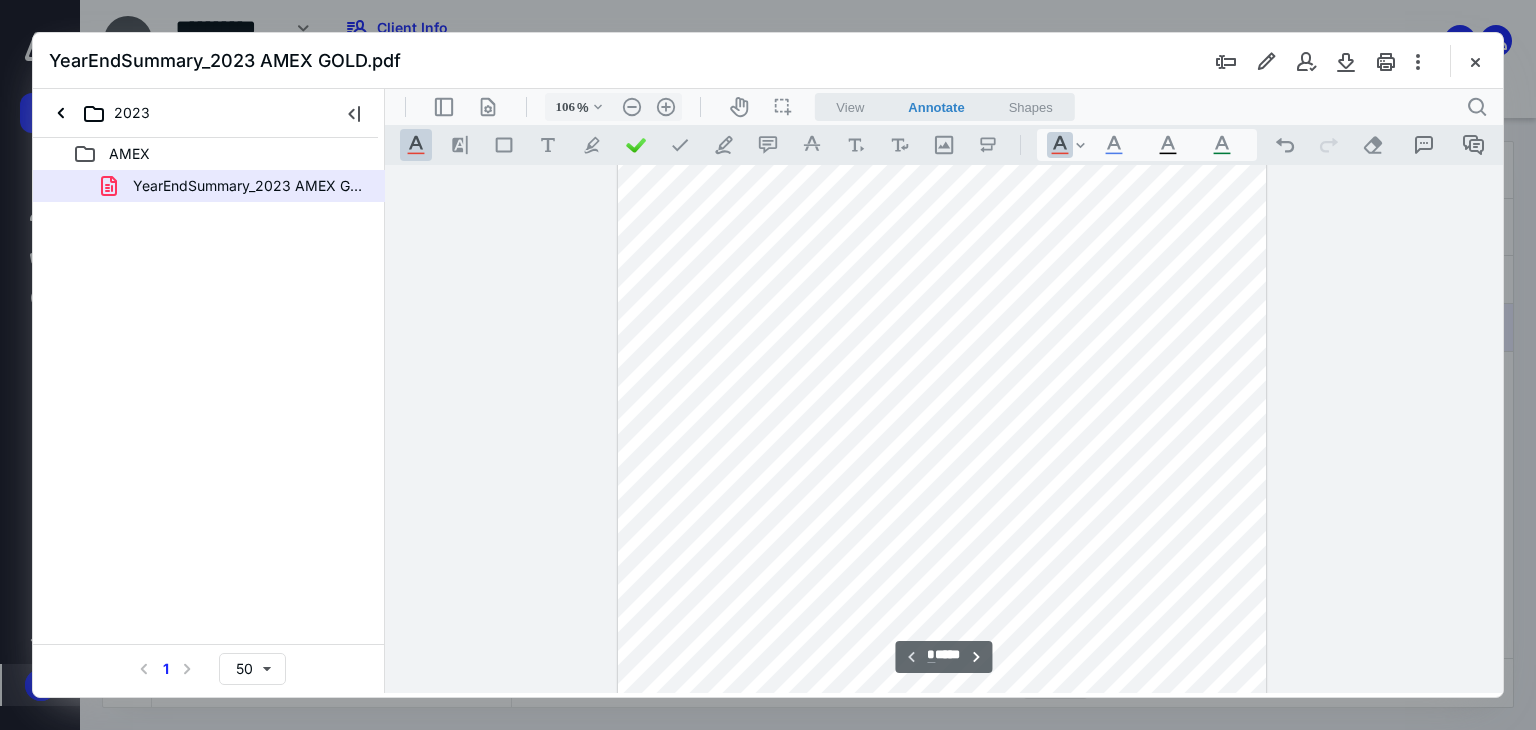 scroll, scrollTop: 0, scrollLeft: 0, axis: both 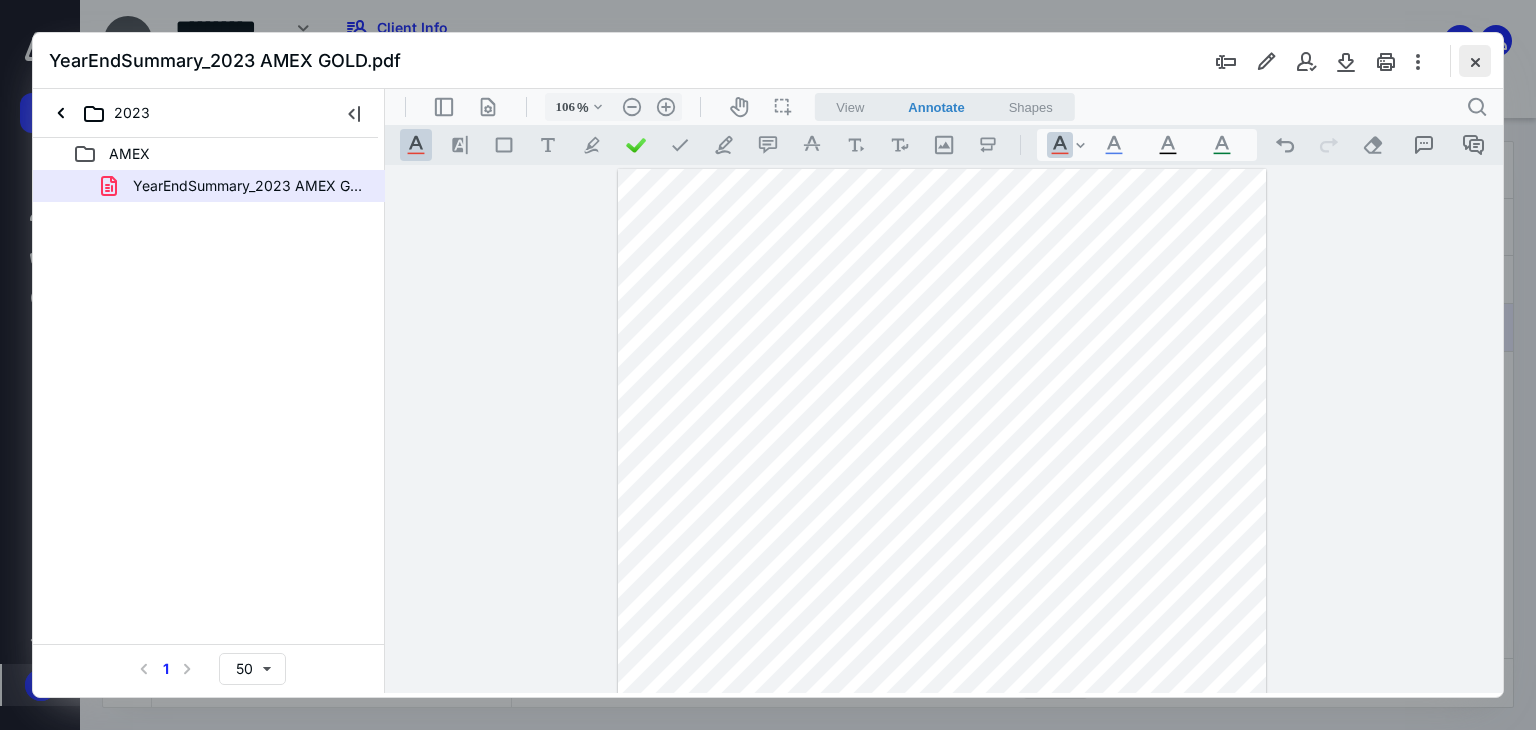 click at bounding box center [1475, 61] 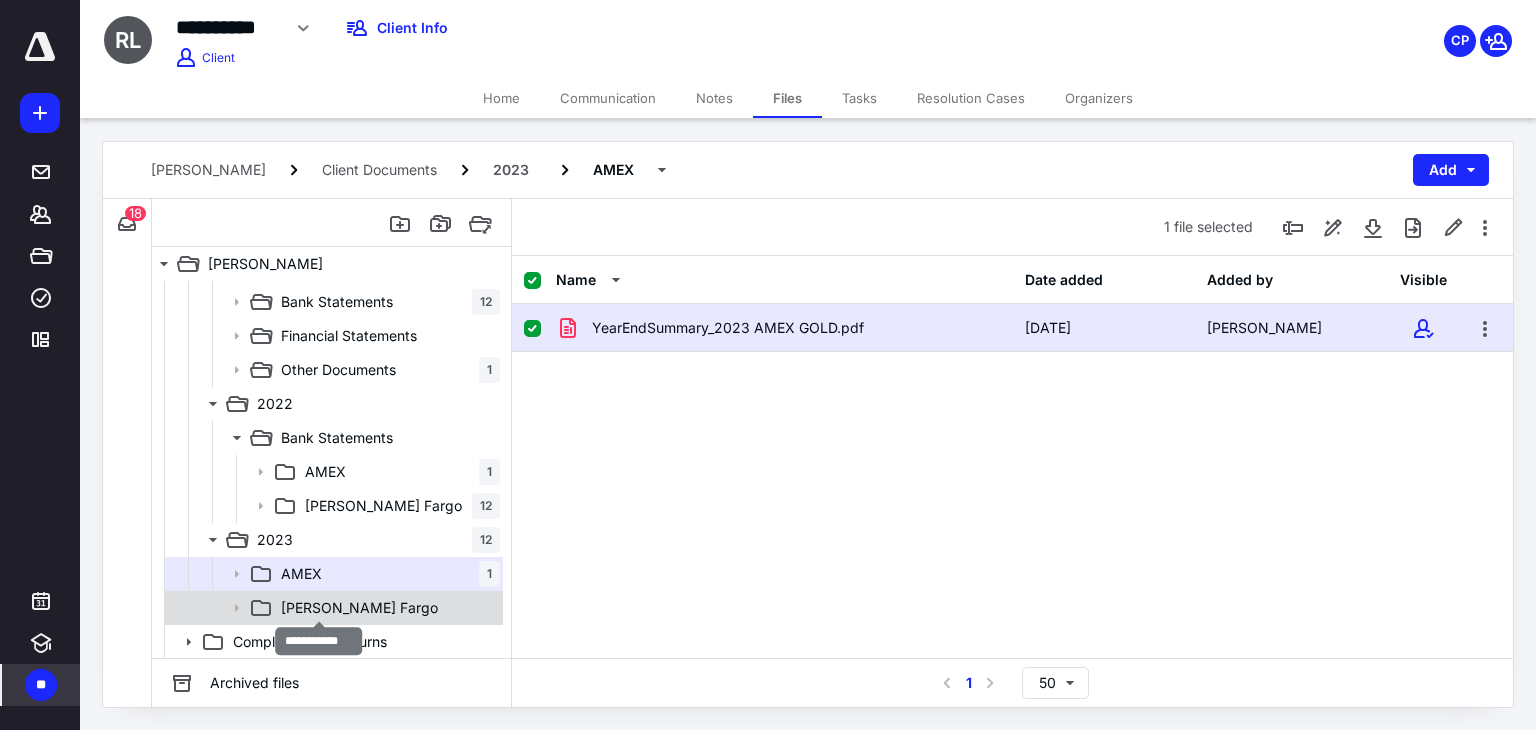 click on "Wells Fargo" at bounding box center [359, 608] 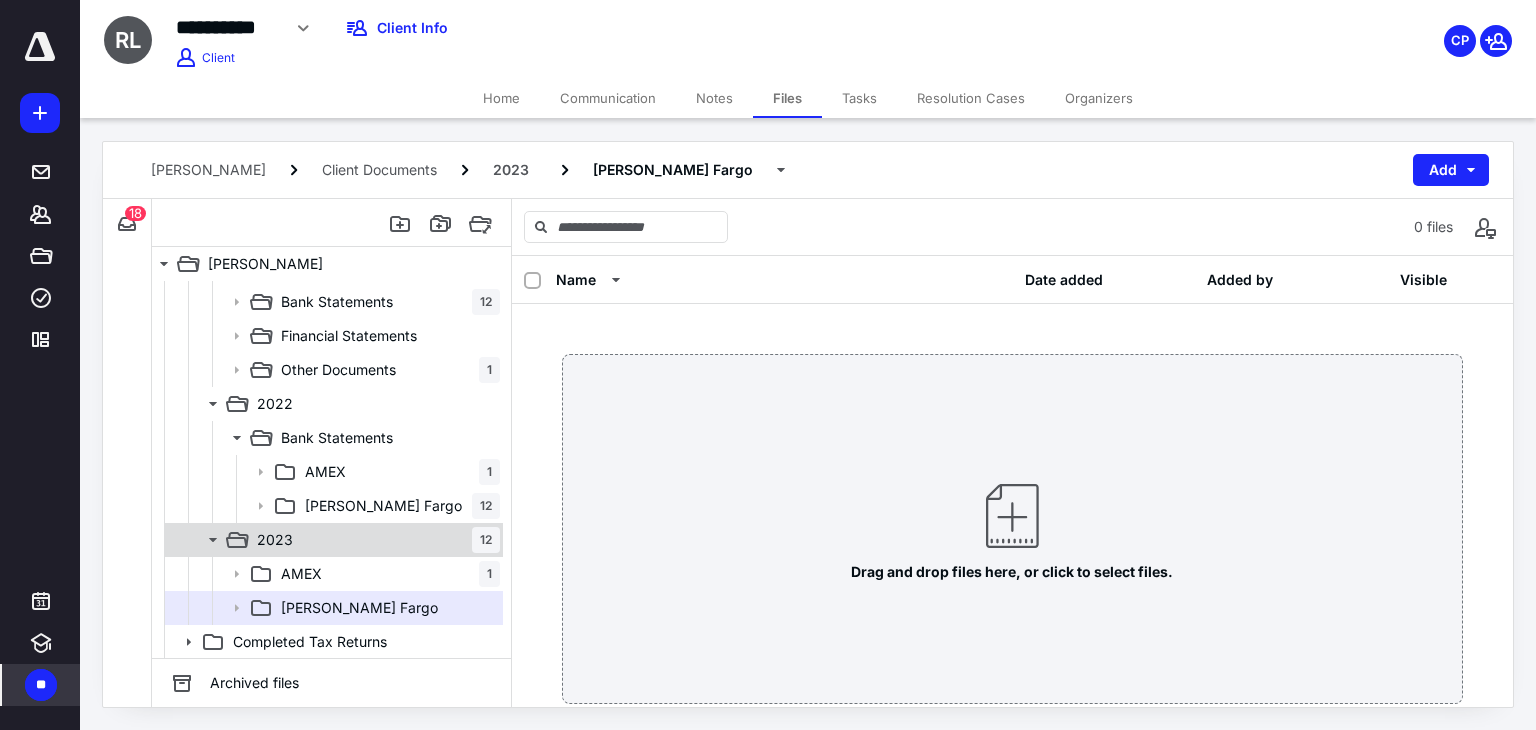 scroll, scrollTop: 574, scrollLeft: 0, axis: vertical 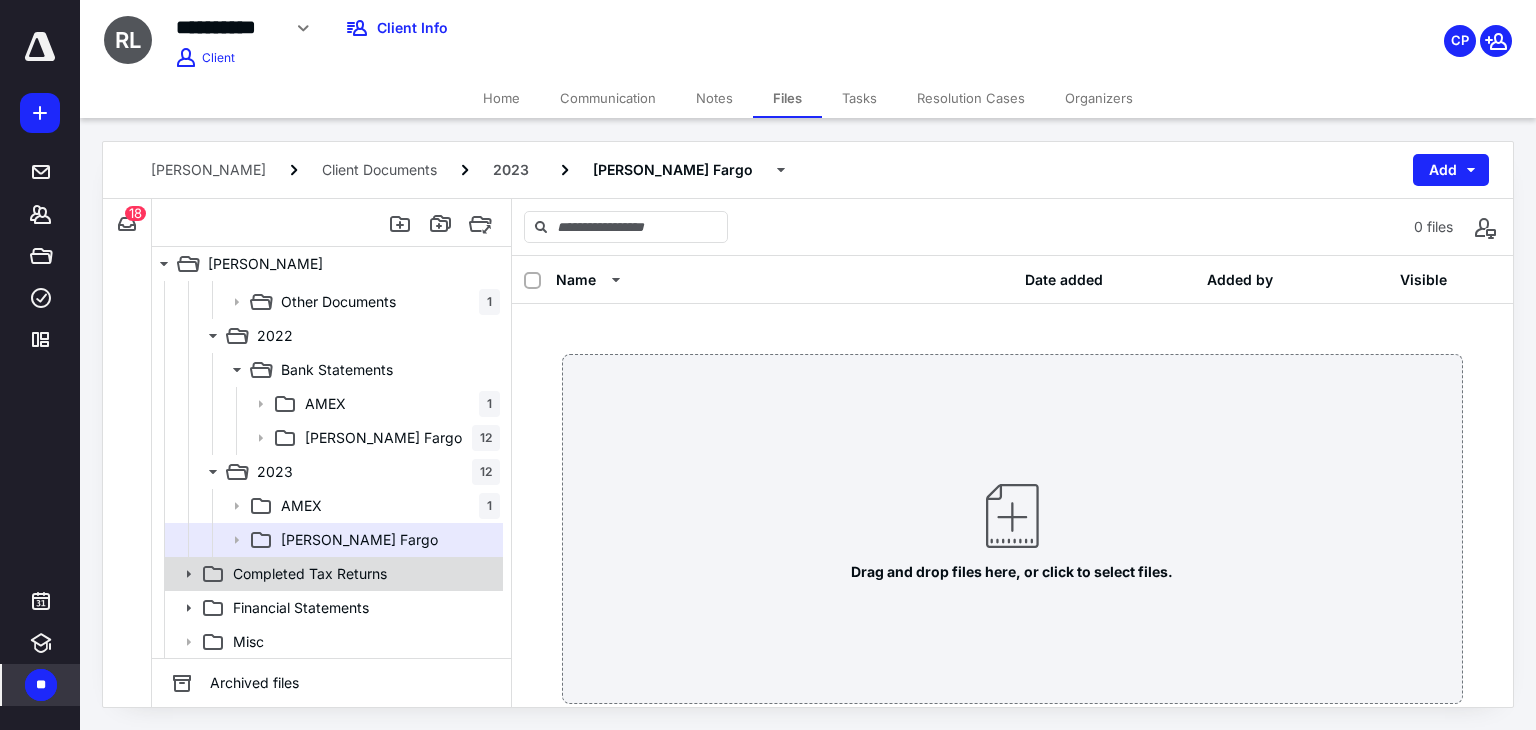 click on "Completed Tax Returns" at bounding box center [310, 574] 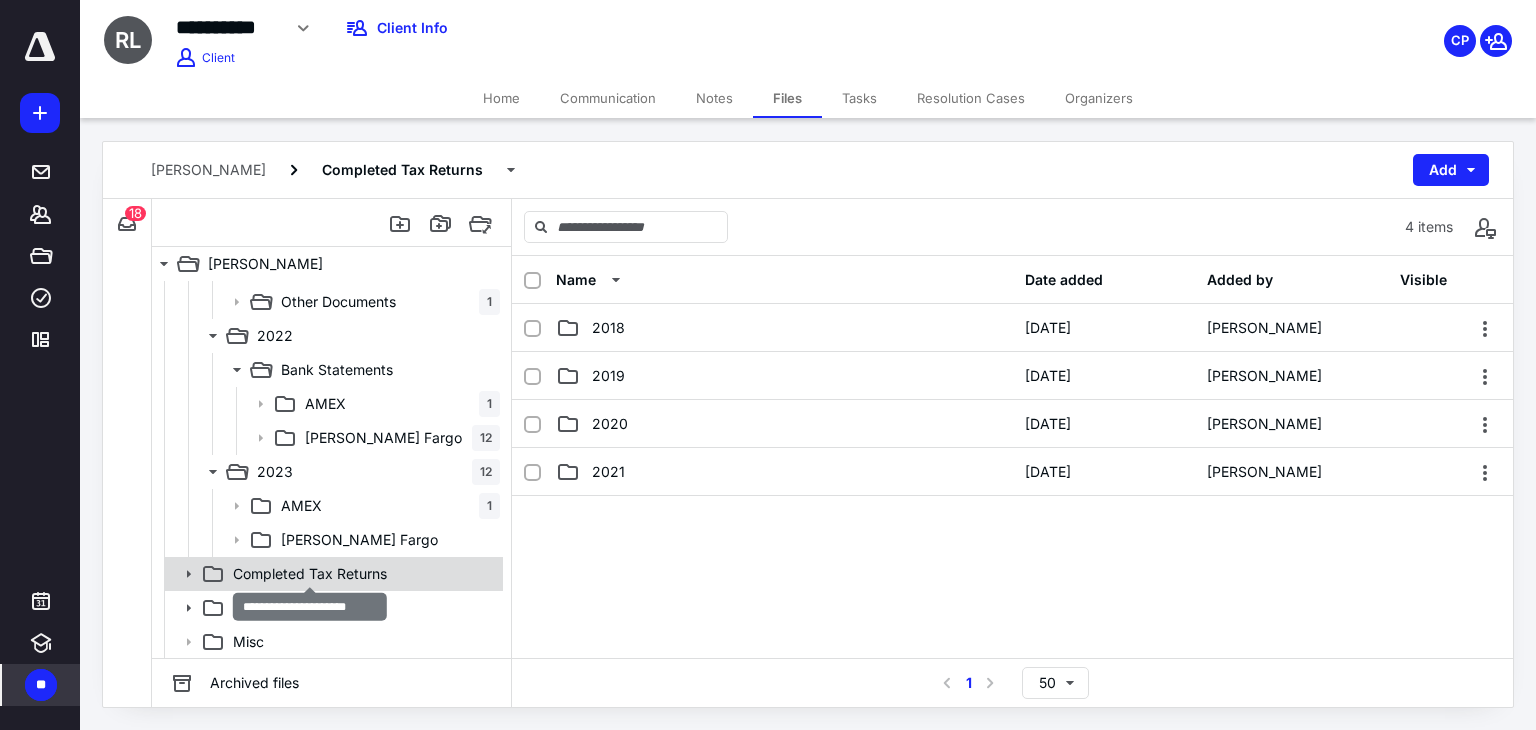 click on "Completed Tax Returns" at bounding box center (310, 574) 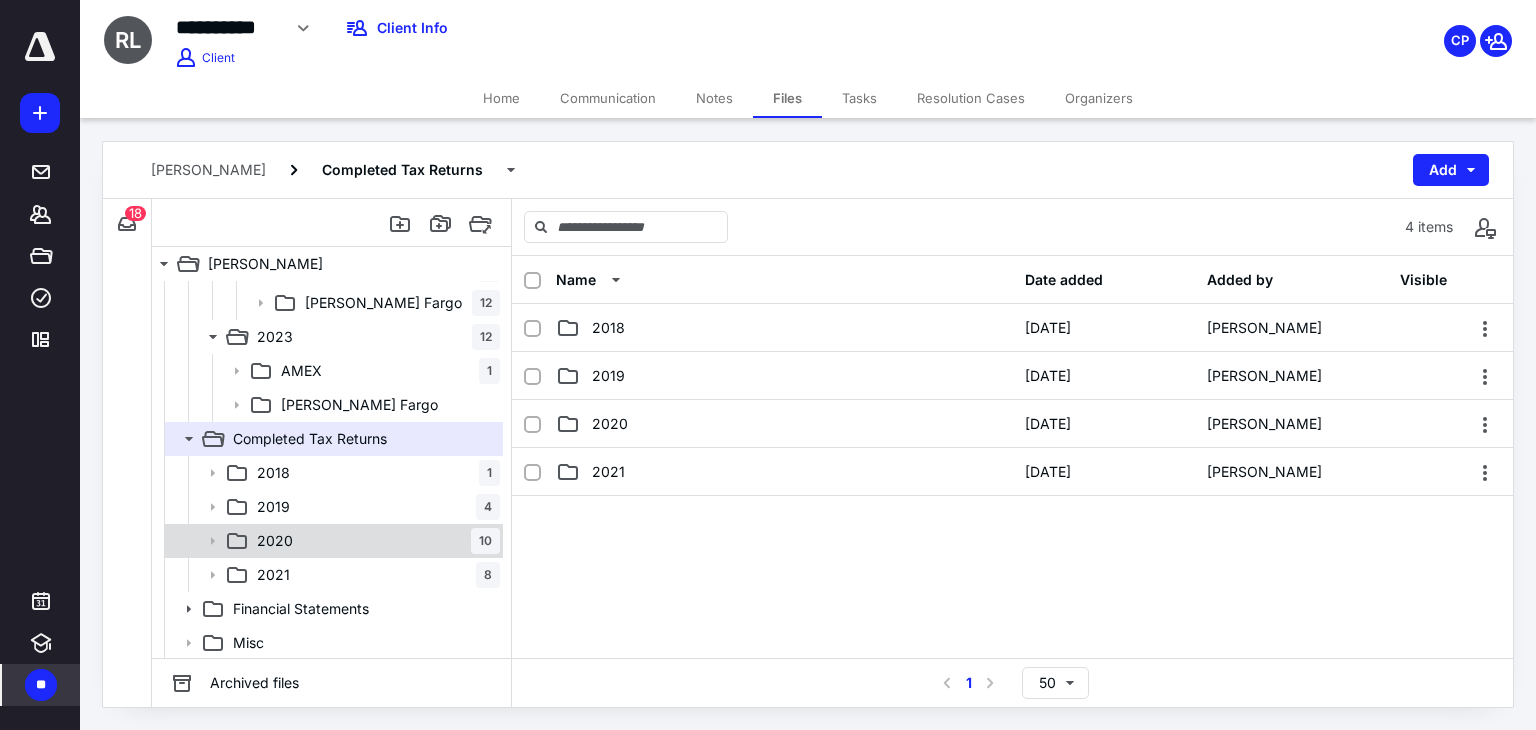scroll, scrollTop: 710, scrollLeft: 0, axis: vertical 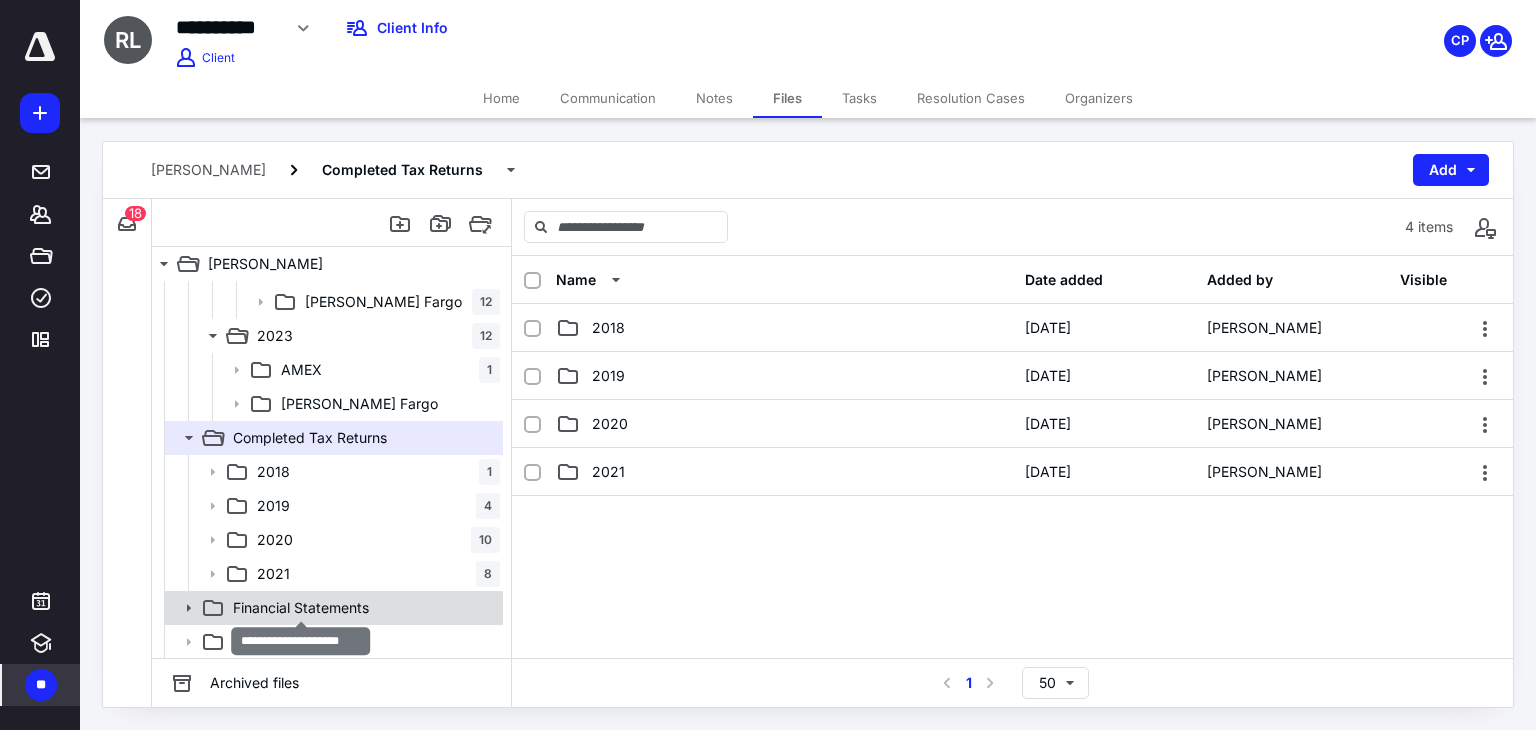 click on "Financial Statements" at bounding box center (301, 608) 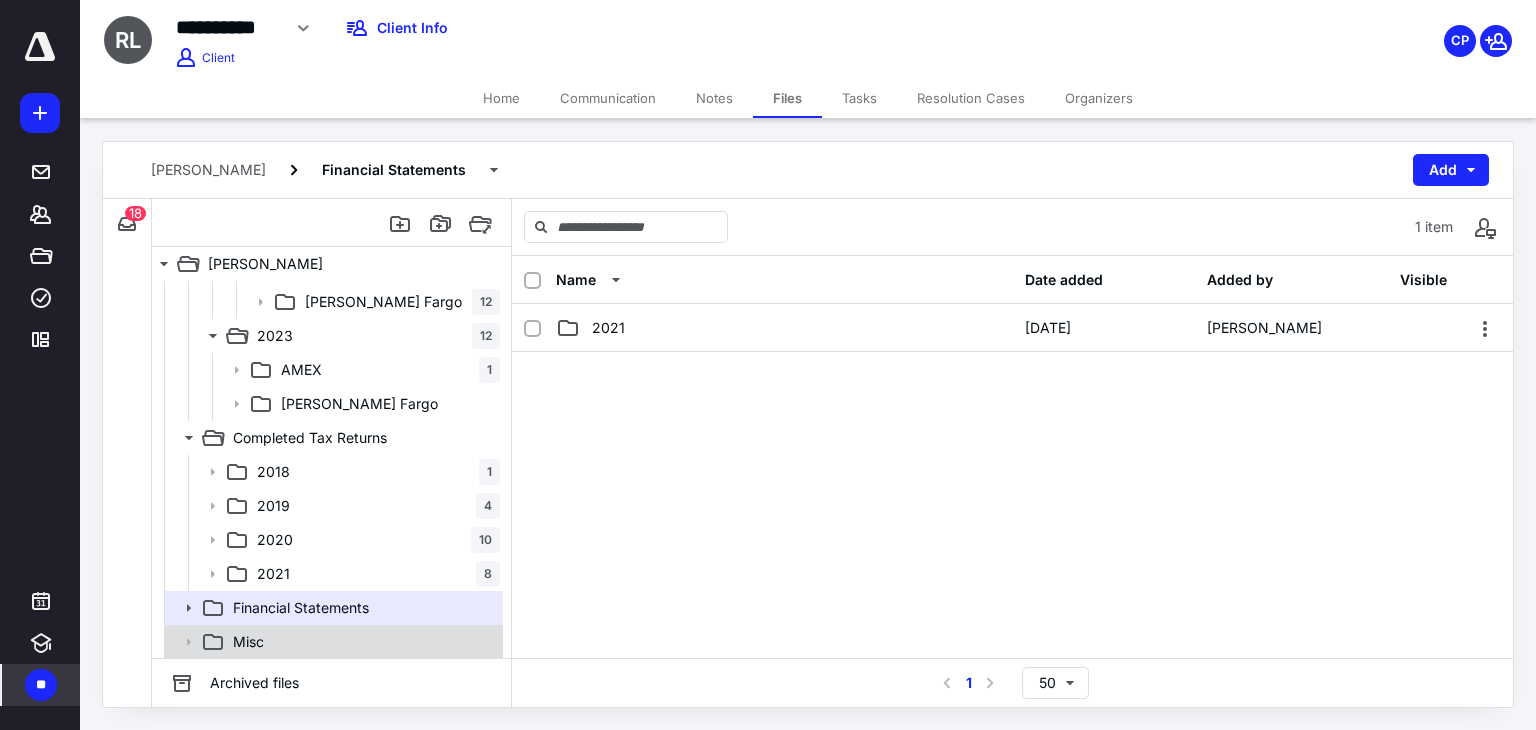 click on "Misc" at bounding box center [362, 642] 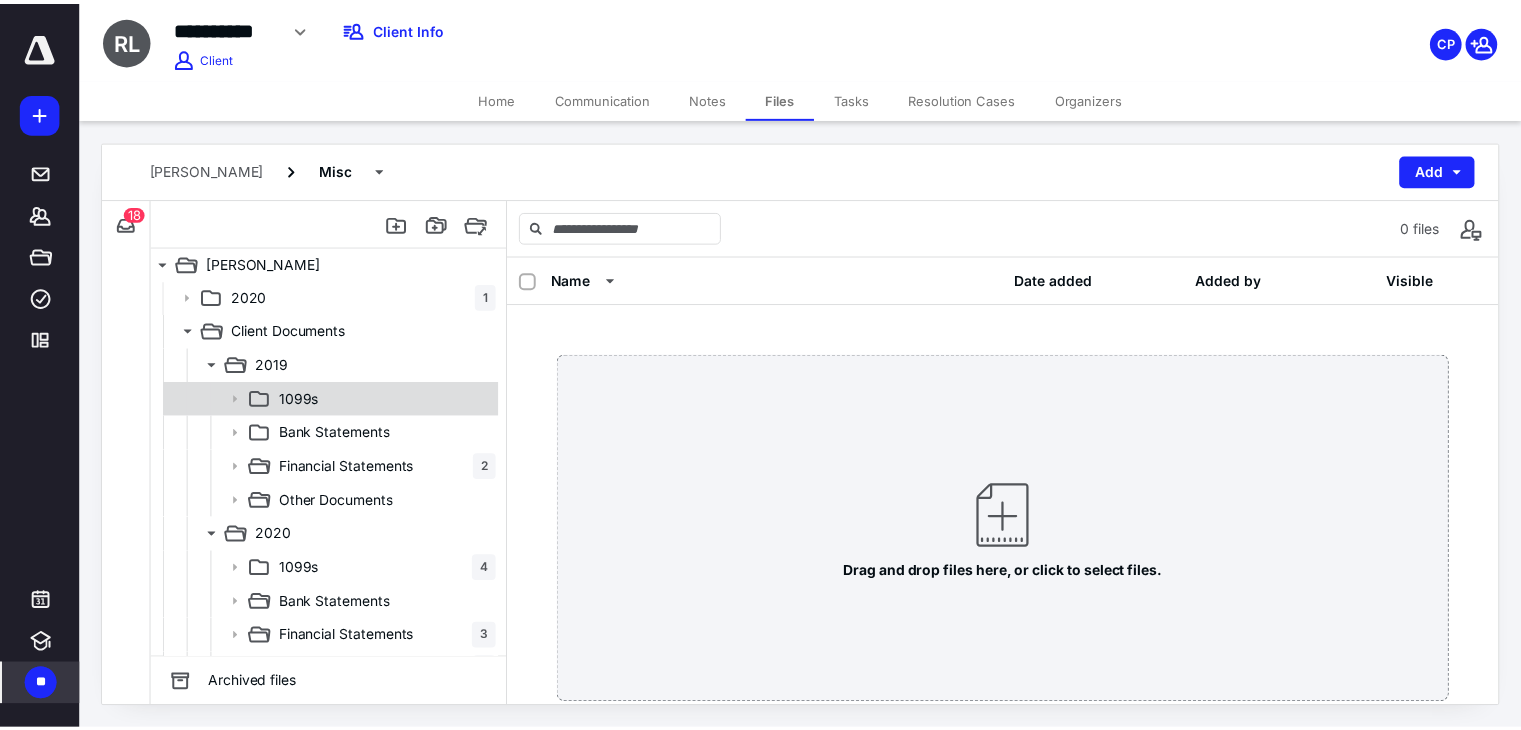 scroll, scrollTop: 0, scrollLeft: 0, axis: both 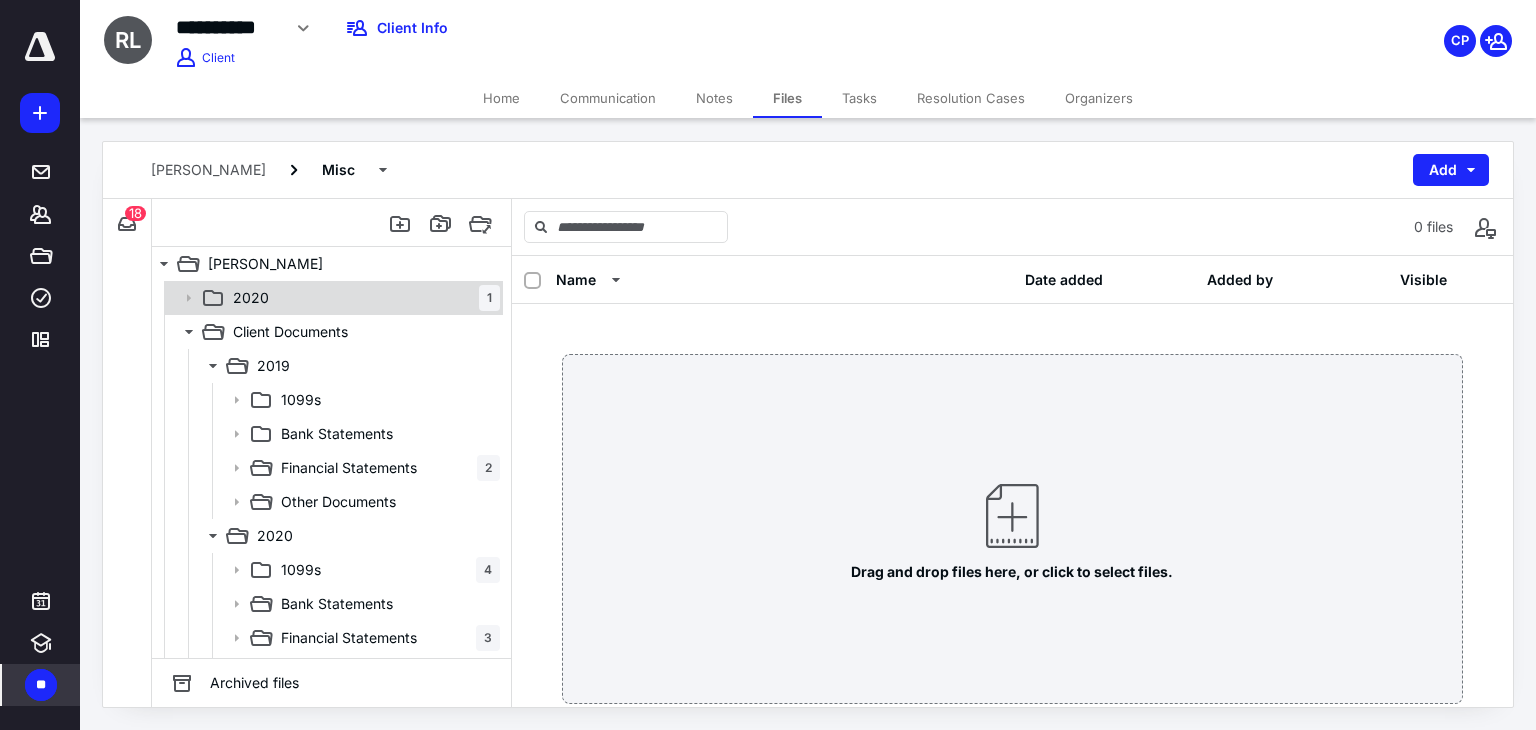 click on "2020 1" at bounding box center [362, 298] 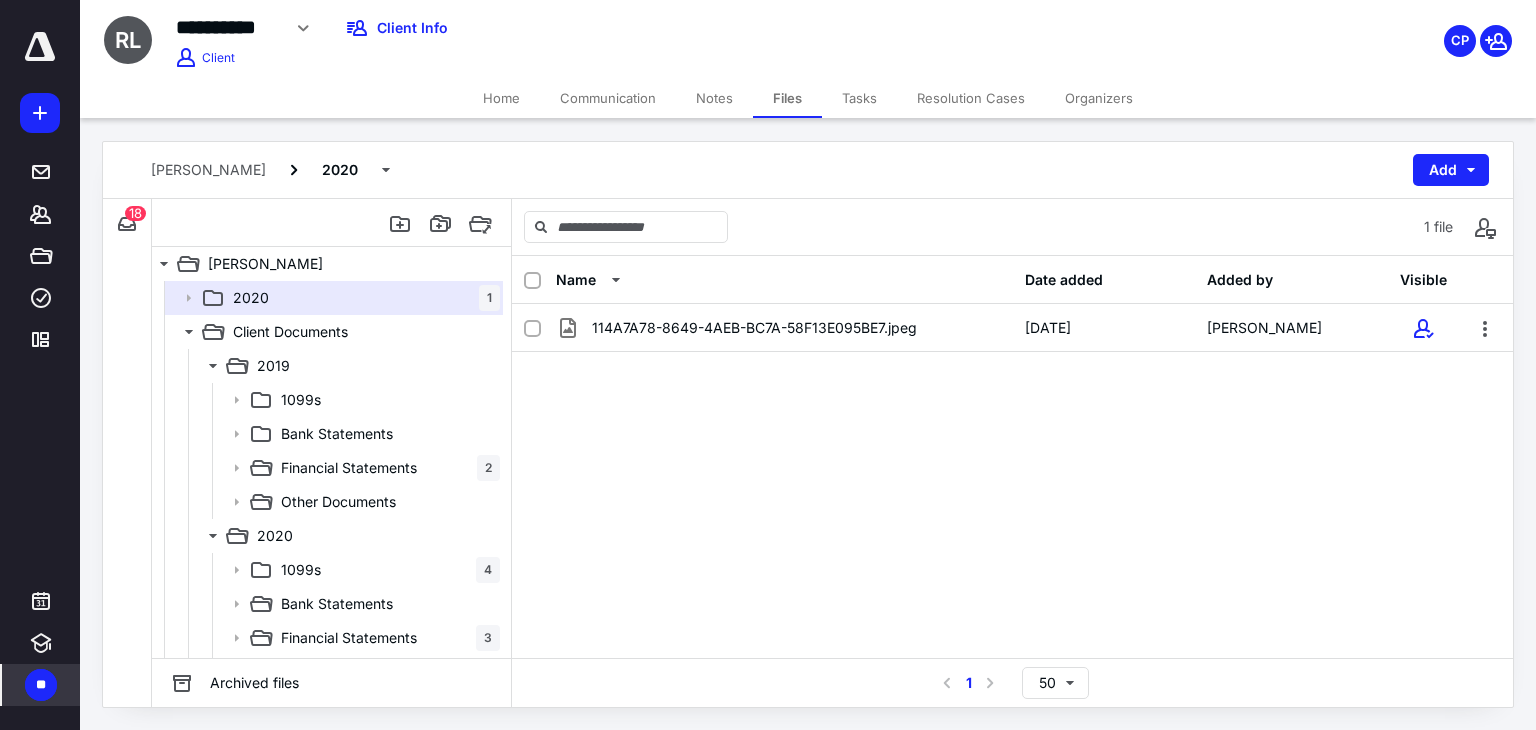 click on "Tasks" at bounding box center (859, 98) 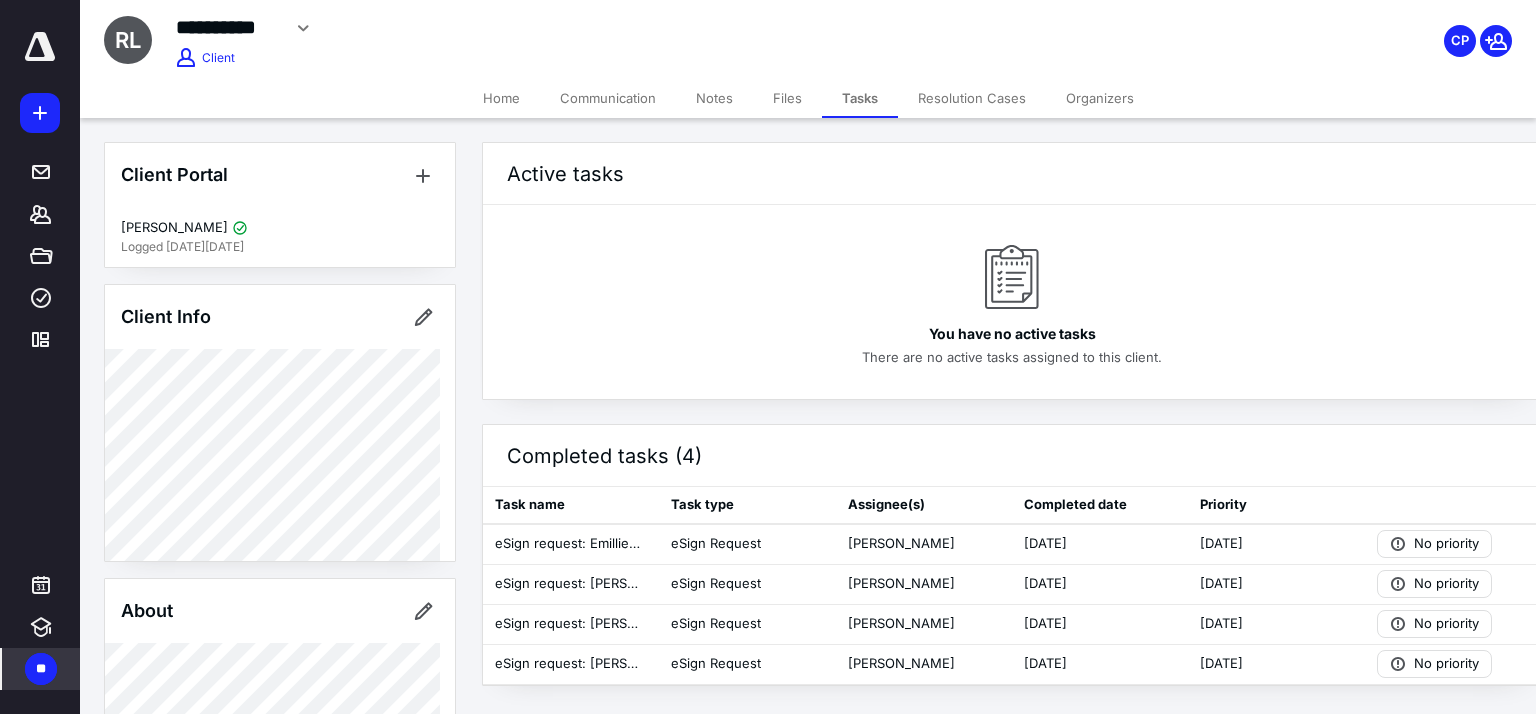 click on "Resolution Cases" at bounding box center (972, 98) 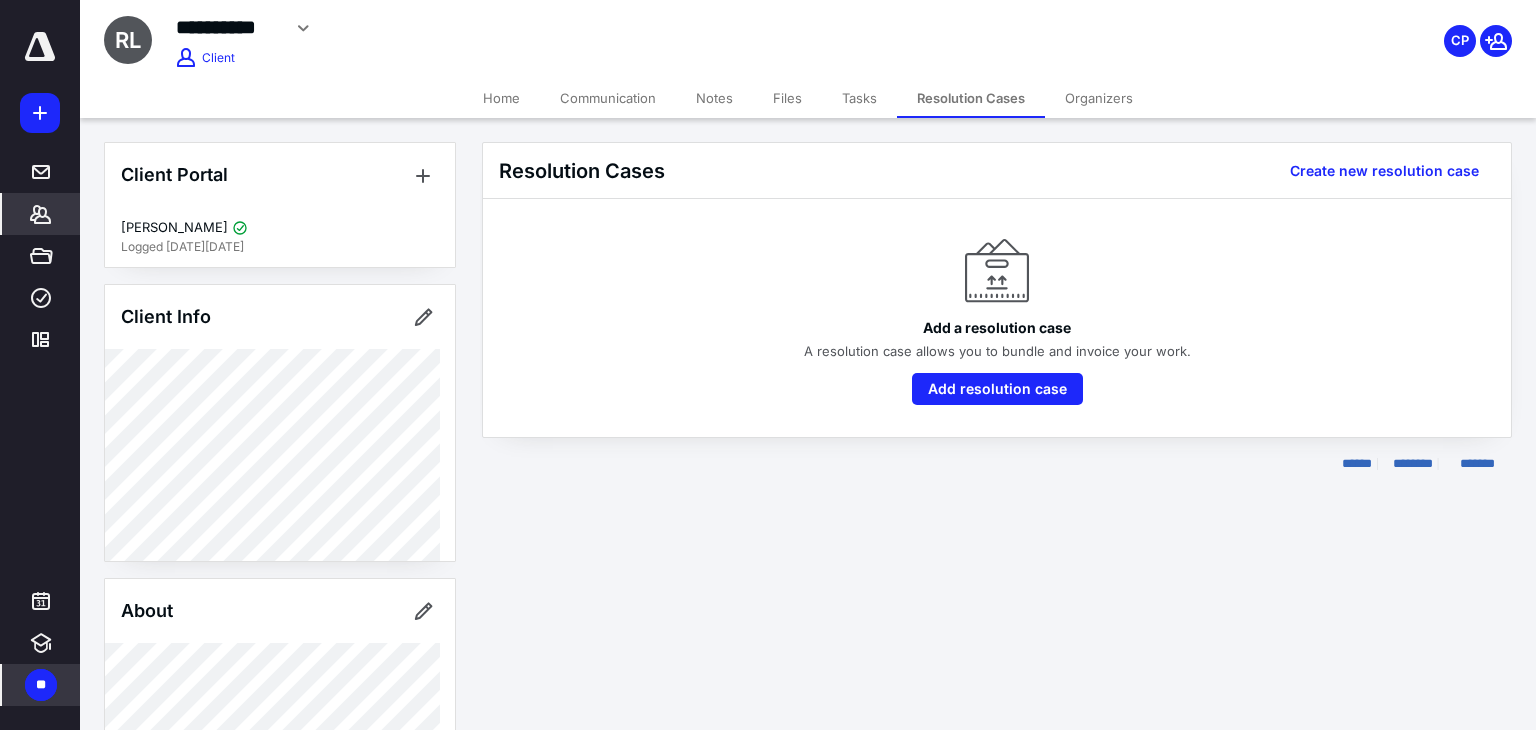 click on "Organizers" at bounding box center (1099, 98) 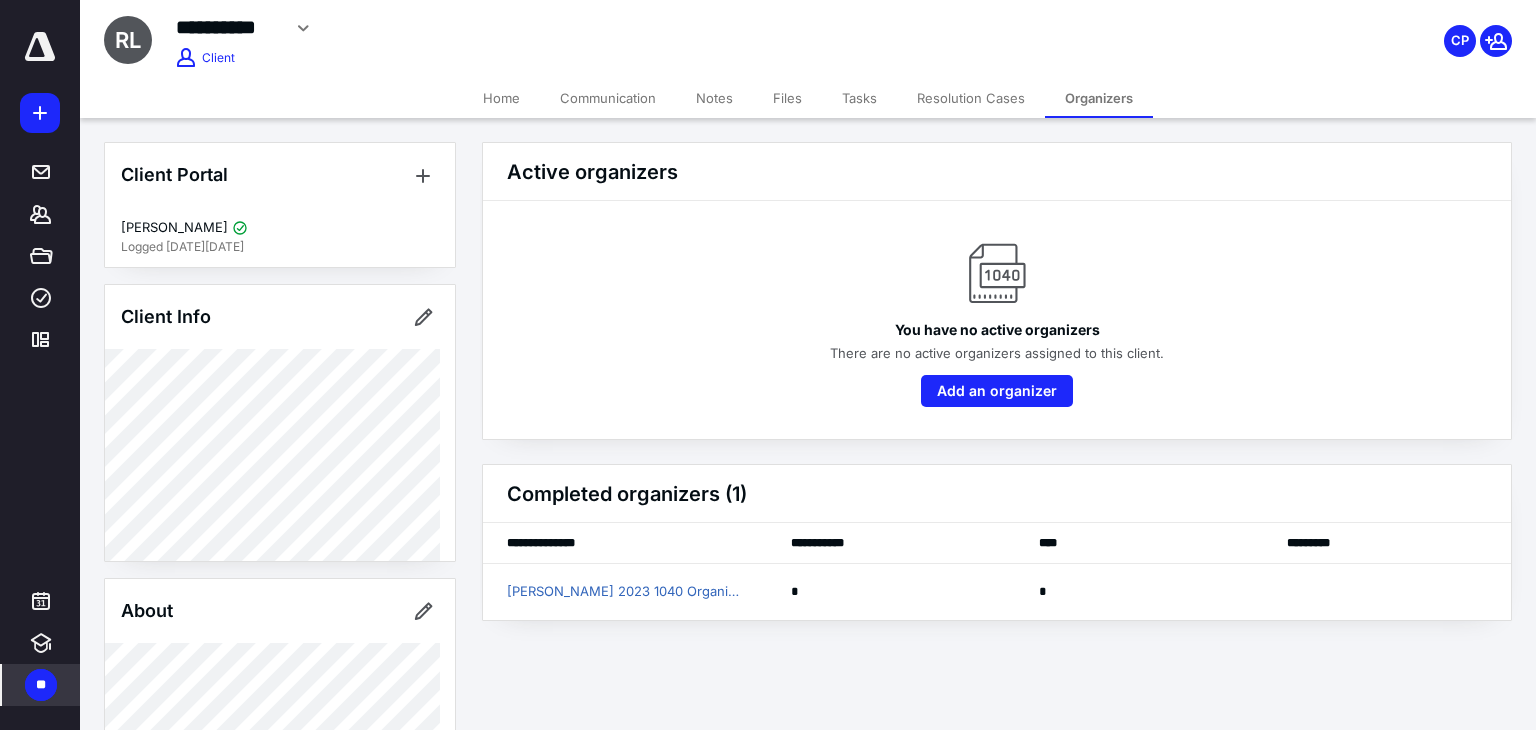 click on "Files" at bounding box center (787, 98) 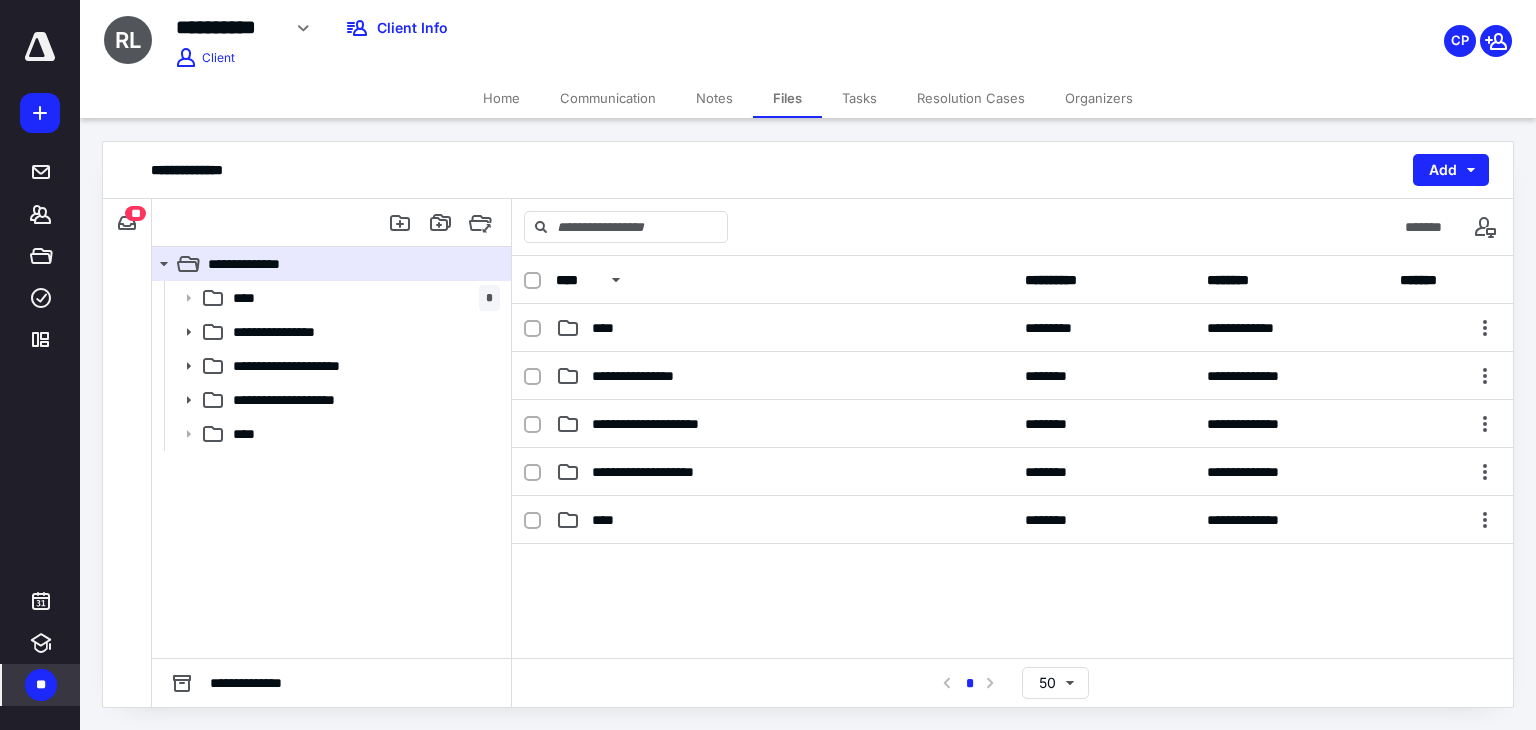click on "Notes" at bounding box center (714, 98) 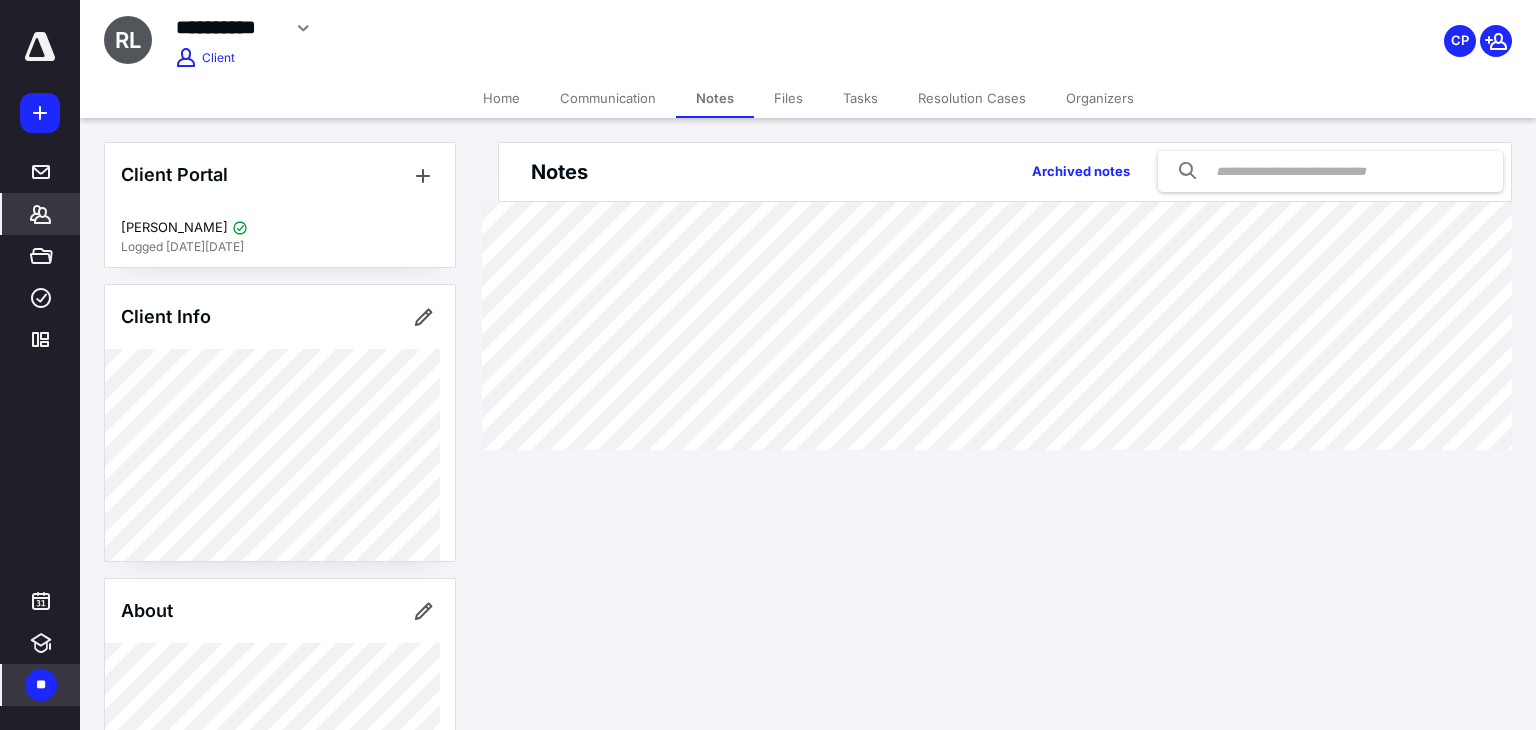 click on "Communication" at bounding box center (608, 98) 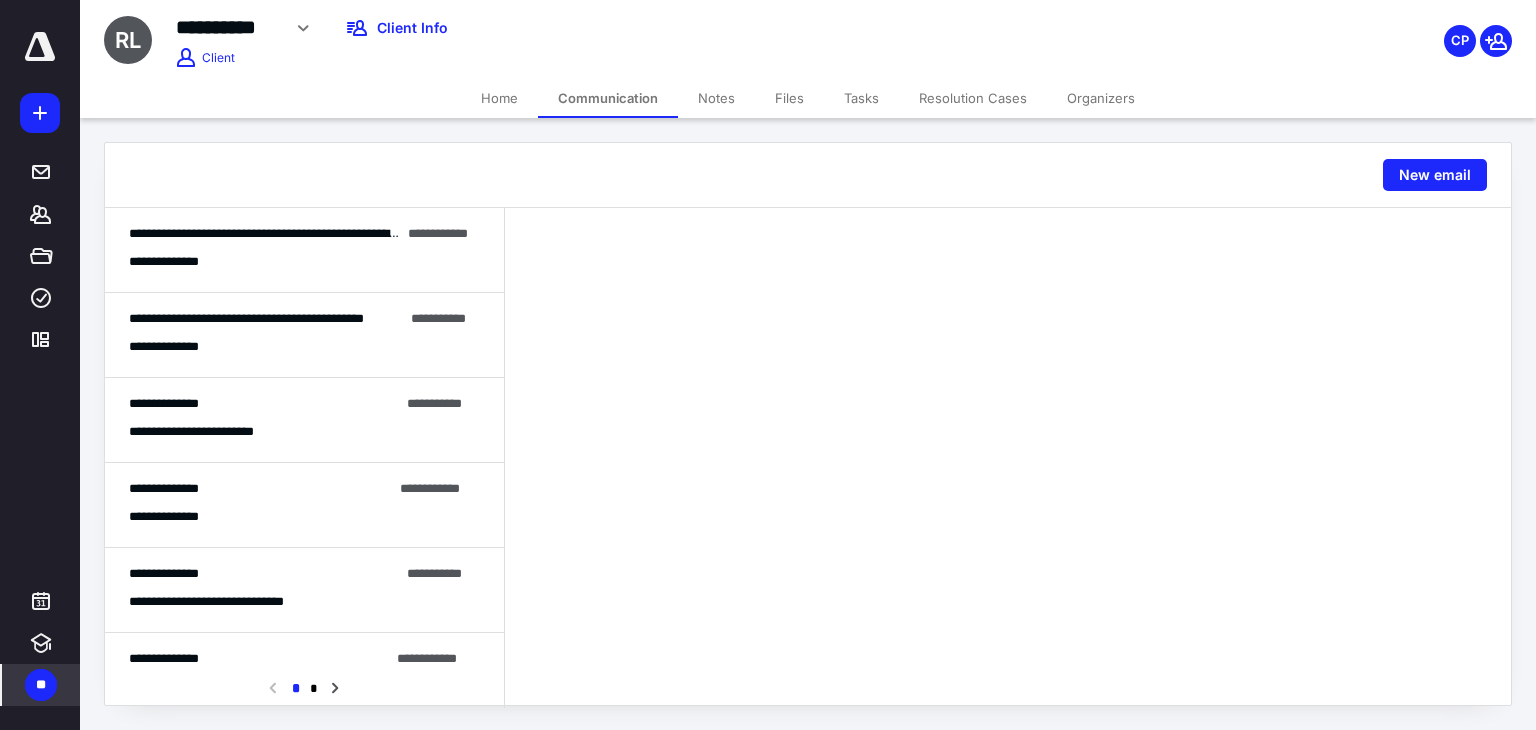 click on "Home" at bounding box center [499, 98] 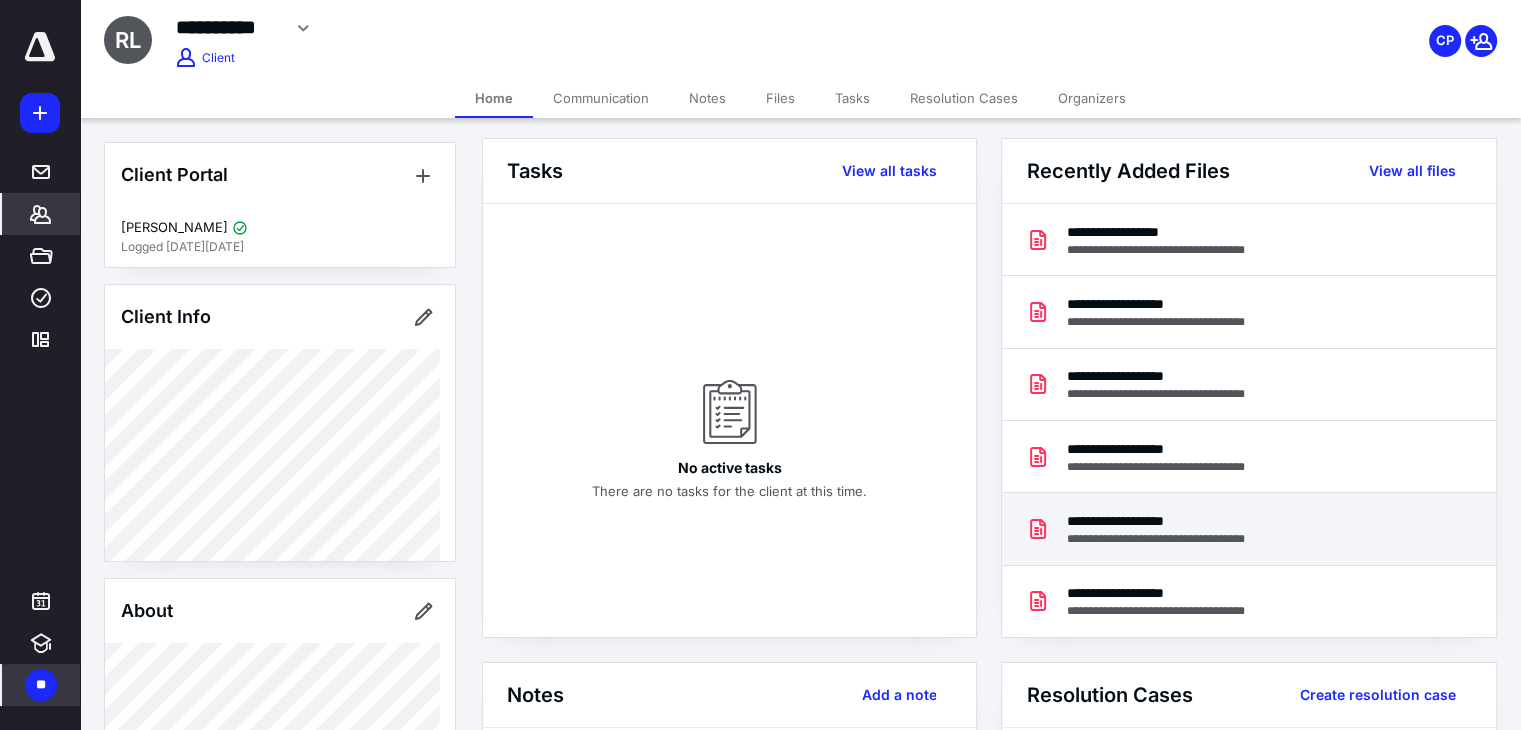 scroll, scrollTop: 0, scrollLeft: 0, axis: both 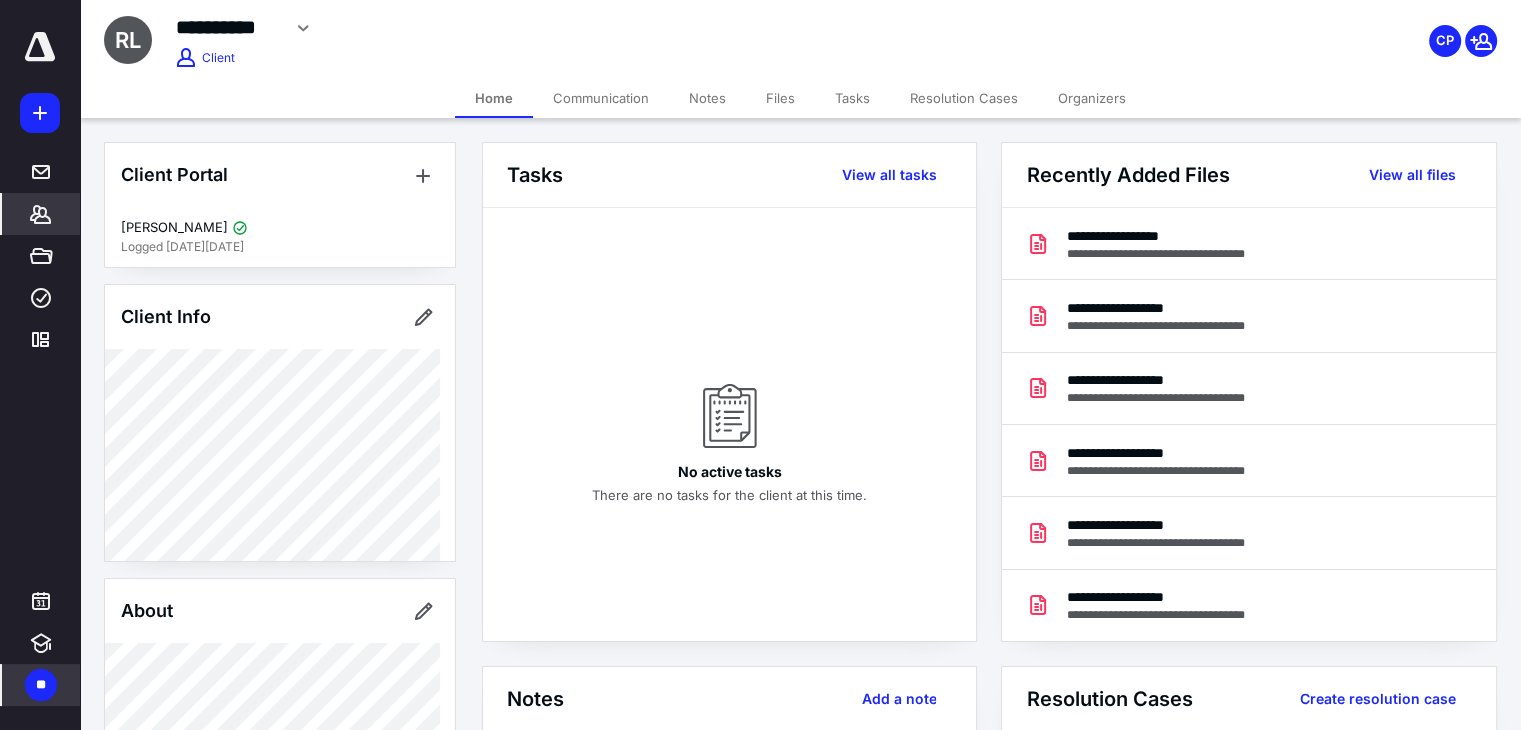 click on "**" at bounding box center [41, 685] 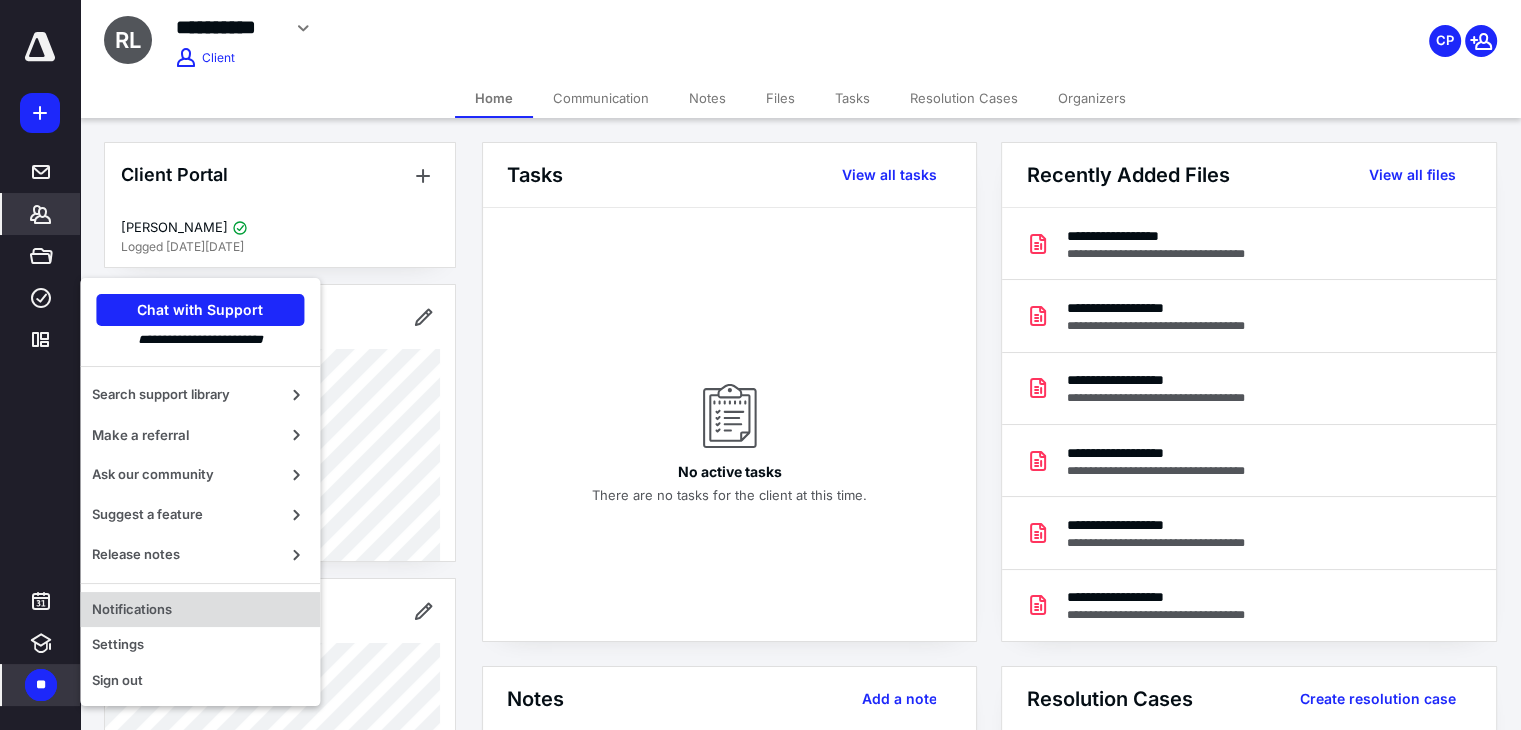 click on "Notifications" at bounding box center (200, 610) 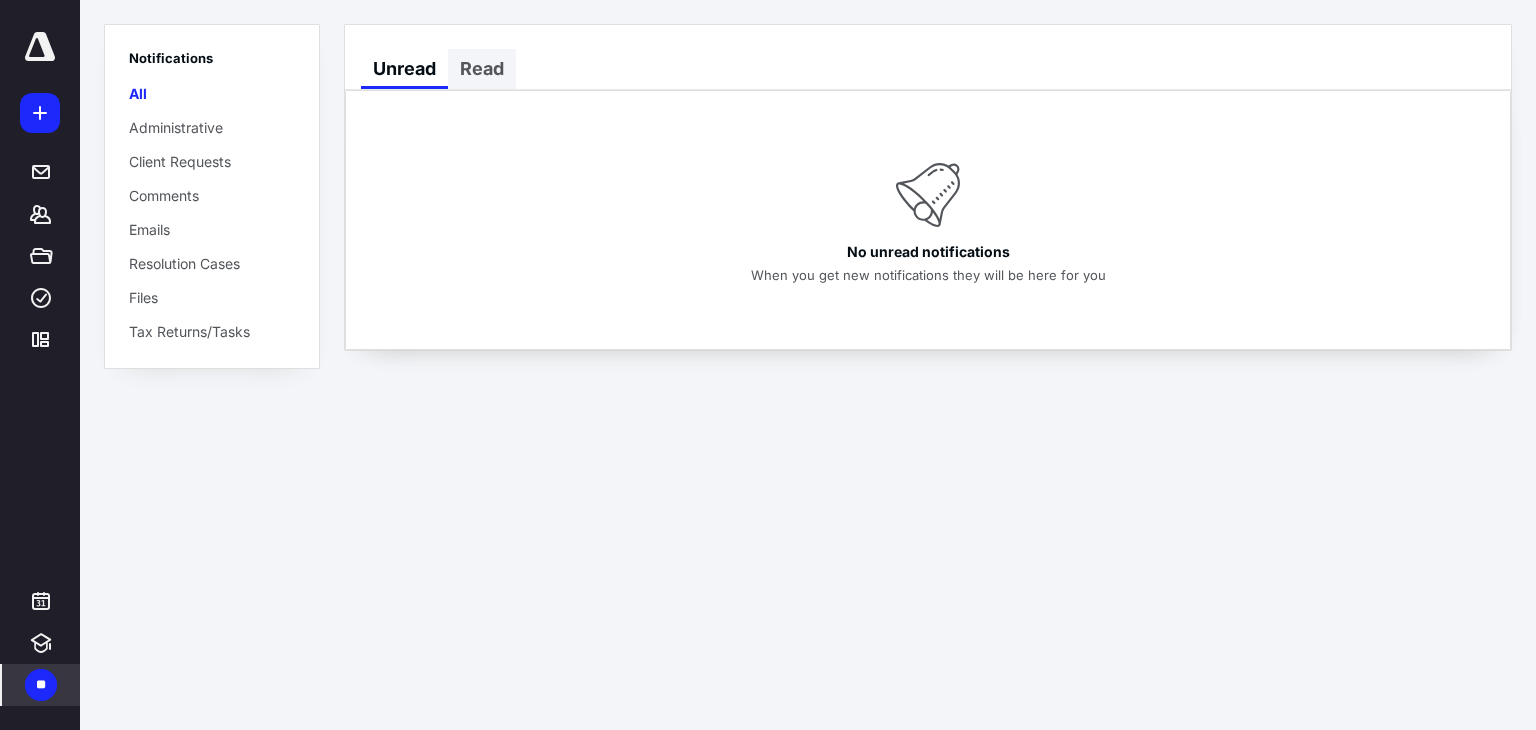 click on "Read" at bounding box center (482, 69) 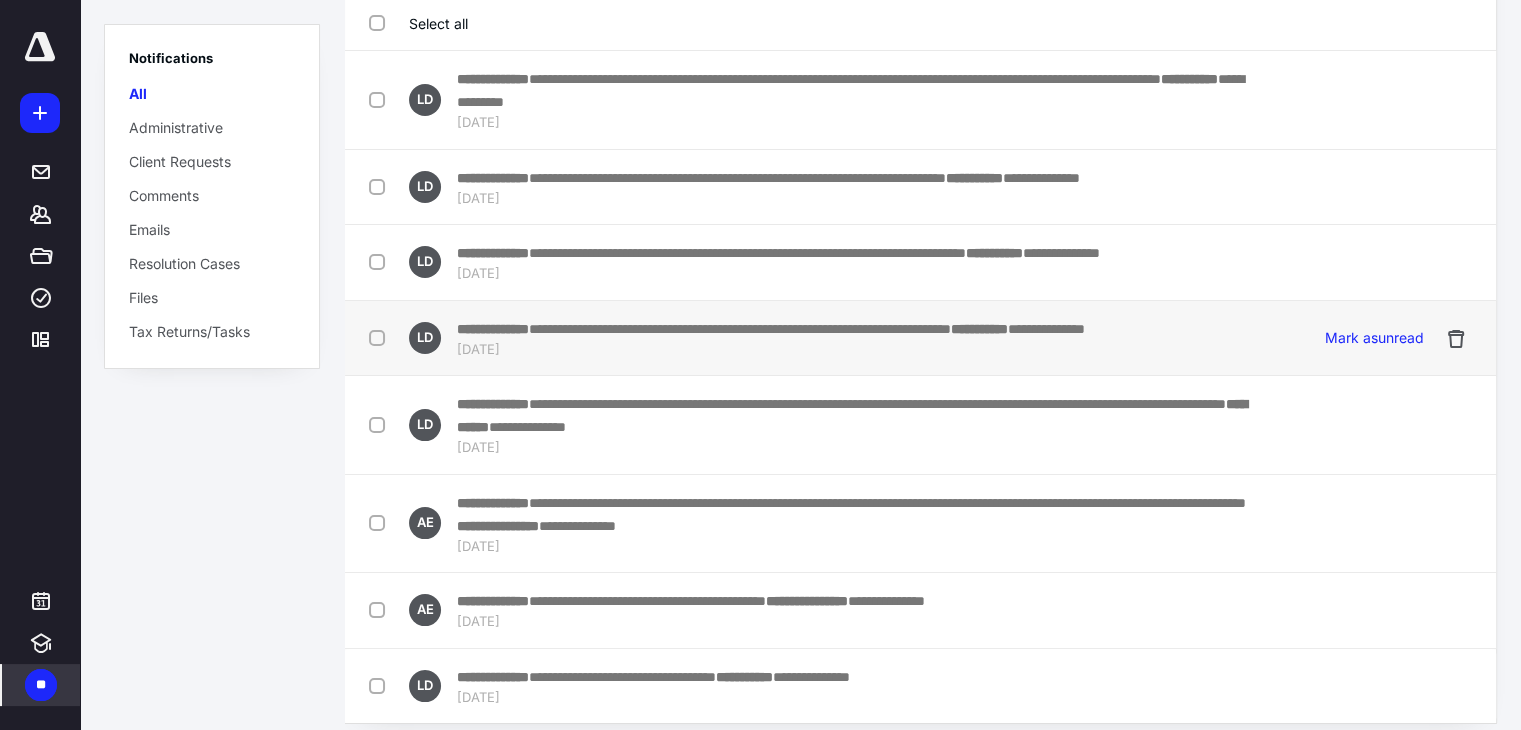 scroll, scrollTop: 149, scrollLeft: 0, axis: vertical 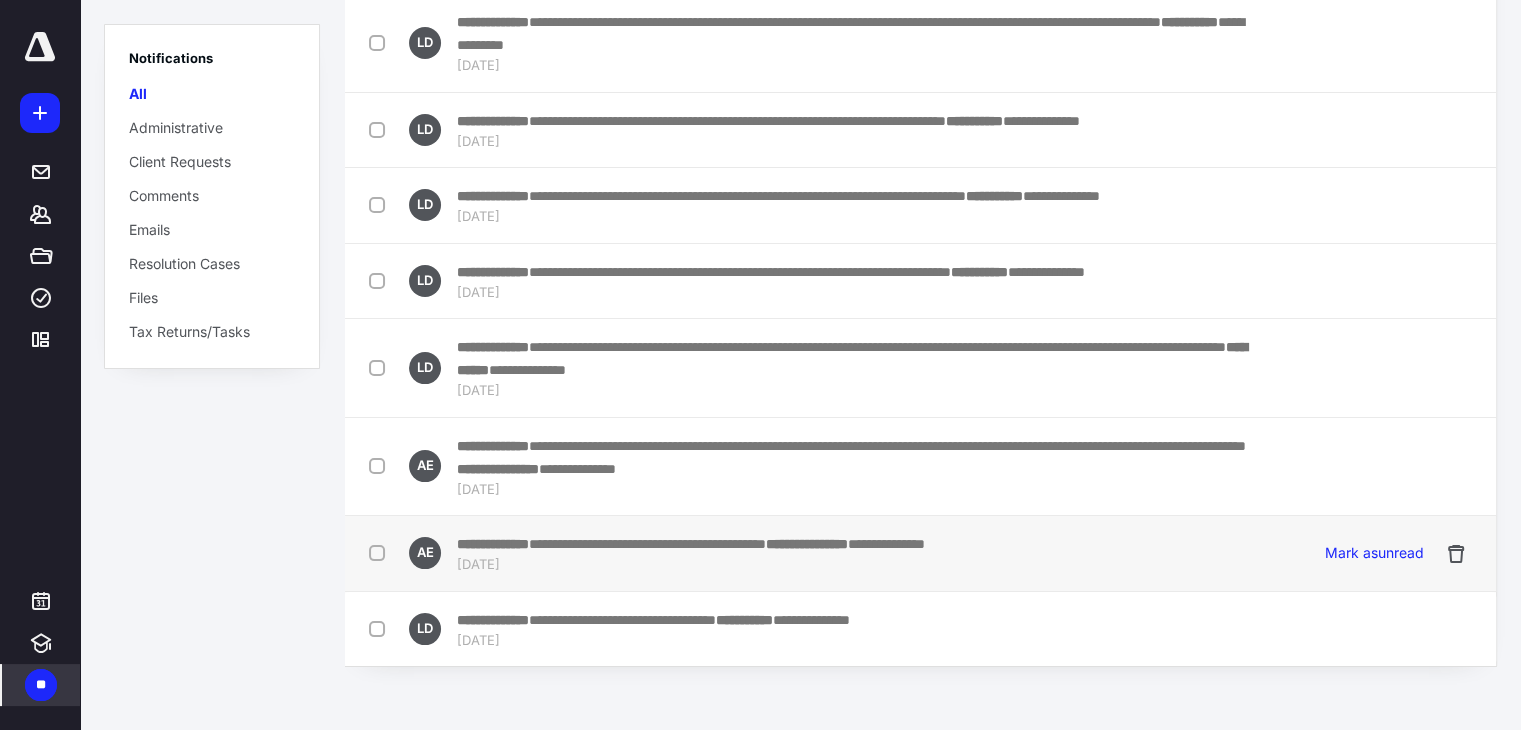 click on "**********" at bounding box center [647, 544] 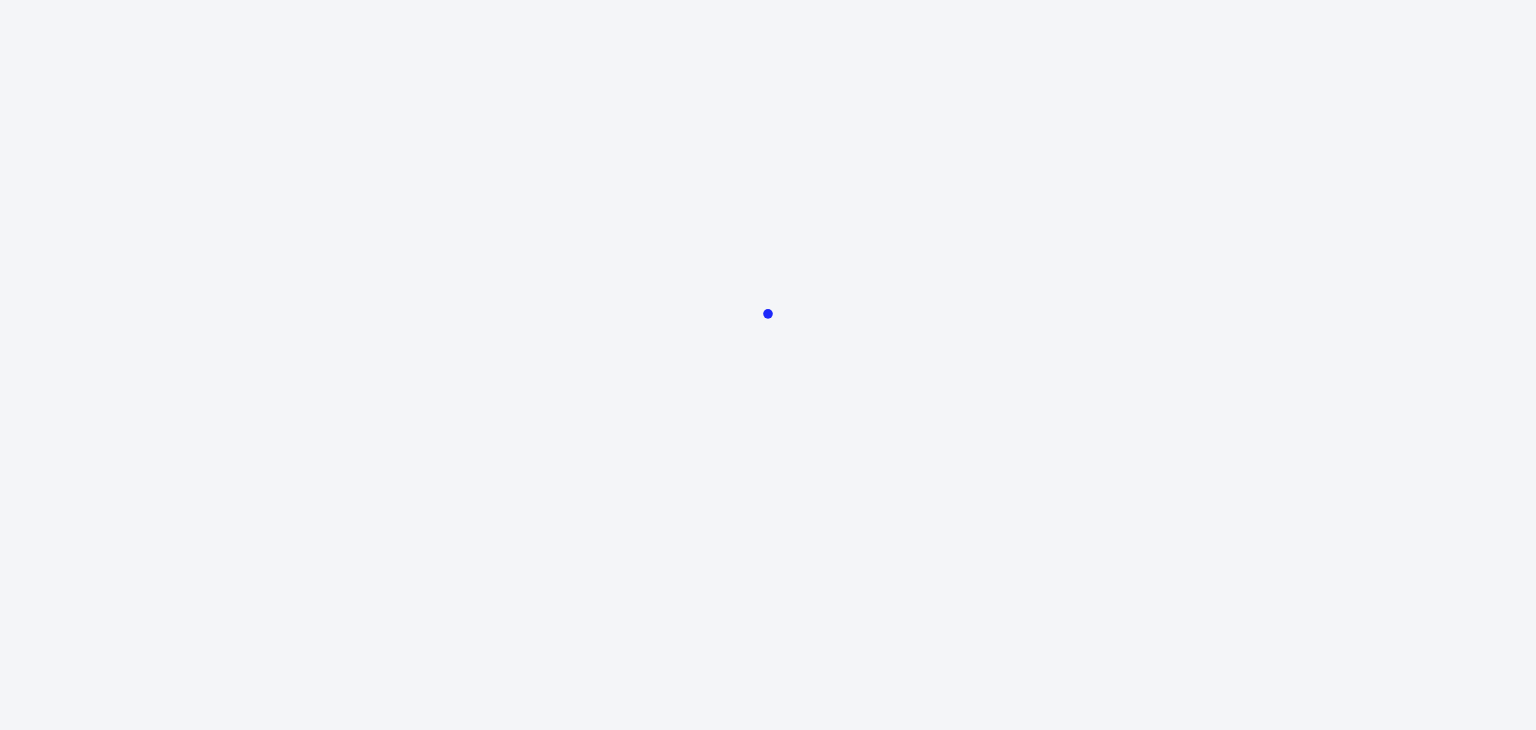 scroll, scrollTop: 0, scrollLeft: 0, axis: both 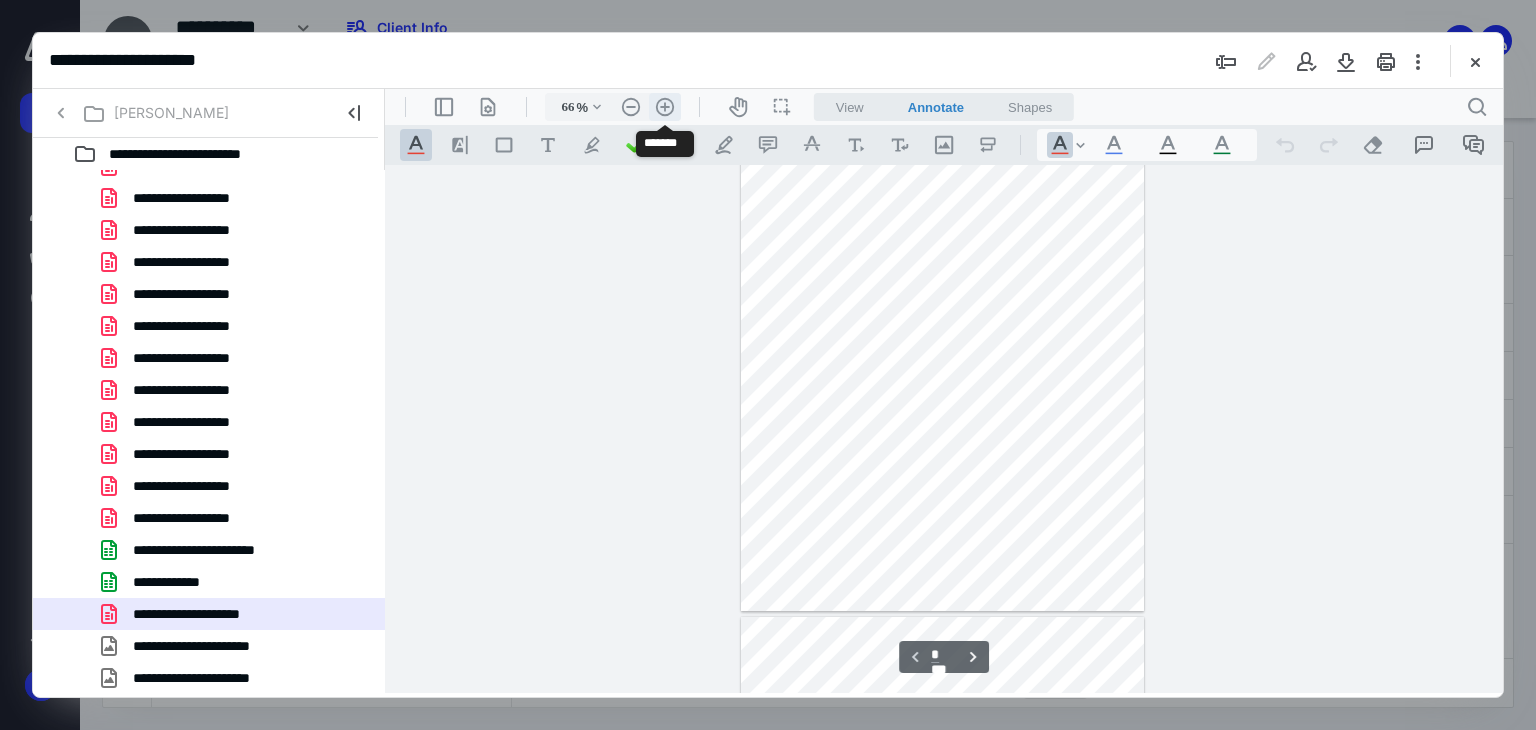 click on ".cls-1{fill:#abb0c4;} icon - header - zoom - in - line" at bounding box center [665, 107] 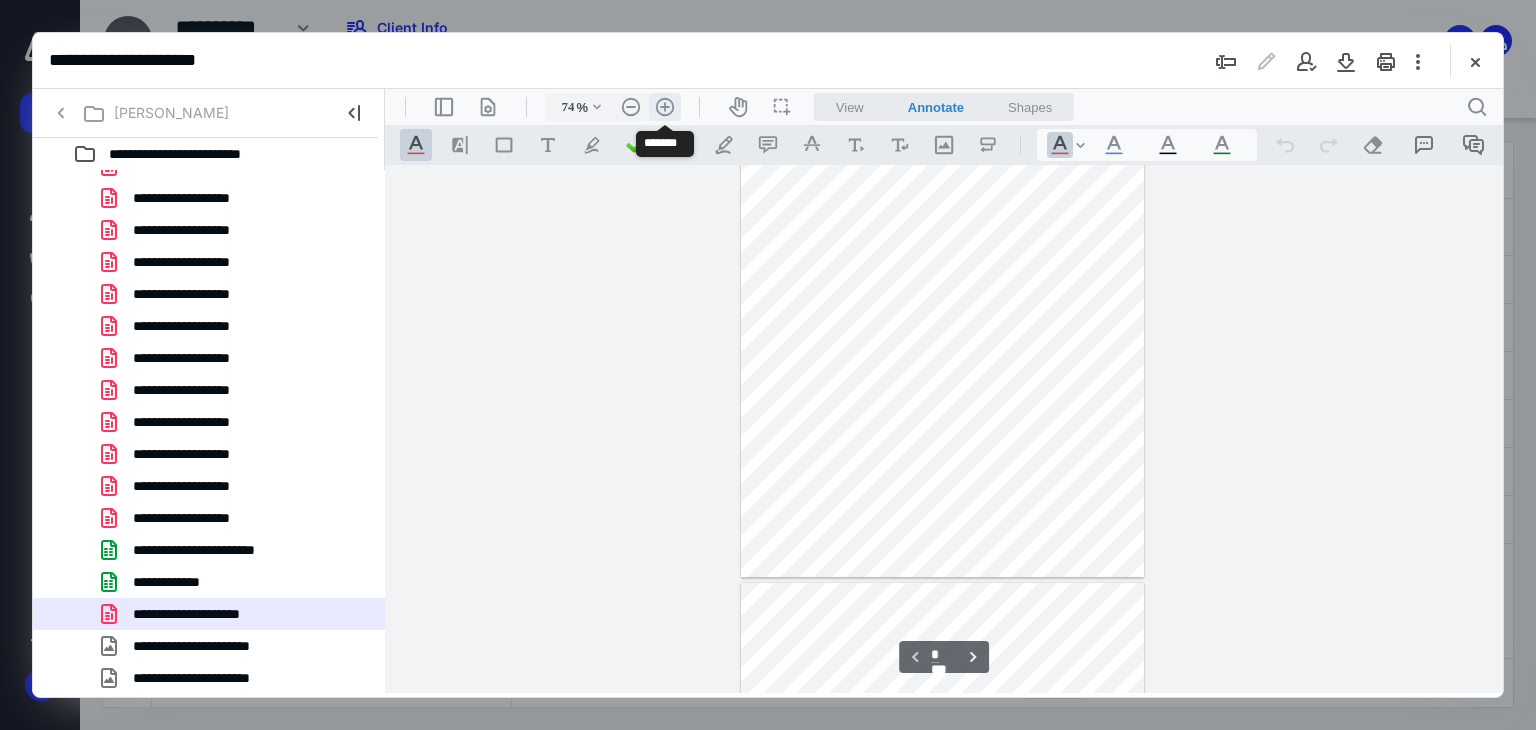 click on ".cls-1{fill:#abb0c4;} icon - header - zoom - in - line" at bounding box center [665, 107] 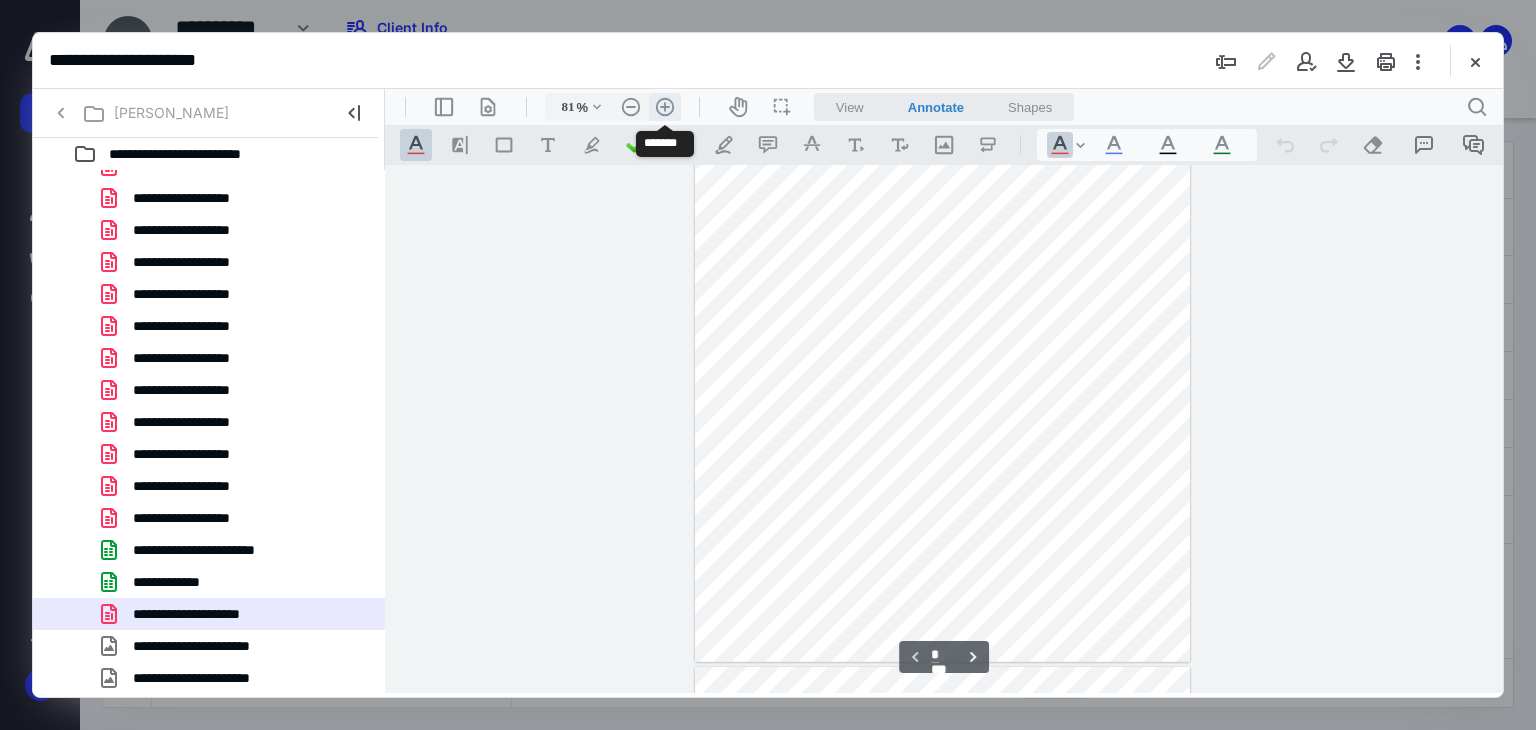 click on ".cls-1{fill:#abb0c4;} icon - header - zoom - in - line" at bounding box center [665, 107] 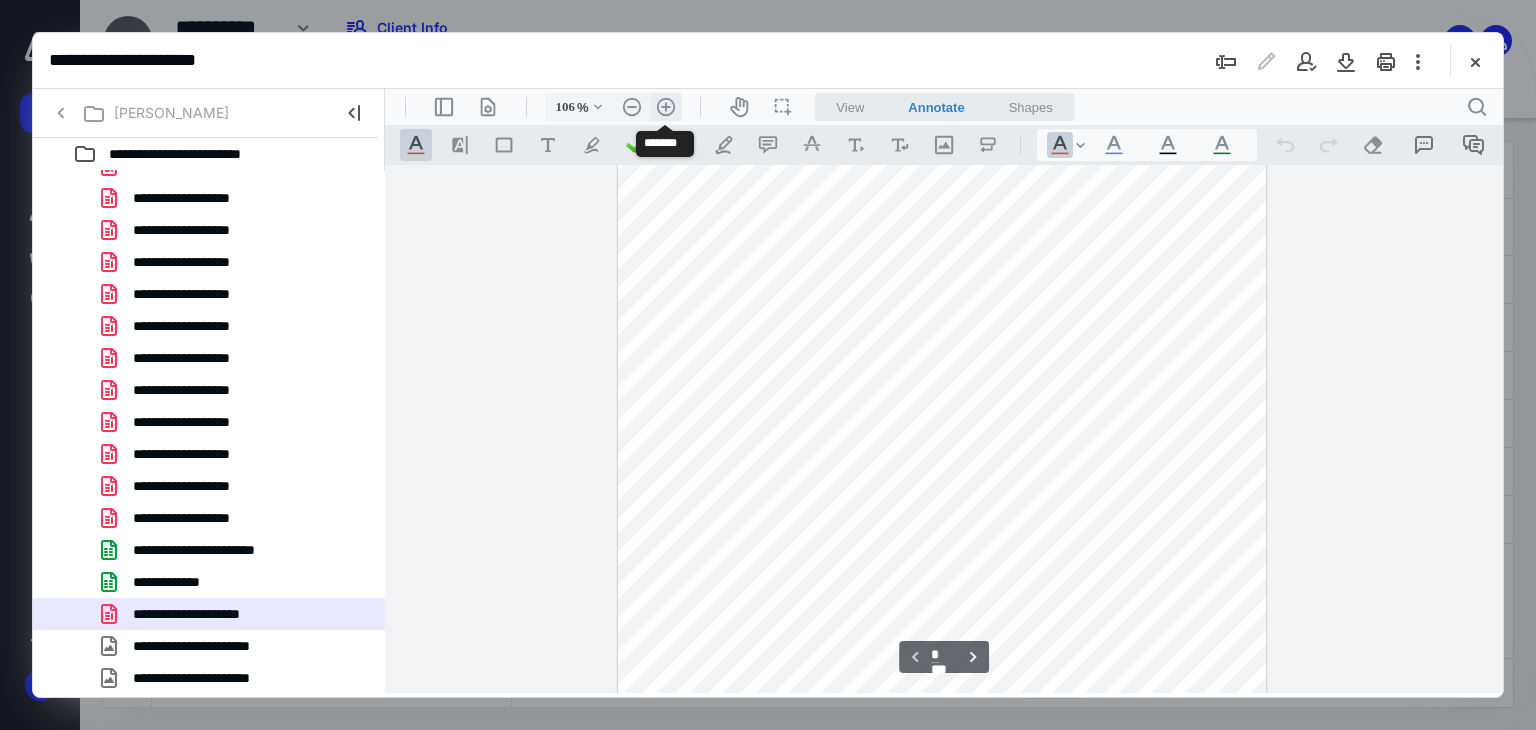 click on ".cls-1{fill:#abb0c4;} icon - header - zoom - in - line" at bounding box center (666, 107) 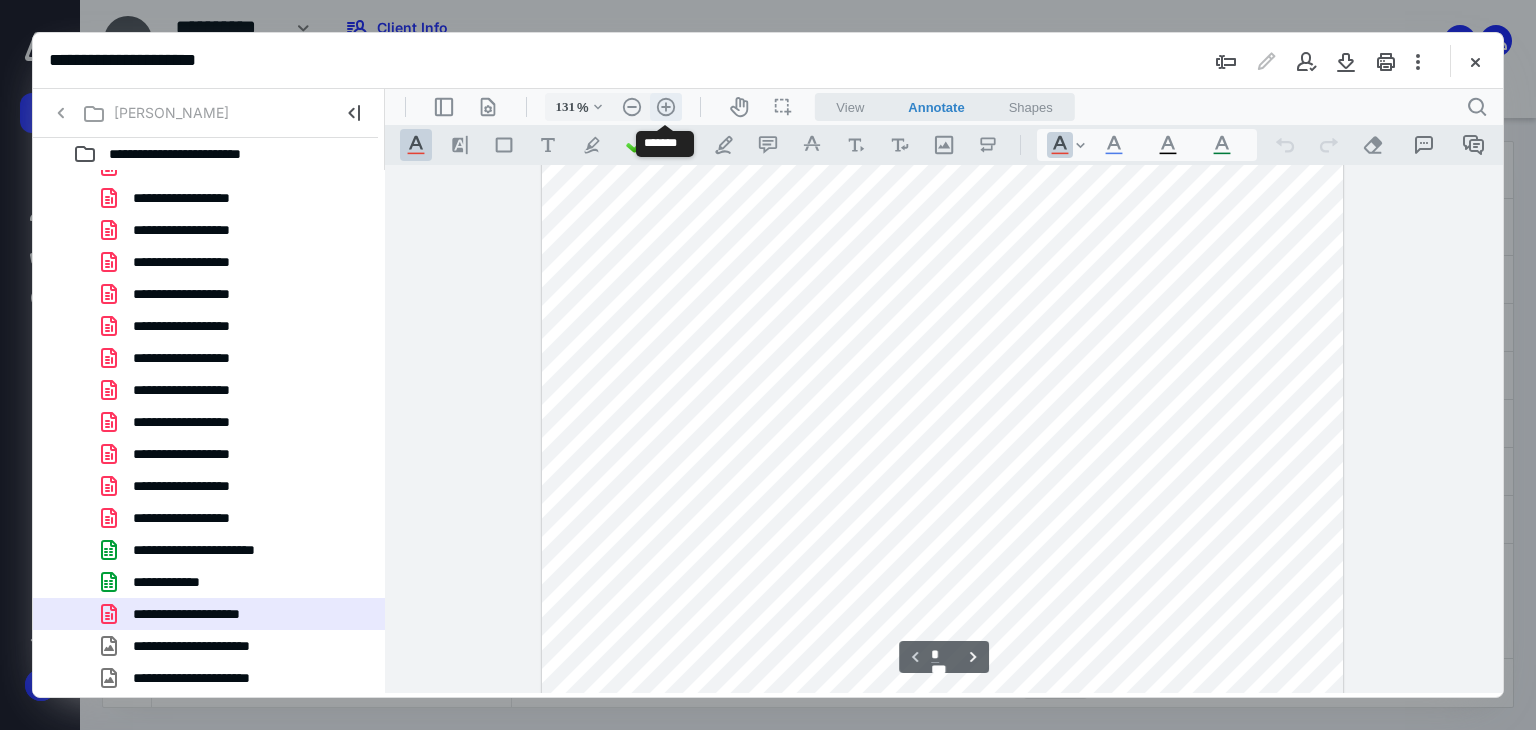 click on ".cls-1{fill:#abb0c4;} icon - header - zoom - in - line" at bounding box center [666, 107] 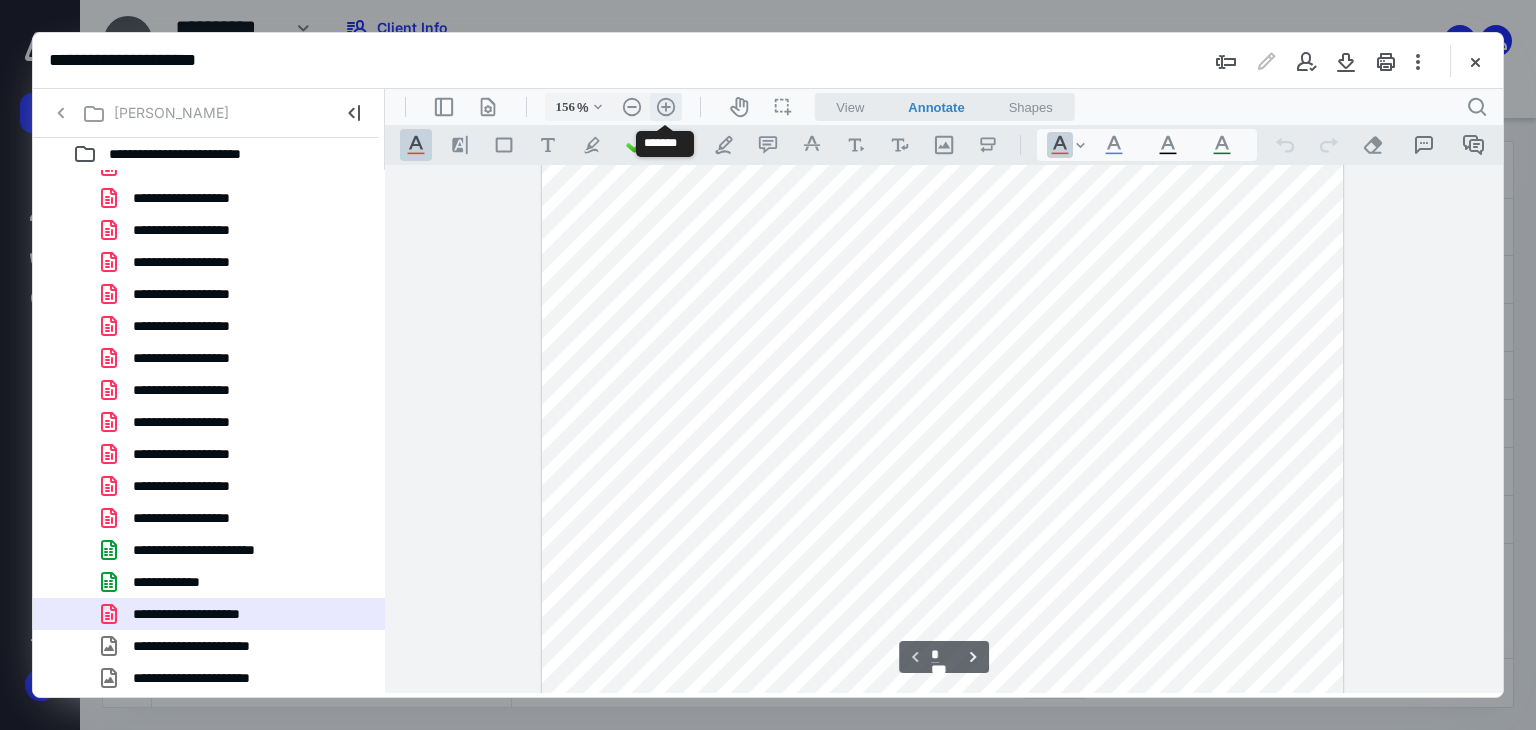 scroll, scrollTop: 493, scrollLeft: 0, axis: vertical 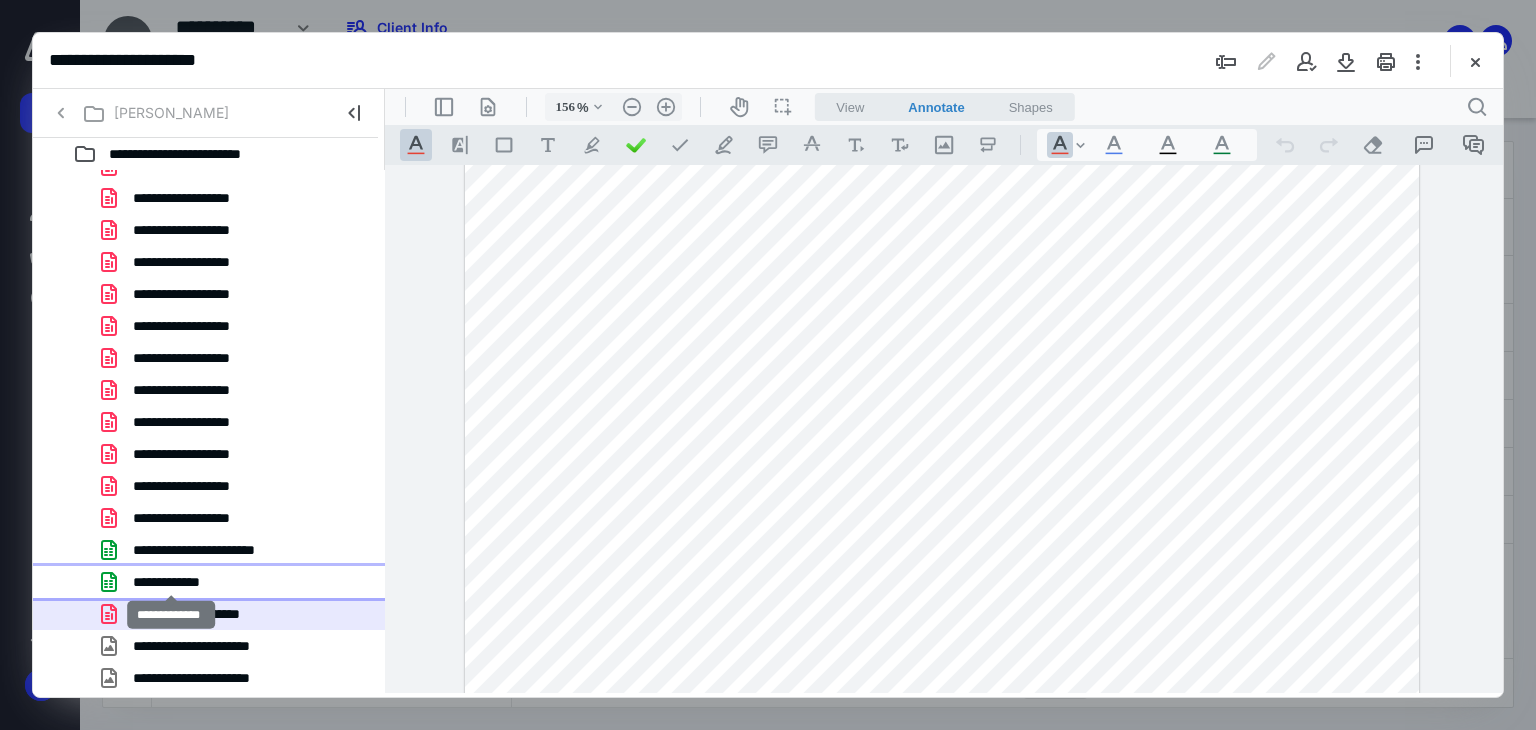 click on "**********" at bounding box center [171, 582] 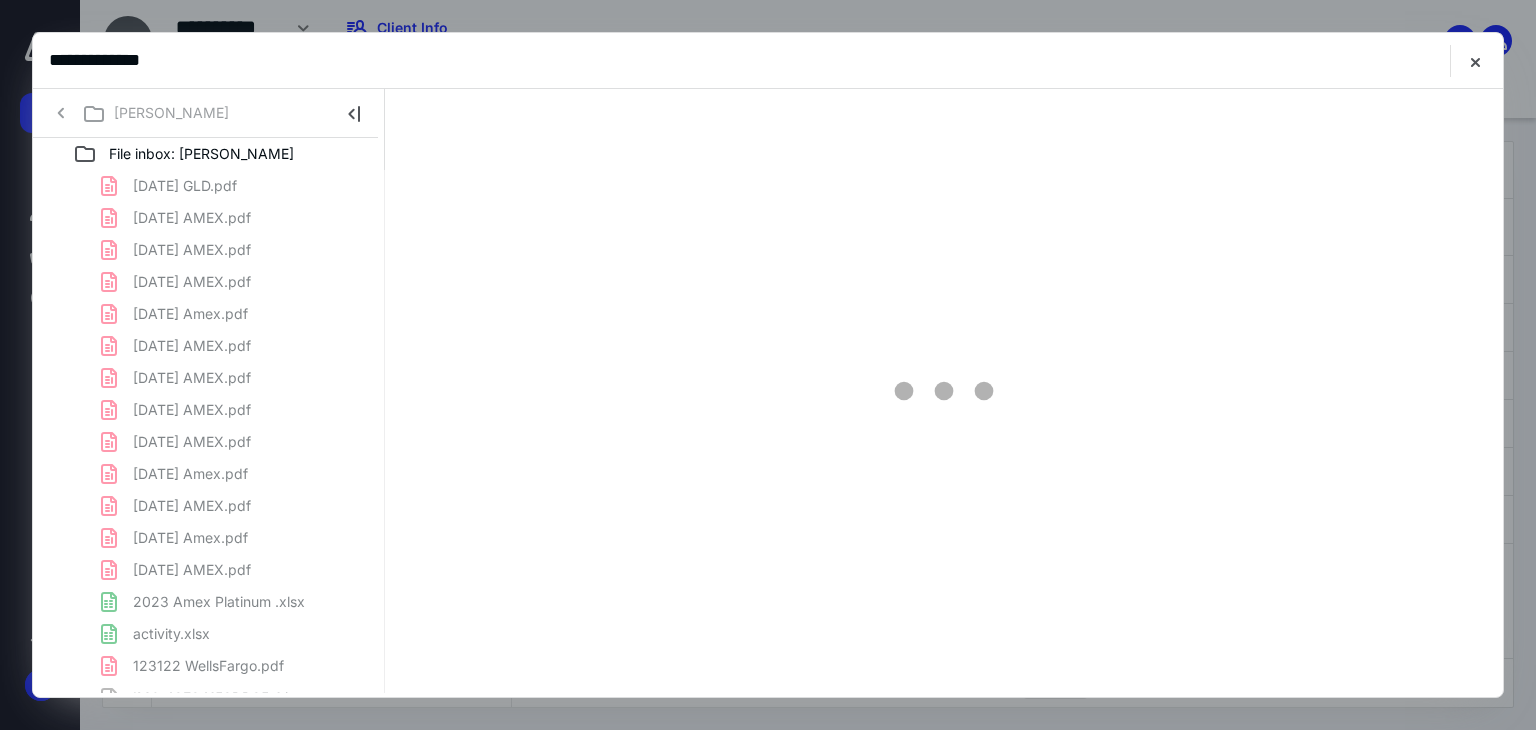 scroll, scrollTop: 0, scrollLeft: 0, axis: both 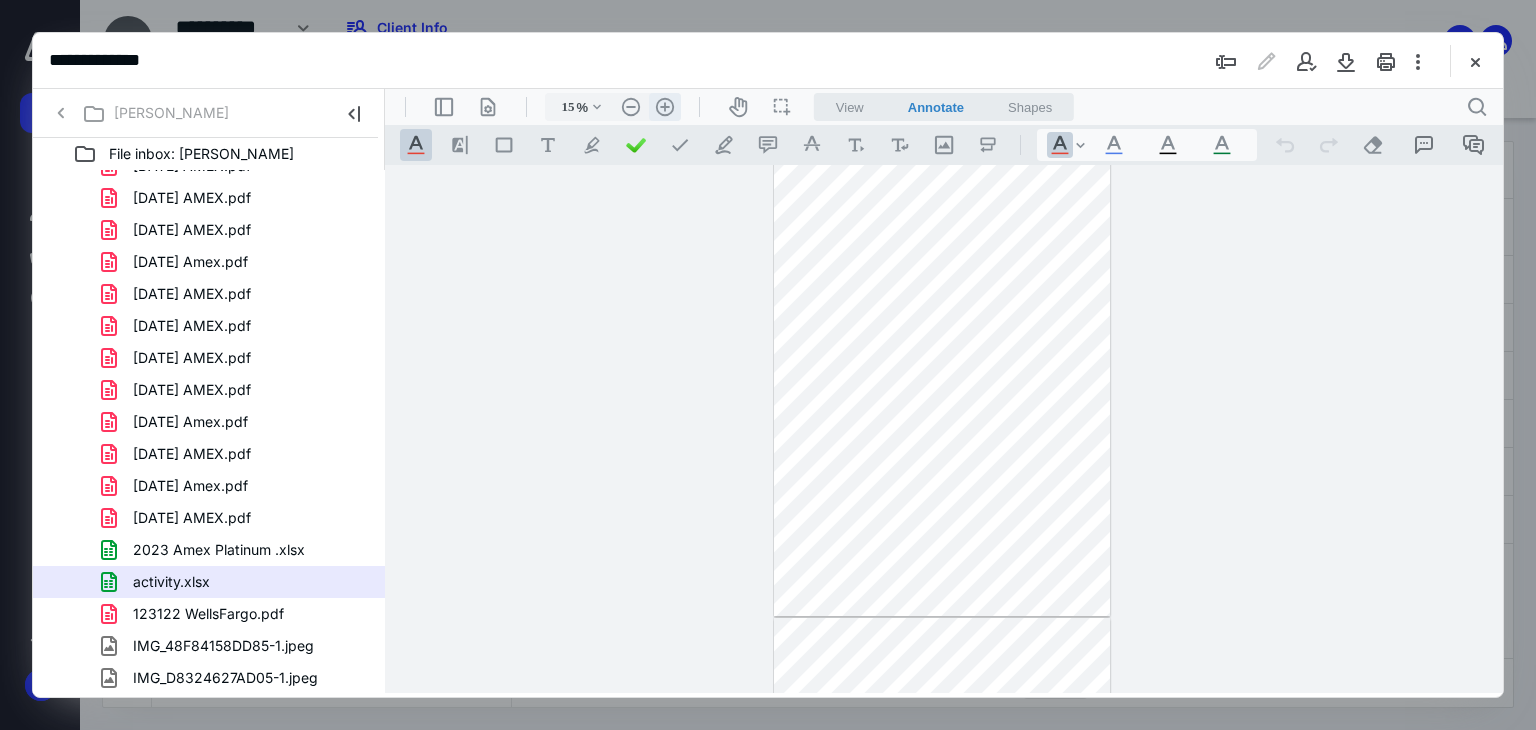 click on ".cls-1{fill:#abb0c4;} icon - header - zoom - in - line" at bounding box center (665, 107) 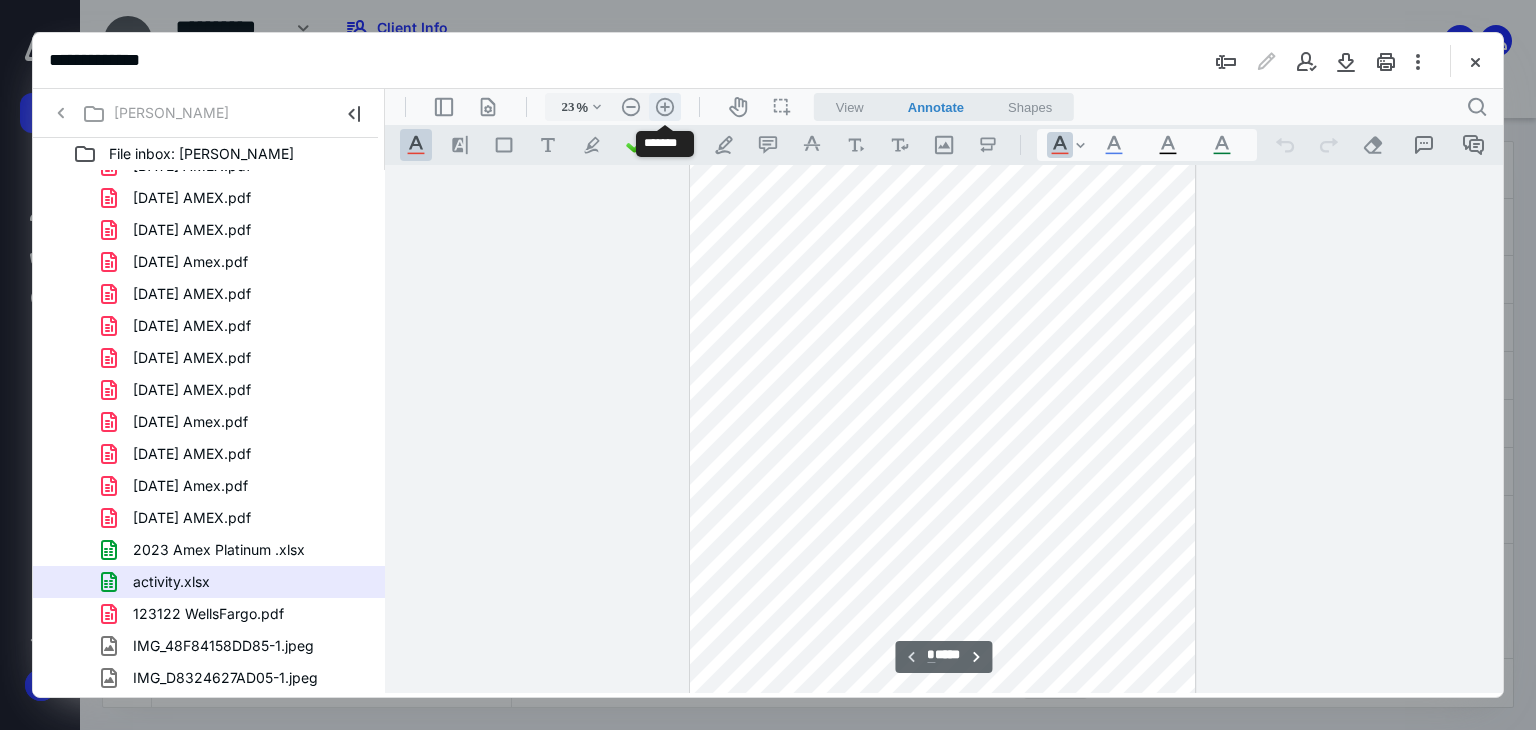 click on ".cls-1{fill:#abb0c4;} icon - header - zoom - in - line" at bounding box center [665, 107] 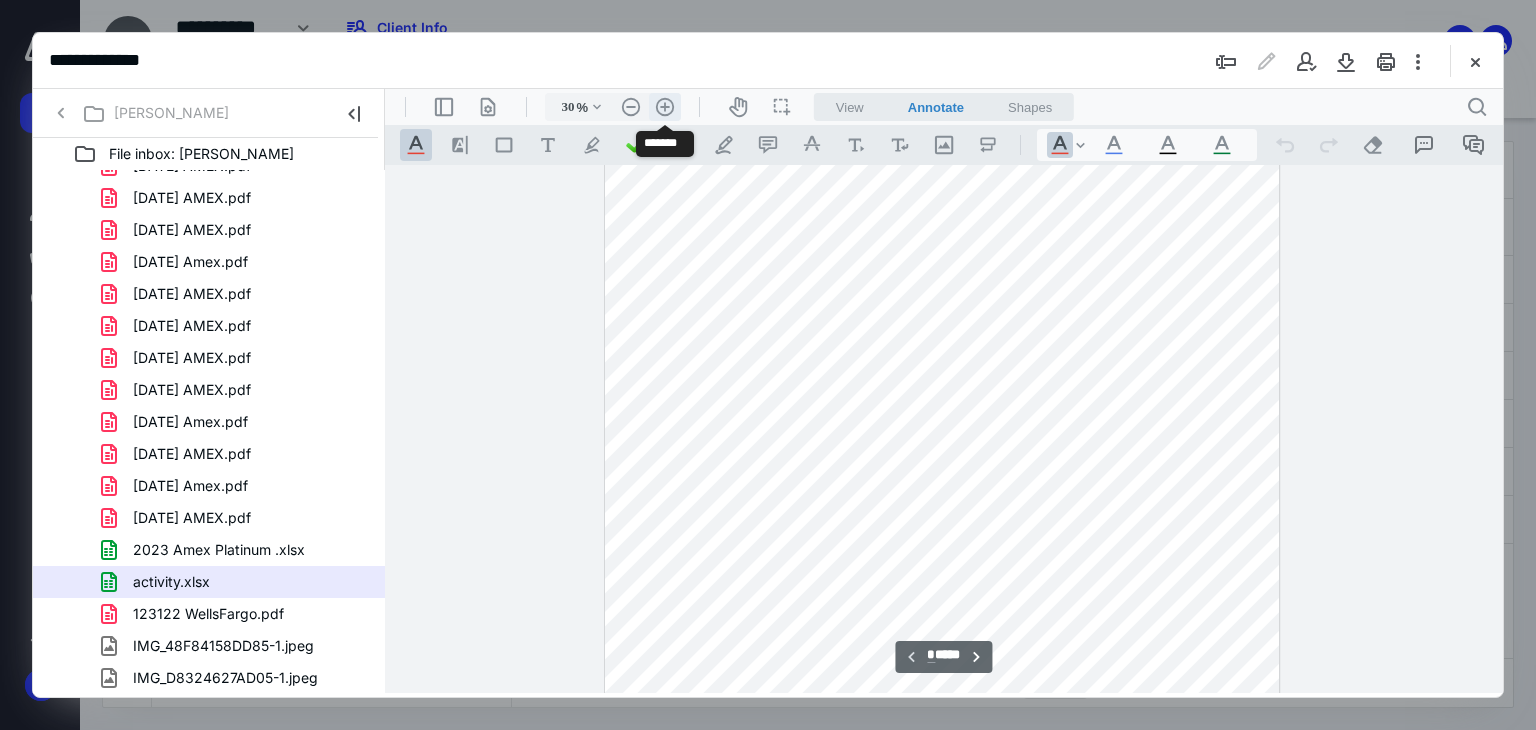 click on ".cls-1{fill:#abb0c4;} icon - header - zoom - in - line" at bounding box center (665, 107) 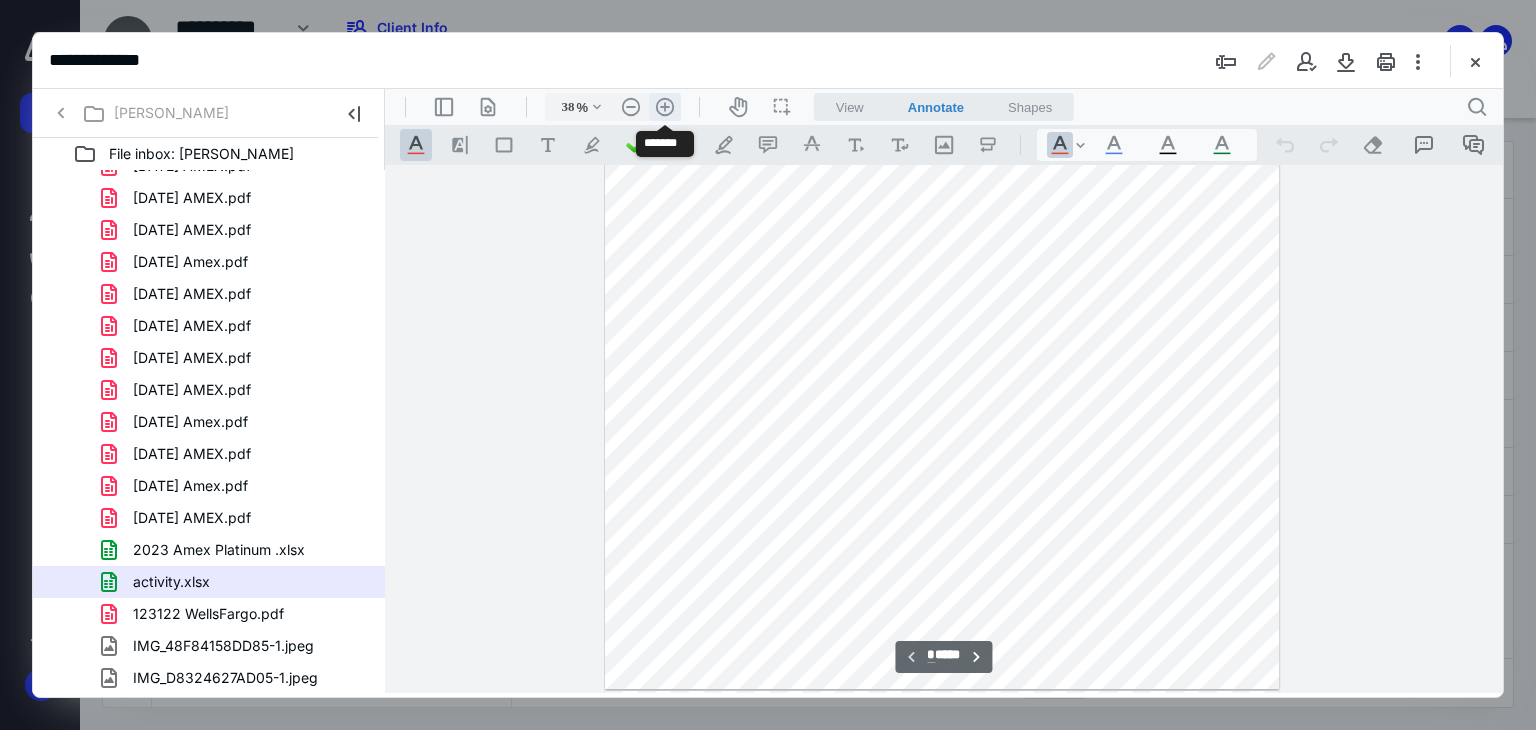 click on ".cls-1{fill:#abb0c4;} icon - header - zoom - in - line" at bounding box center (665, 107) 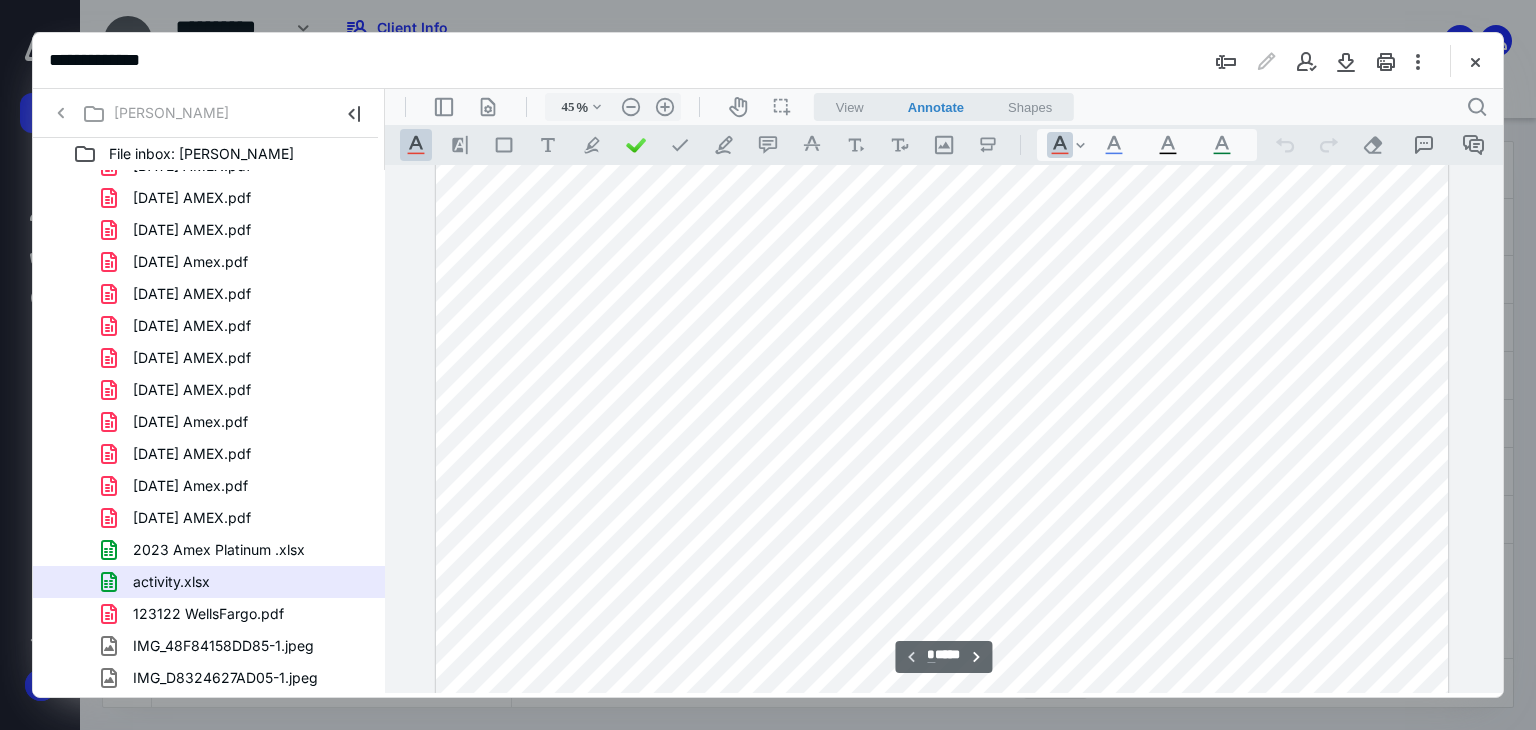 scroll, scrollTop: 0, scrollLeft: 0, axis: both 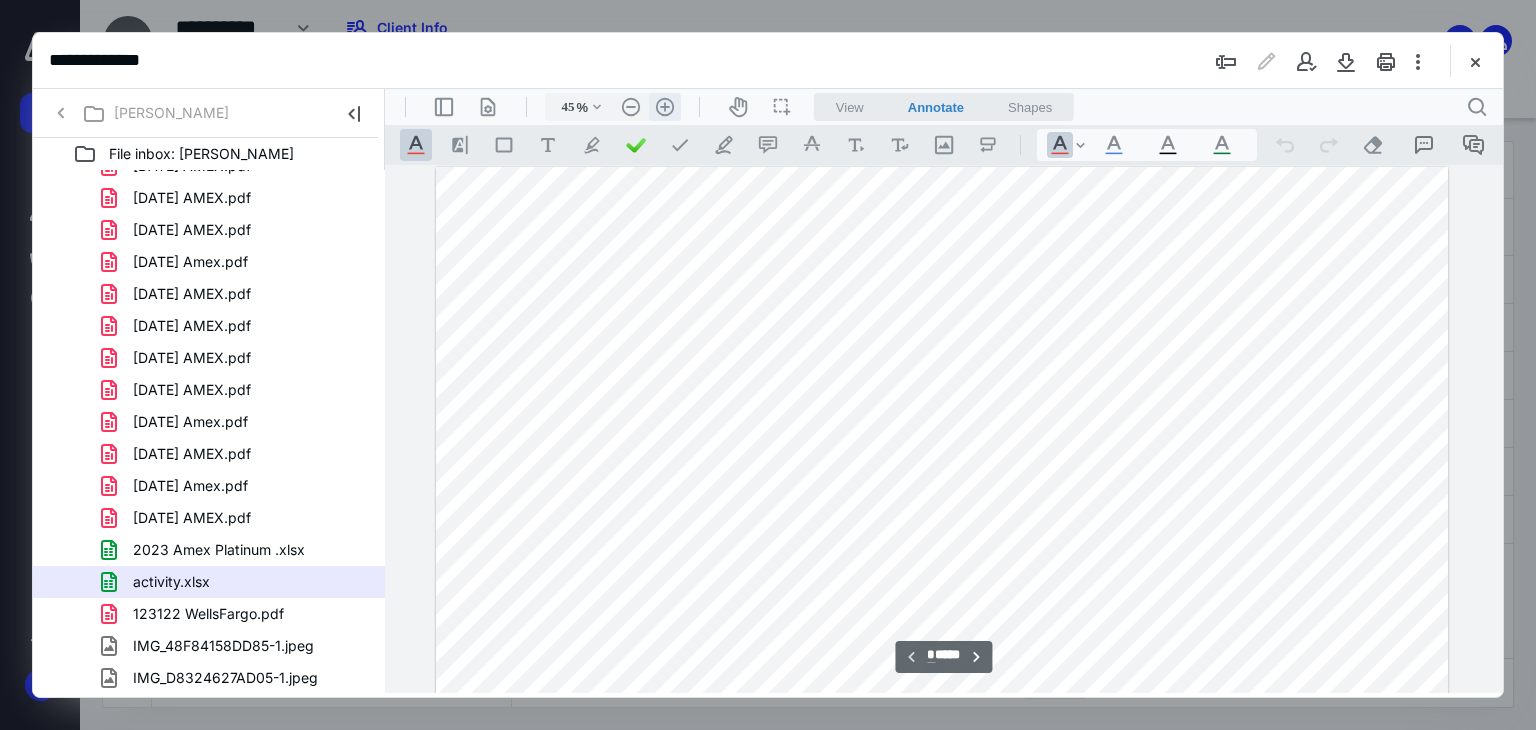 click on ".cls-1{fill:#abb0c4;} icon - header - zoom - in - line" at bounding box center (665, 107) 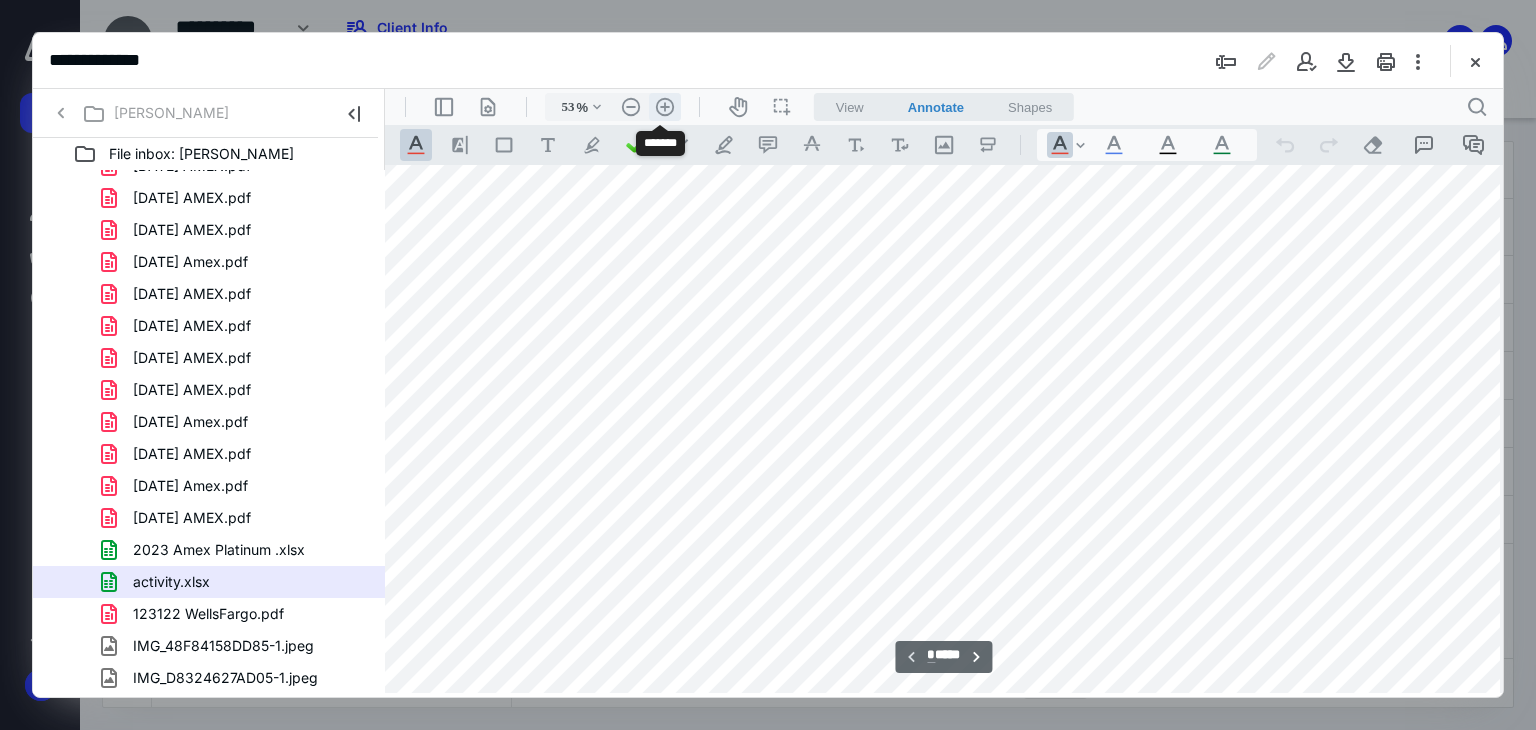 click on ".cls-1{fill:#abb0c4;} icon - header - zoom - in - line" at bounding box center (665, 107) 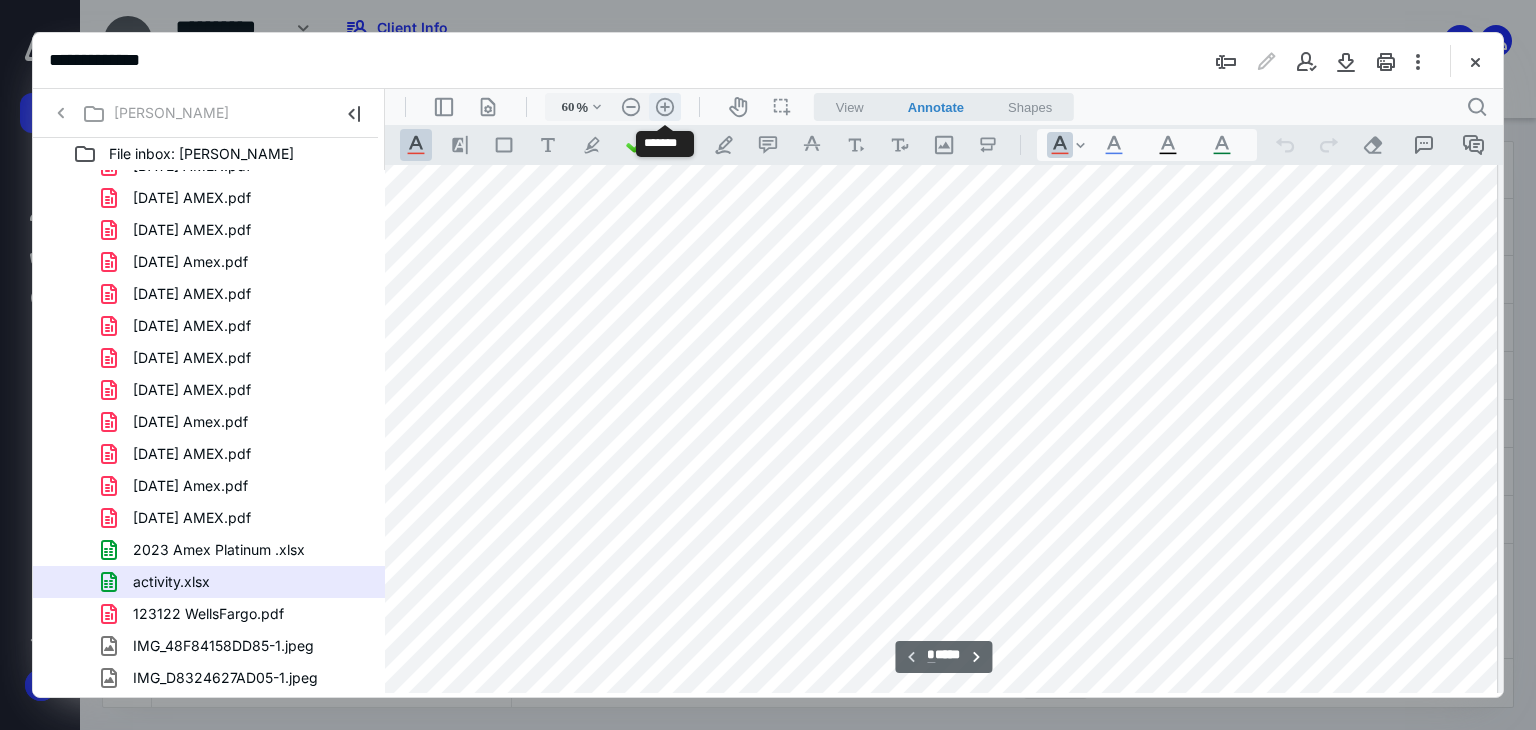 click on ".cls-1{fill:#abb0c4;} icon - header - zoom - in - line" at bounding box center (665, 107) 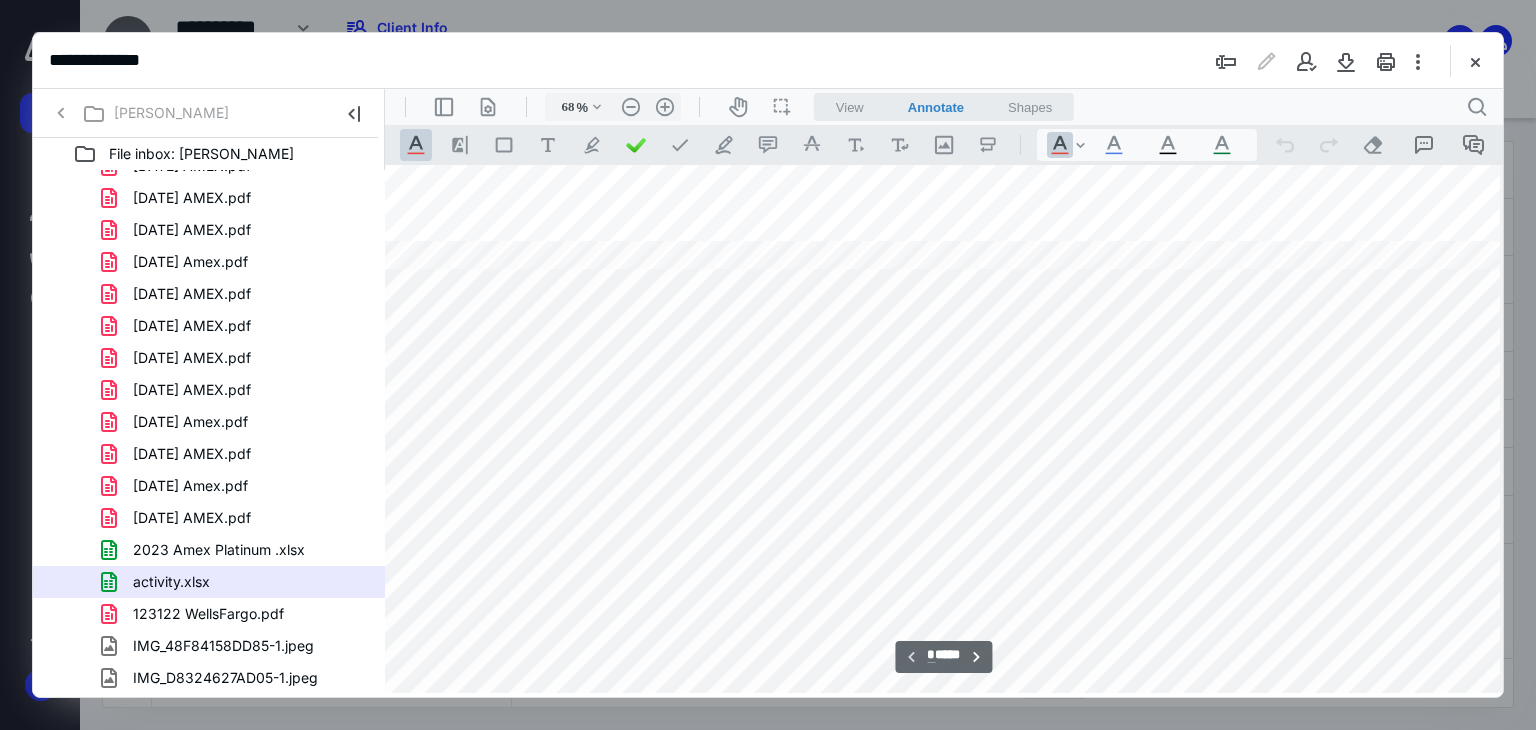 scroll, scrollTop: 0, scrollLeft: 211, axis: horizontal 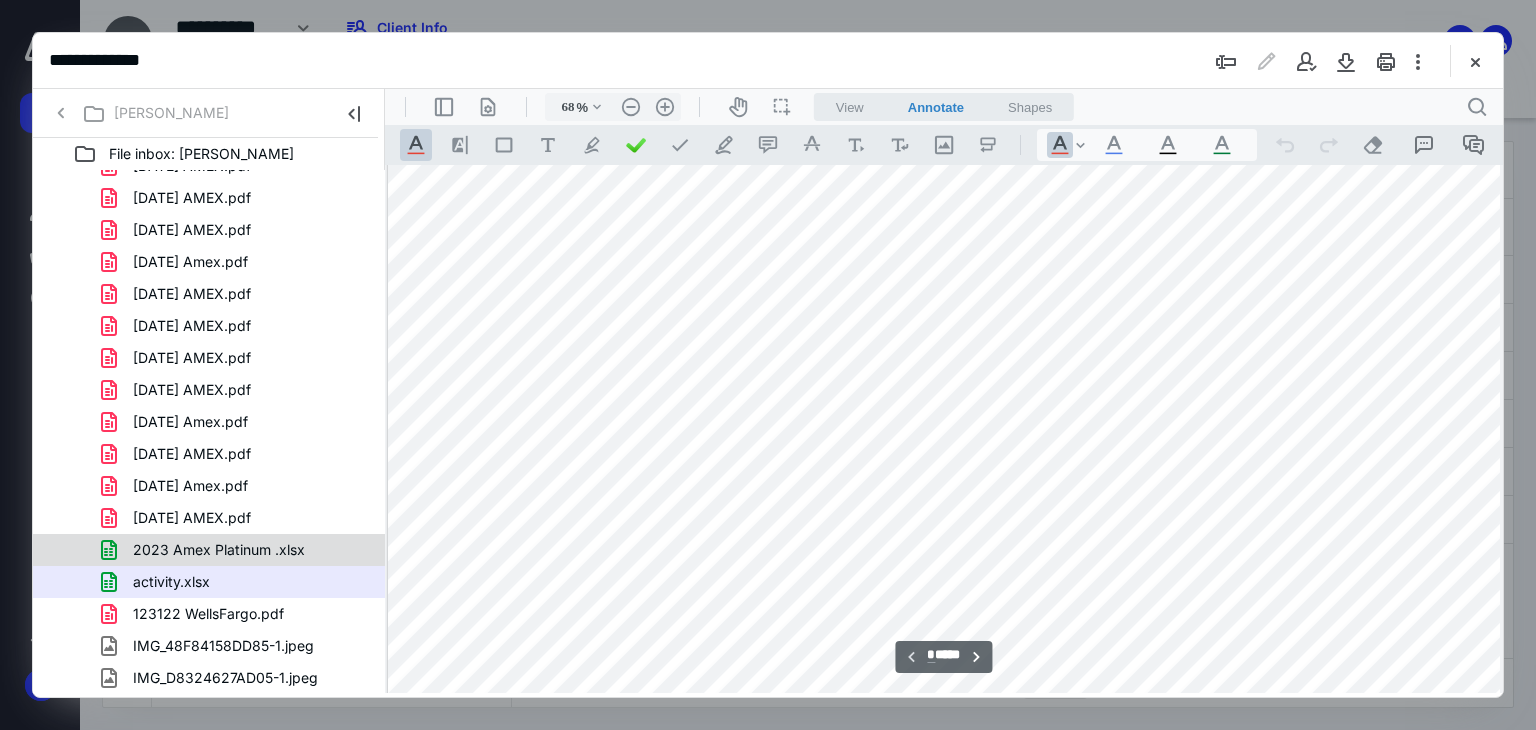 click on "2023 Amex Platinum .xlsx" at bounding box center [219, 550] 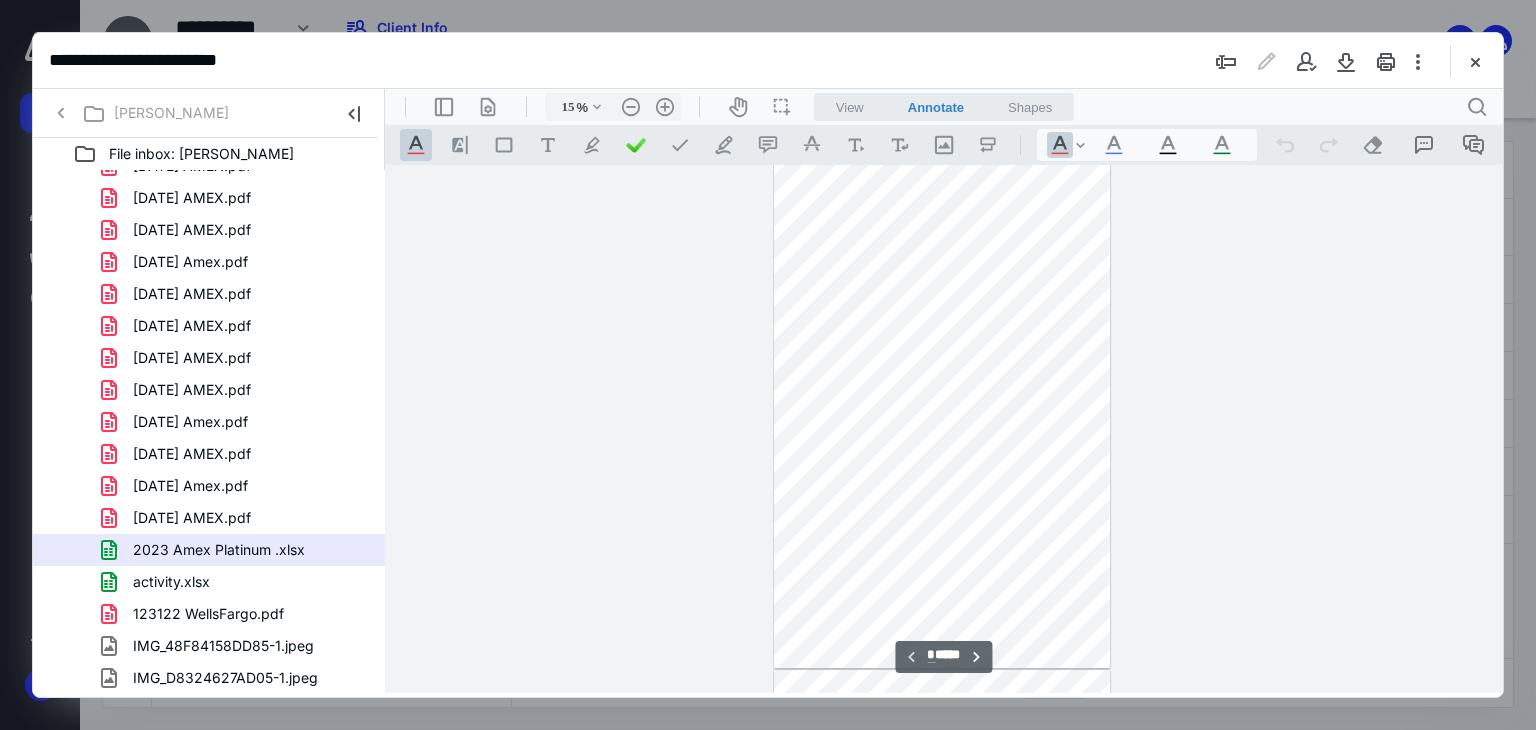 scroll, scrollTop: 0, scrollLeft: 0, axis: both 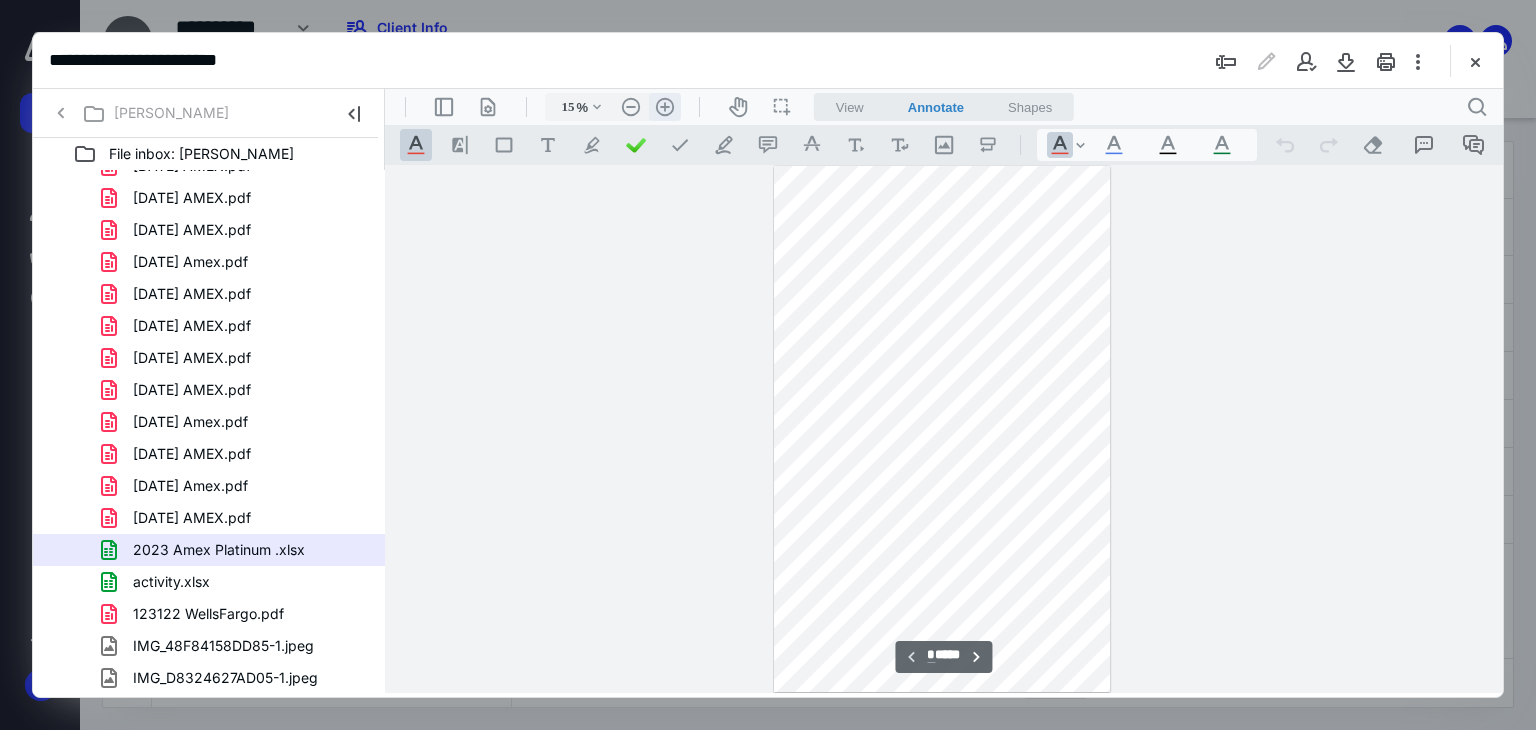 click on ".cls-1{fill:#abb0c4;} icon - header - zoom - in - line" at bounding box center (665, 107) 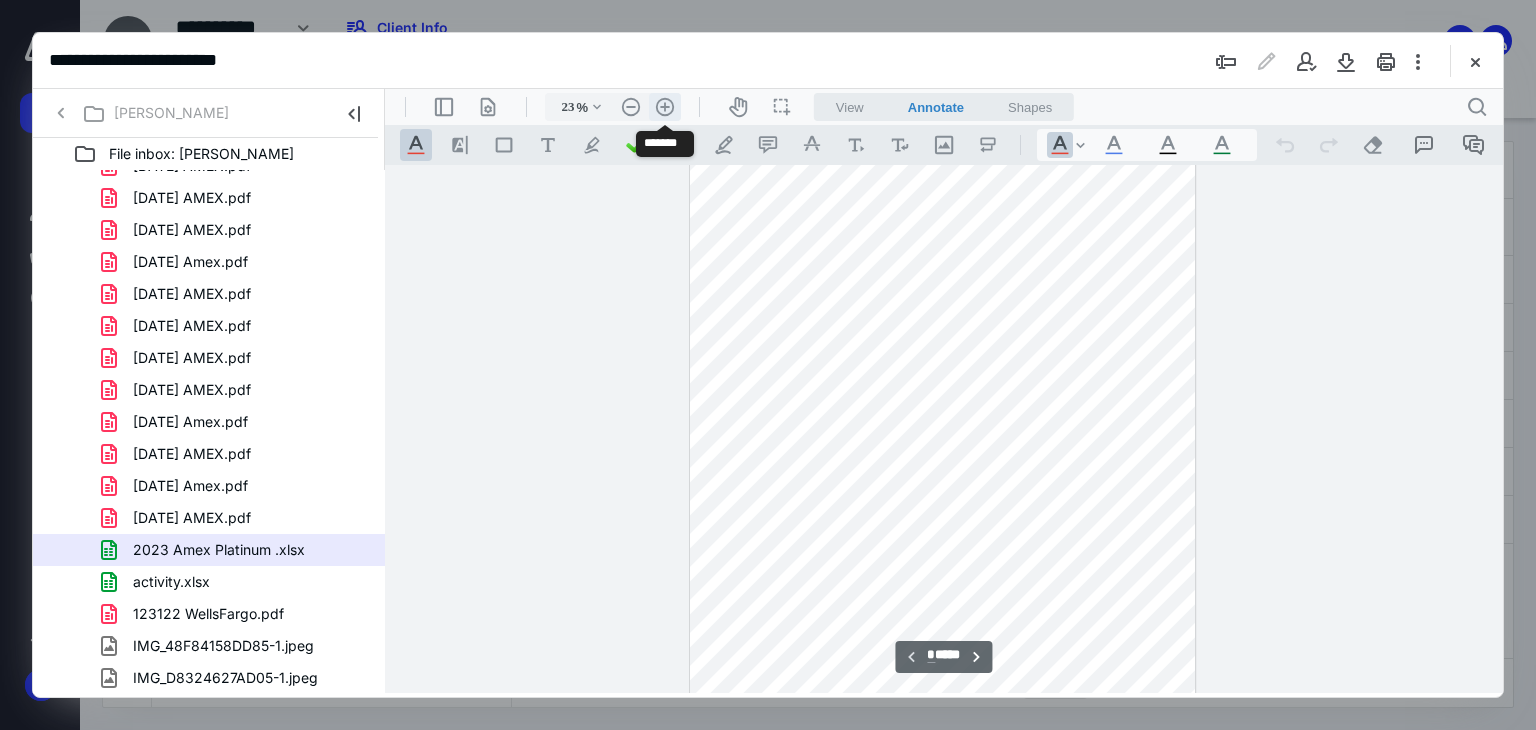 click on ".cls-1{fill:#abb0c4;} icon - header - zoom - in - line" at bounding box center [665, 107] 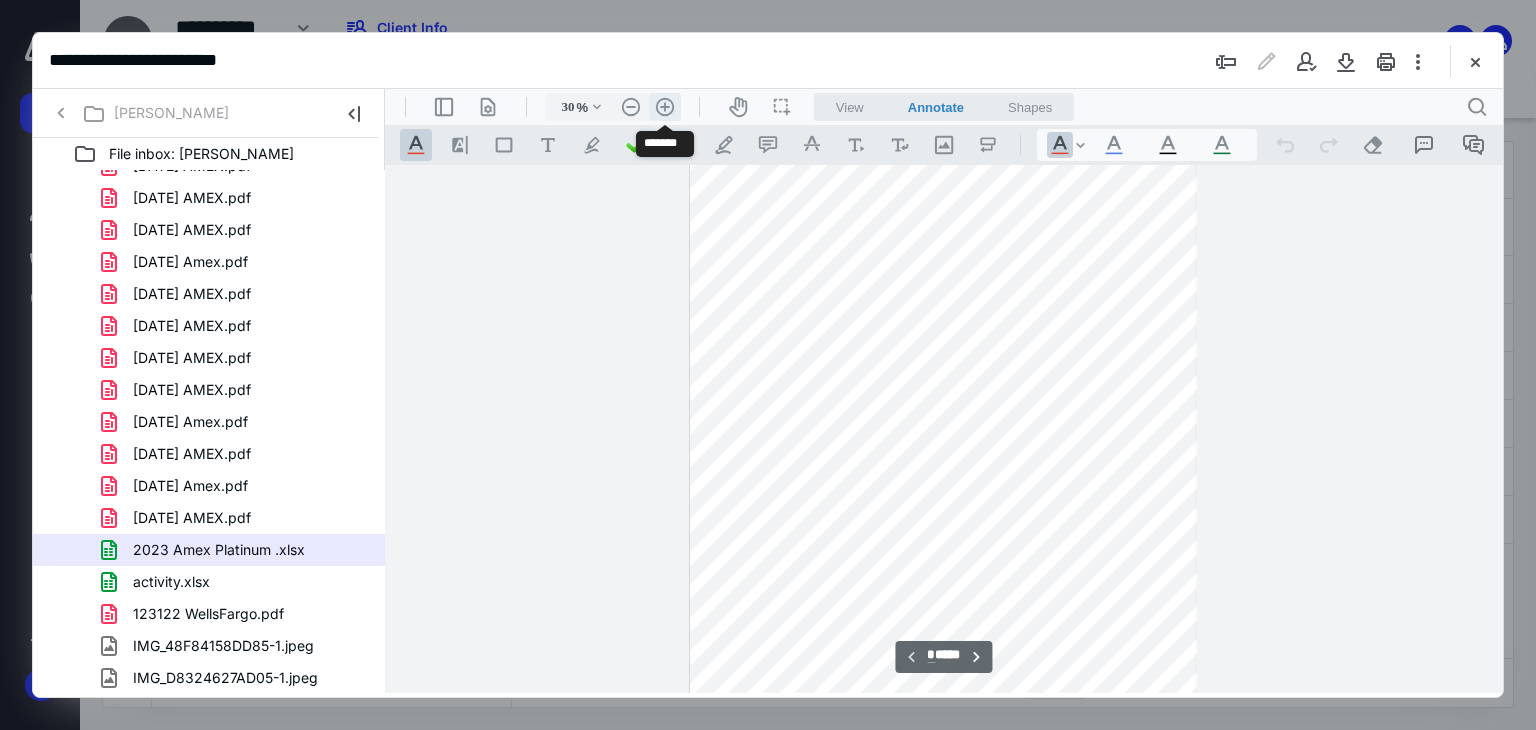 click on ".cls-1{fill:#abb0c4;} icon - header - zoom - in - line" at bounding box center (665, 107) 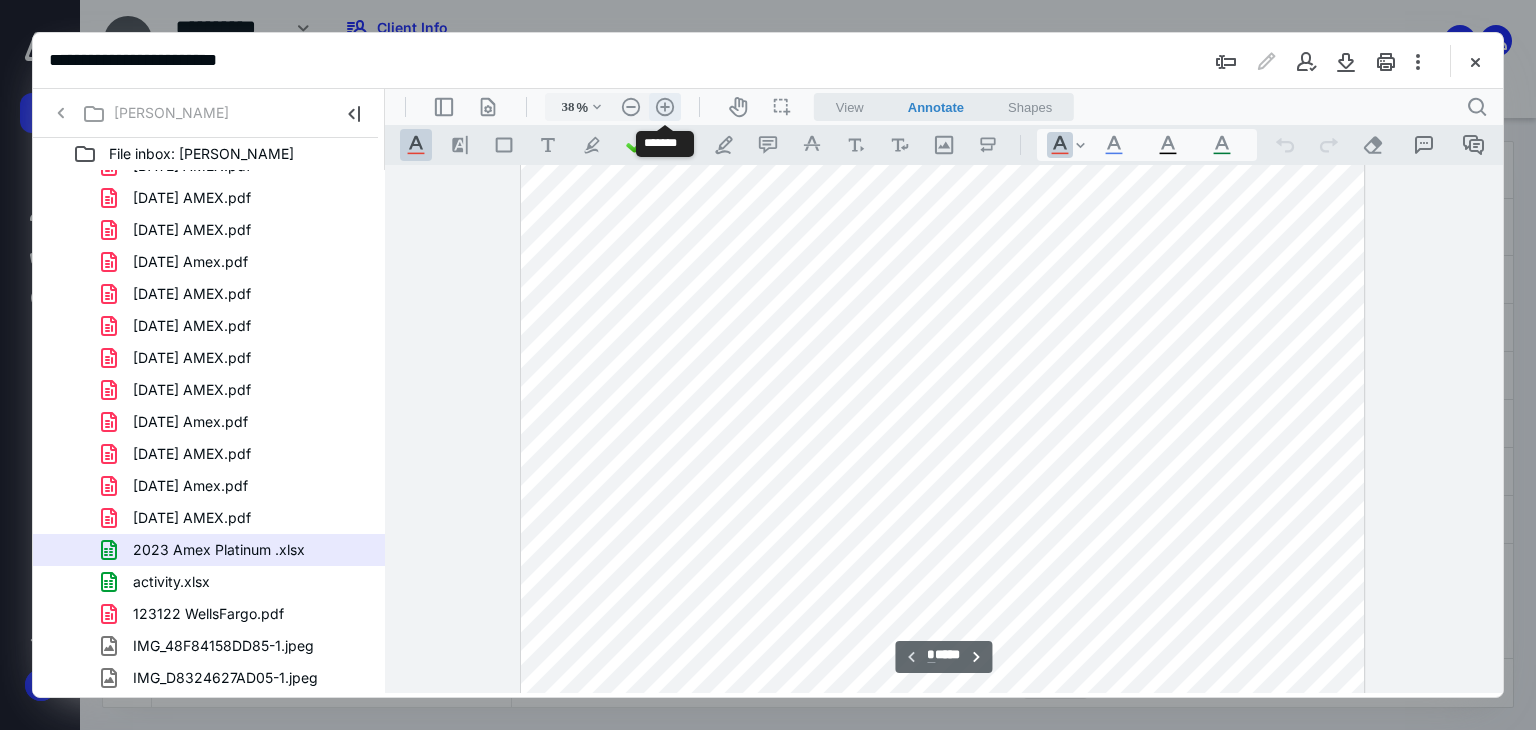 click on ".cls-1{fill:#abb0c4;} icon - header - zoom - in - line" at bounding box center [665, 107] 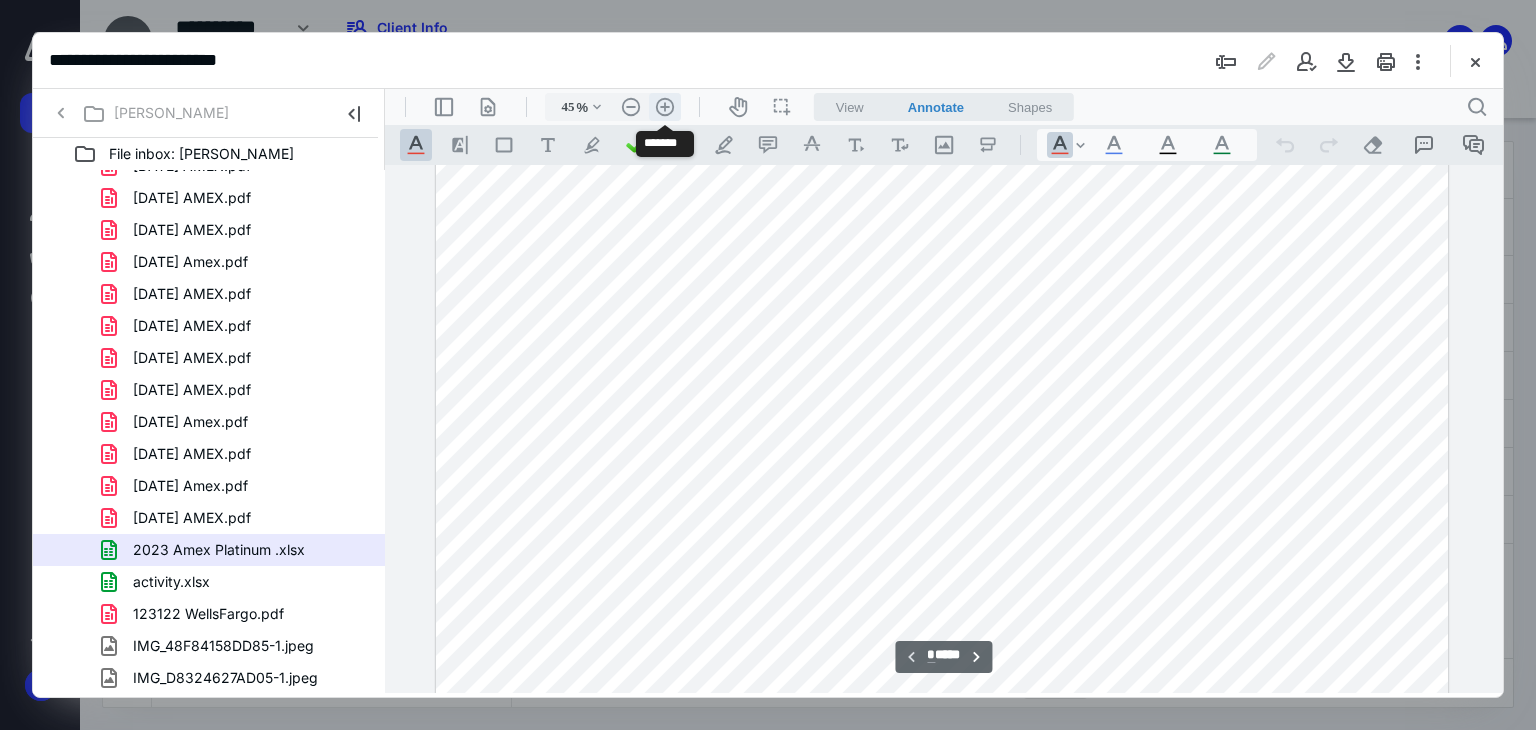 click on ".cls-1{fill:#abb0c4;} icon - header - zoom - in - line" at bounding box center (665, 107) 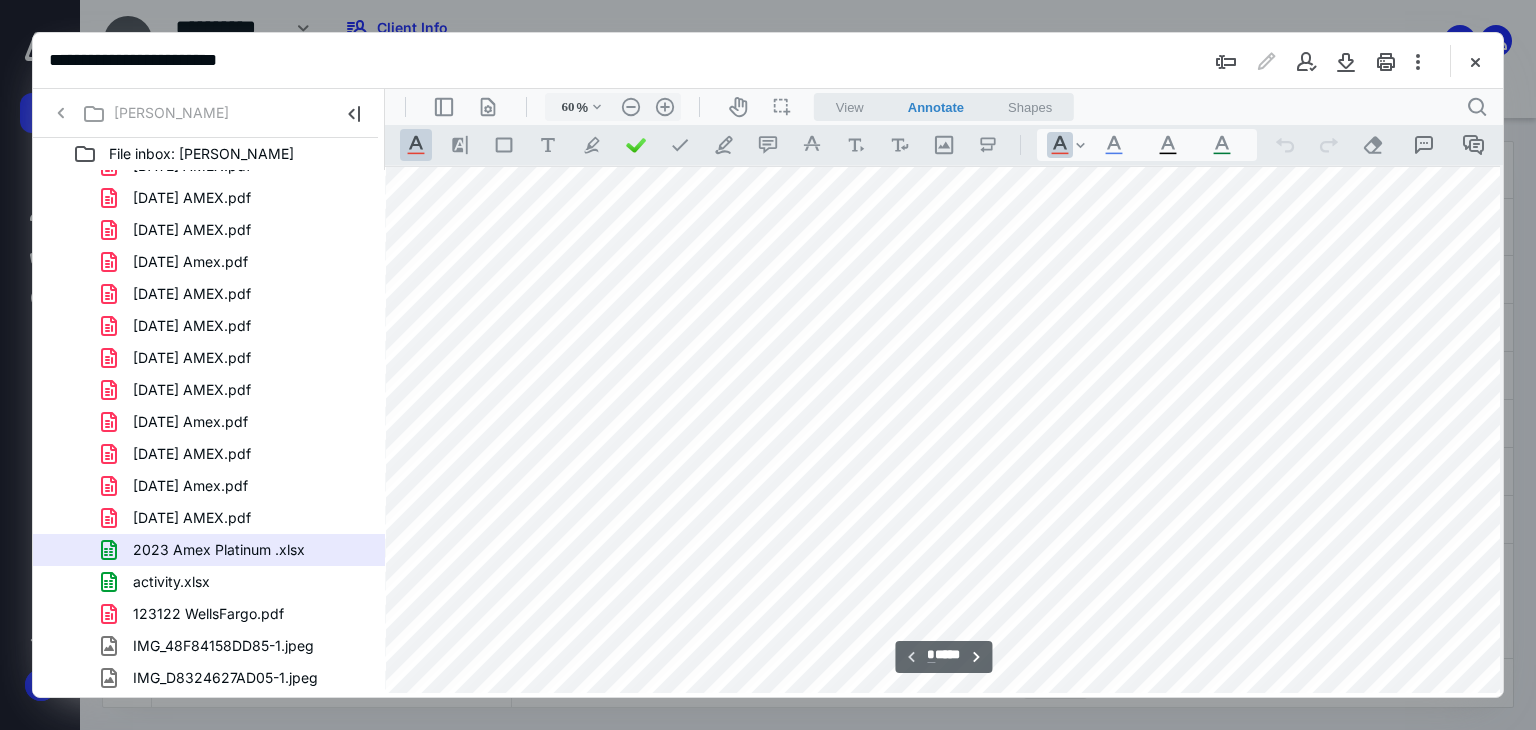 scroll, scrollTop: 0, scrollLeft: 0, axis: both 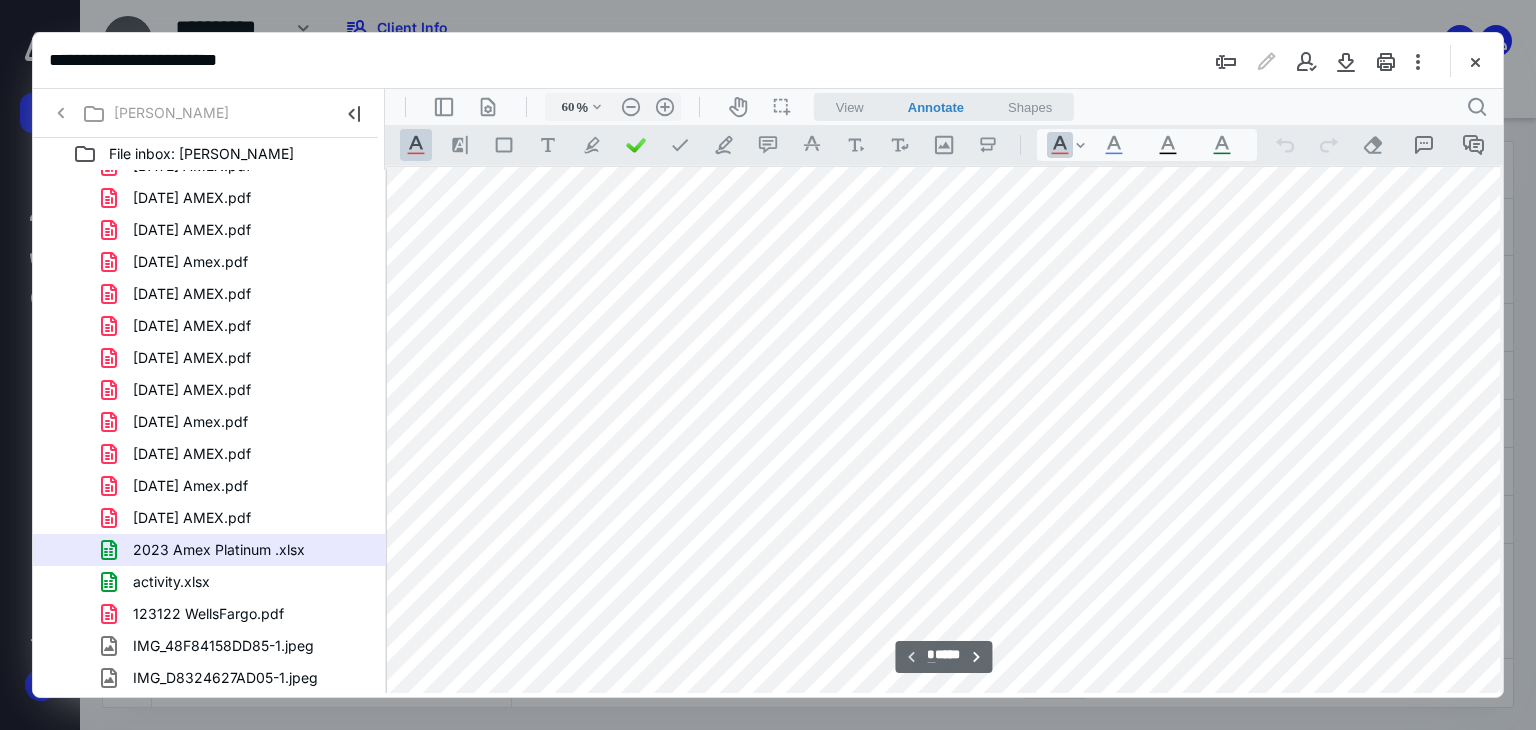 drag, startPoint x: 612, startPoint y: 690, endPoint x: 735, endPoint y: 769, distance: 146.18481 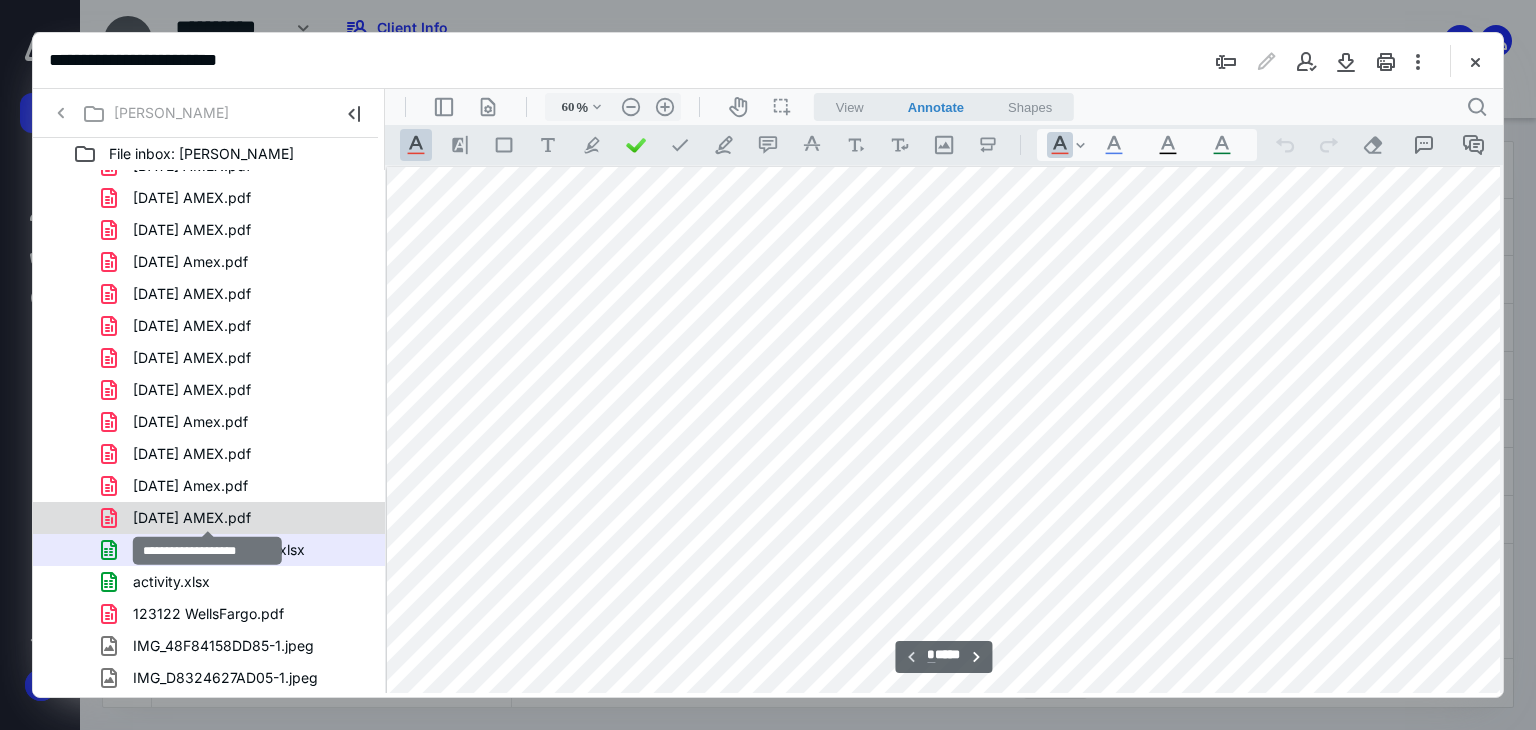 click on "[DATE] AMEX.pdf" at bounding box center [192, 518] 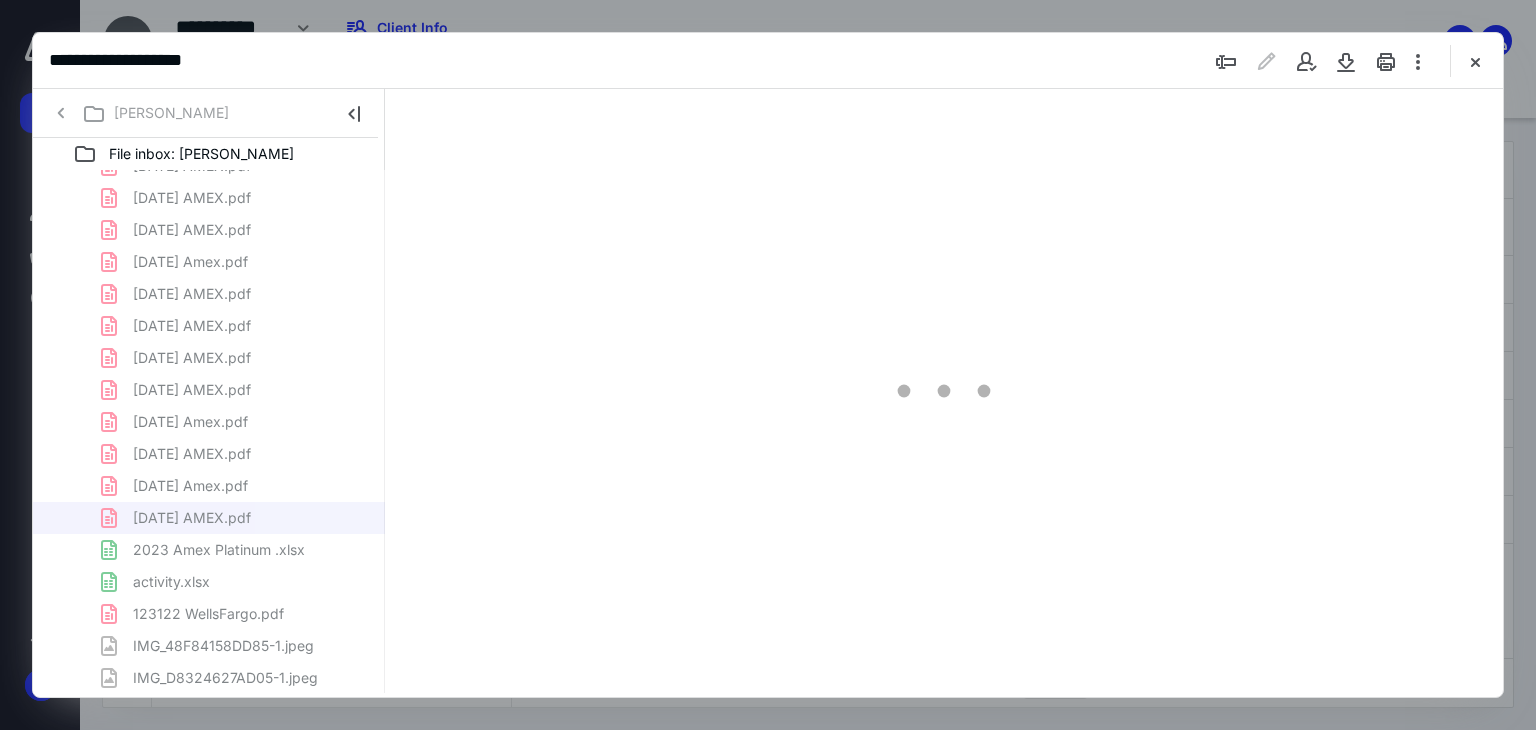 scroll, scrollTop: 79, scrollLeft: 0, axis: vertical 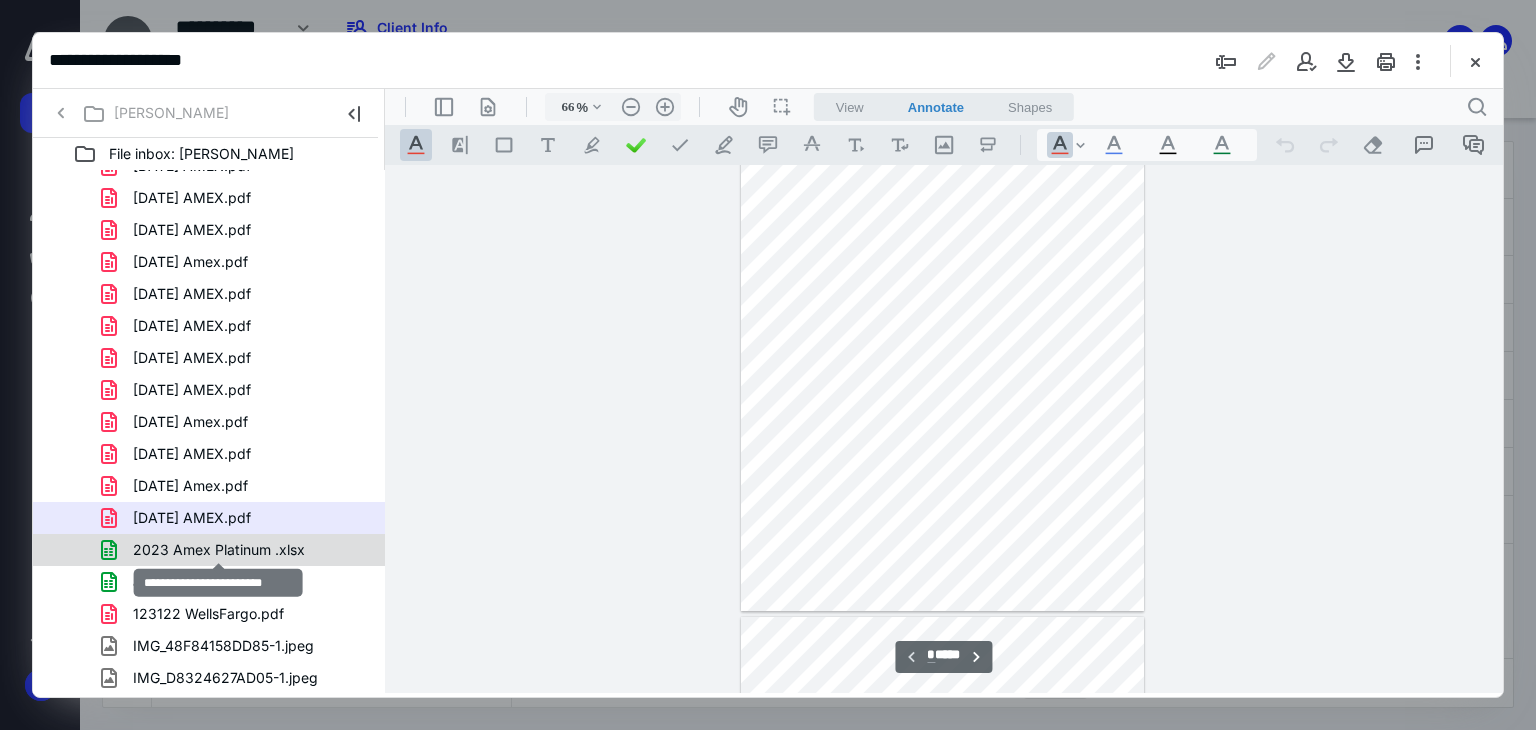 click on "2023 Amex Platinum .xlsx" at bounding box center (219, 550) 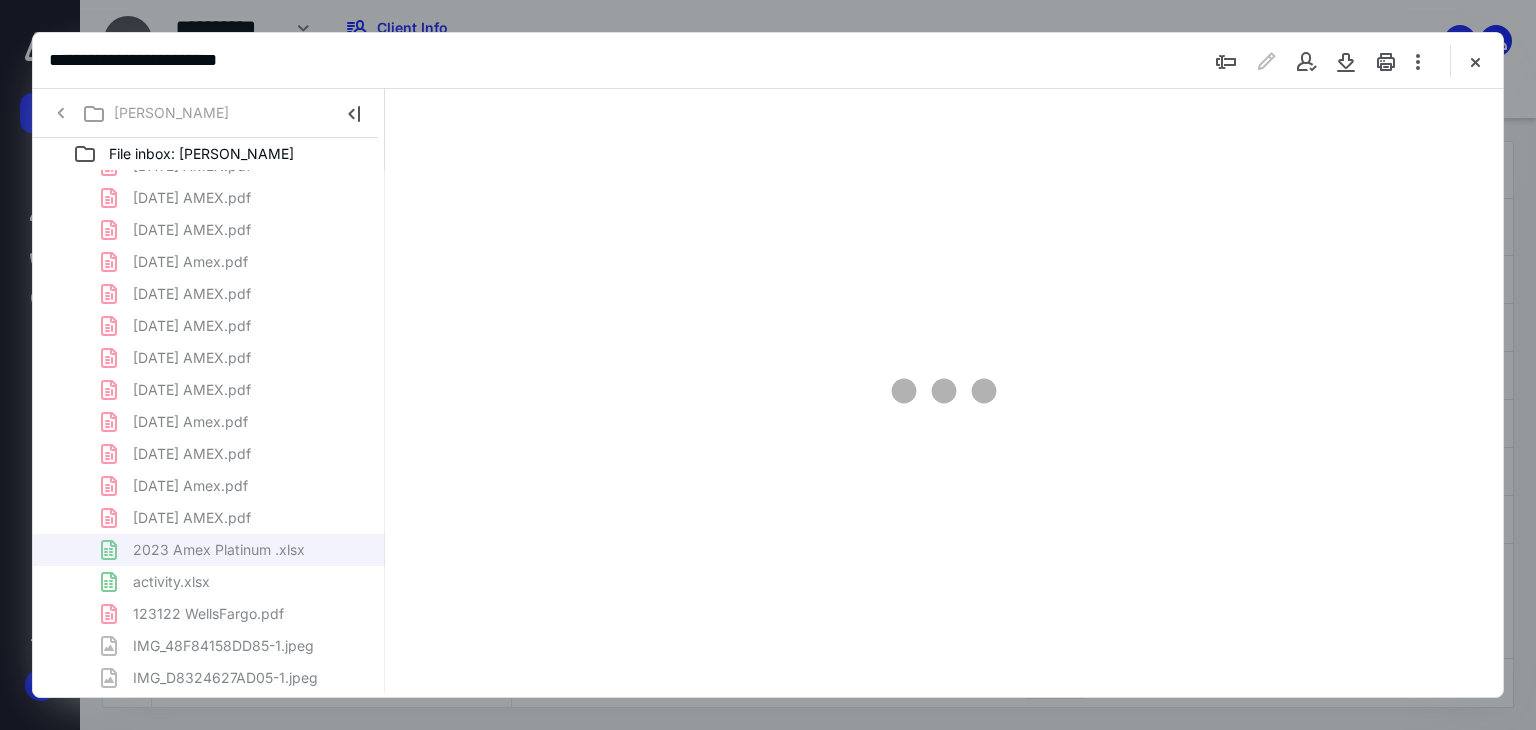 type on "15" 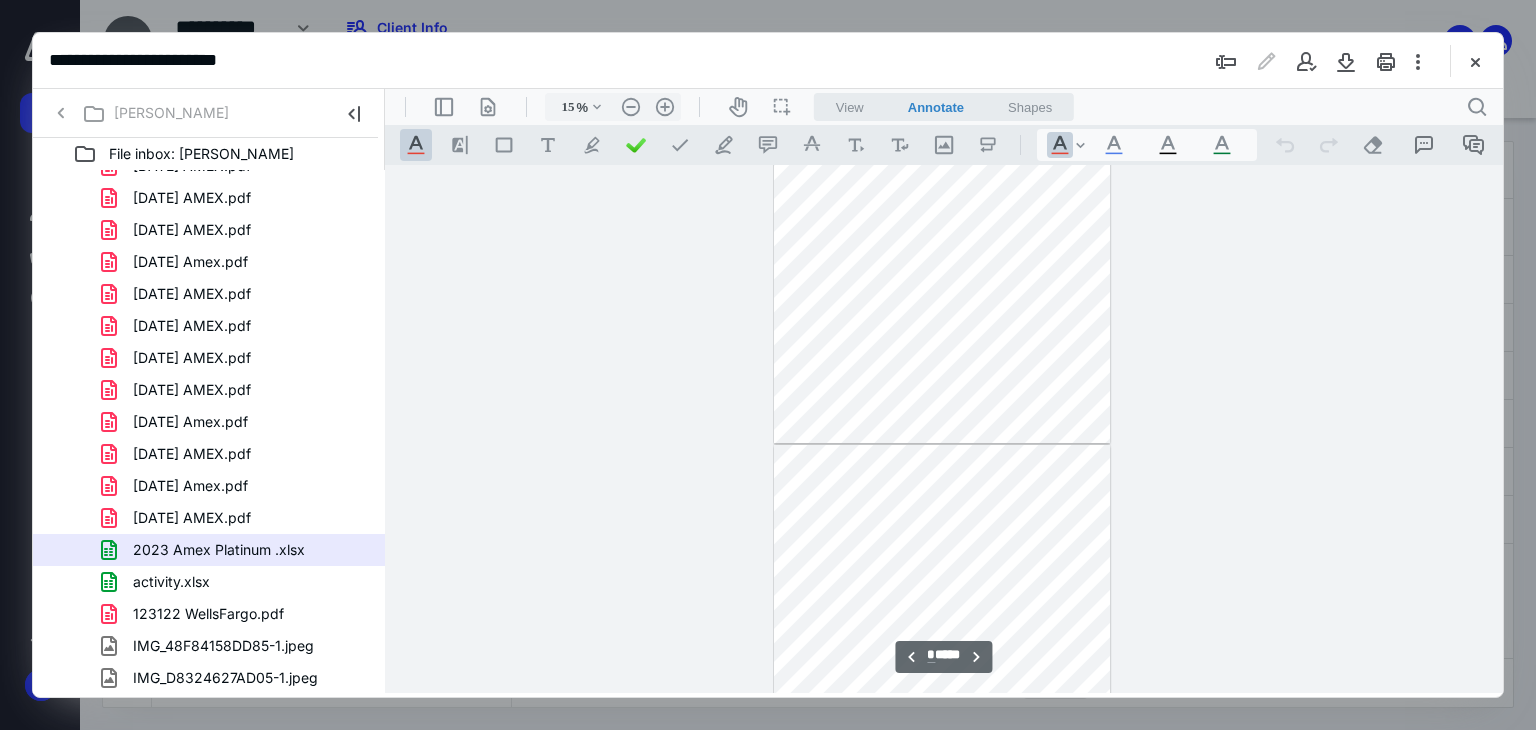 scroll, scrollTop: 1376, scrollLeft: 0, axis: vertical 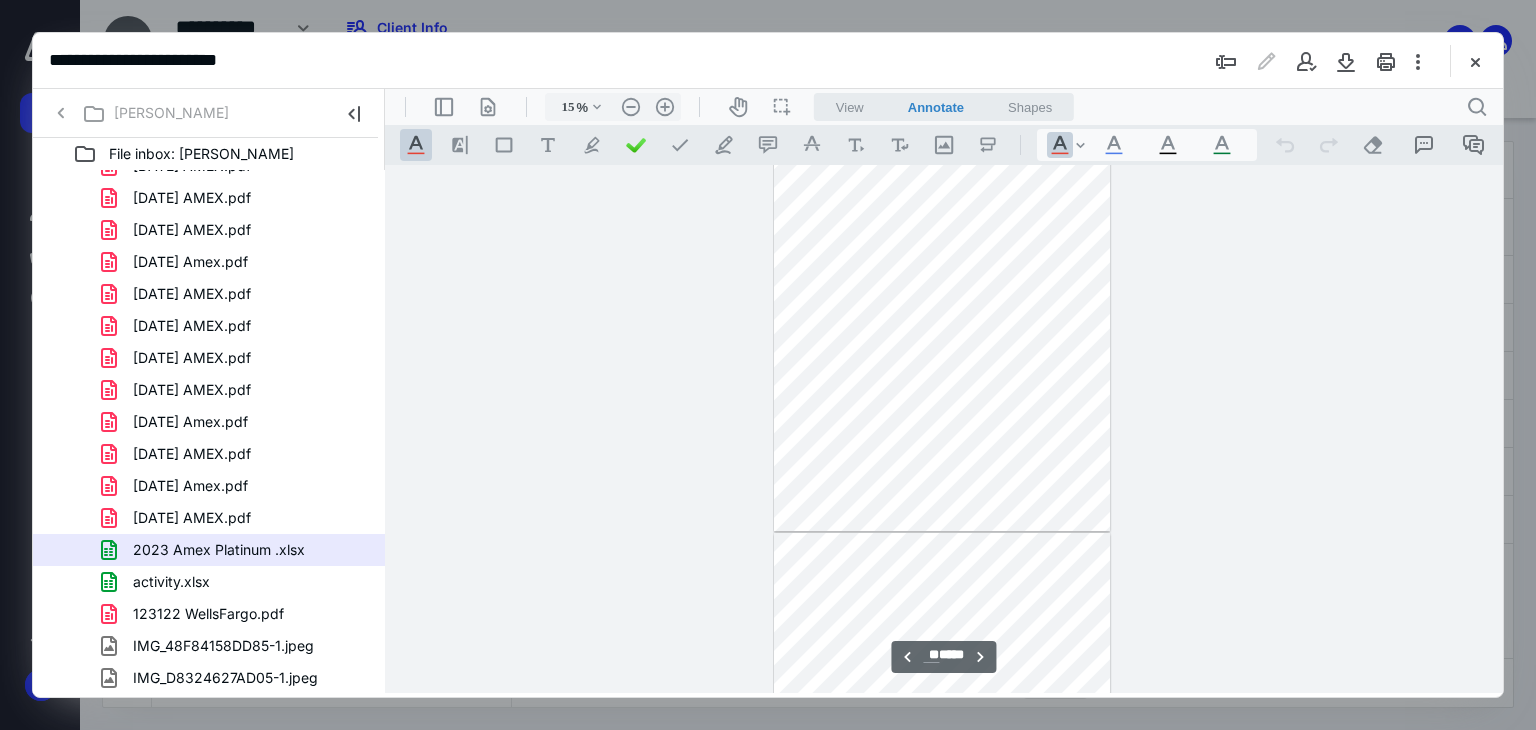 type on "**" 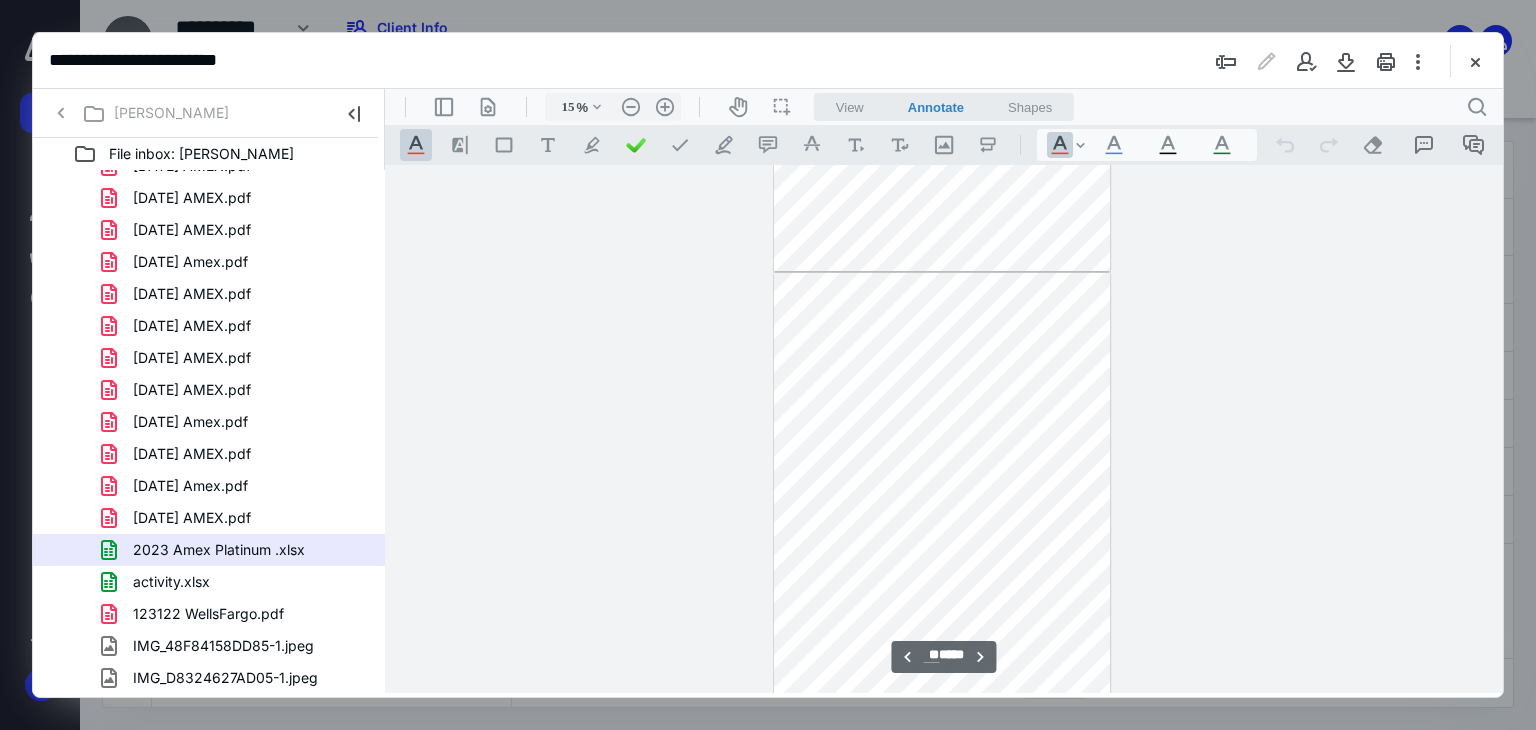 scroll, scrollTop: 10530, scrollLeft: 0, axis: vertical 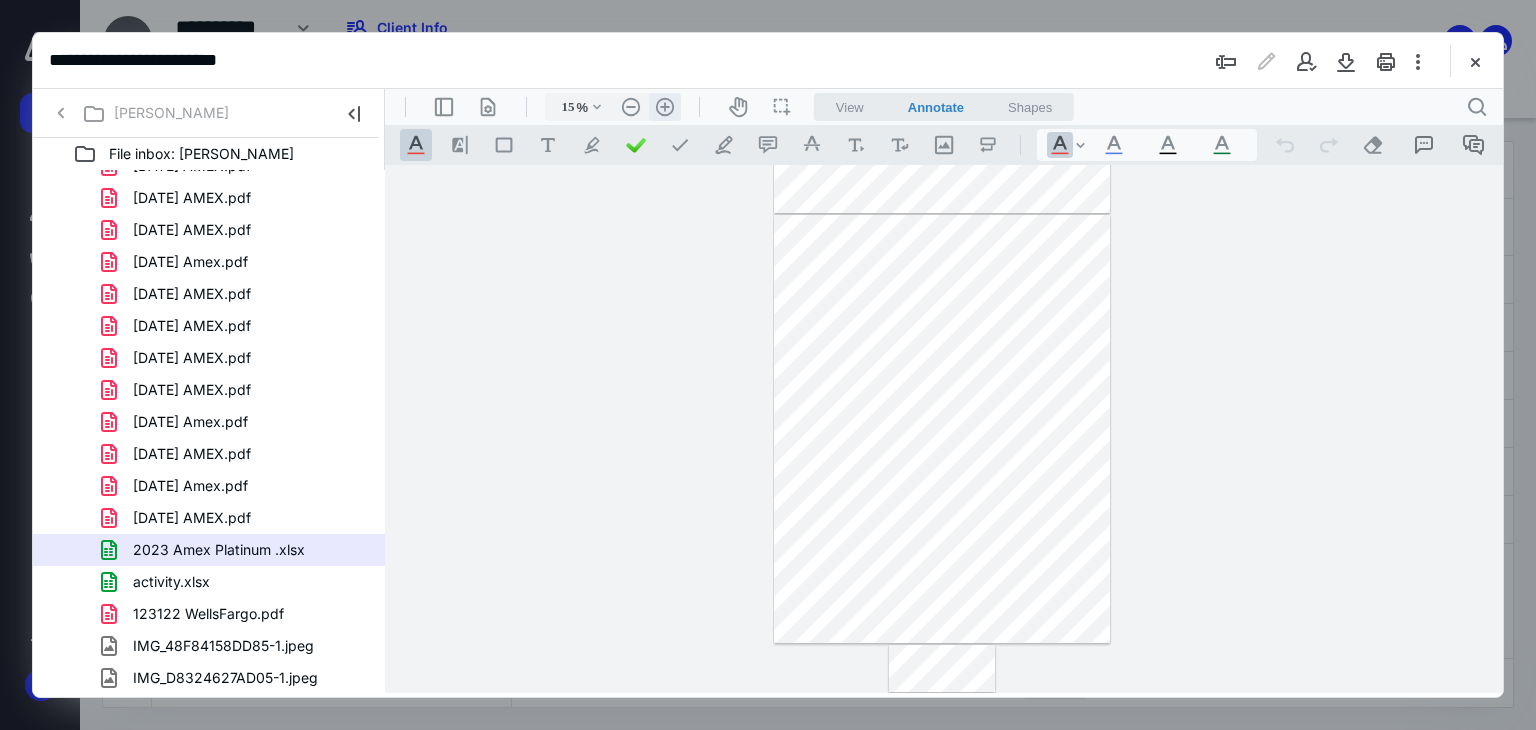 click on ".cls-1{fill:#abb0c4;} icon - header - zoom - in - line" at bounding box center (665, 107) 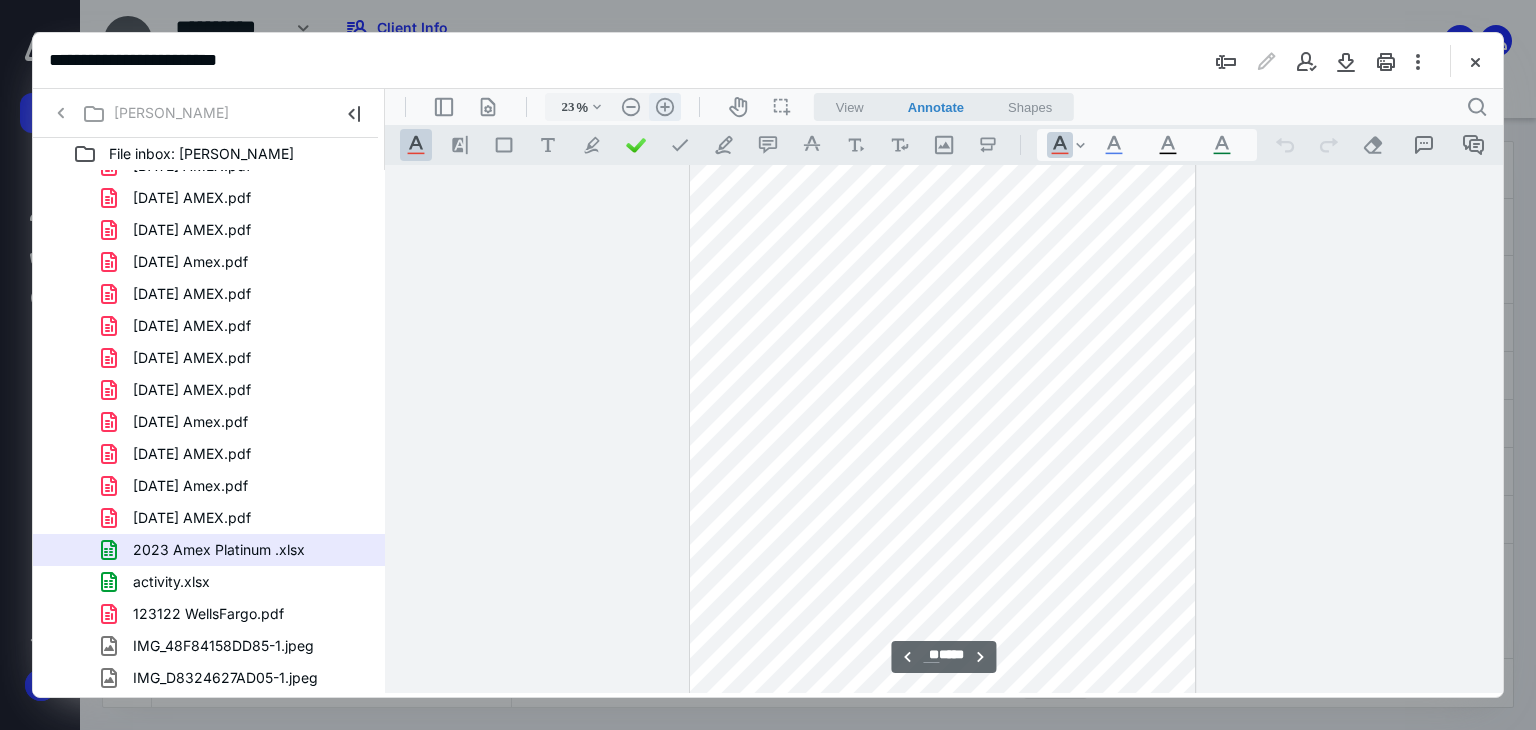 click on ".cls-1{fill:#abb0c4;} icon - header - zoom - in - line" at bounding box center [665, 107] 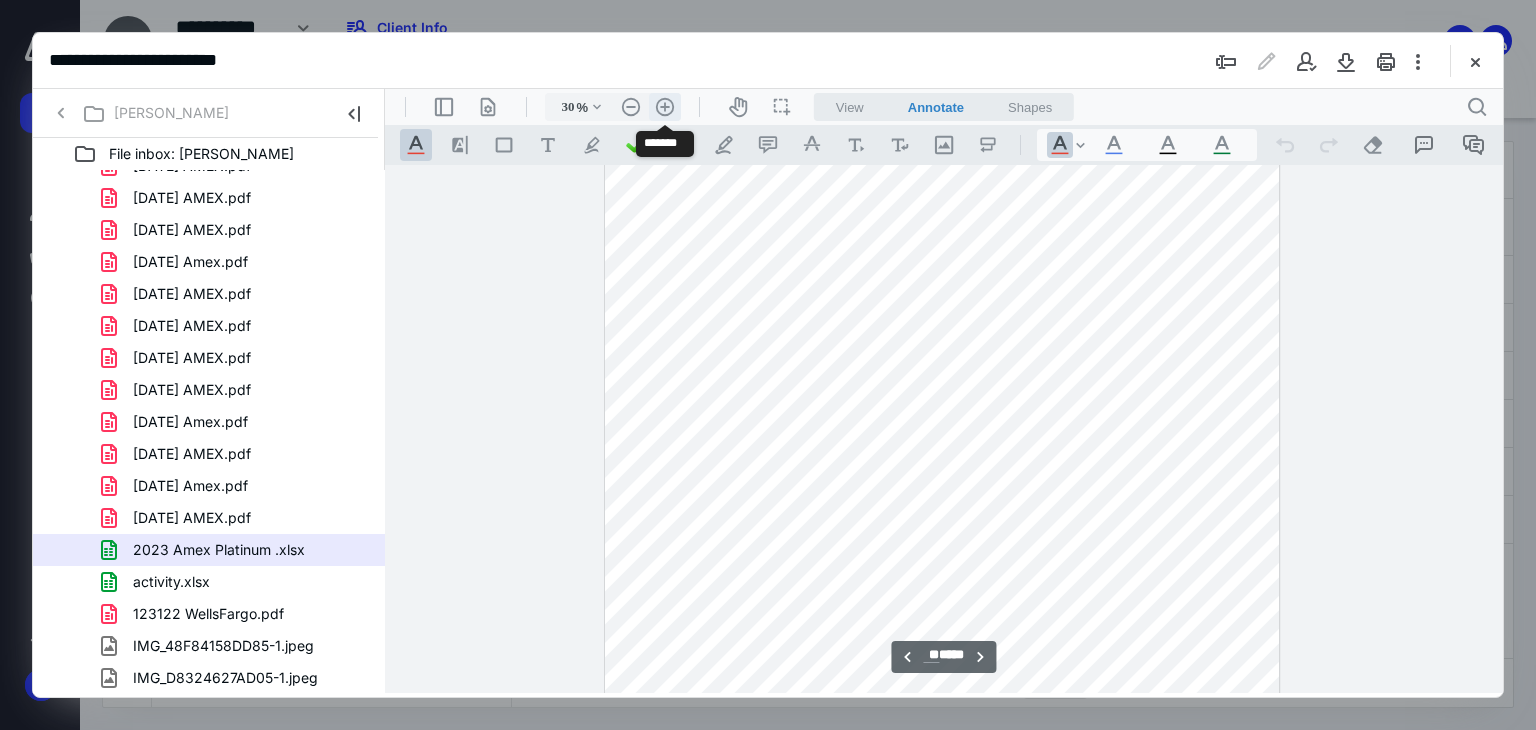 click on ".cls-1{fill:#abb0c4;} icon - header - zoom - in - line" at bounding box center [665, 107] 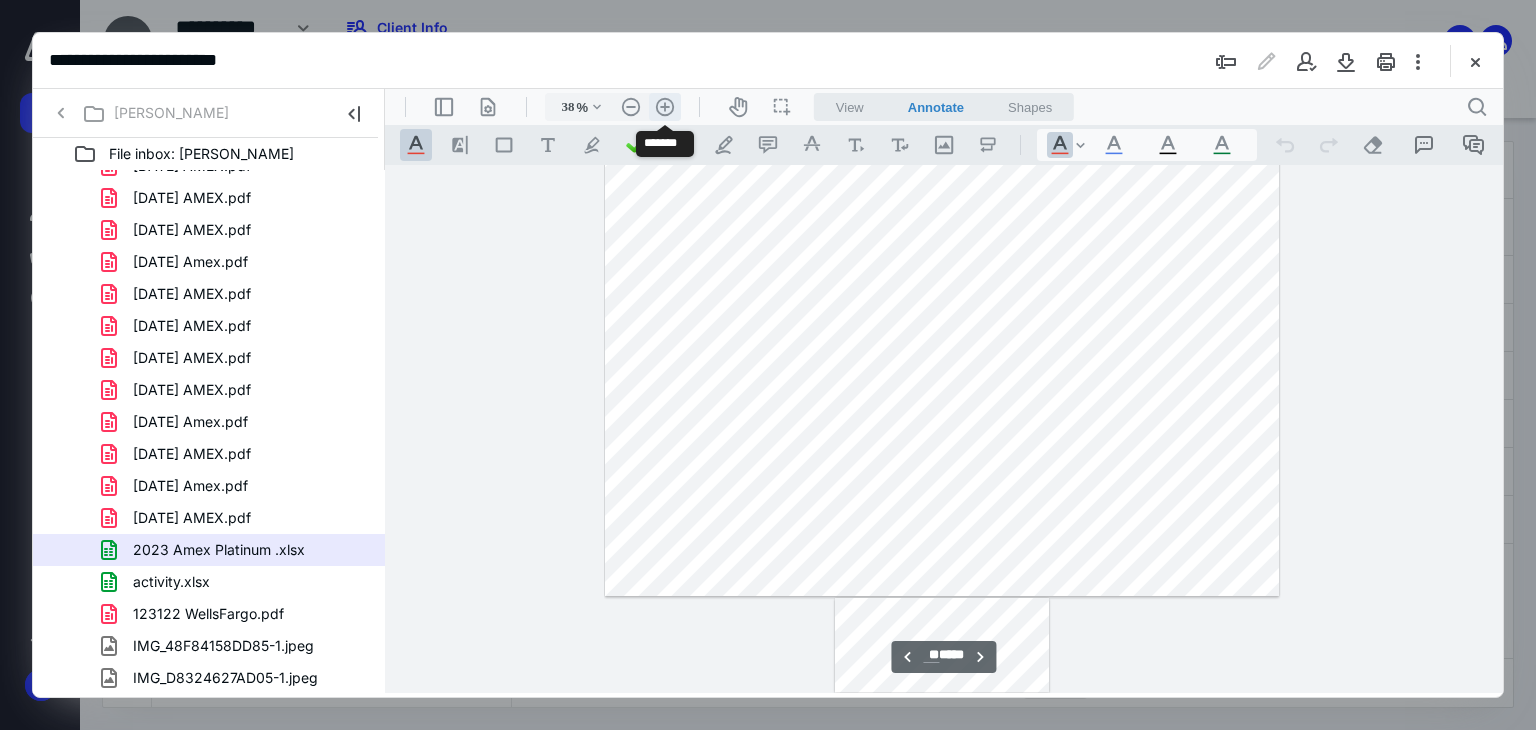 click on ".cls-1{fill:#abb0c4;} icon - header - zoom - in - line" at bounding box center [665, 107] 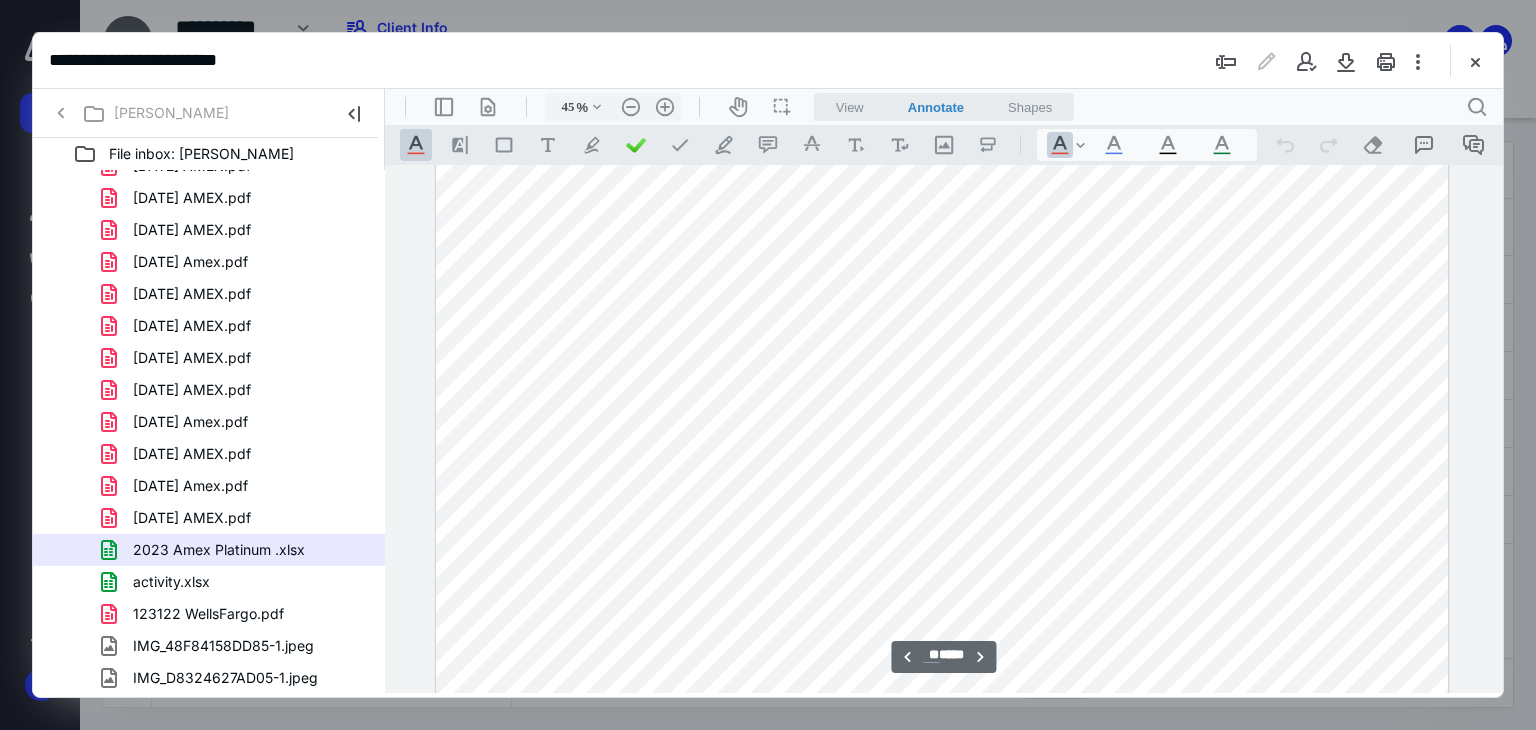 type on "**" 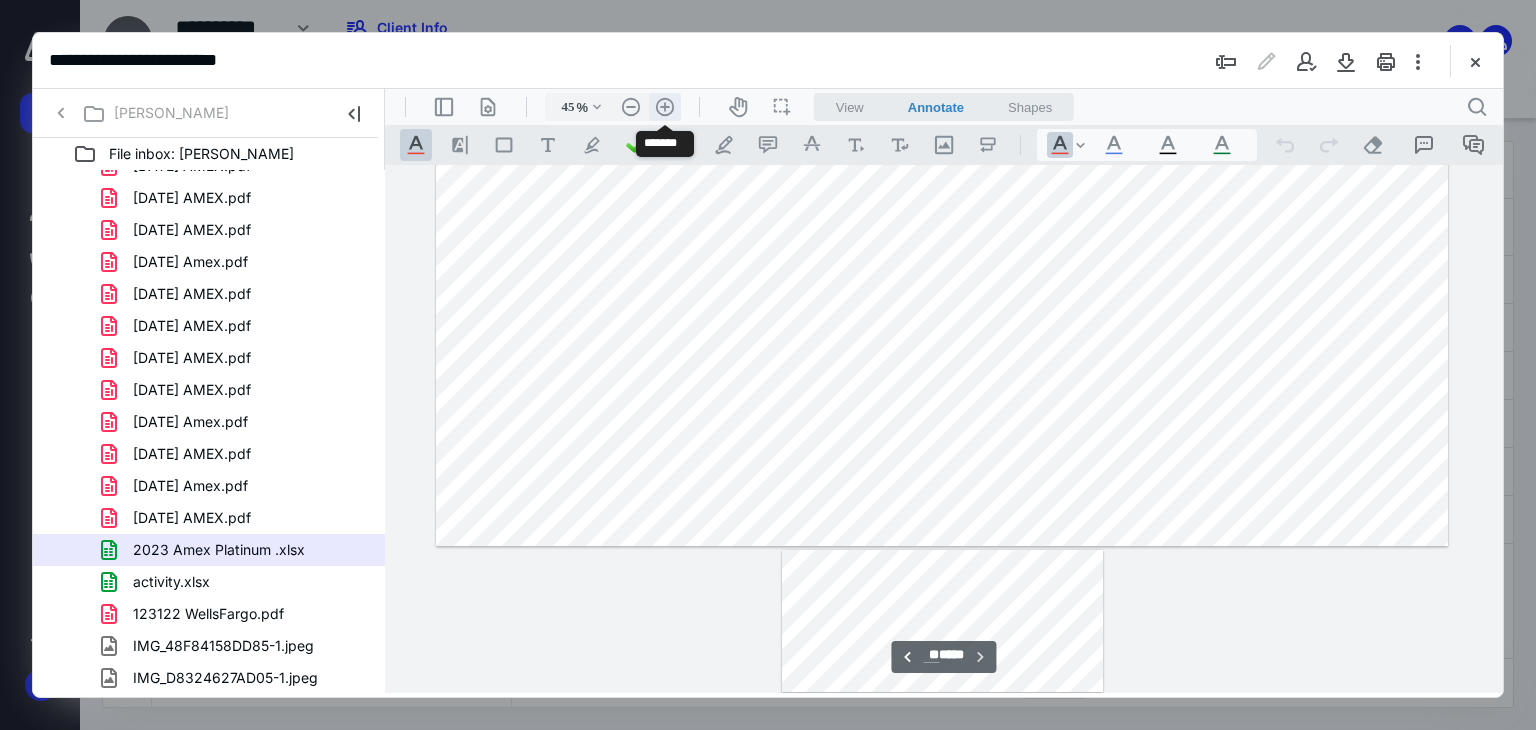 click on ".cls-1{fill:#abb0c4;} icon - header - zoom - in - line" at bounding box center (665, 107) 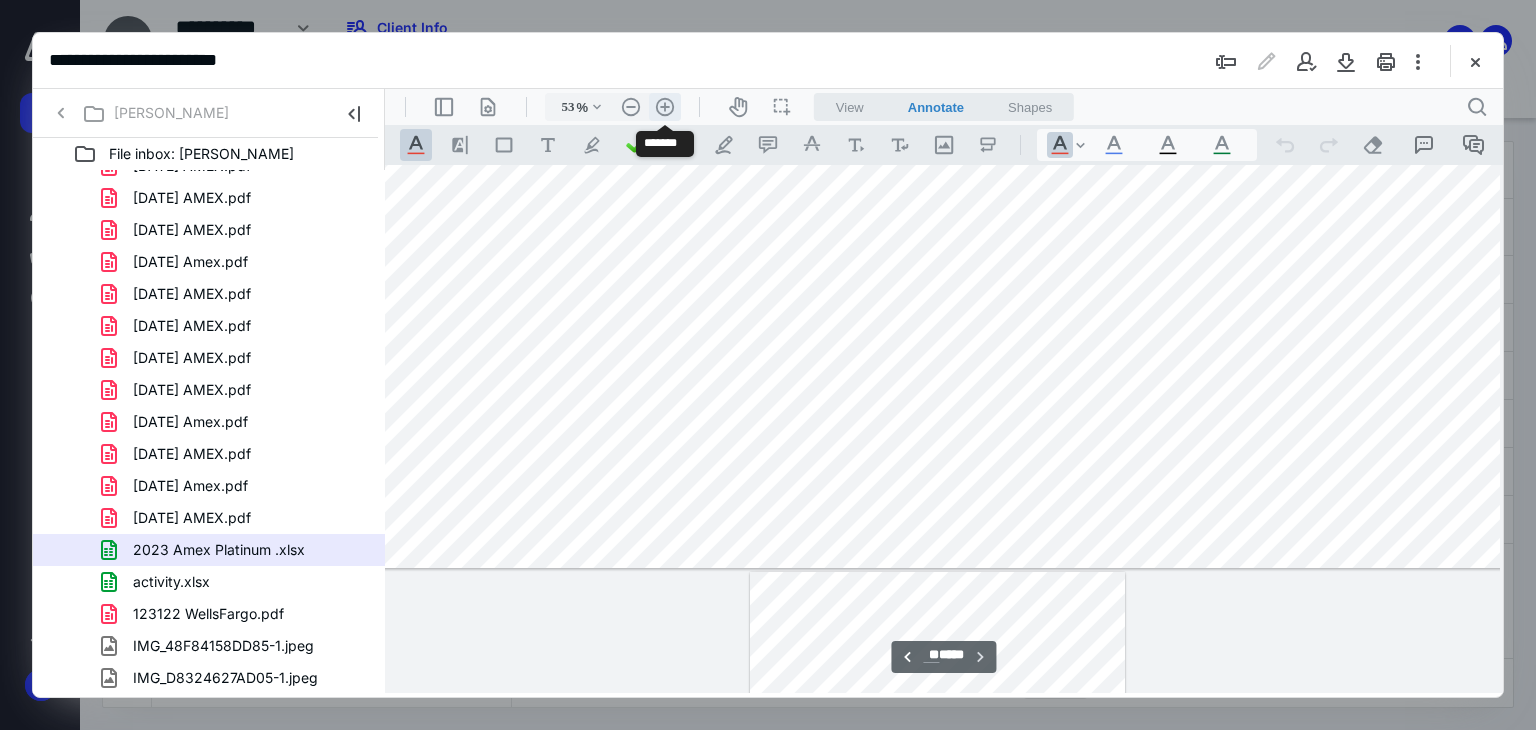 click on ".cls-1{fill:#abb0c4;} icon - header - zoom - in - line" at bounding box center (665, 107) 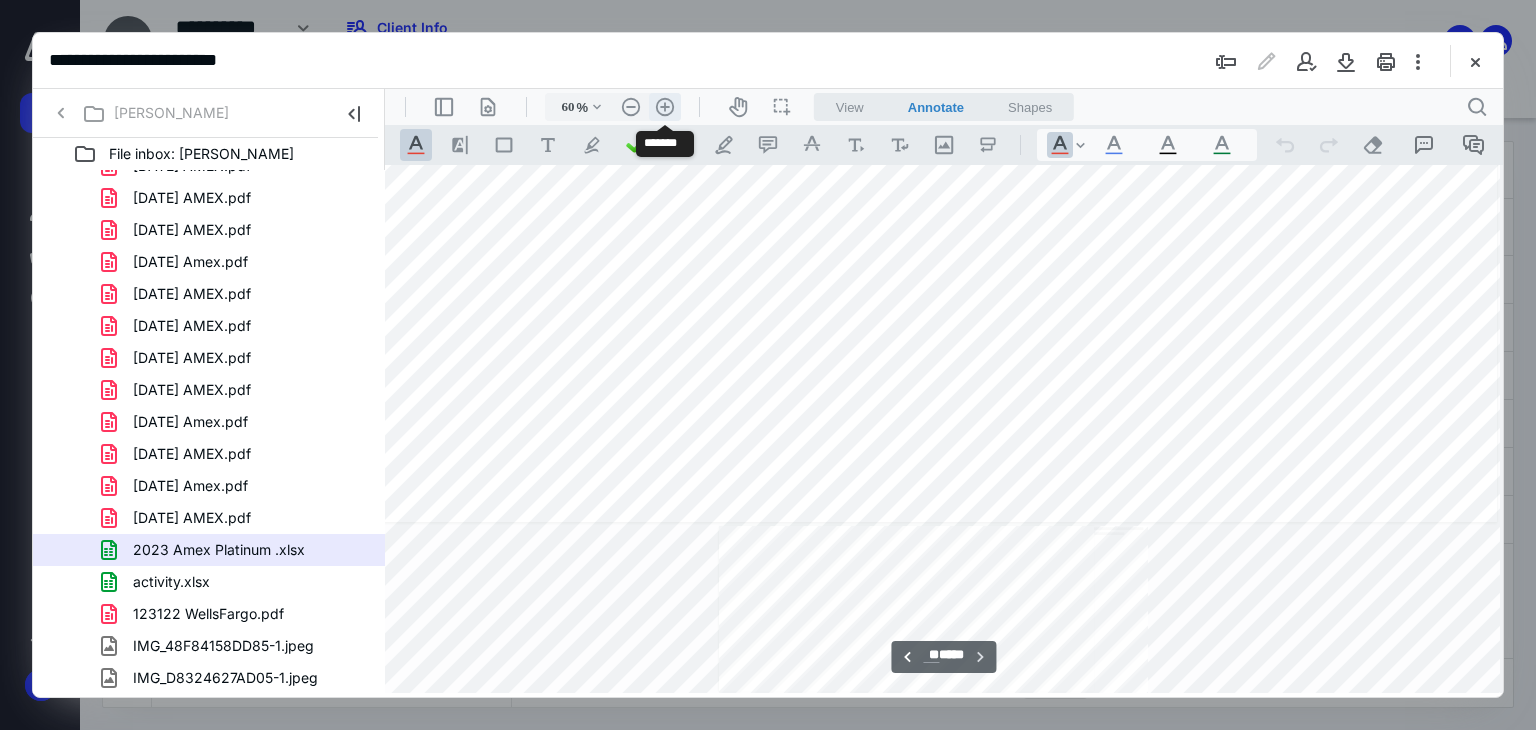 click on ".cls-1{fill:#abb0c4;} icon - header - zoom - in - line" at bounding box center (665, 107) 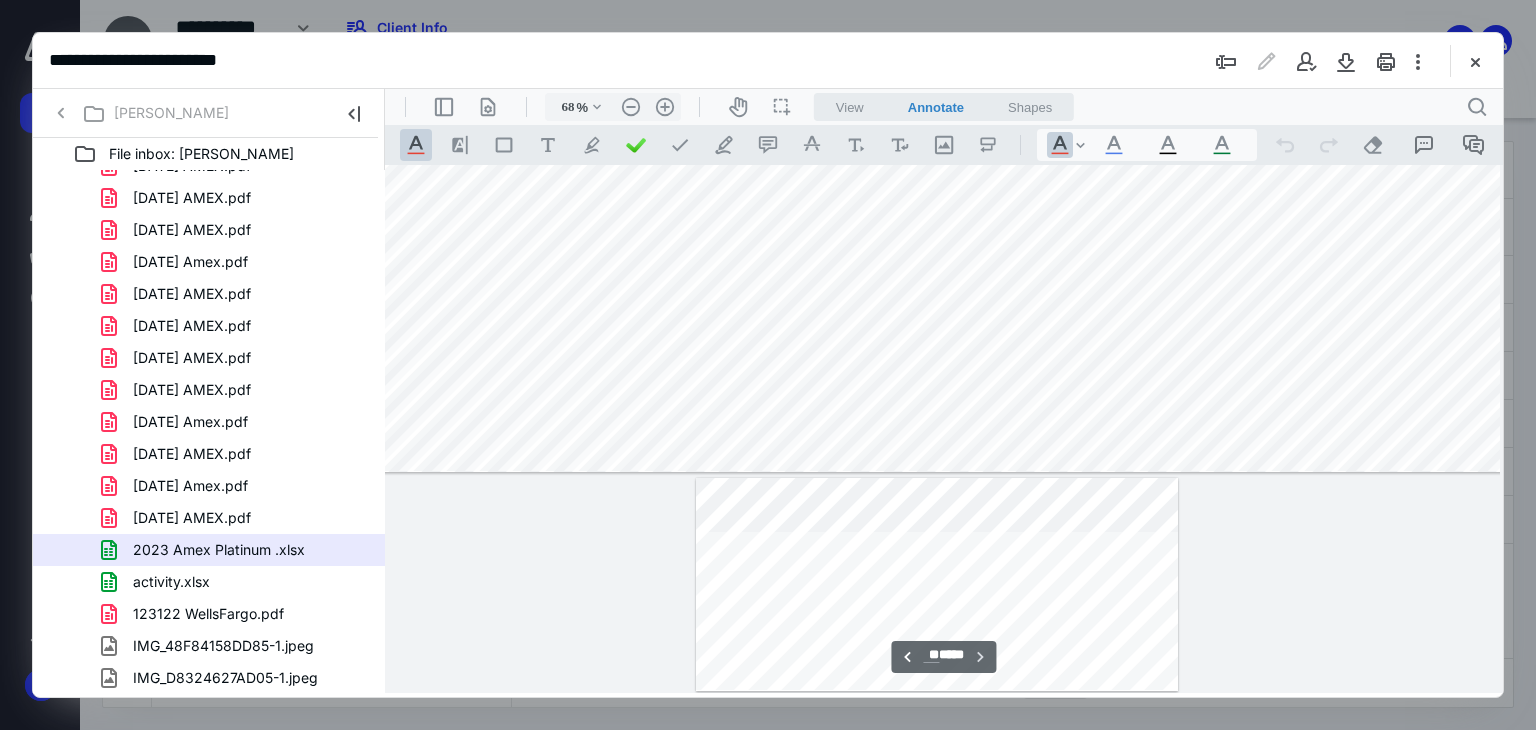 scroll, scrollTop: 49335, scrollLeft: 211, axis: both 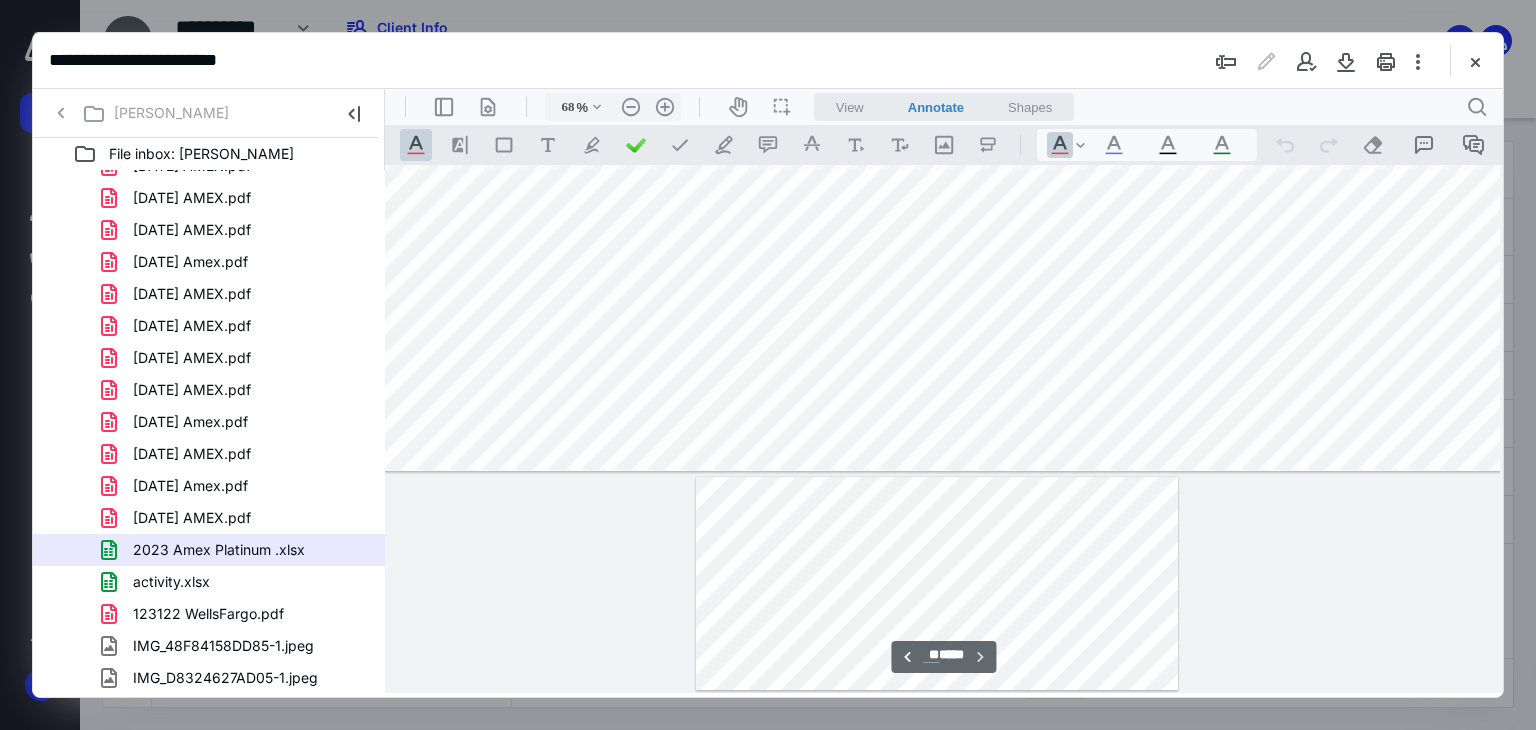 drag, startPoint x: 1146, startPoint y: 782, endPoint x: 591, endPoint y: 686, distance: 563.2415 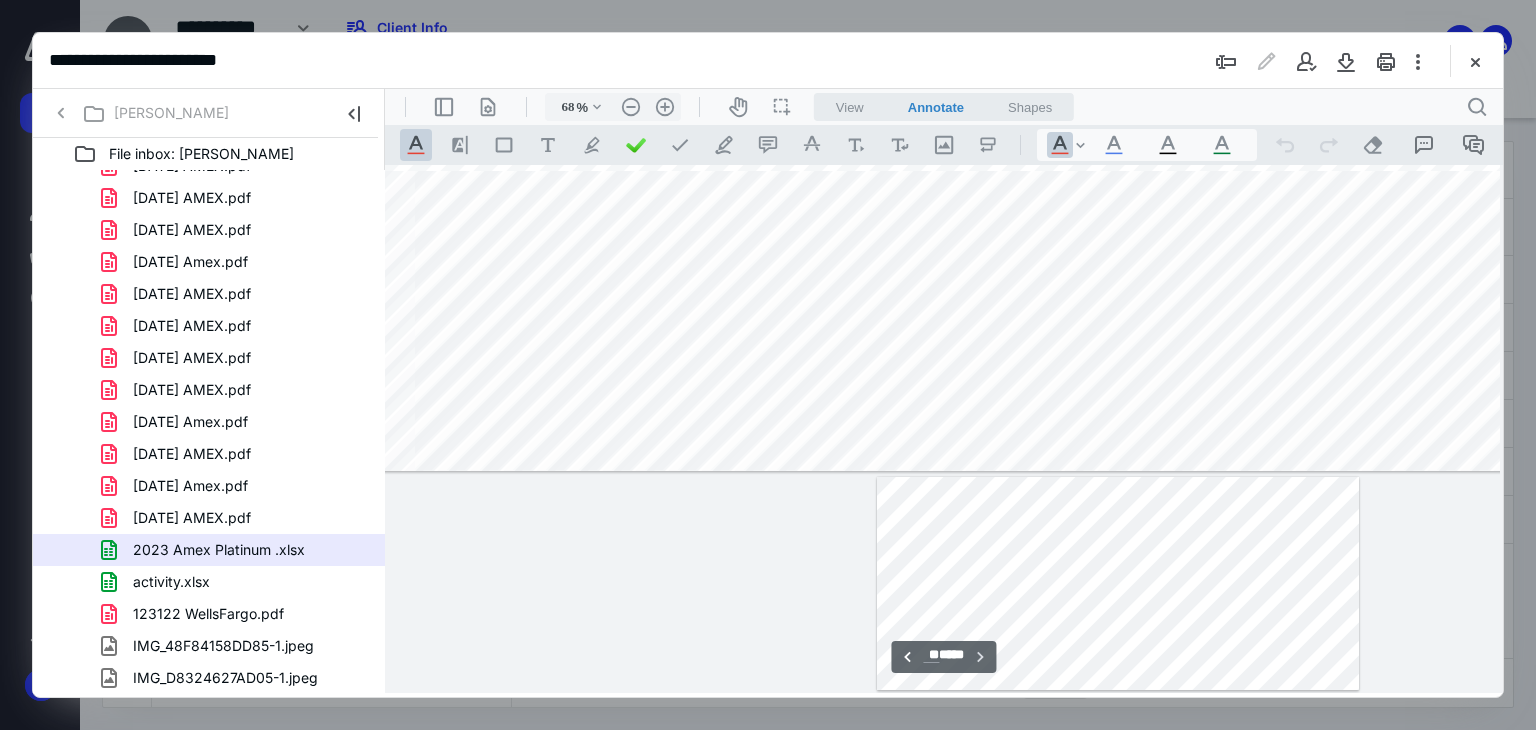 scroll, scrollTop: 49335, scrollLeft: 0, axis: vertical 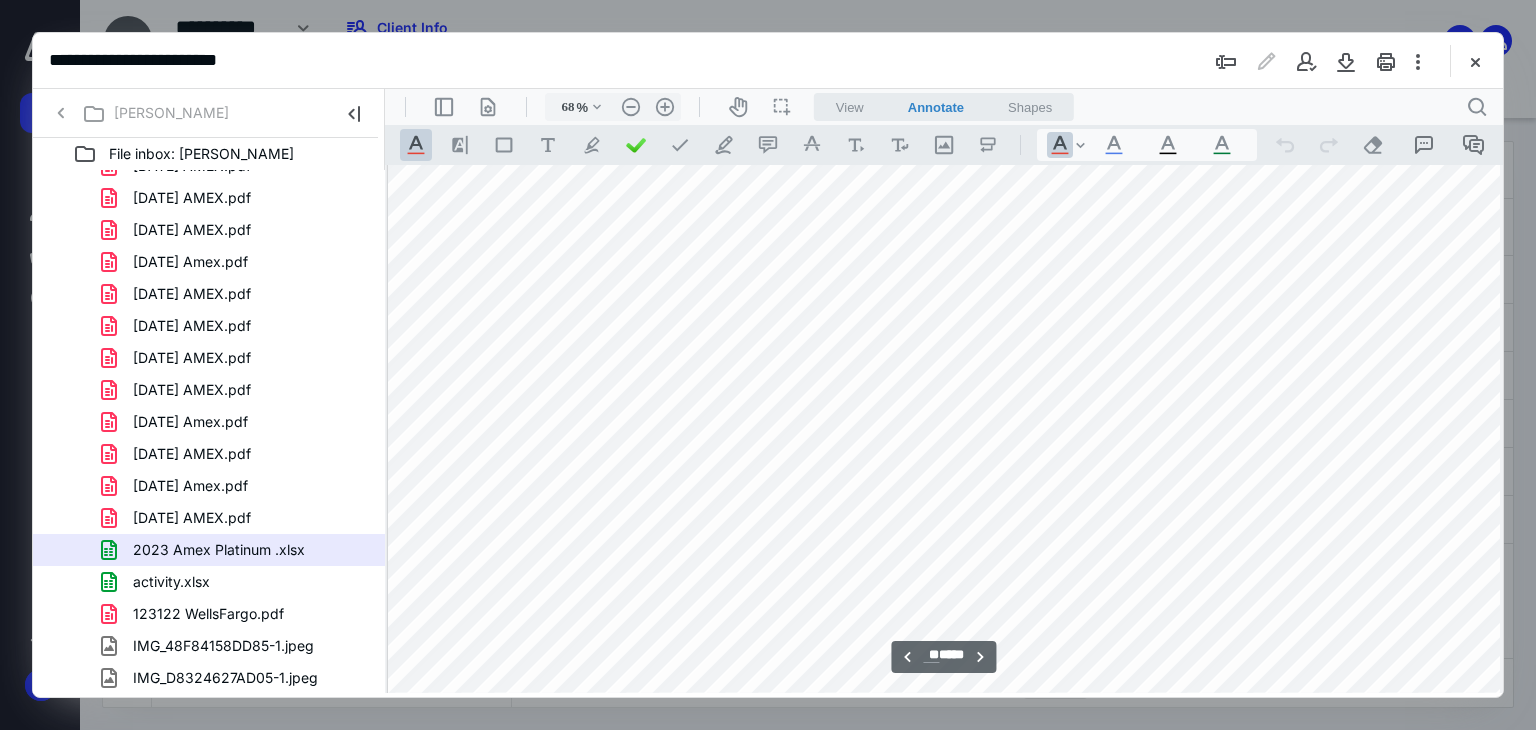 type on "**" 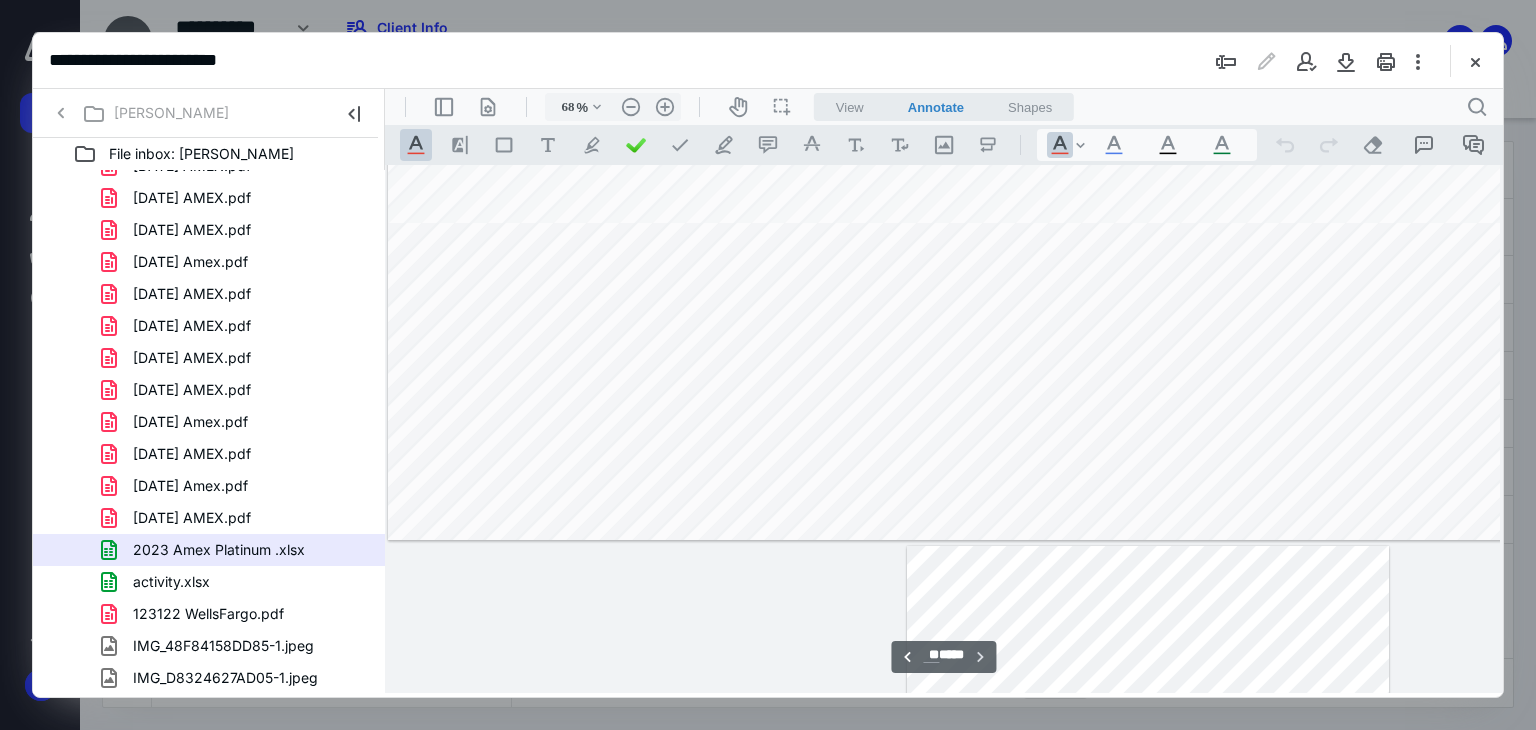 scroll, scrollTop: 49335, scrollLeft: 0, axis: vertical 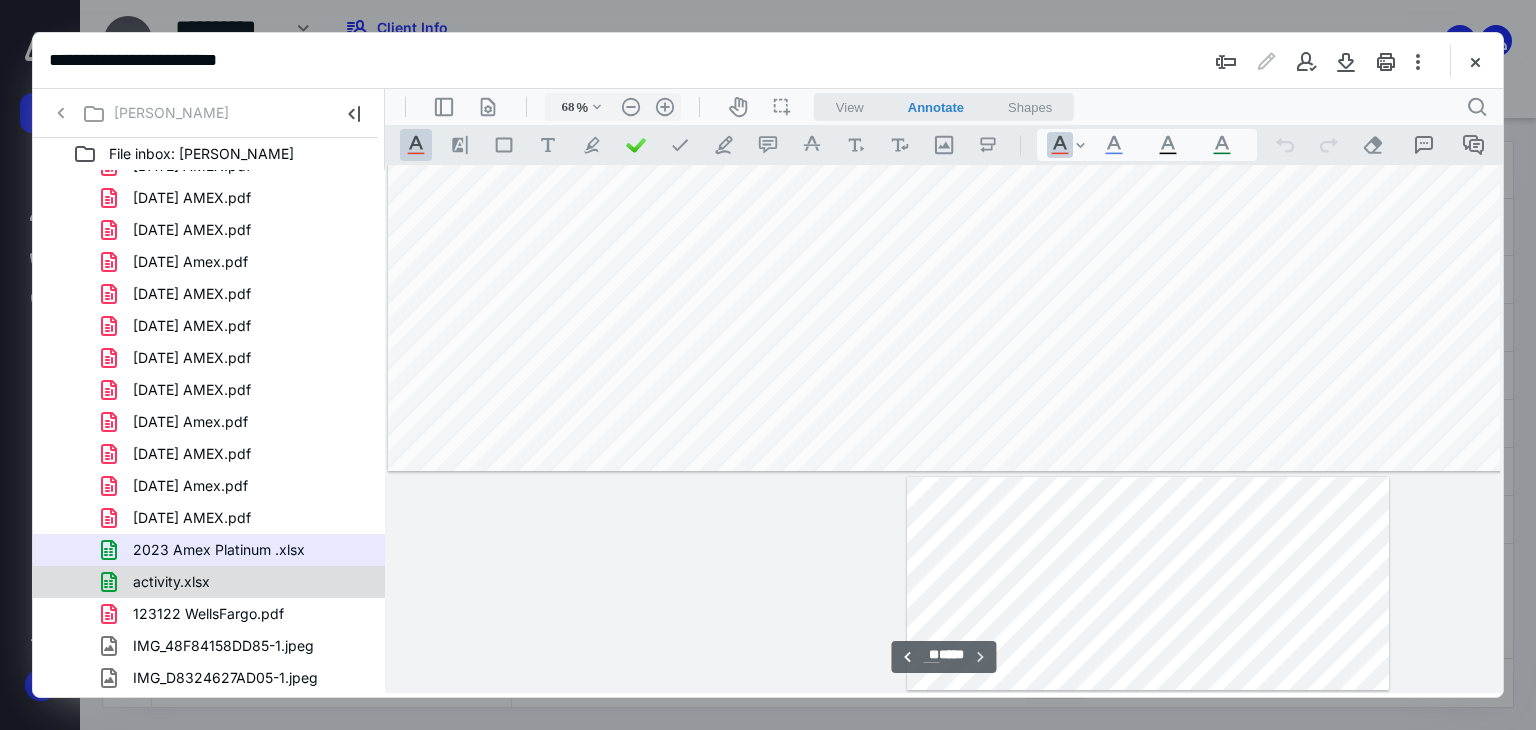 click on "activity.xlsx" at bounding box center [171, 582] 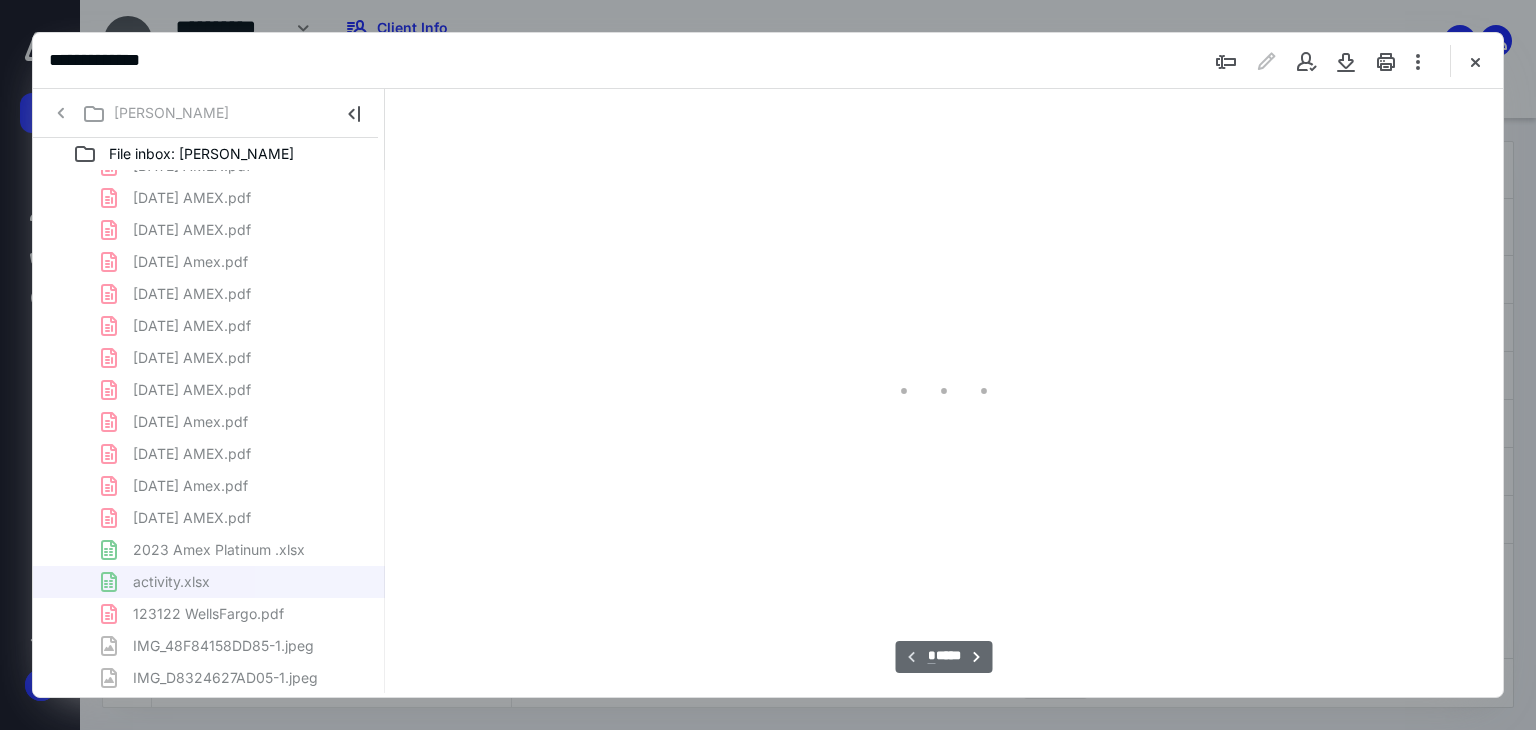 scroll, scrollTop: 76, scrollLeft: 0, axis: vertical 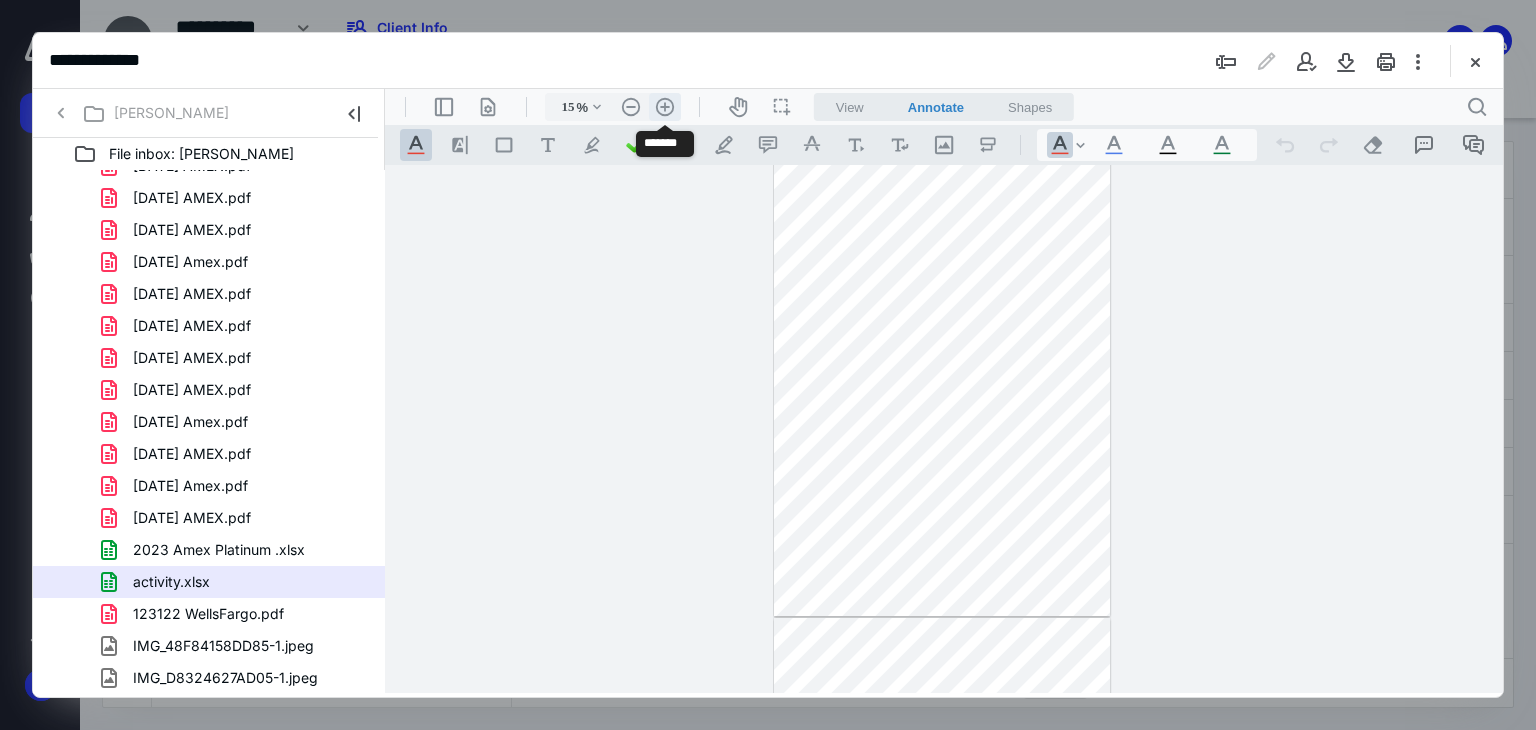 click on ".cls-1{fill:#abb0c4;} icon - header - zoom - in - line" at bounding box center [665, 107] 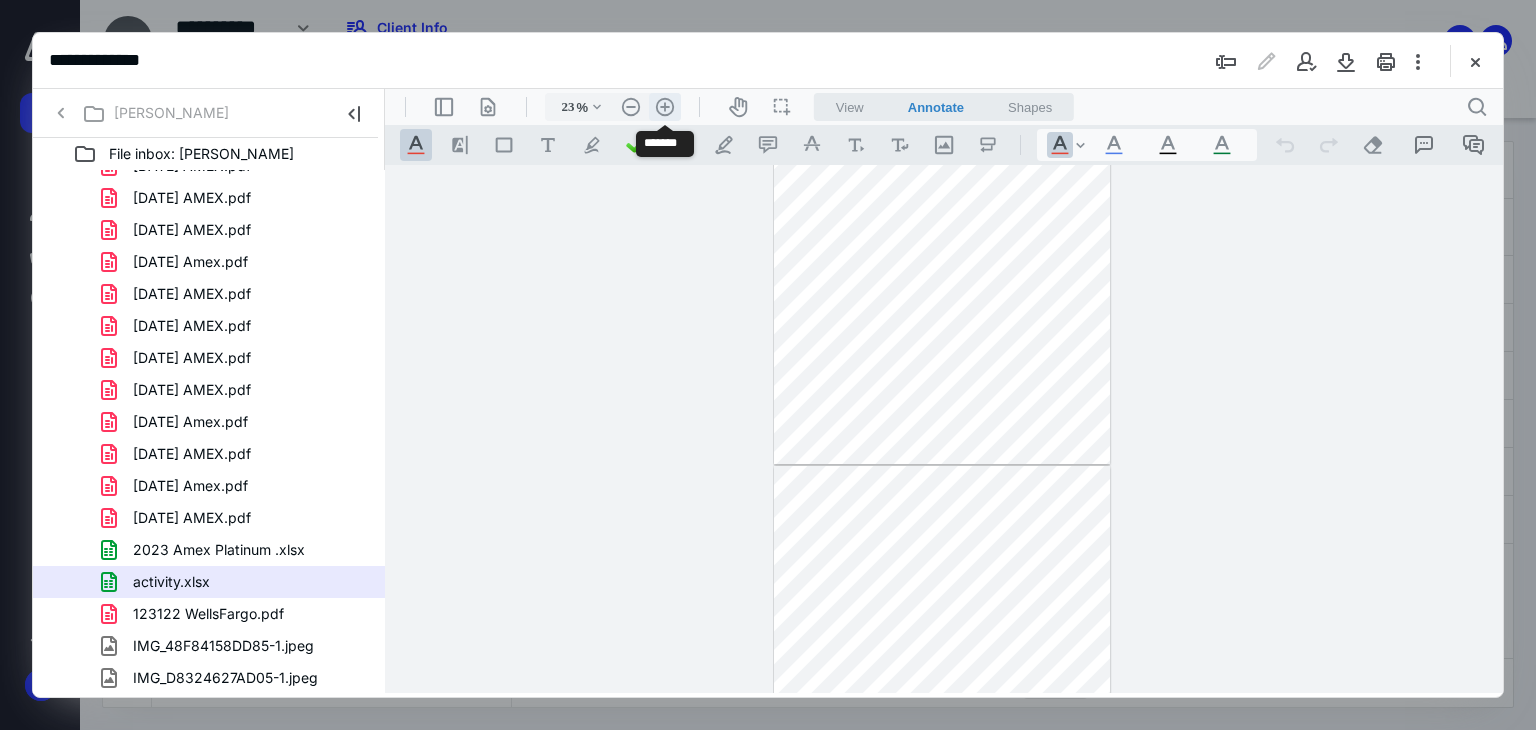 click on ".cls-1{fill:#abb0c4;} icon - header - zoom - in - line" at bounding box center [665, 107] 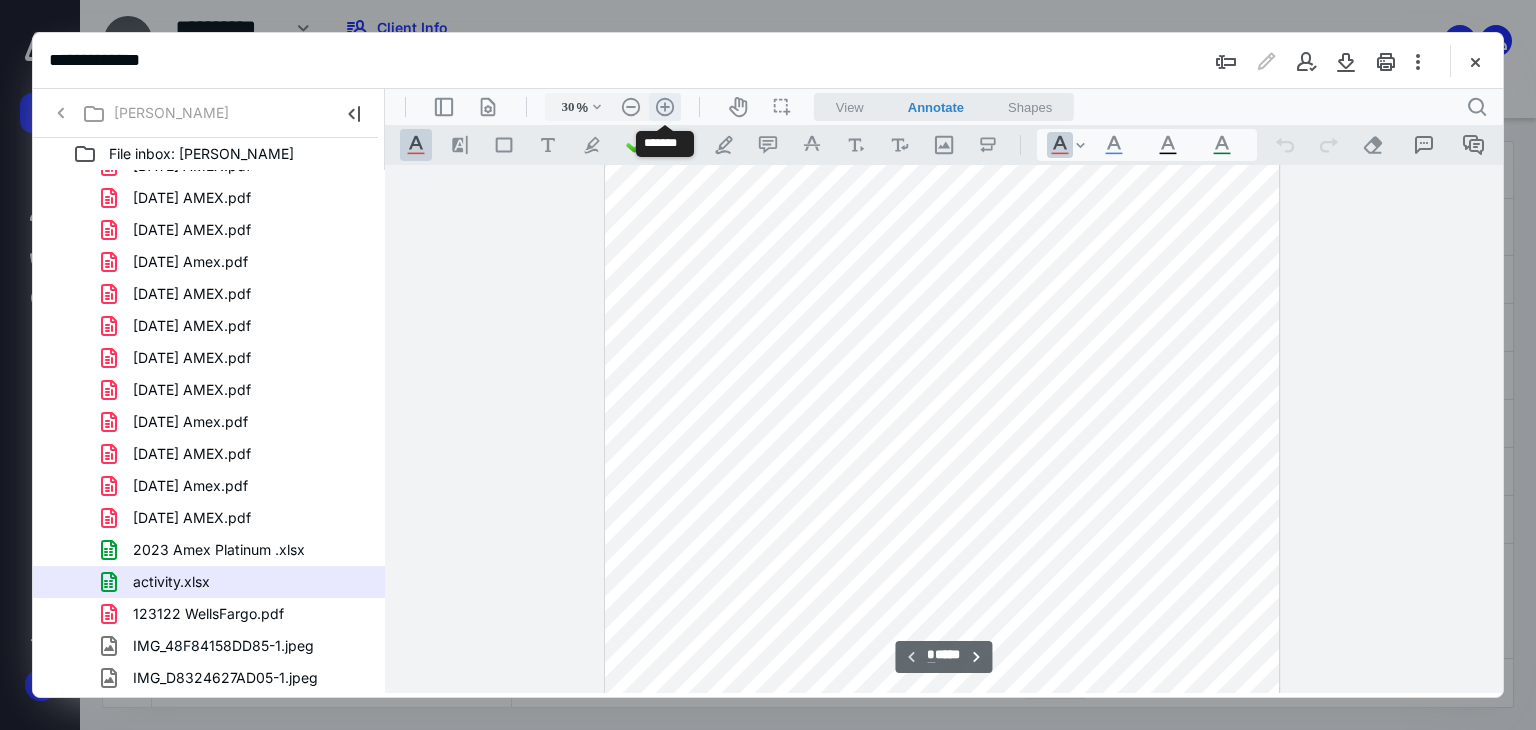 click on ".cls-1{fill:#abb0c4;} icon - header - zoom - in - line" at bounding box center [665, 107] 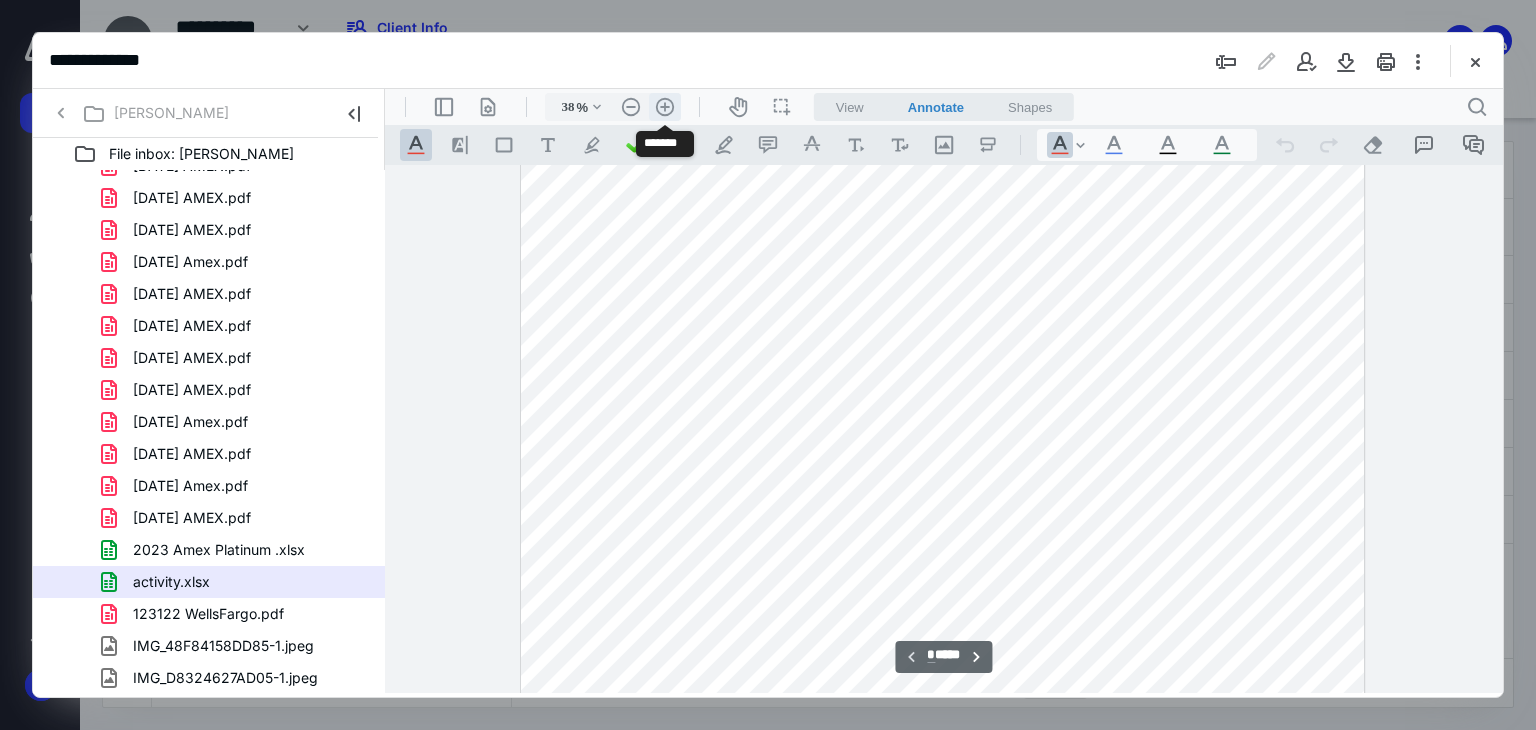 click on ".cls-1{fill:#abb0c4;} icon - header - zoom - in - line" at bounding box center (665, 107) 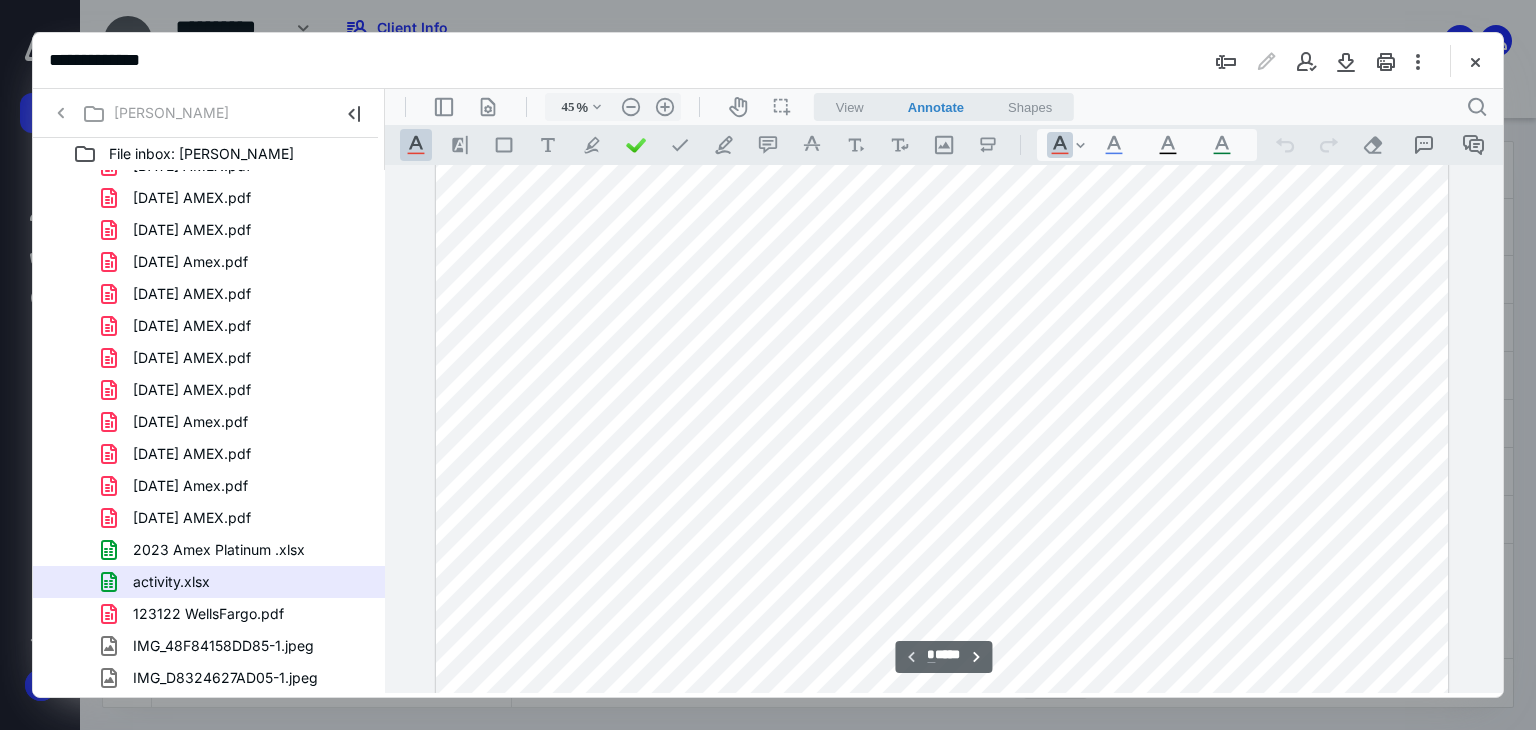 scroll, scrollTop: 0, scrollLeft: 0, axis: both 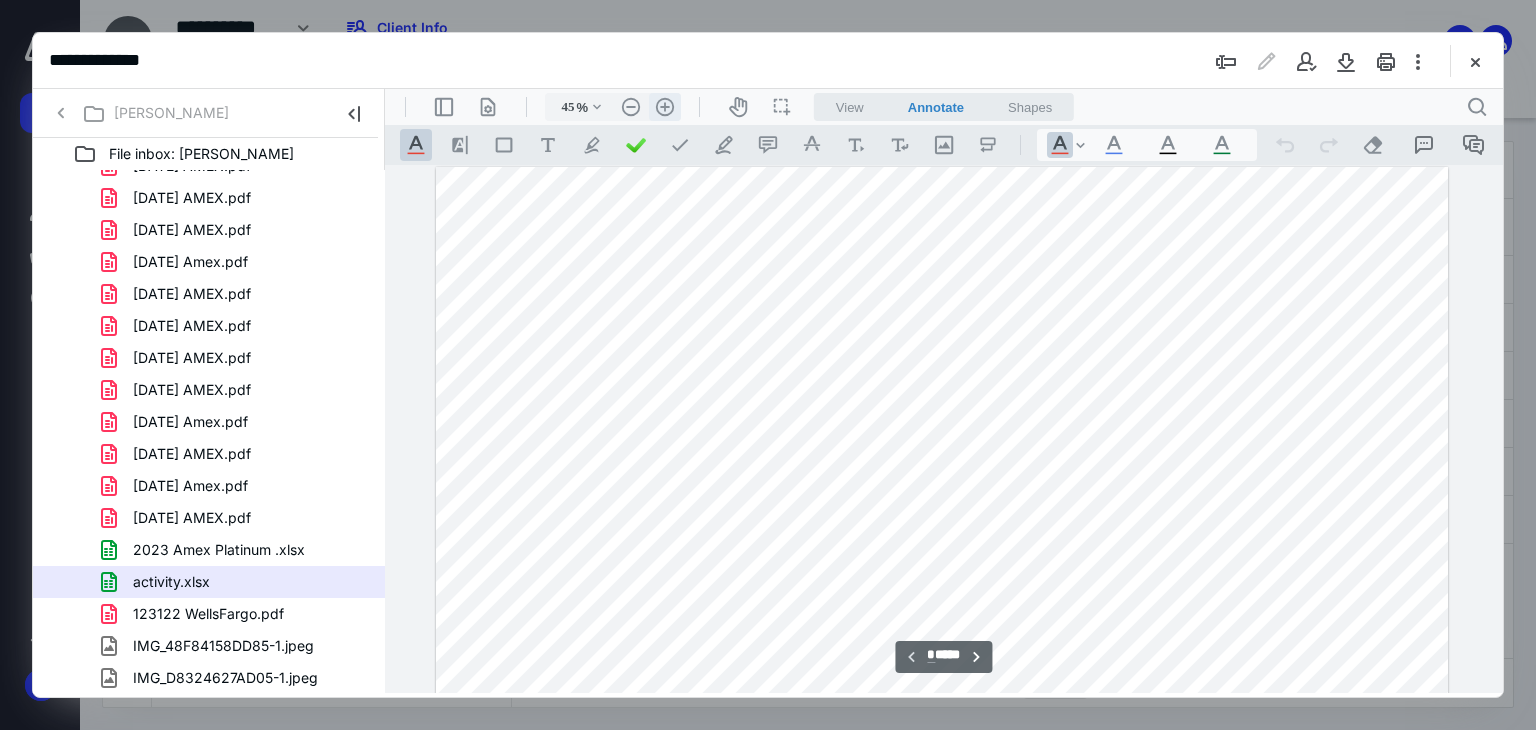 click on ".cls-1{fill:#abb0c4;} icon - header - zoom - in - line" at bounding box center [665, 107] 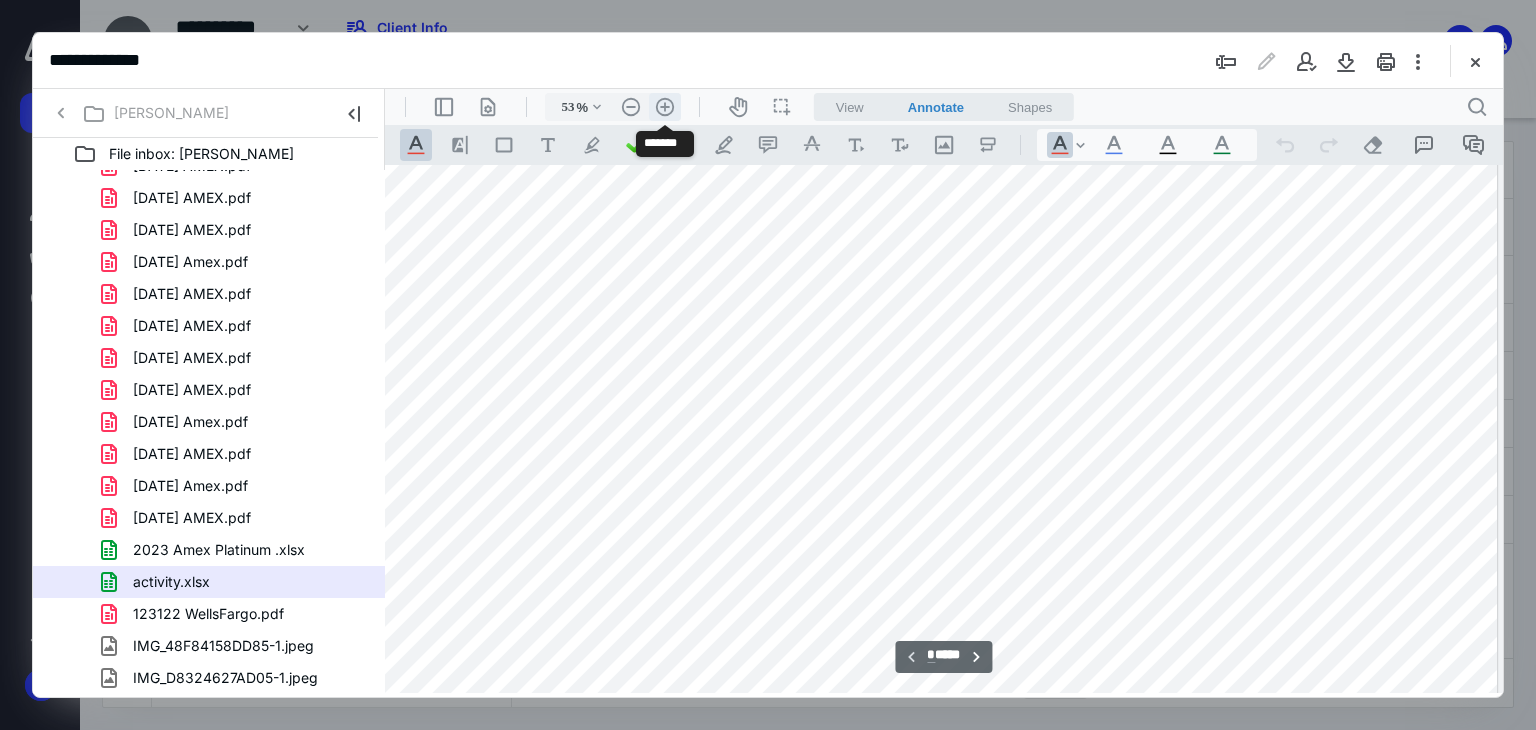 click on ".cls-1{fill:#abb0c4;} icon - header - zoom - in - line" at bounding box center [665, 107] 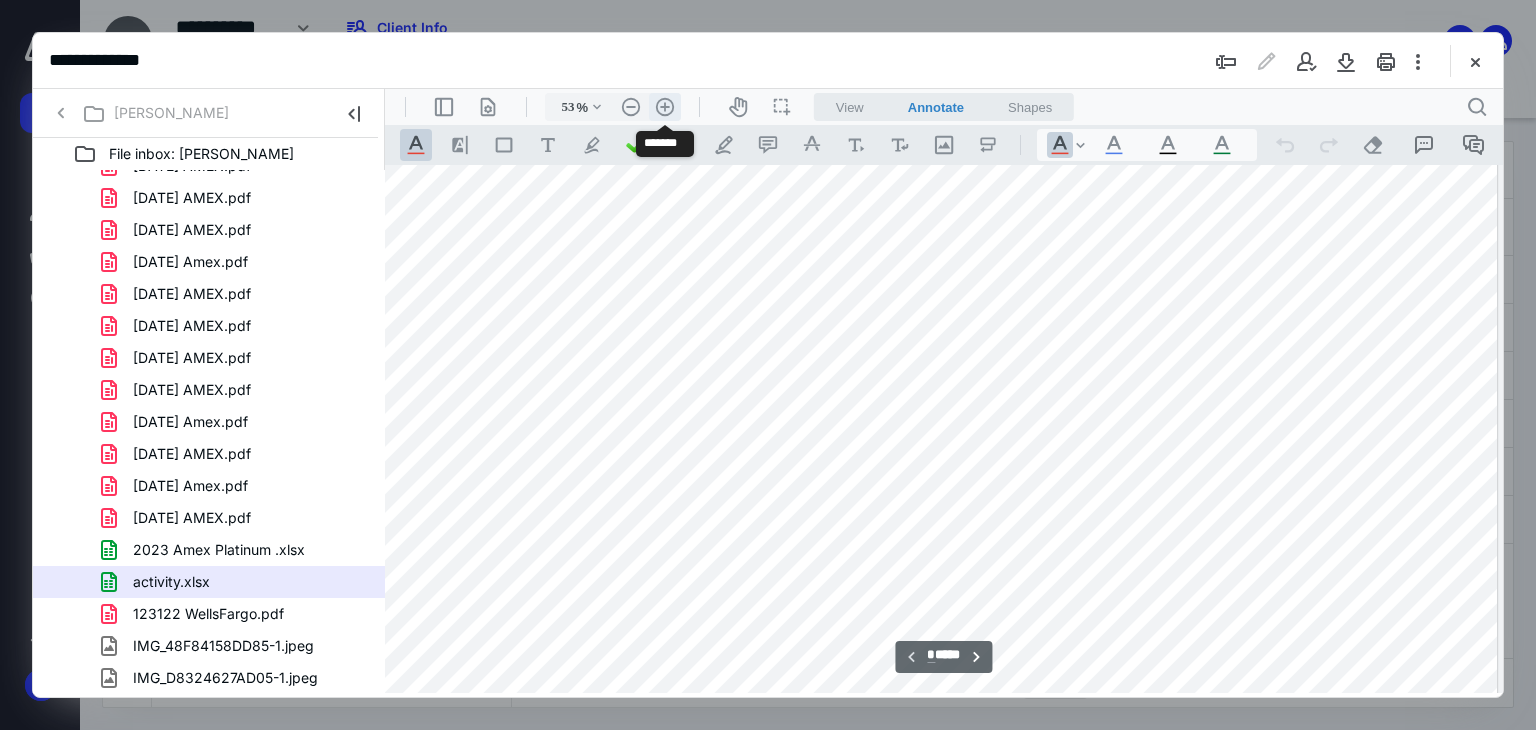 type on "60" 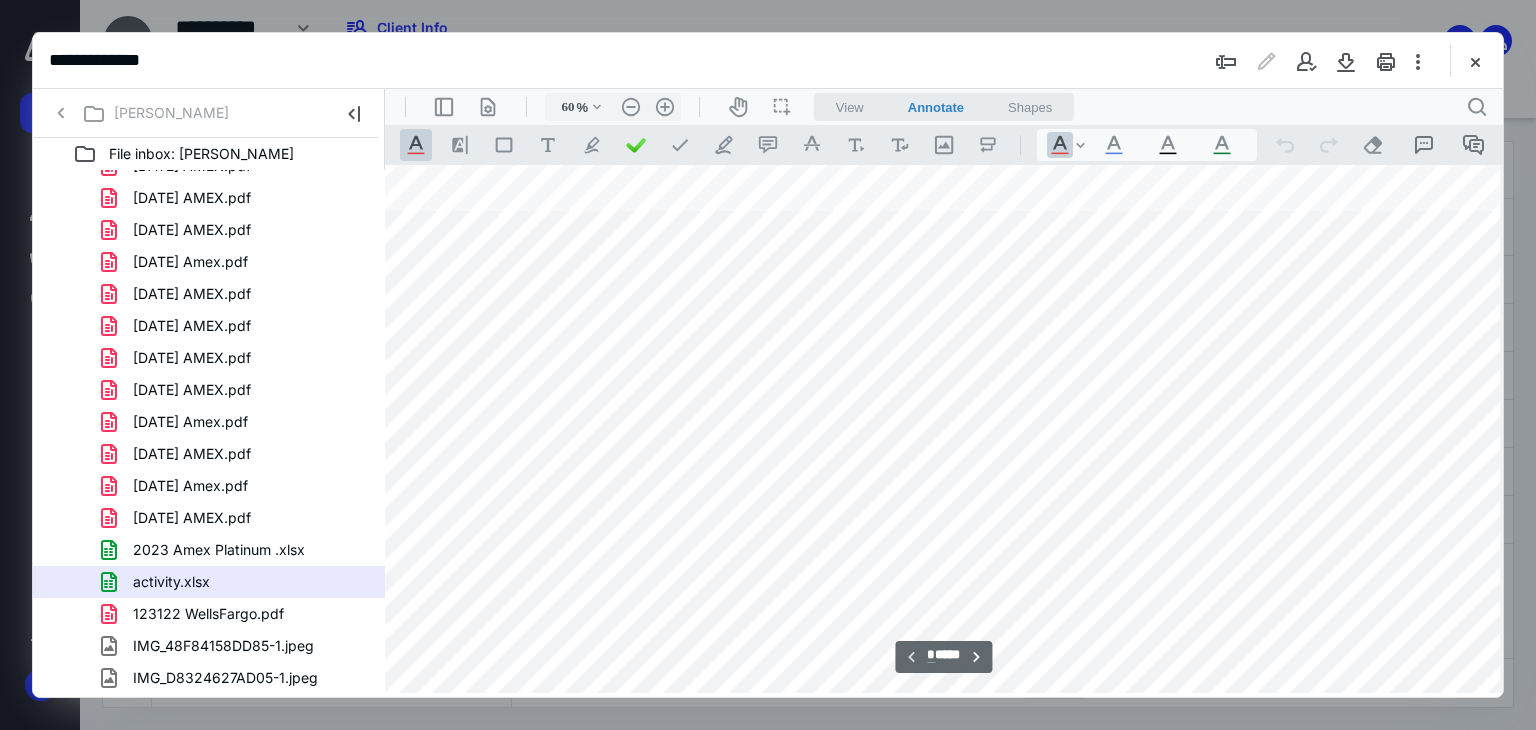 scroll, scrollTop: 1175, scrollLeft: 125, axis: both 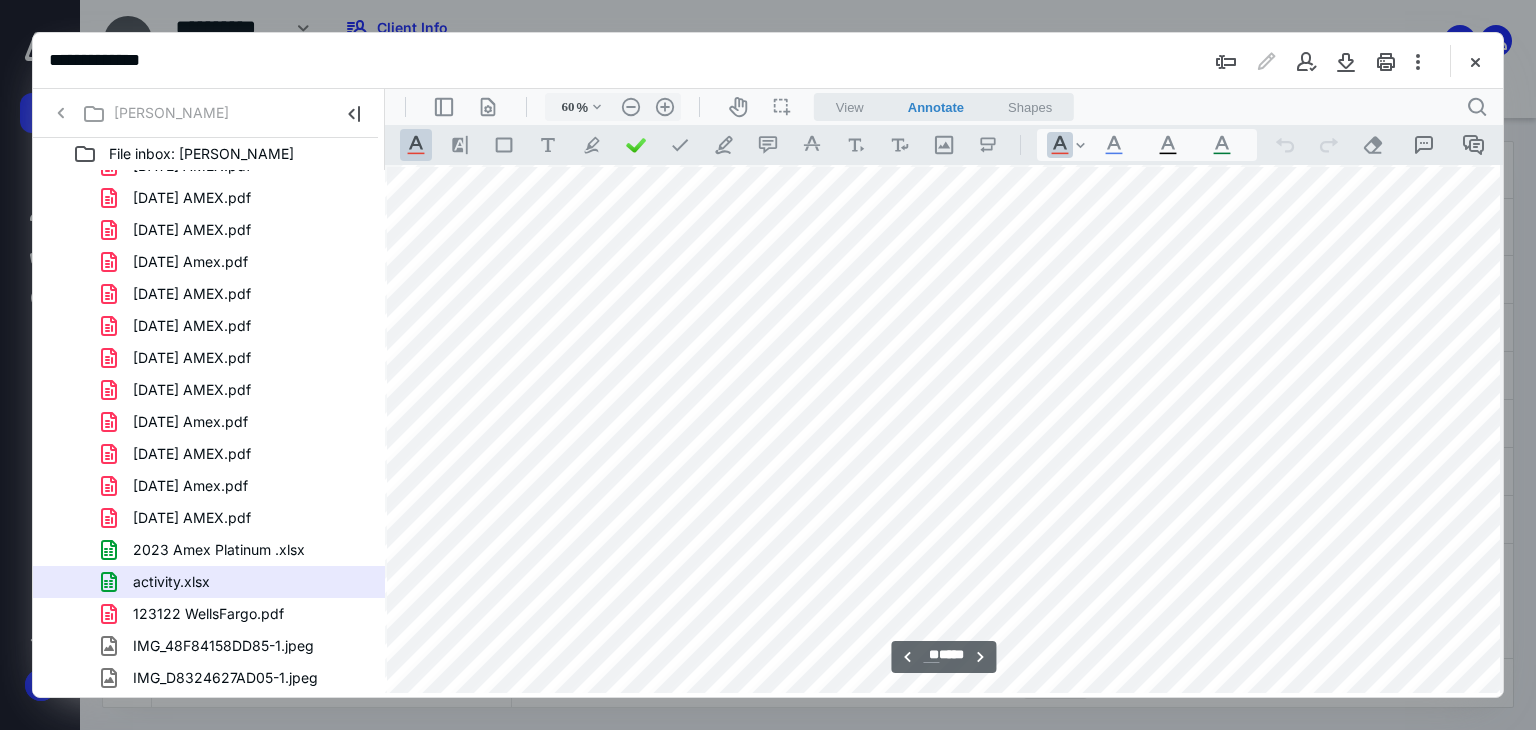 type on "**" 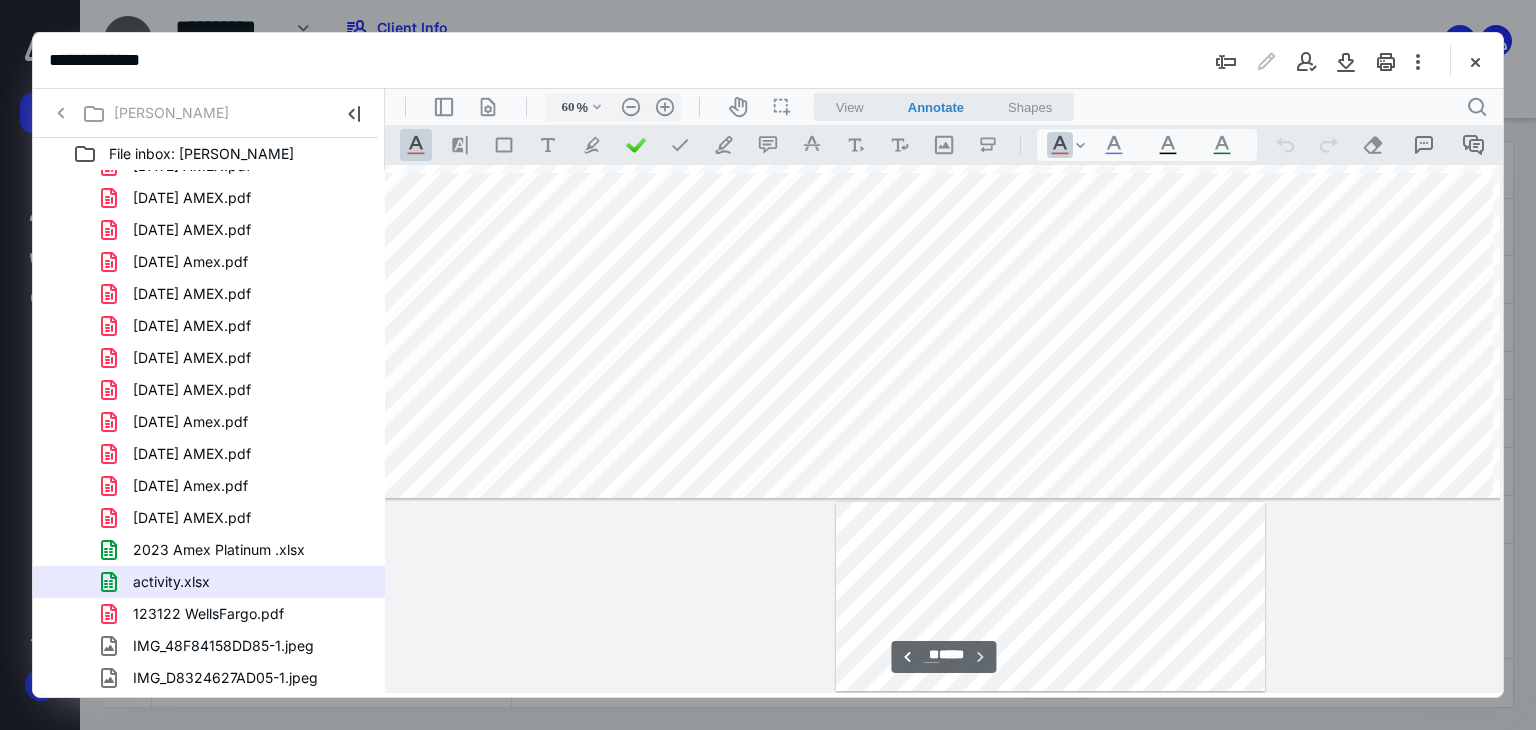 scroll, scrollTop: 43753, scrollLeft: 0, axis: vertical 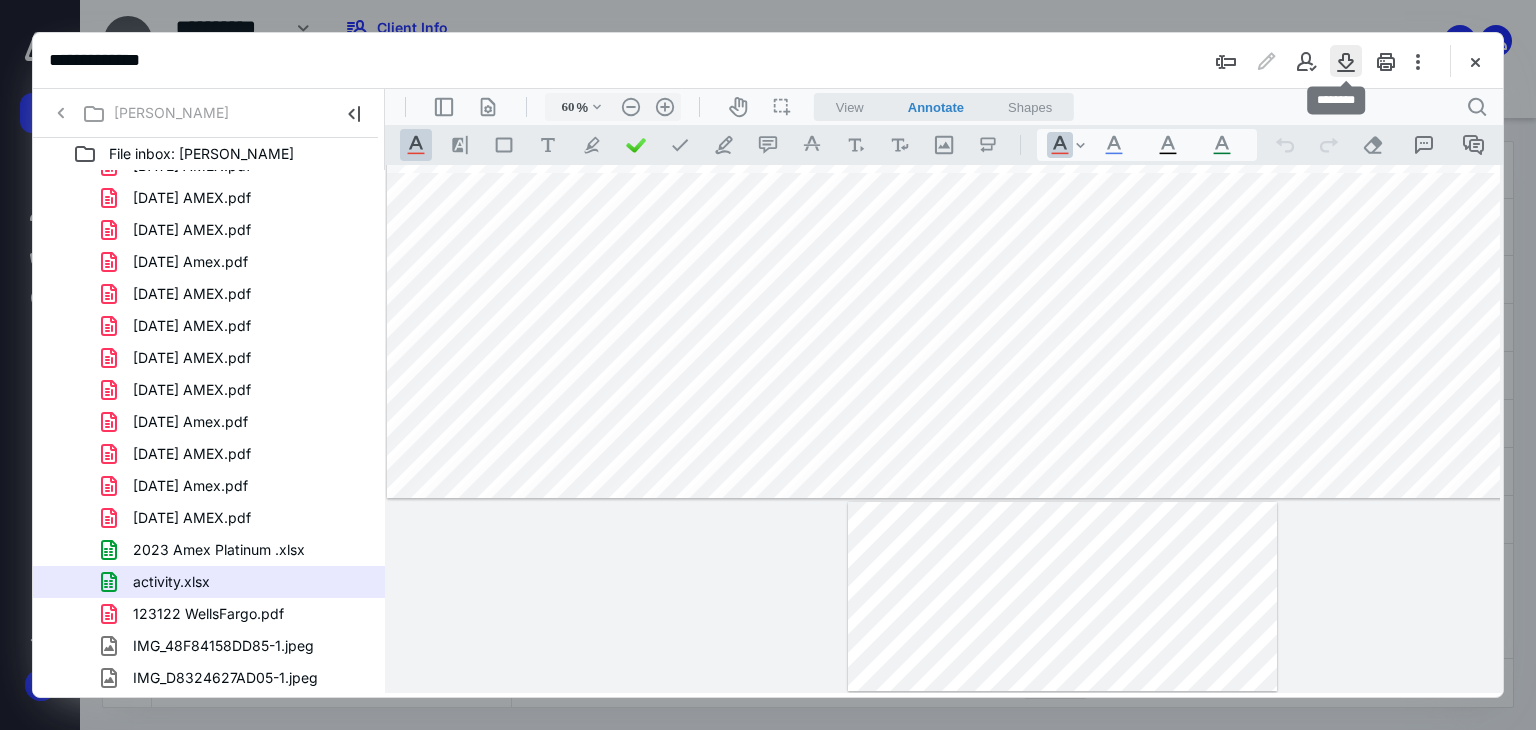 click at bounding box center [1346, 61] 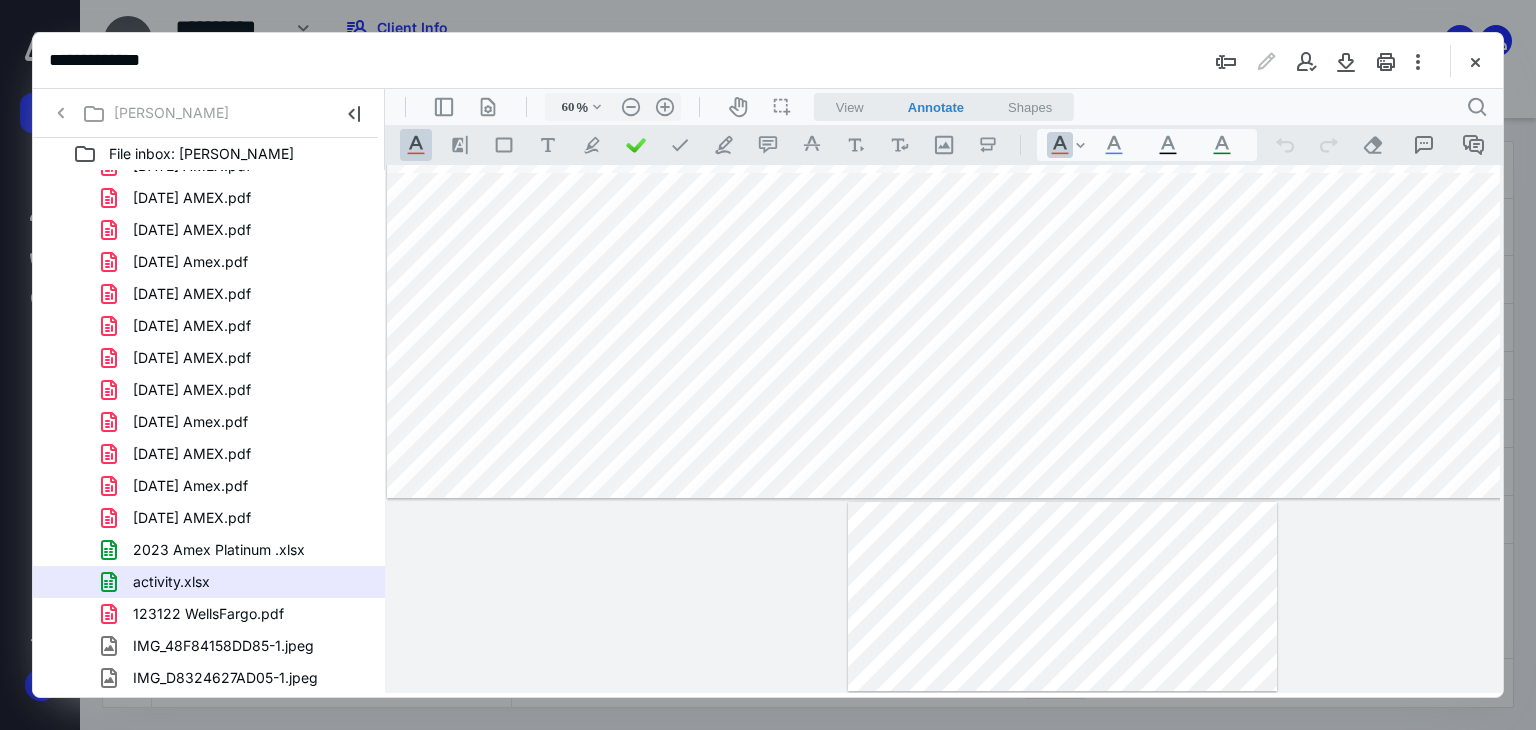 drag, startPoint x: 201, startPoint y: 551, endPoint x: 652, endPoint y: 608, distance: 454.58774 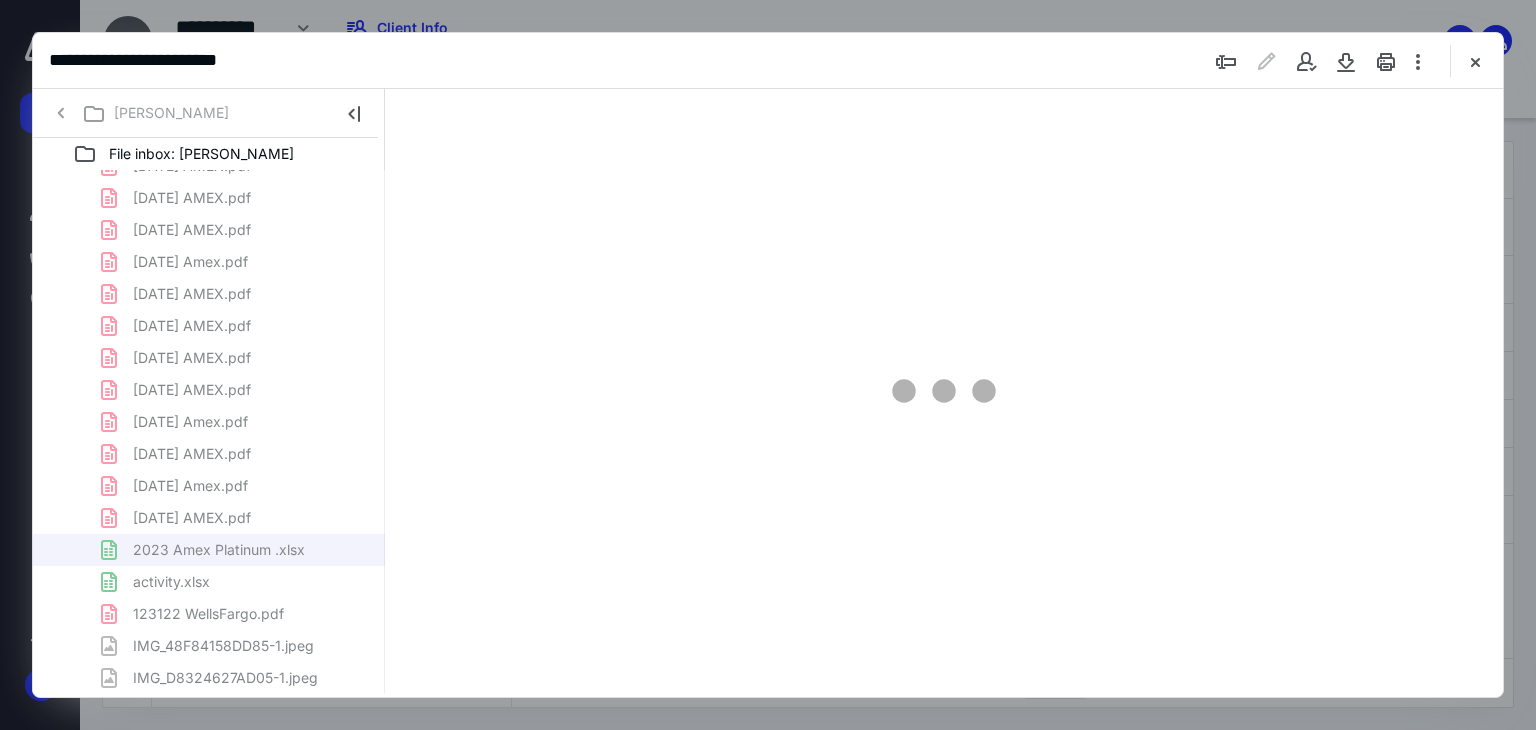 scroll, scrollTop: 76, scrollLeft: 0, axis: vertical 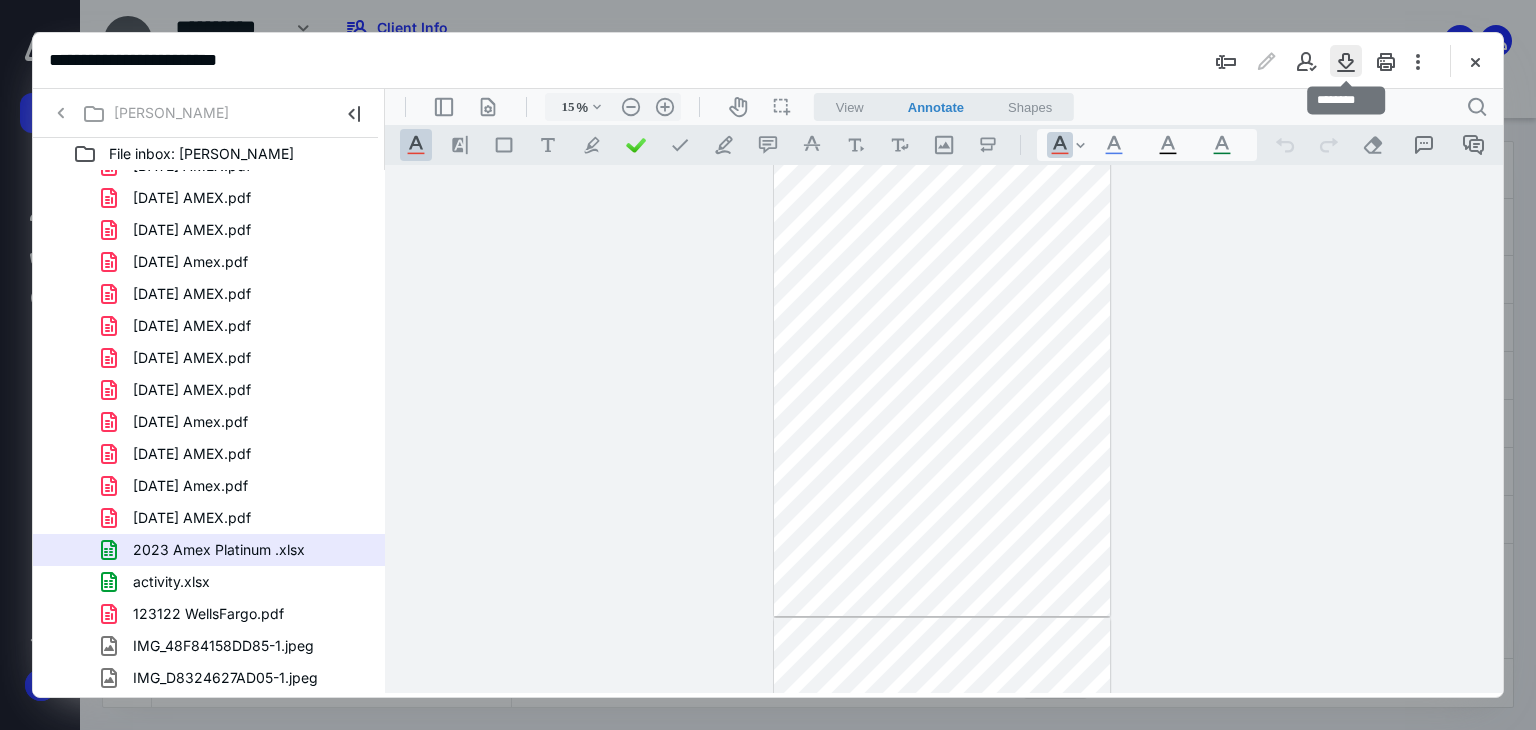click at bounding box center (1346, 61) 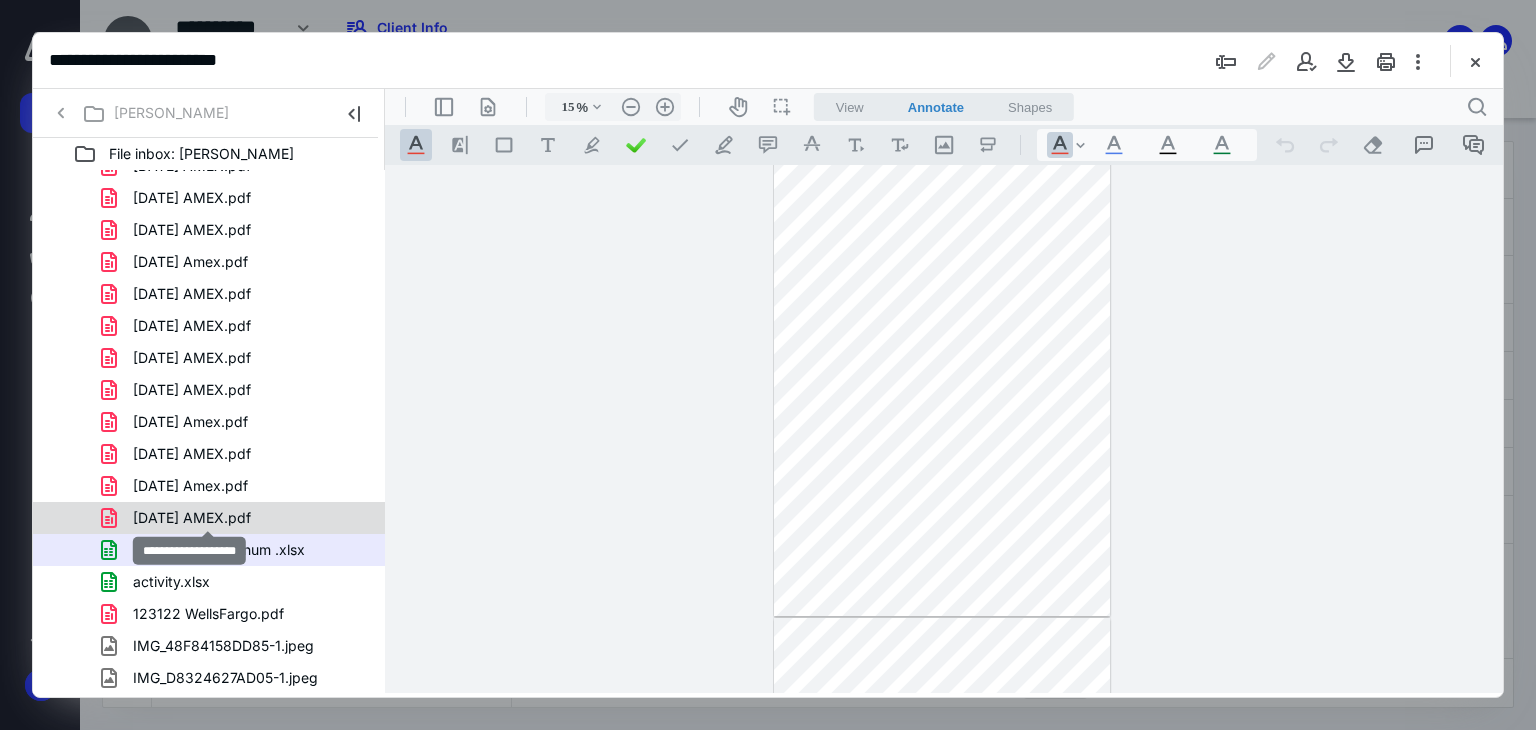 click on "[DATE] AMEX.pdf" at bounding box center [192, 518] 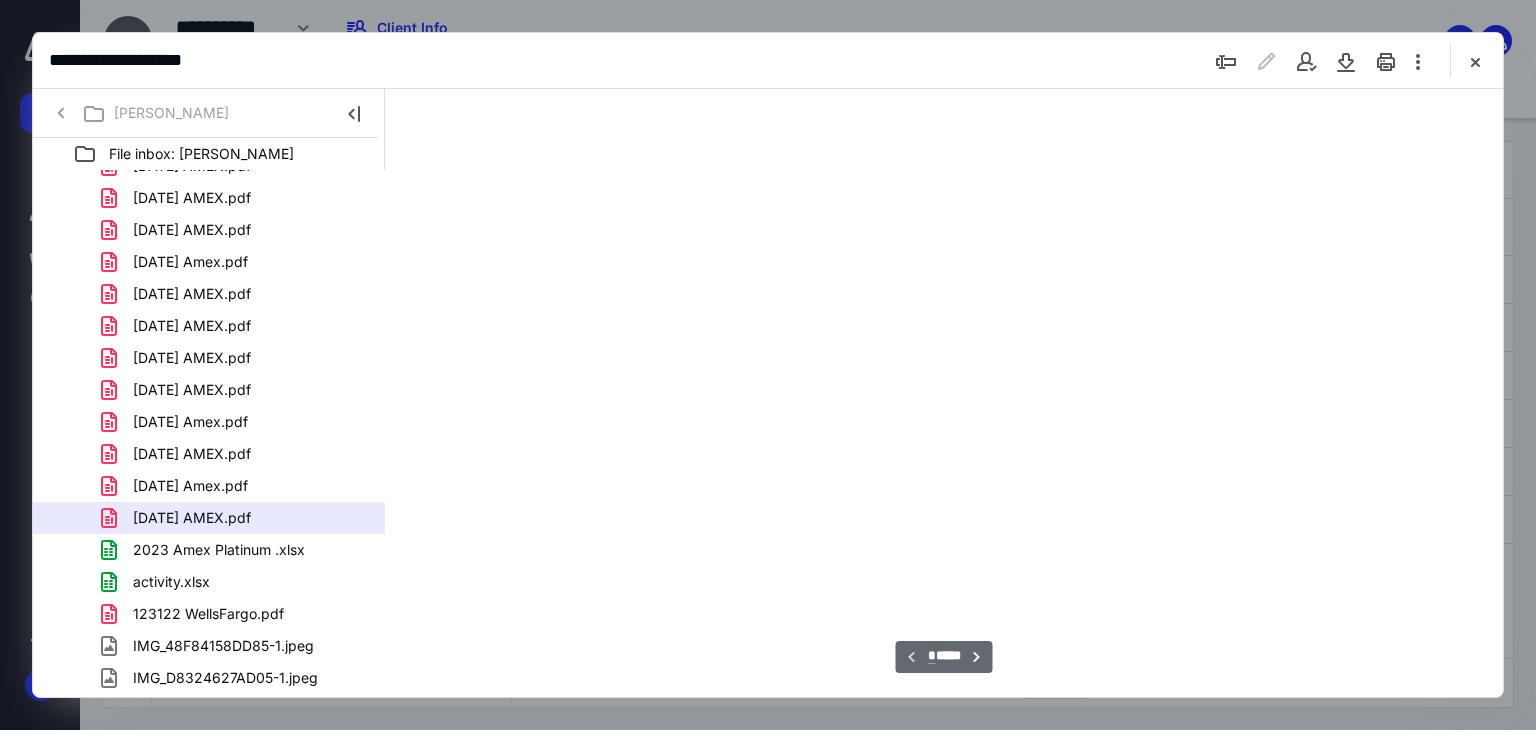 scroll, scrollTop: 79, scrollLeft: 0, axis: vertical 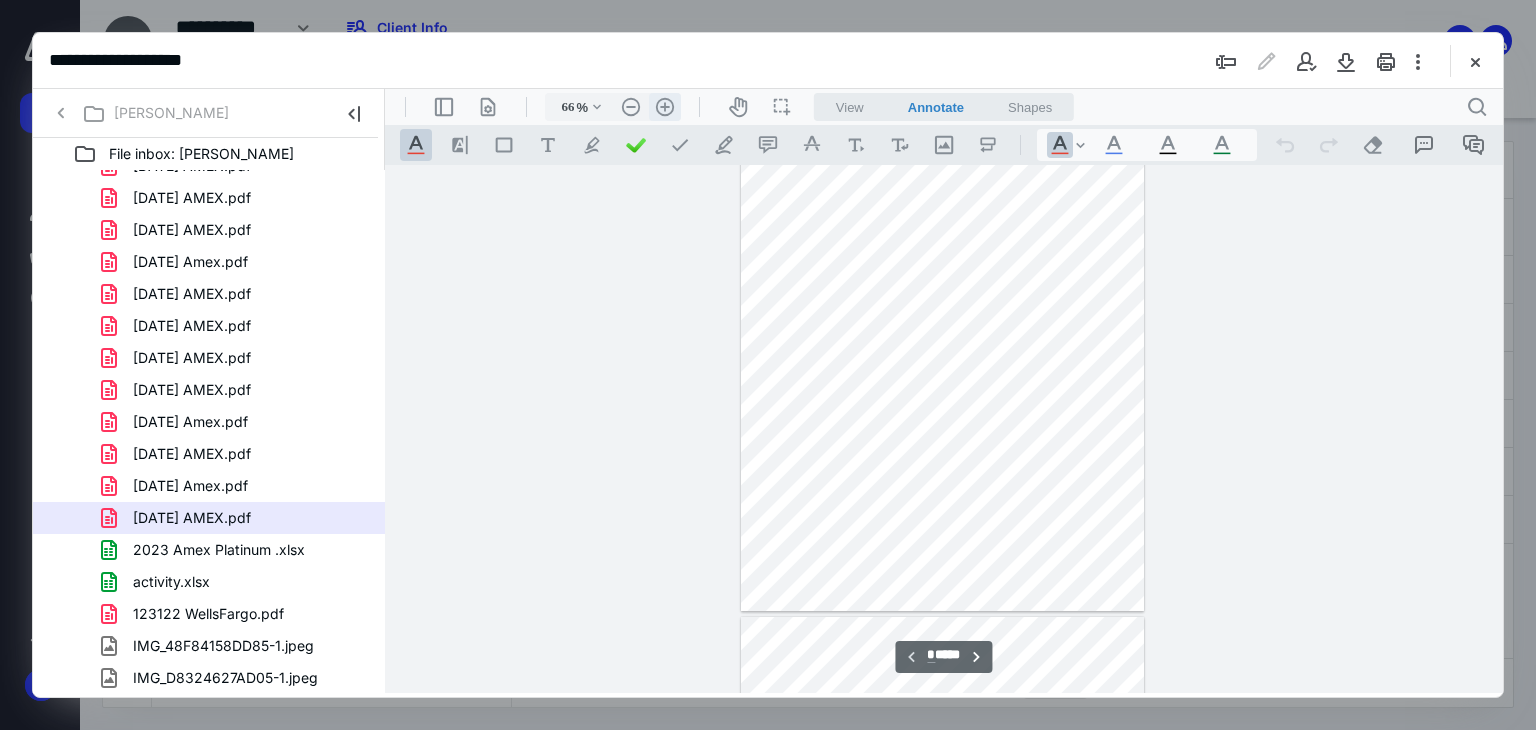 click on ".cls-1{fill:#abb0c4;} icon - header - zoom - in - line" at bounding box center (665, 107) 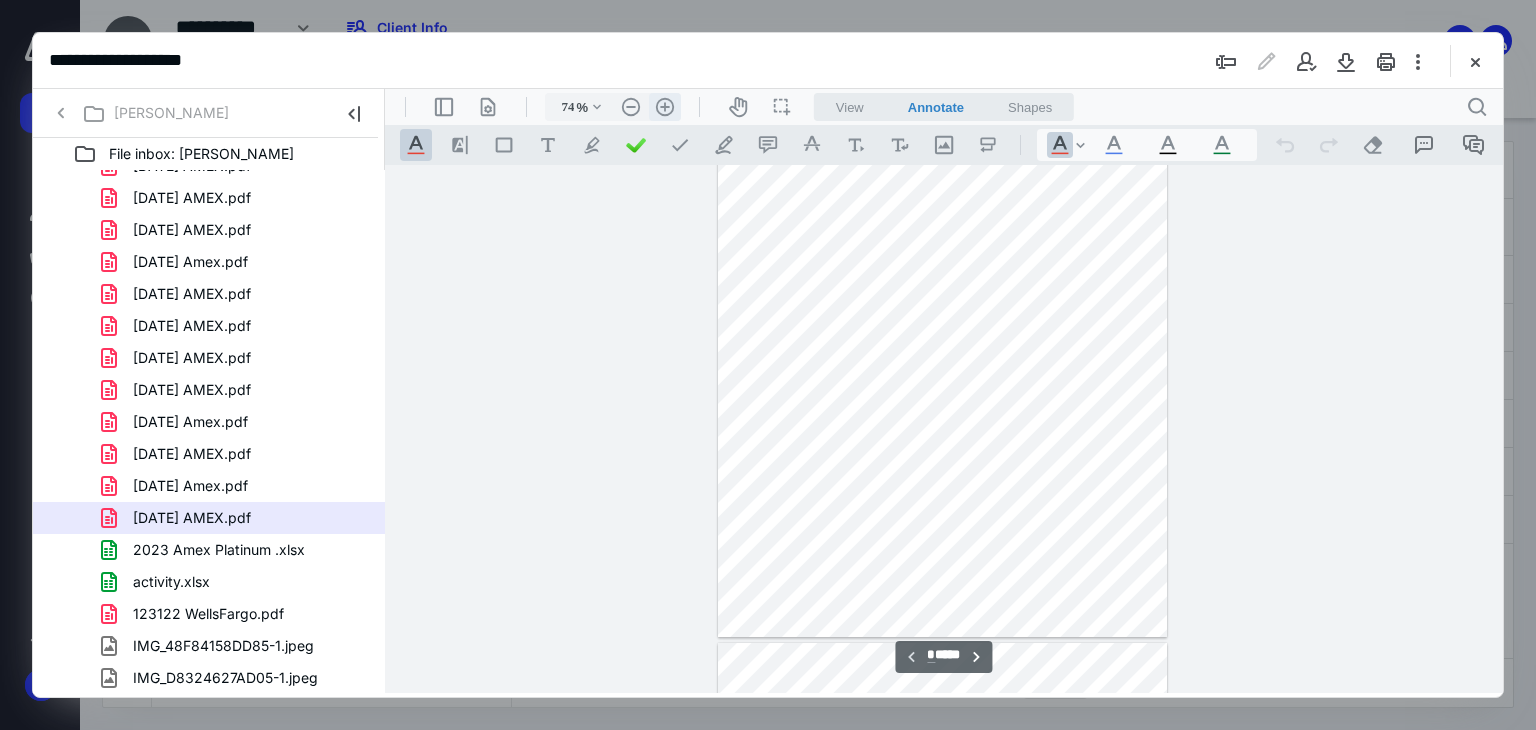 click on ".cls-1{fill:#abb0c4;} icon - header - zoom - in - line" at bounding box center (665, 107) 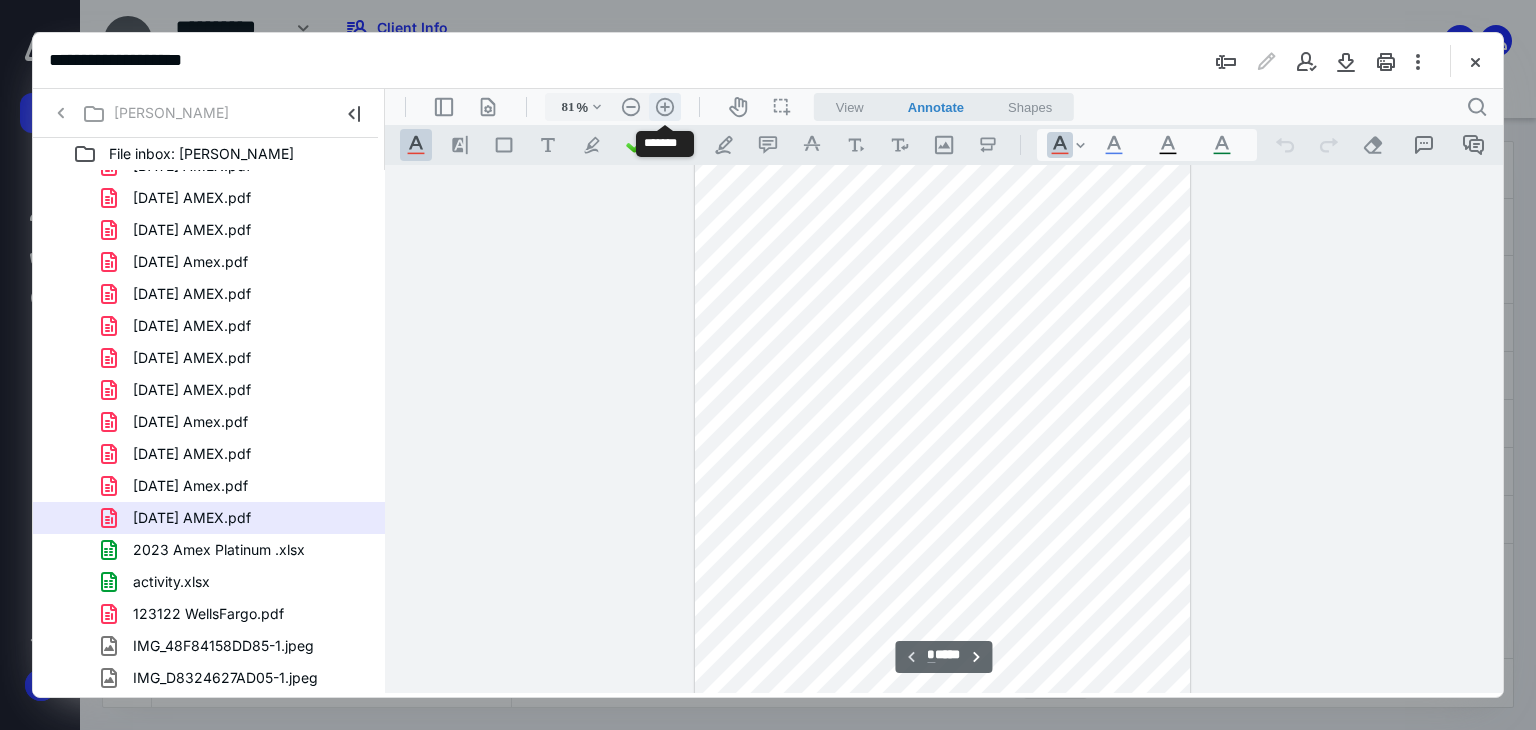 scroll, scrollTop: 263, scrollLeft: 0, axis: vertical 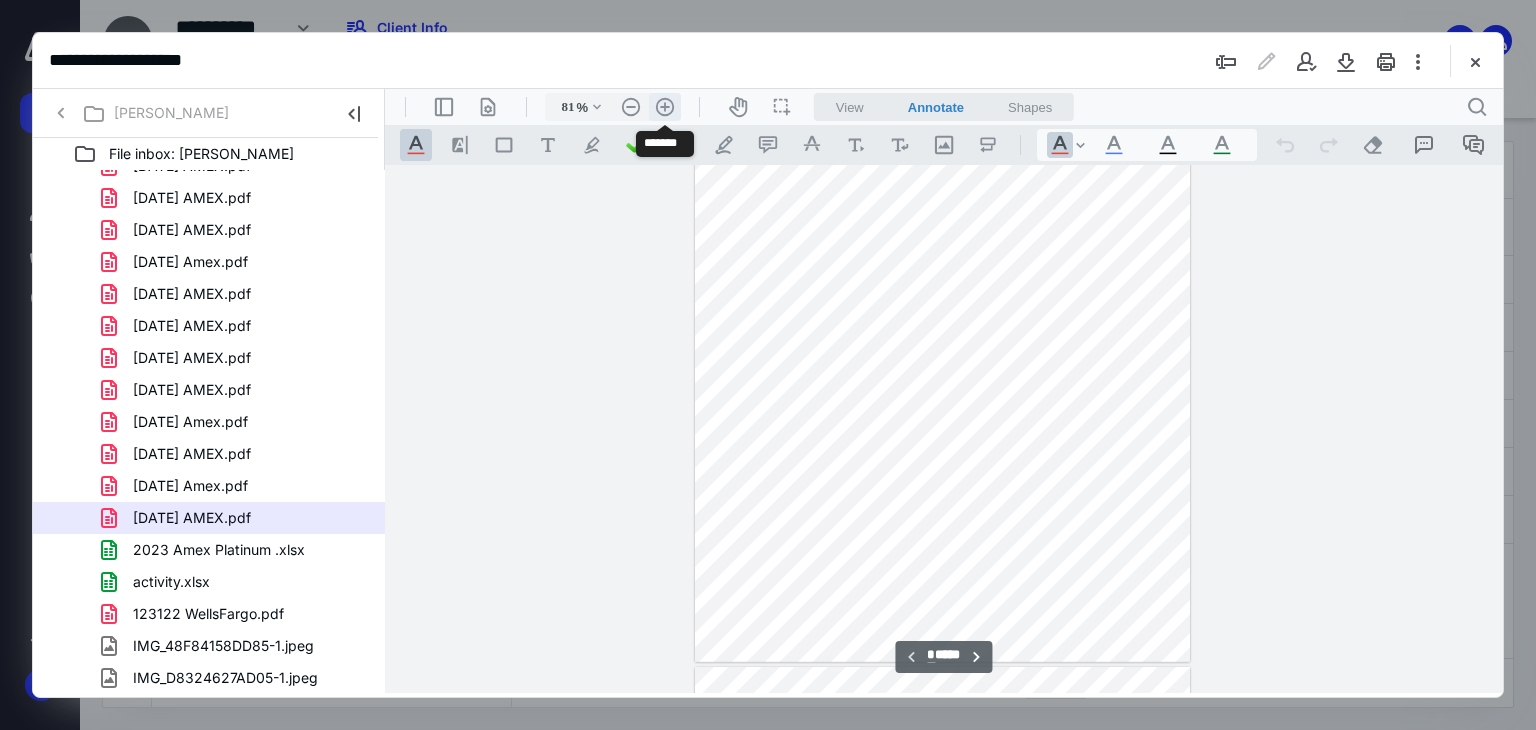 click on ".cls-1{fill:#abb0c4;} icon - header - zoom - in - line" at bounding box center [665, 107] 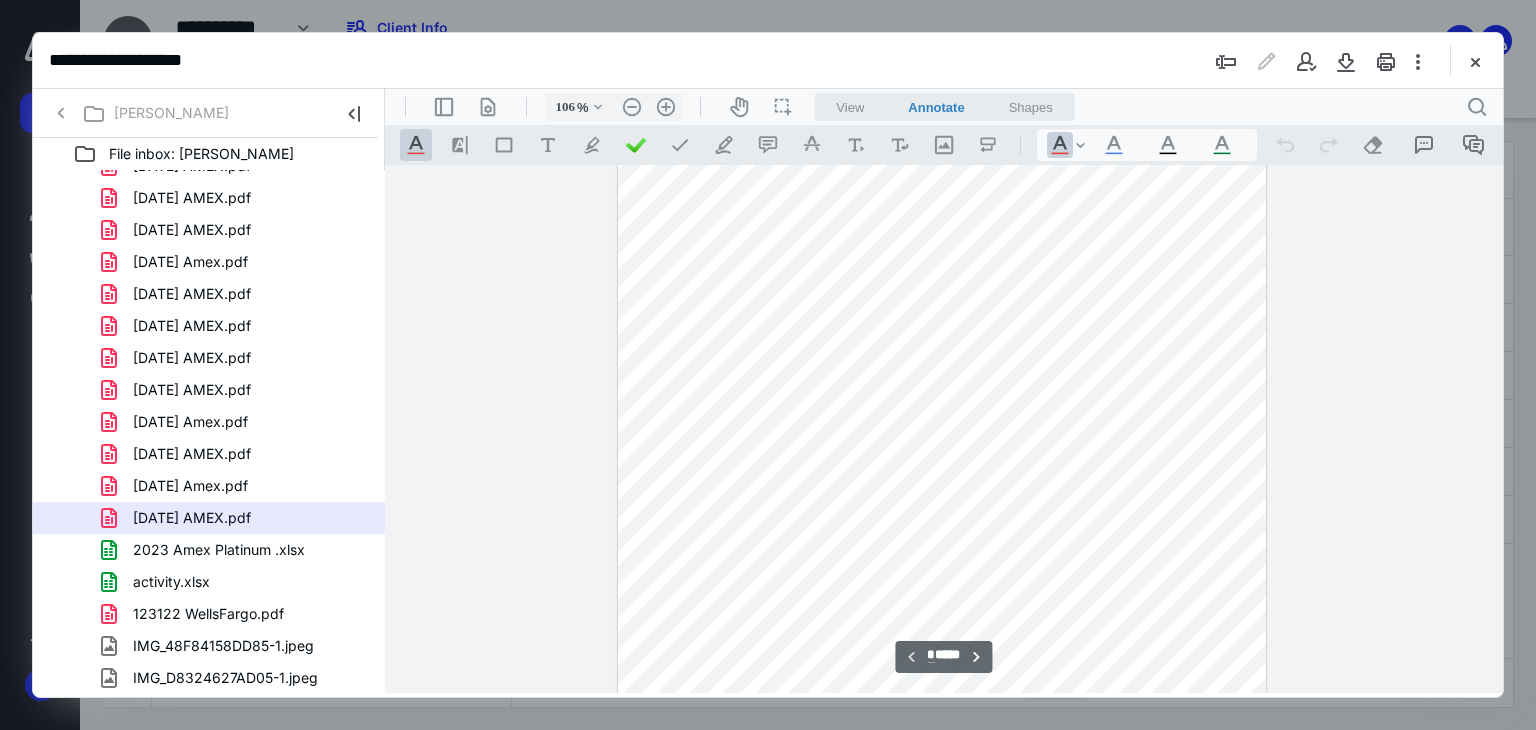 scroll, scrollTop: 0, scrollLeft: 0, axis: both 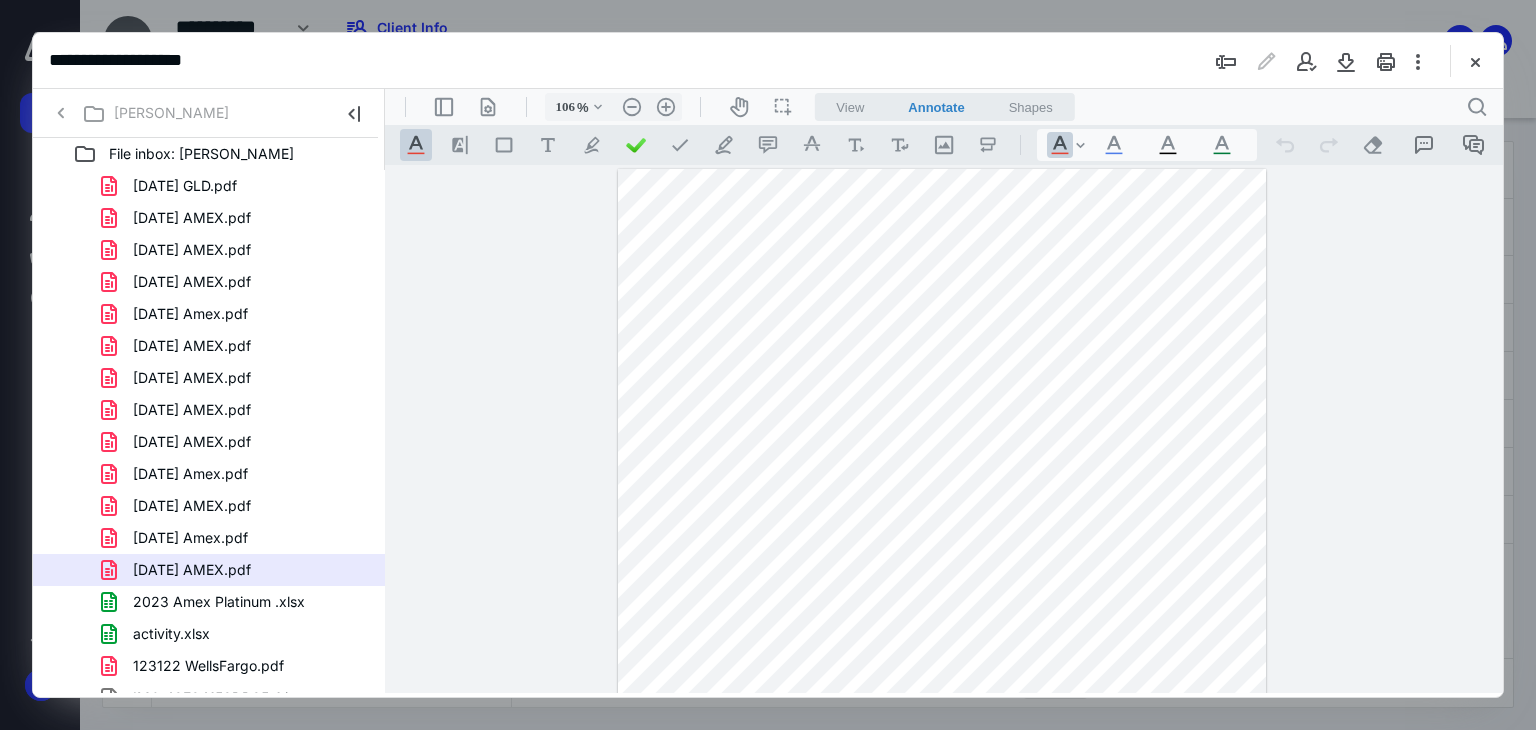 drag, startPoint x: 208, startPoint y: 185, endPoint x: 402, endPoint y: 289, distance: 220.11815 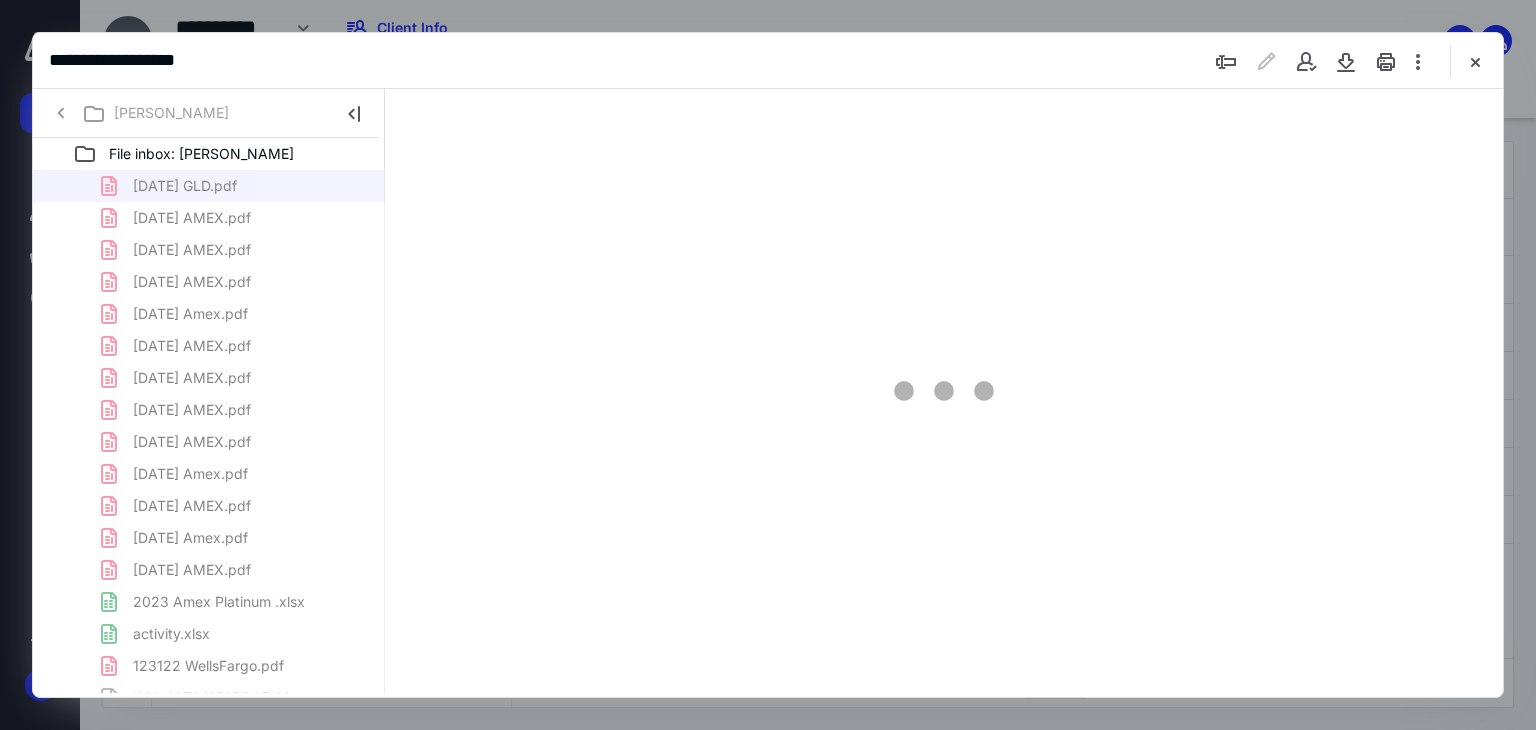 scroll, scrollTop: 79, scrollLeft: 0, axis: vertical 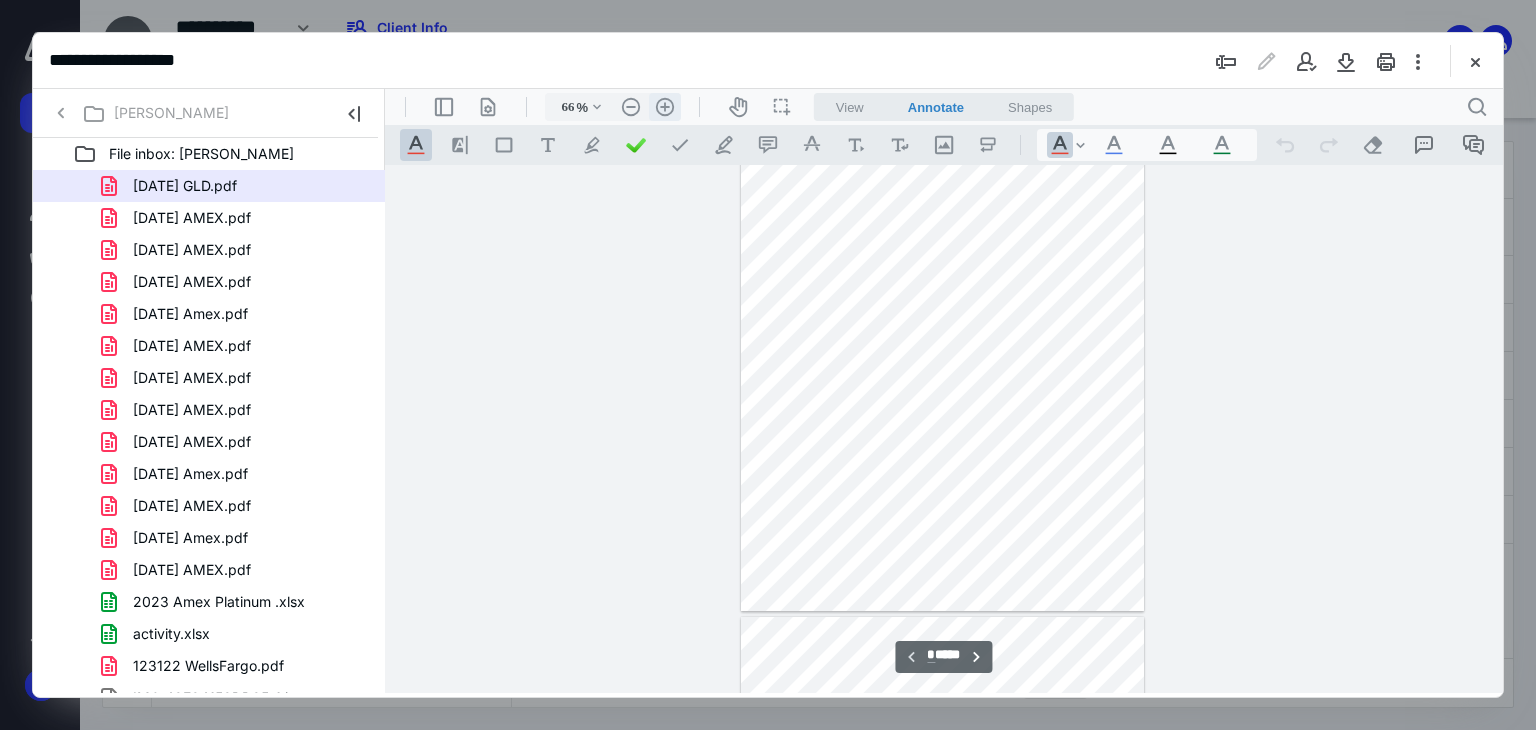 click on ".cls-1{fill:#abb0c4;} icon - header - zoom - in - line" at bounding box center [665, 107] 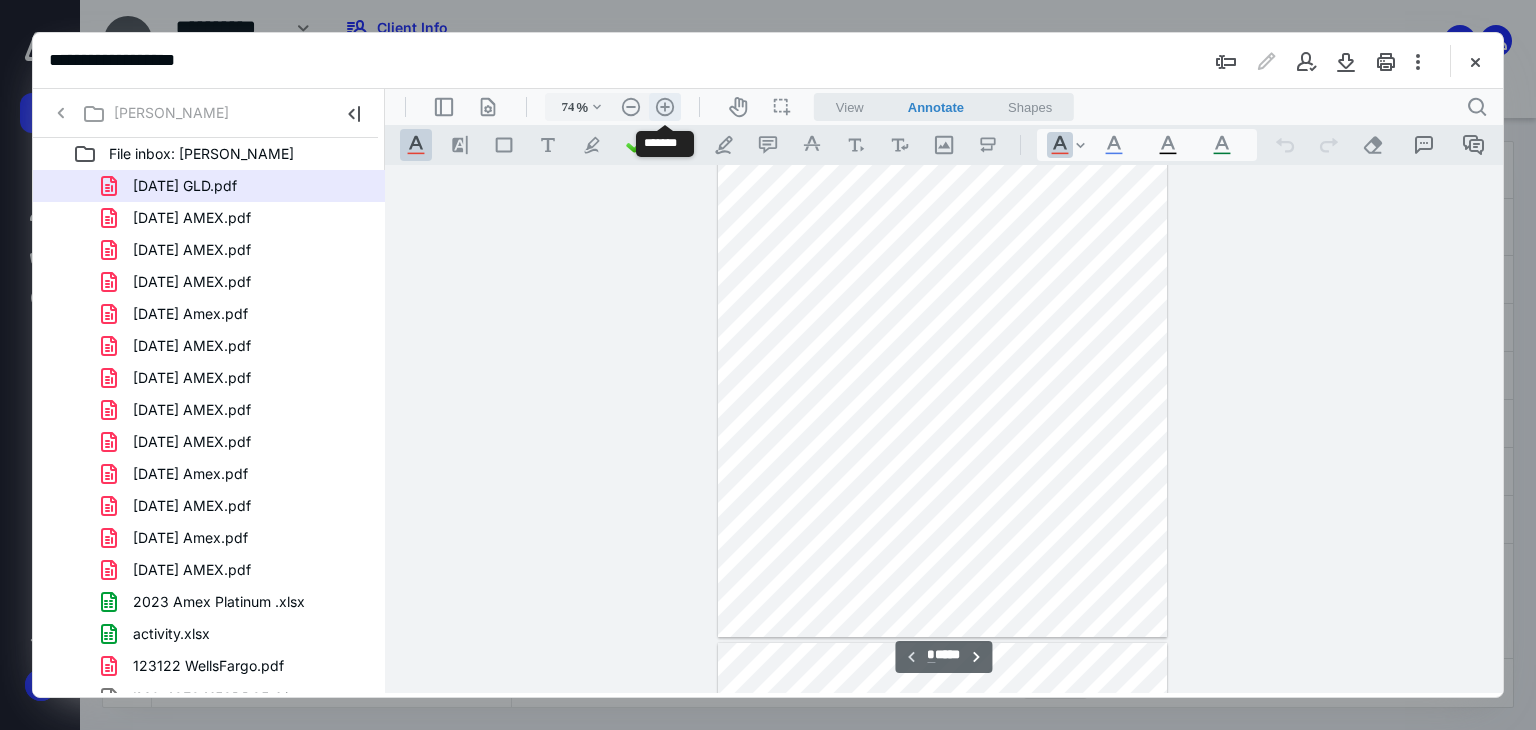 click on ".cls-1{fill:#abb0c4;} icon - header - zoom - in - line" at bounding box center [665, 107] 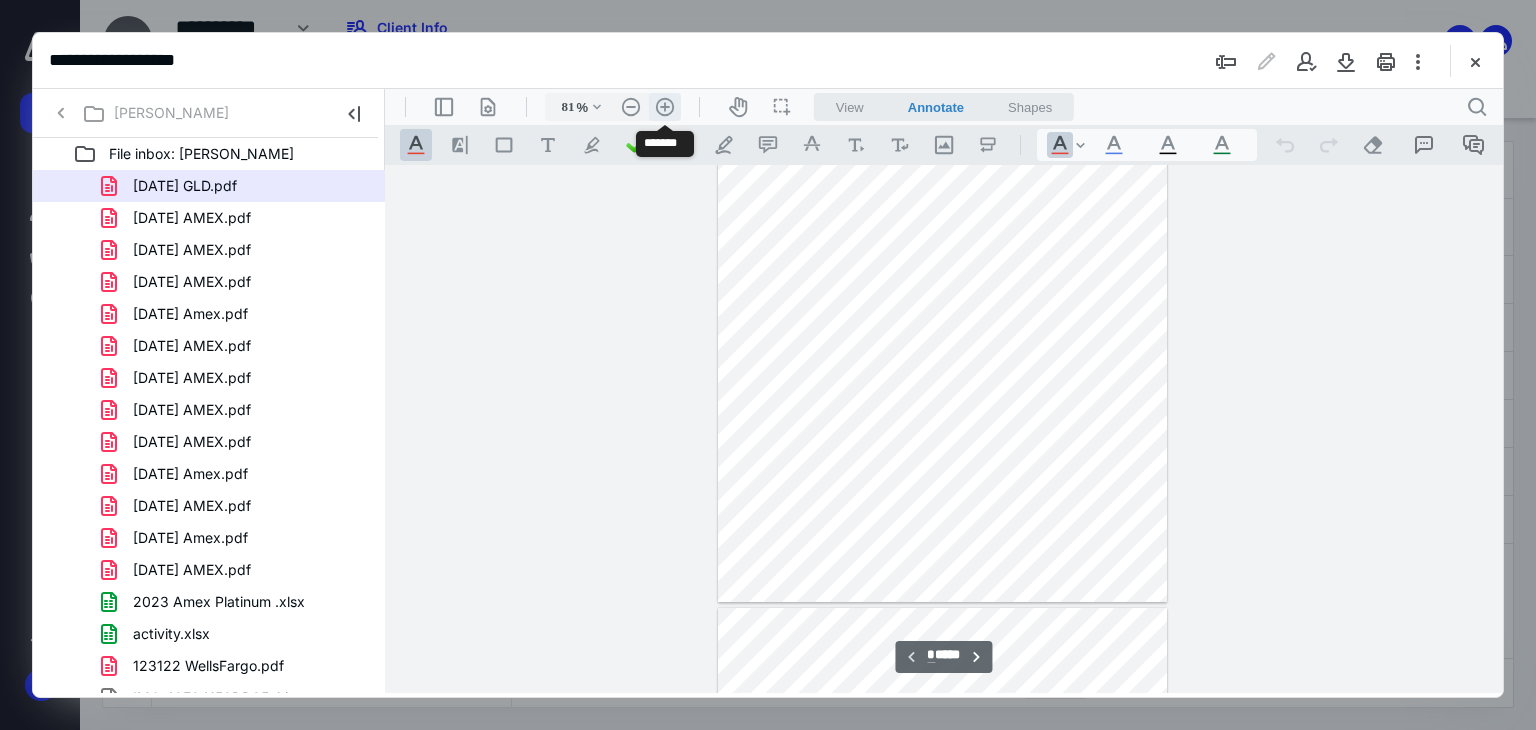 click on ".cls-1{fill:#abb0c4;} icon - header - zoom - in - line" at bounding box center [665, 107] 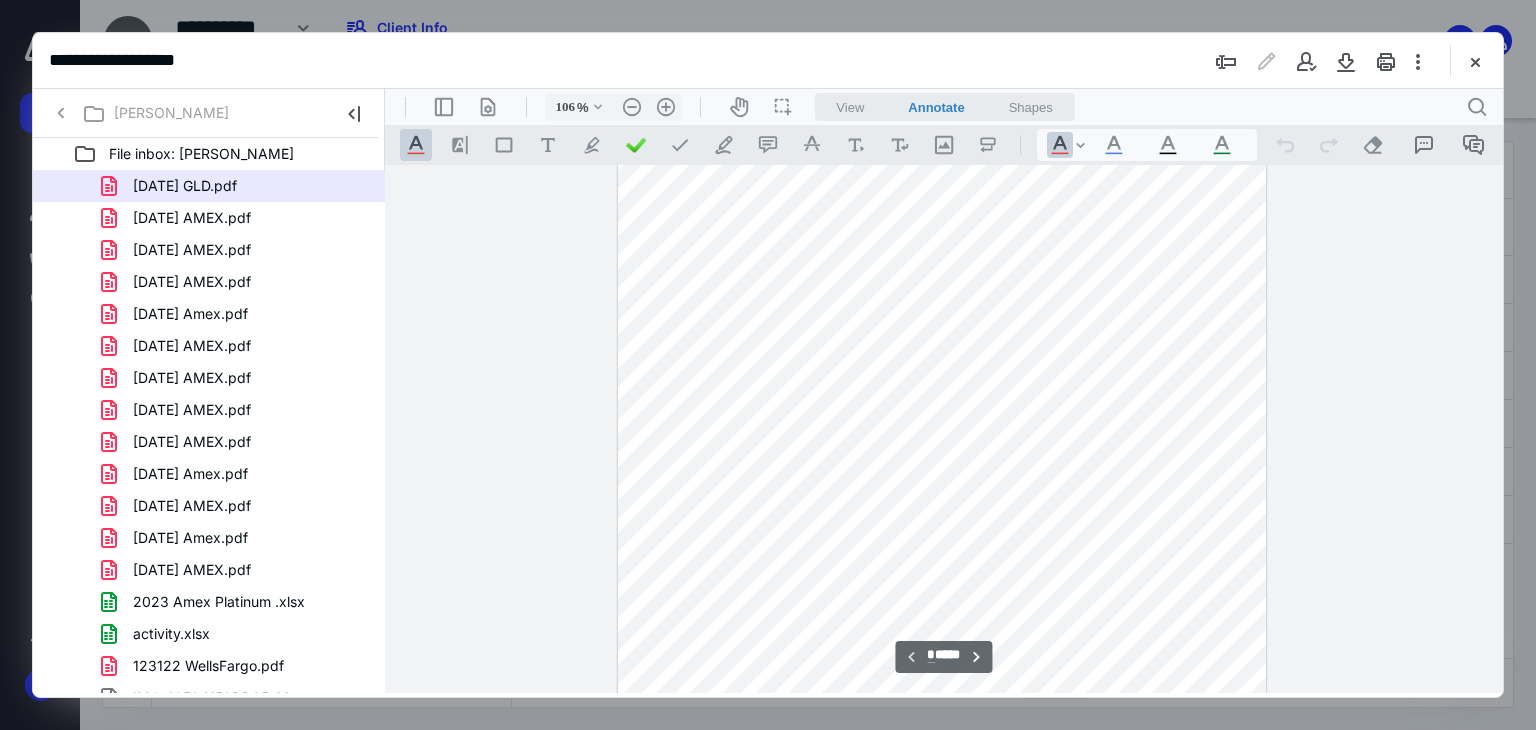 scroll, scrollTop: 0, scrollLeft: 0, axis: both 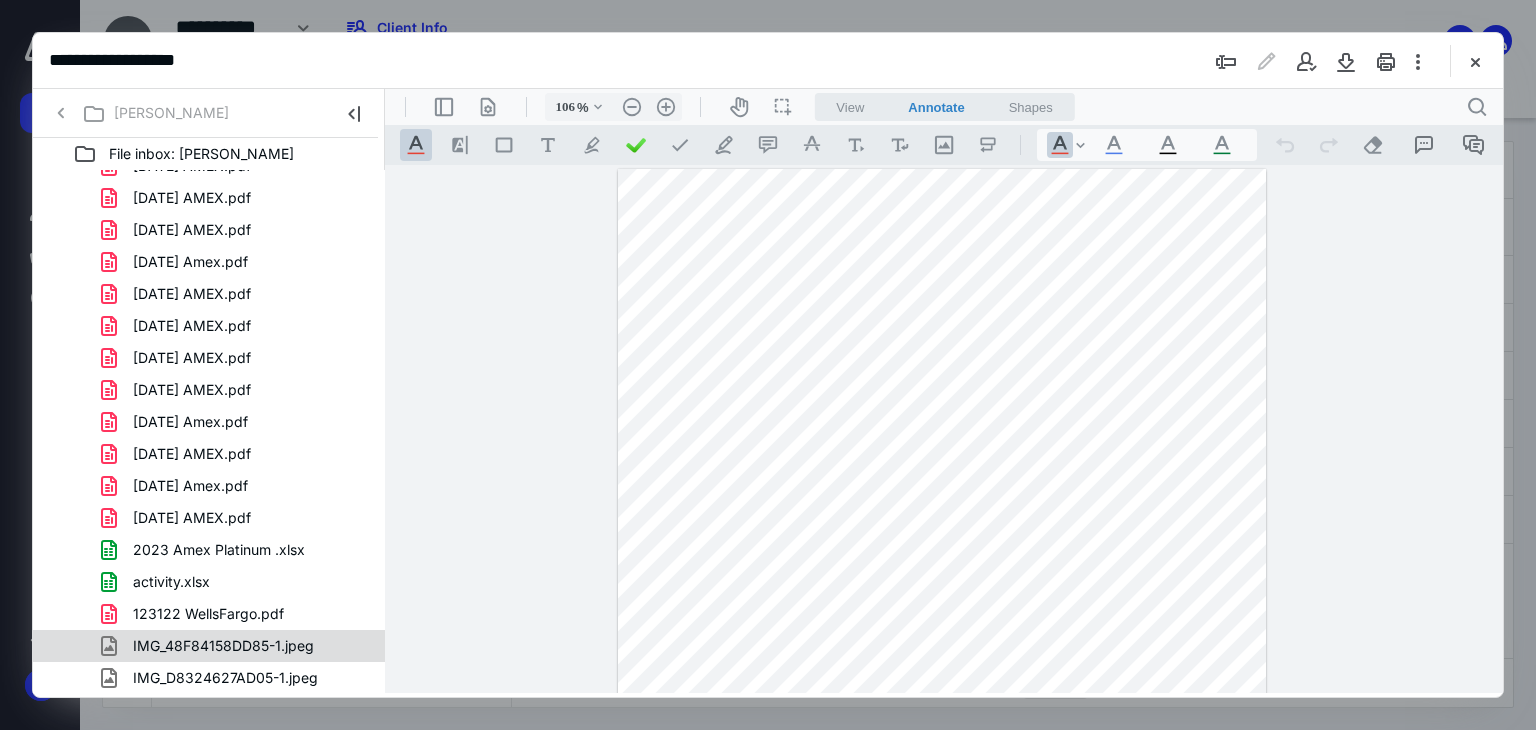 click on "IMG_48F84158DD85-1.jpeg" at bounding box center [223, 646] 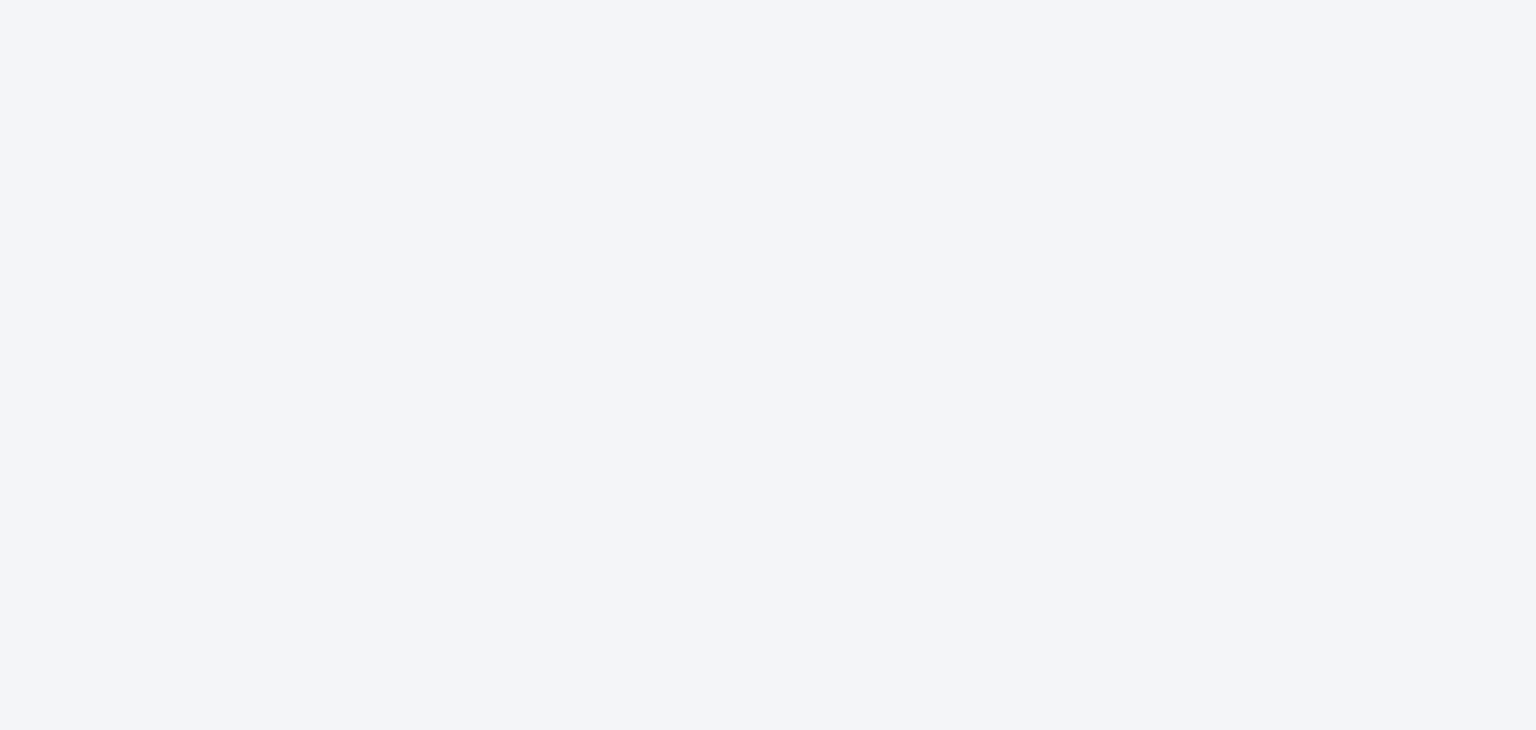 scroll, scrollTop: 0, scrollLeft: 0, axis: both 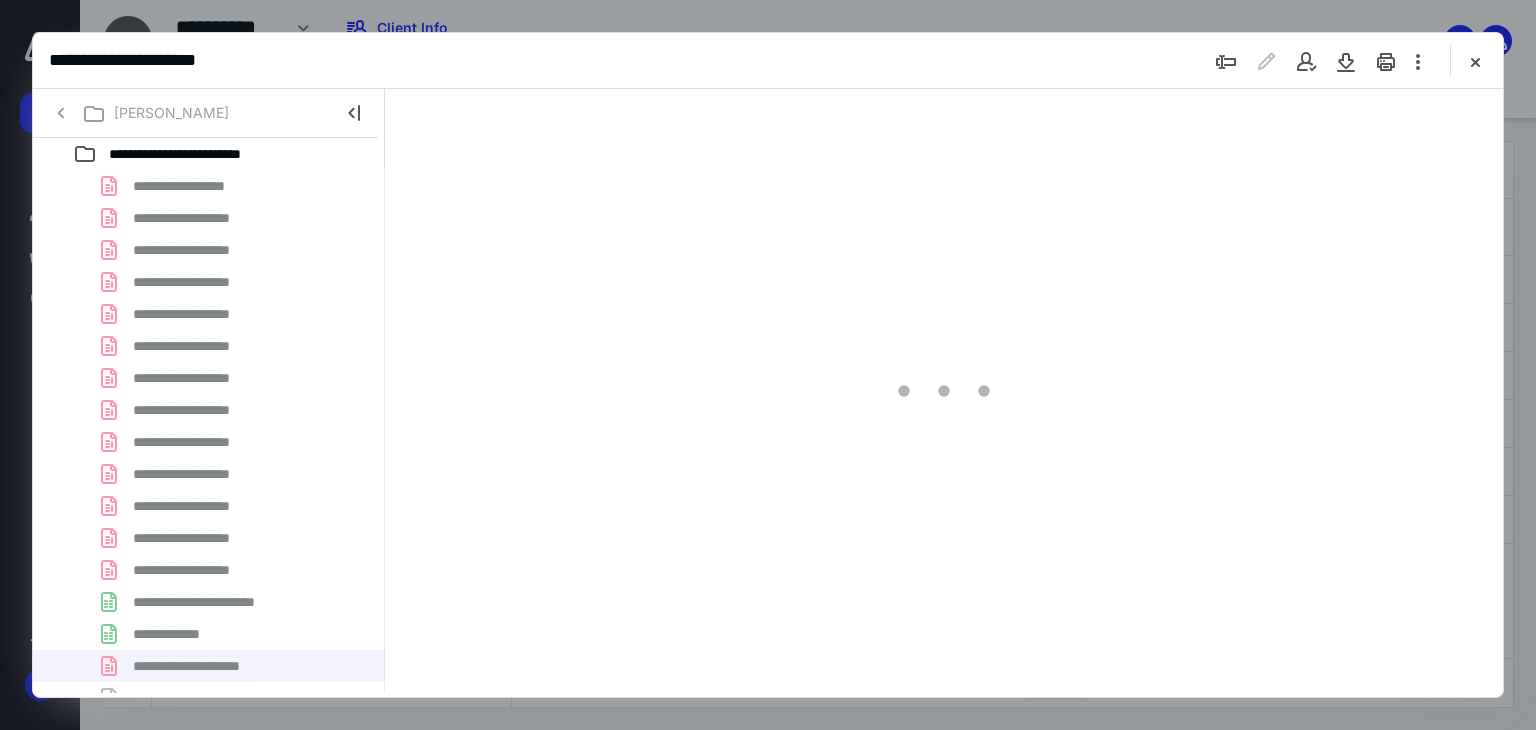 type on "66" 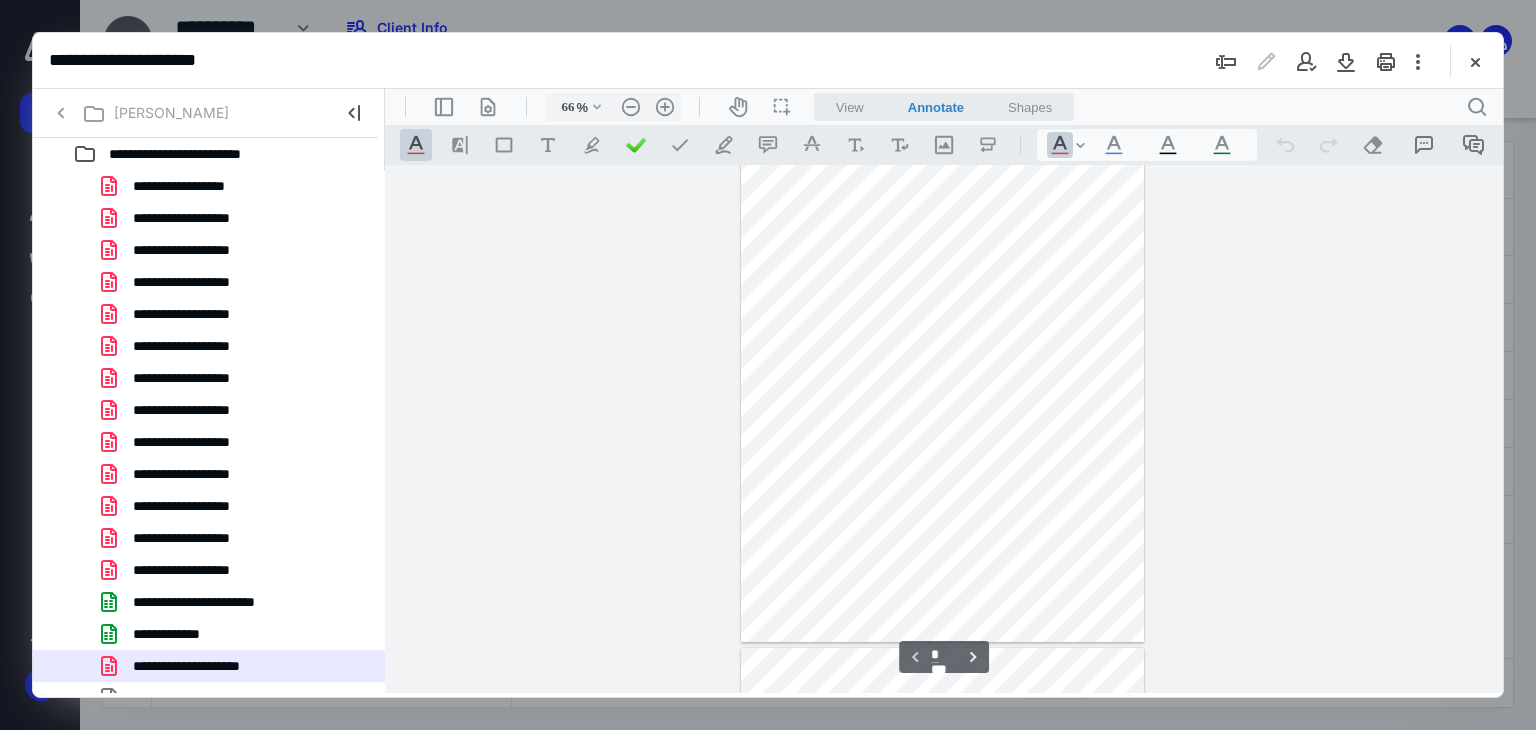 scroll, scrollTop: 0, scrollLeft: 0, axis: both 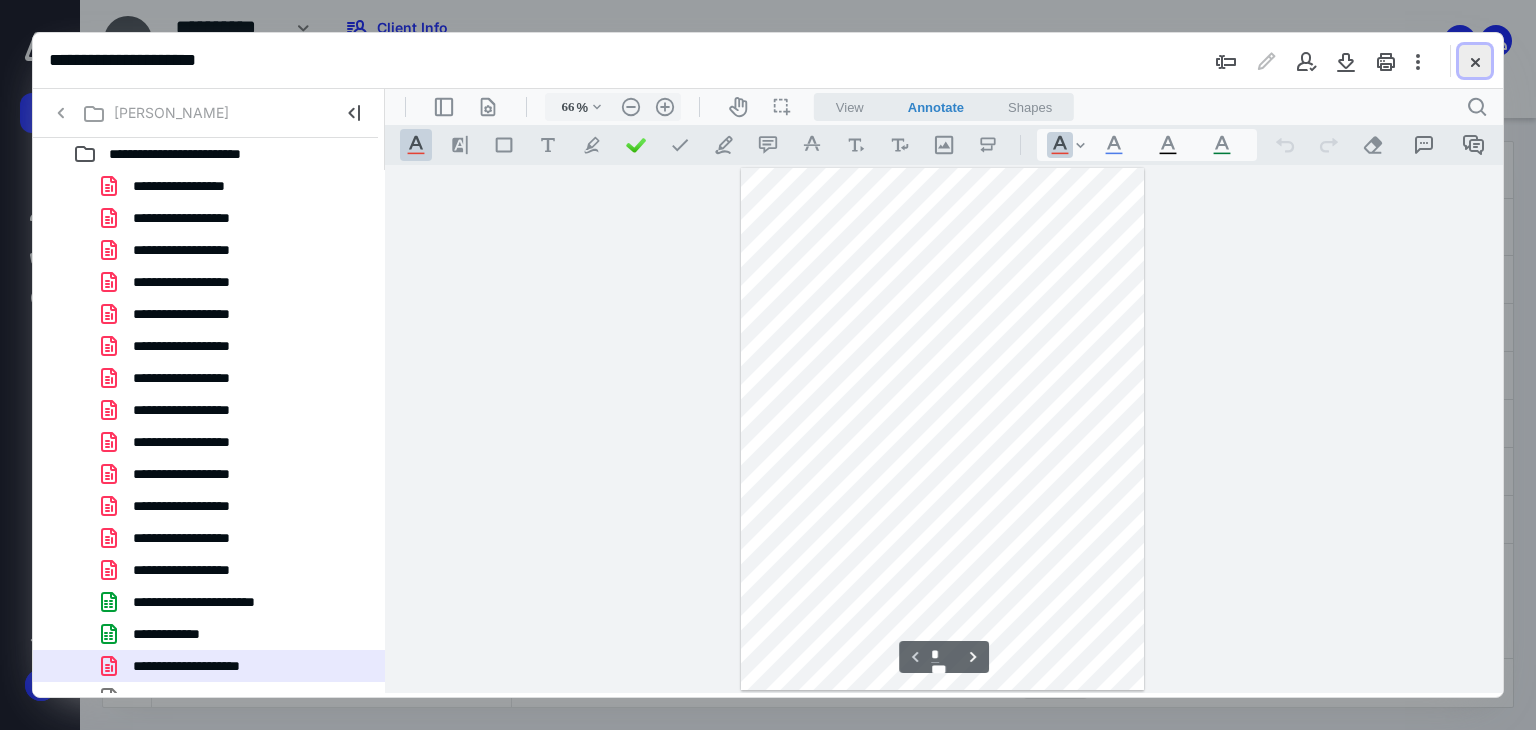 click at bounding box center (1475, 61) 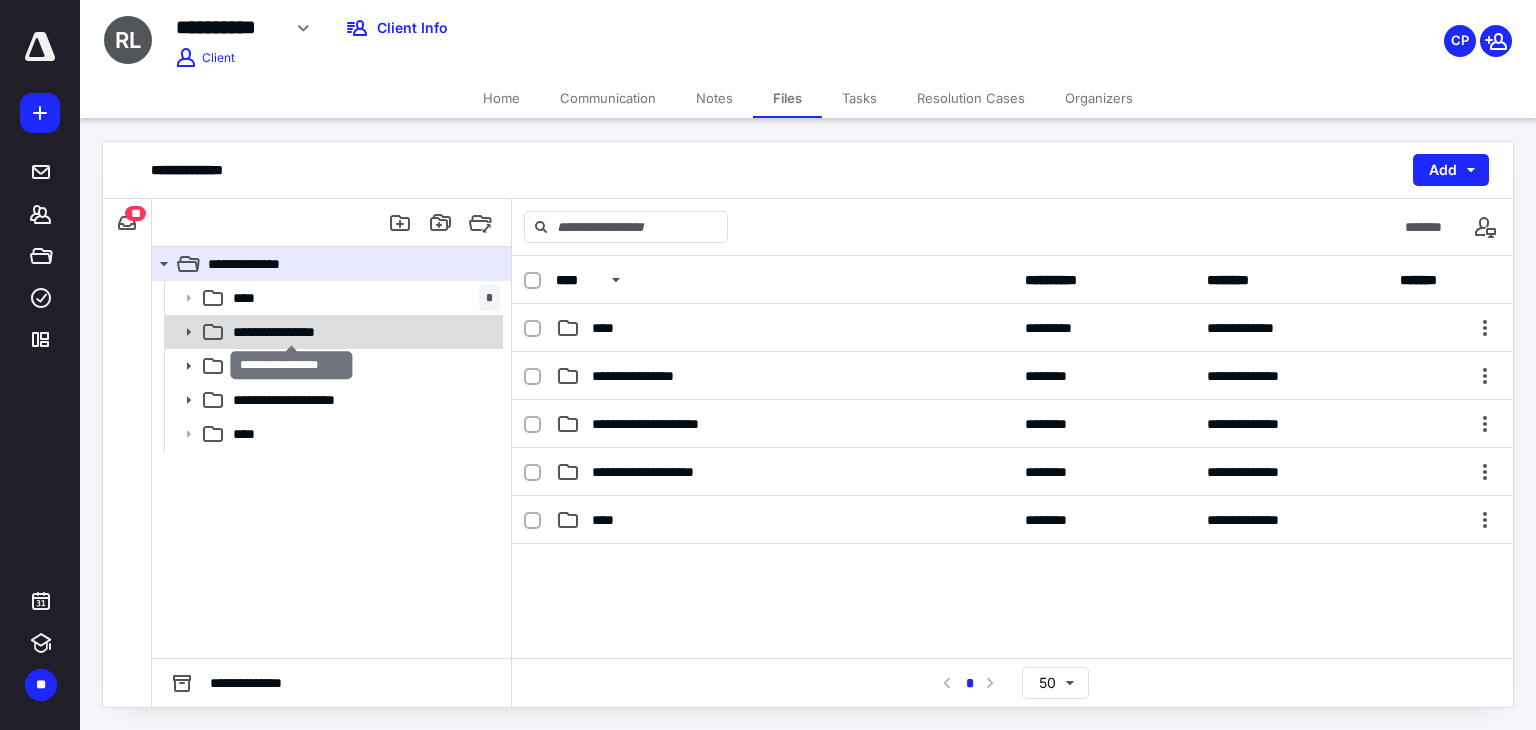 click on "**********" at bounding box center (291, 332) 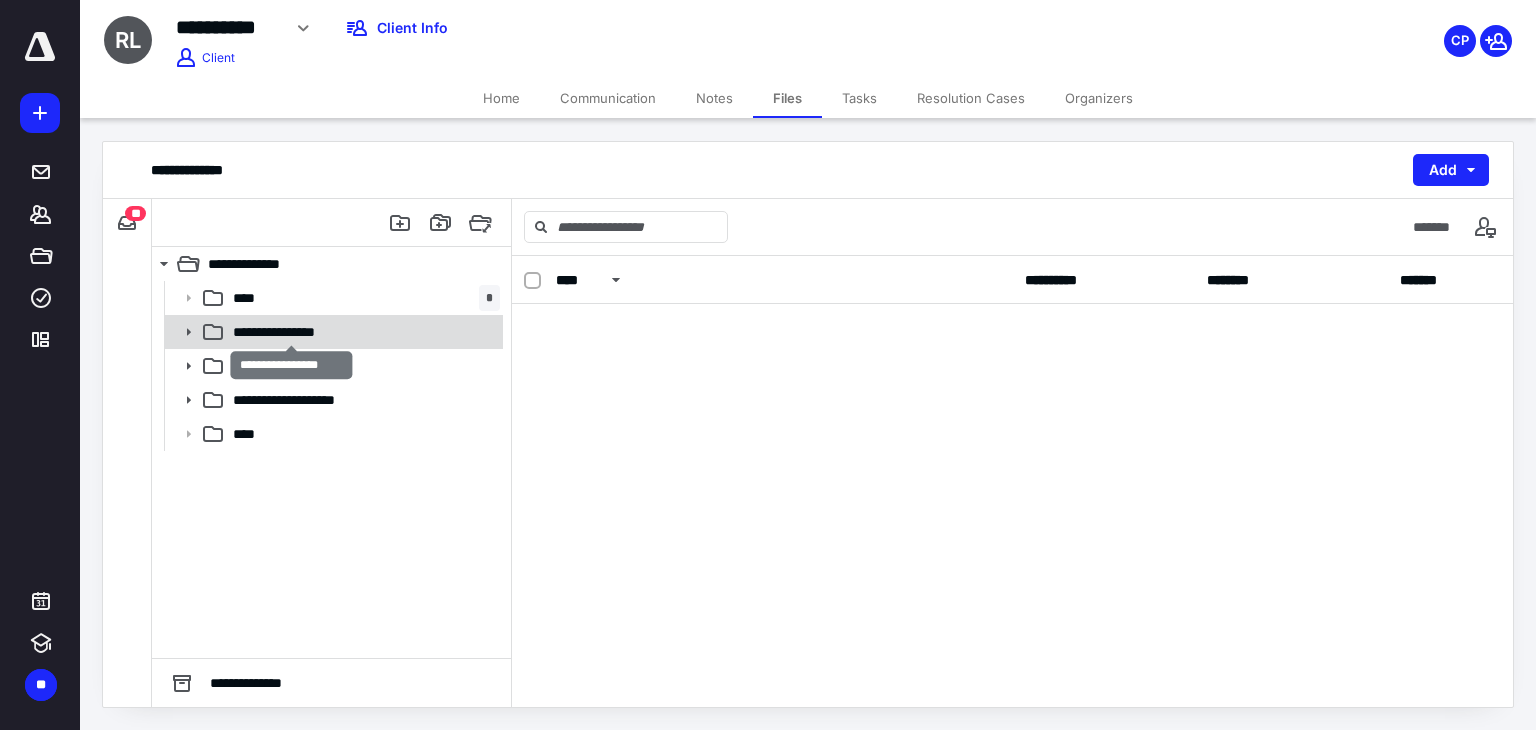 click on "**********" at bounding box center (291, 332) 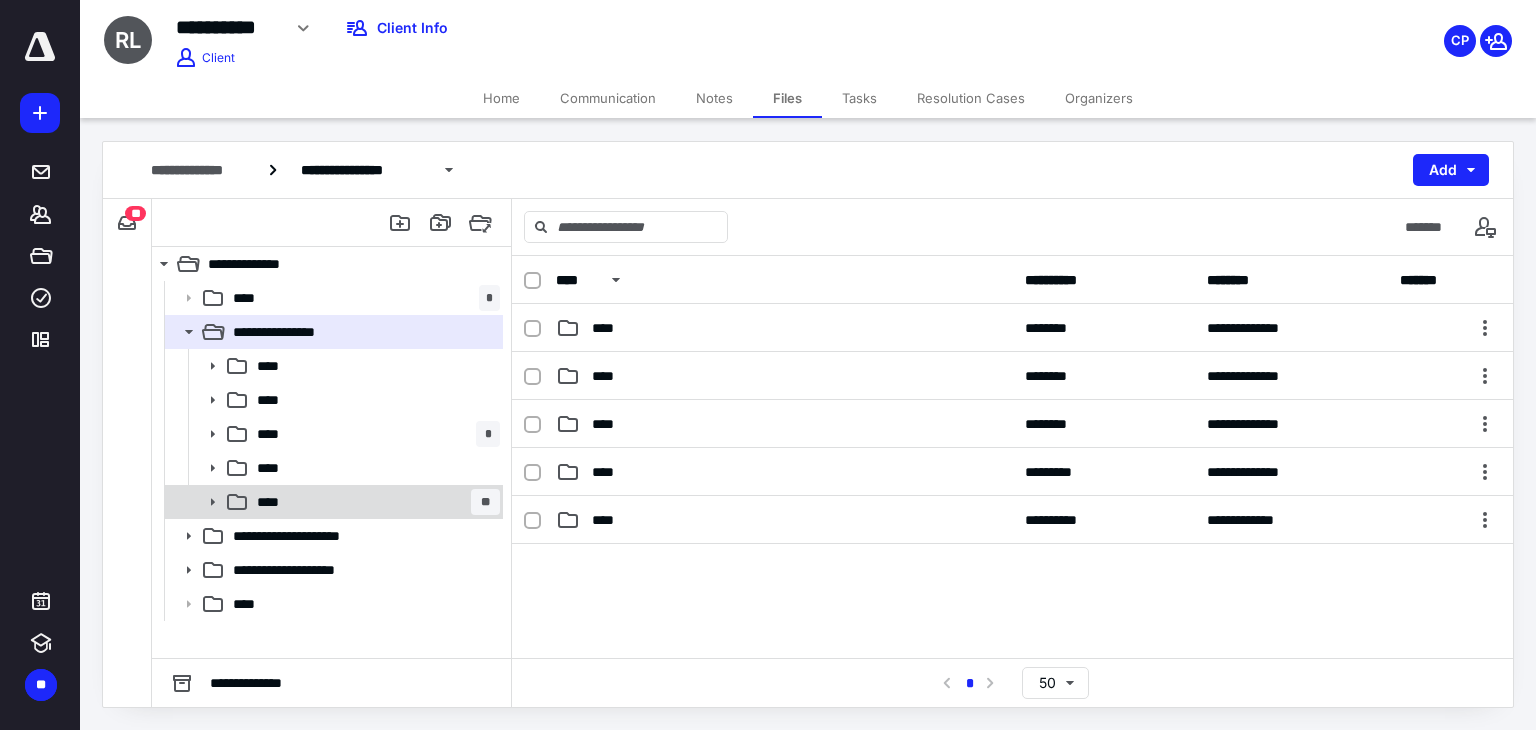 click on "**** **" at bounding box center (374, 502) 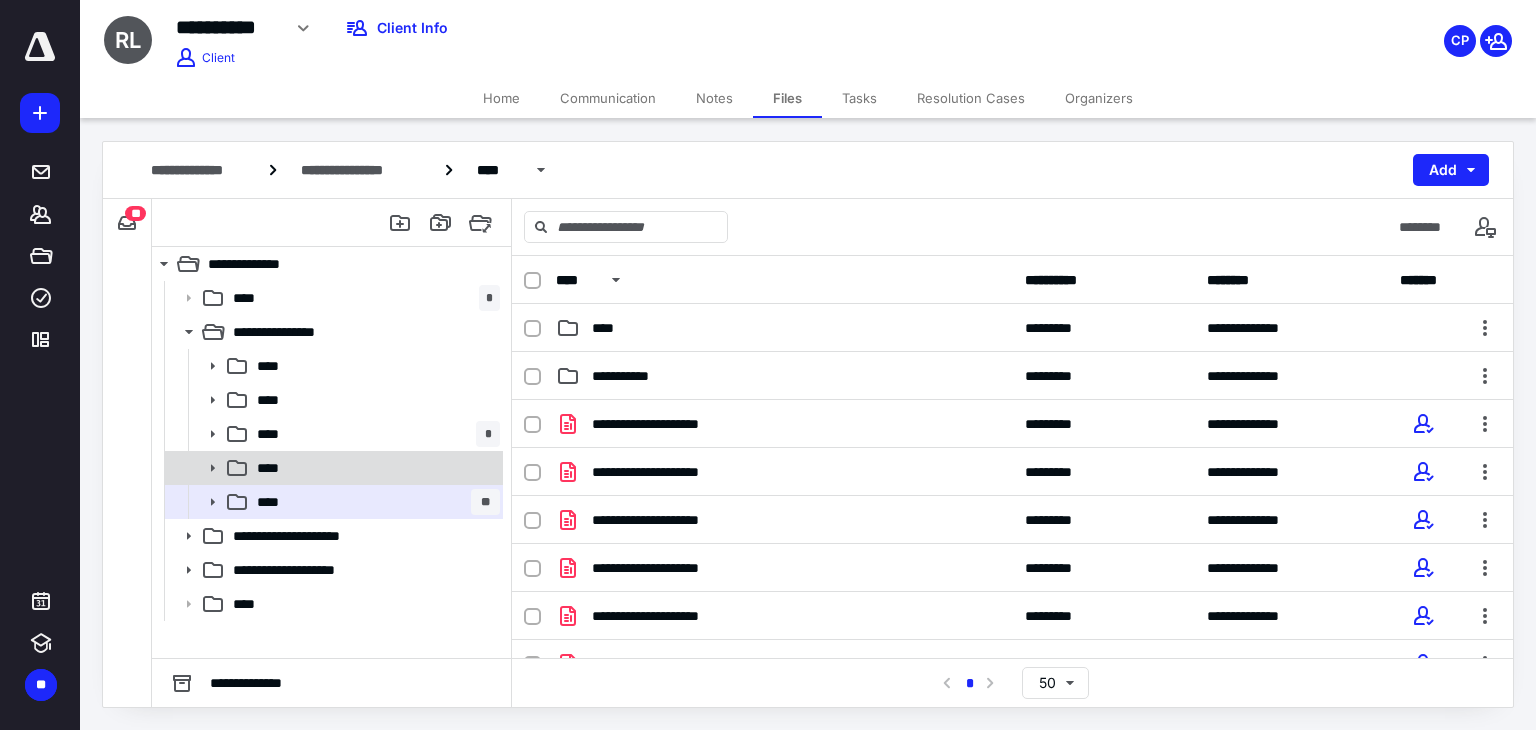click on "****" at bounding box center [374, 468] 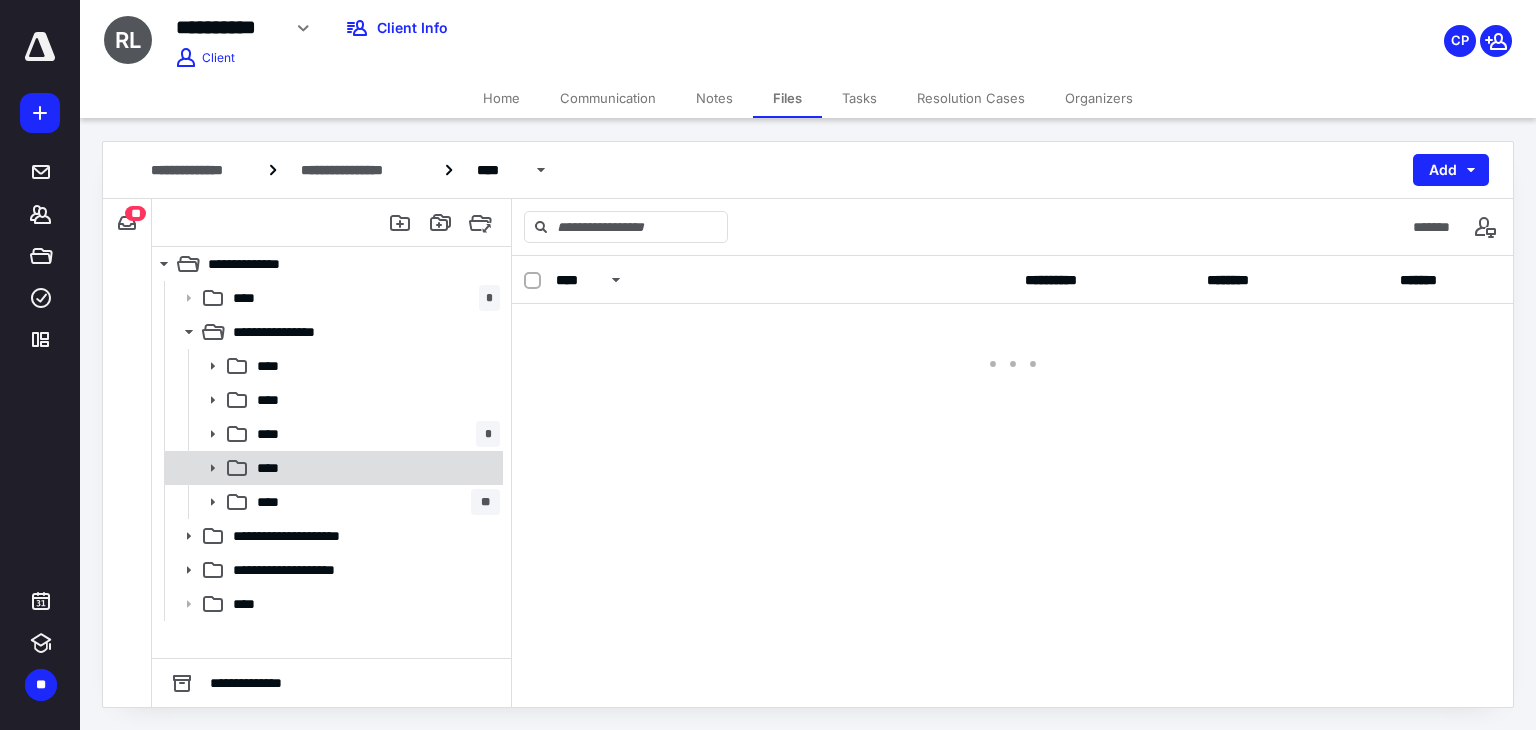 click on "****" at bounding box center (374, 468) 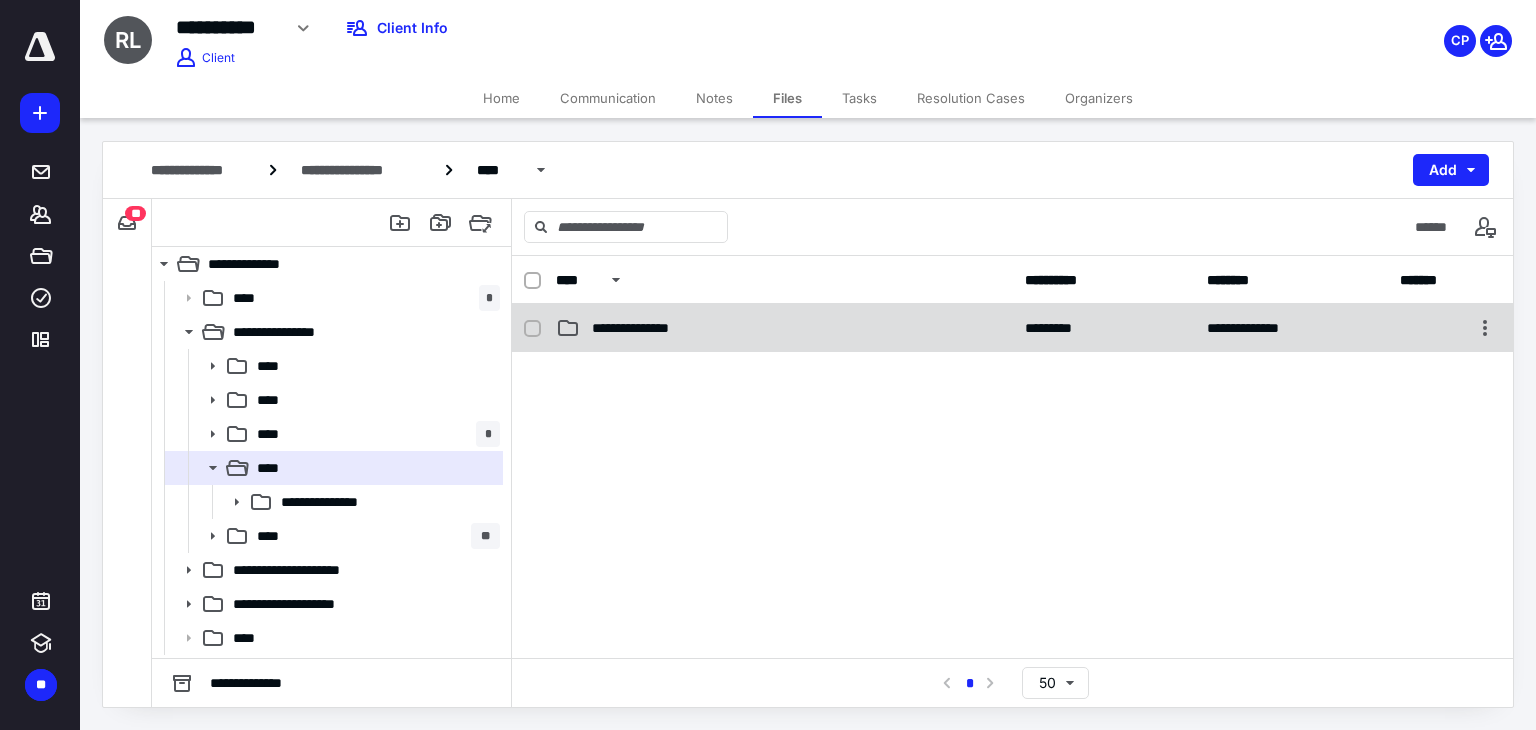click on "**********" at bounding box center (1012, 328) 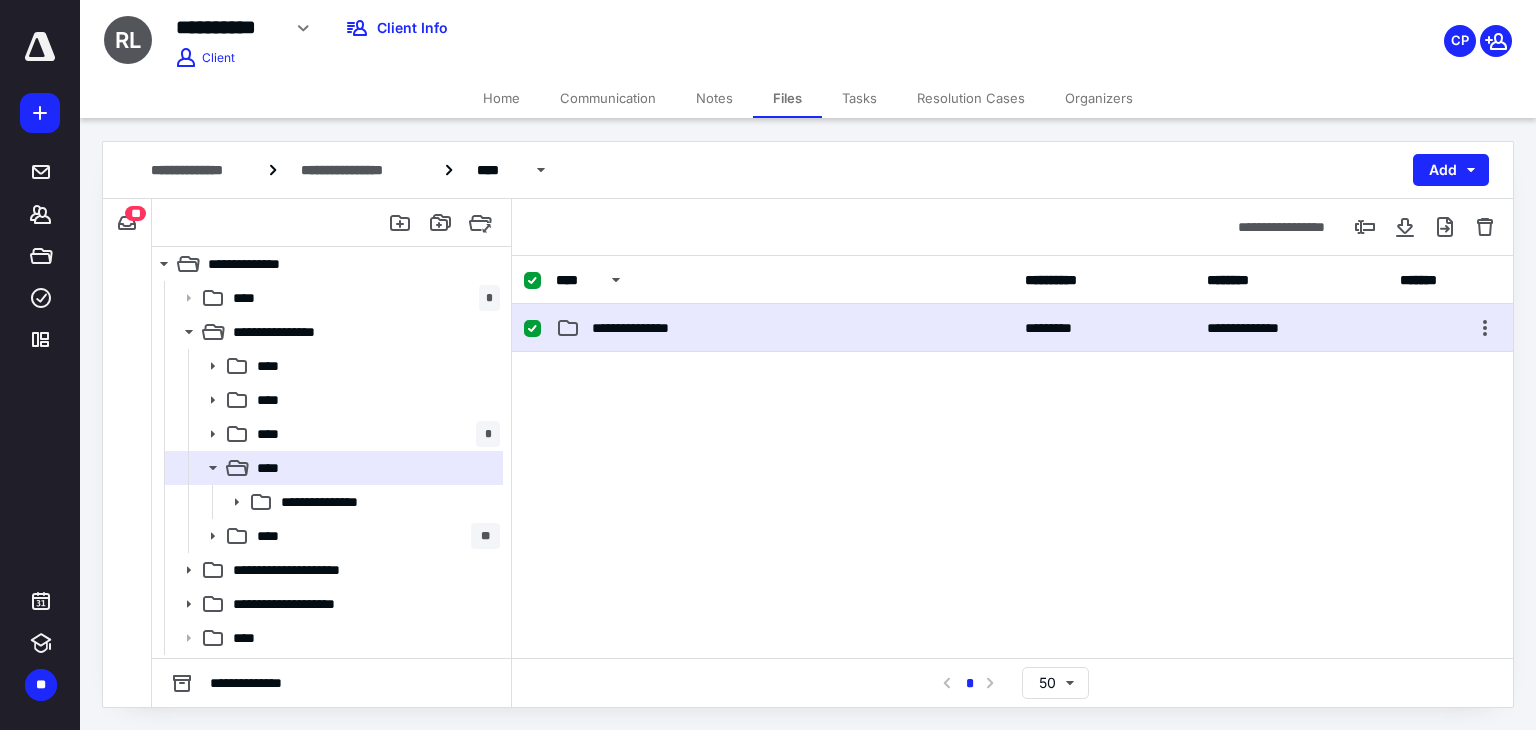 click on "**********" at bounding box center [1012, 328] 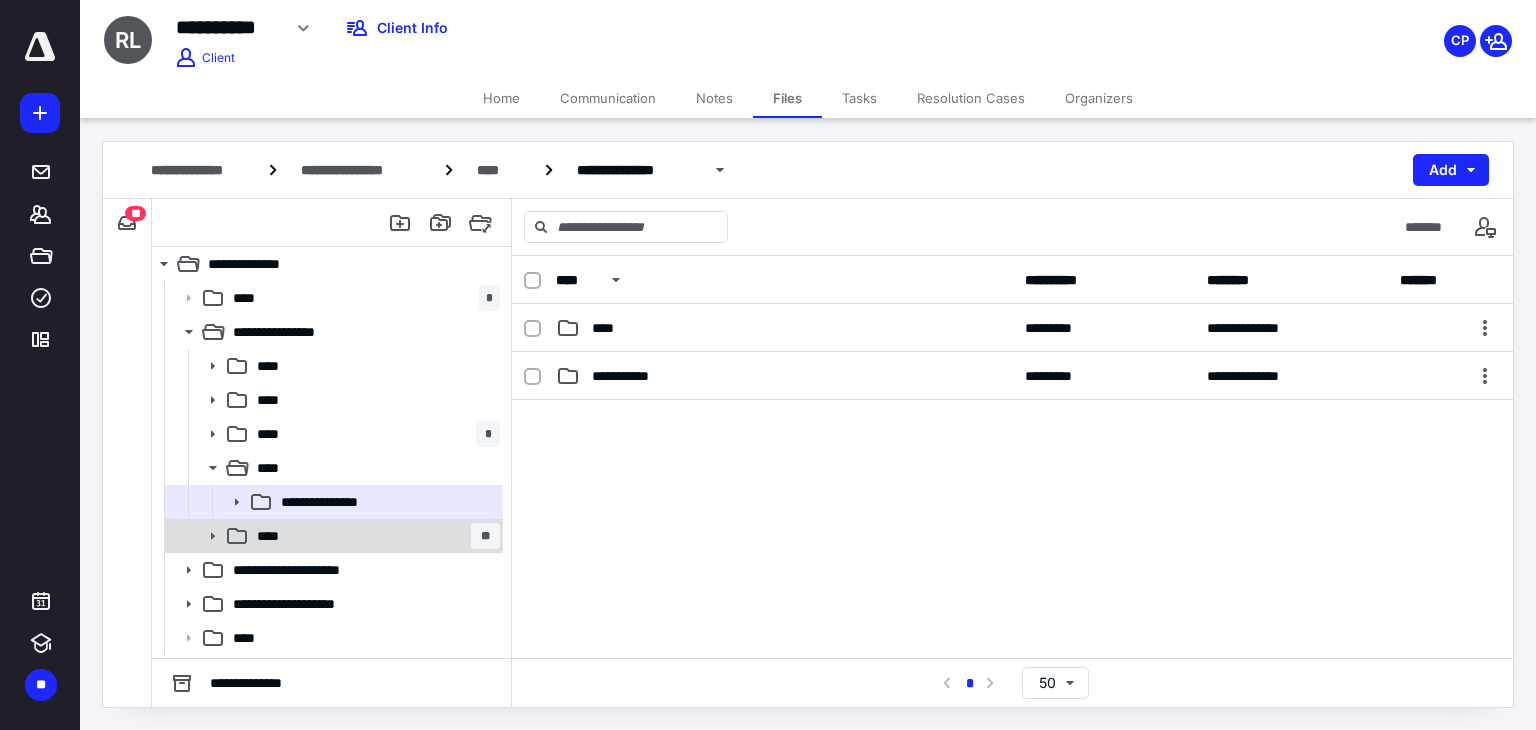 click on "**** **" at bounding box center [374, 536] 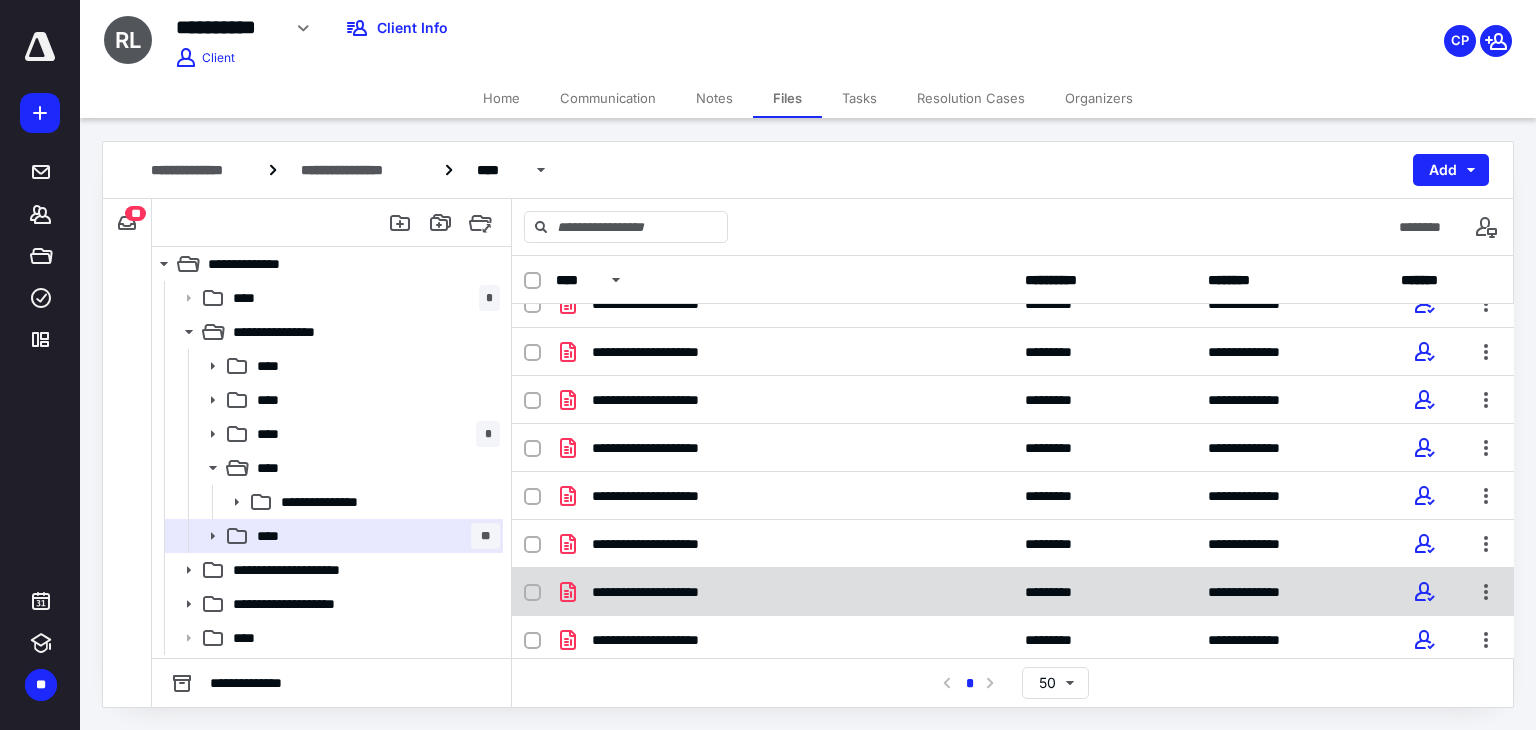 scroll, scrollTop: 315, scrollLeft: 0, axis: vertical 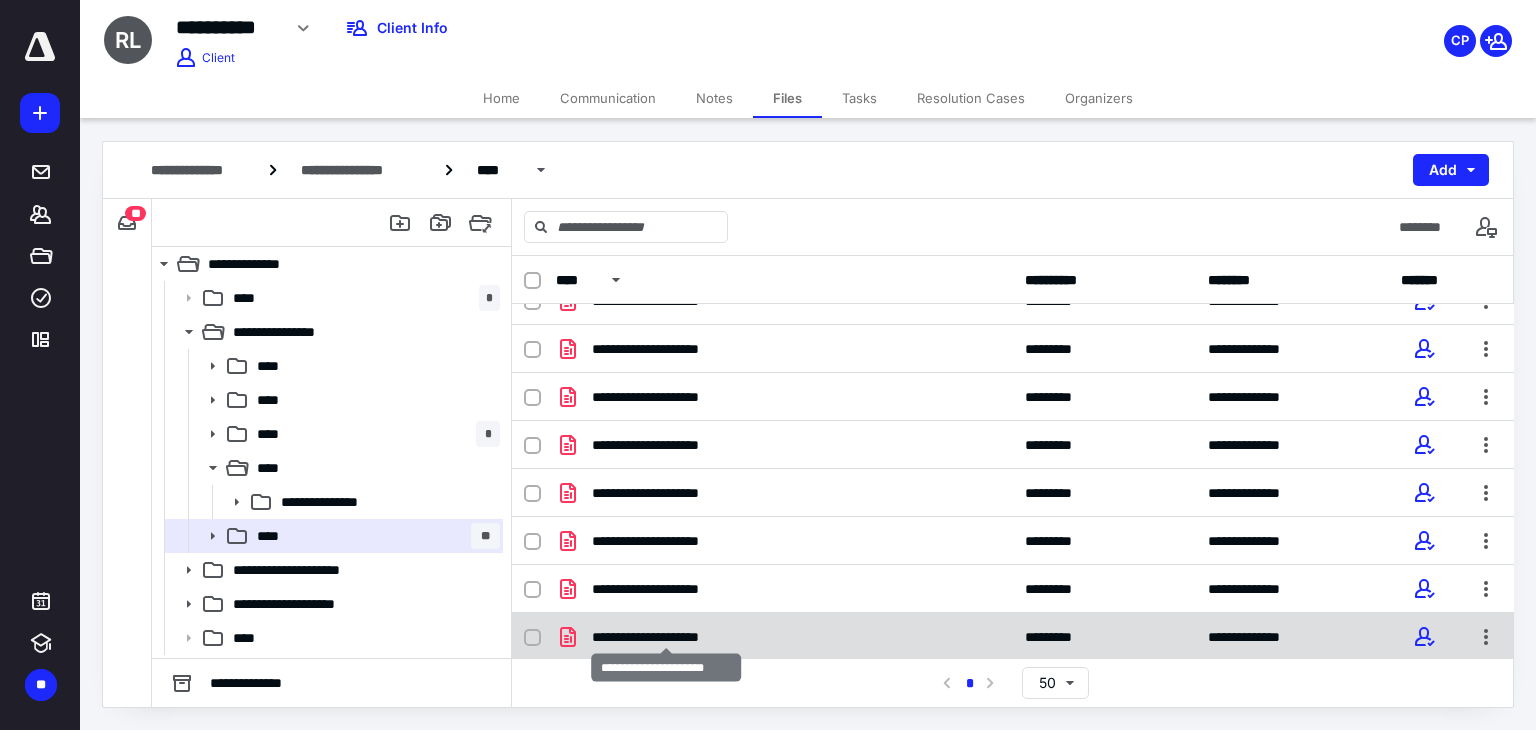 click on "**********" at bounding box center [666, 637] 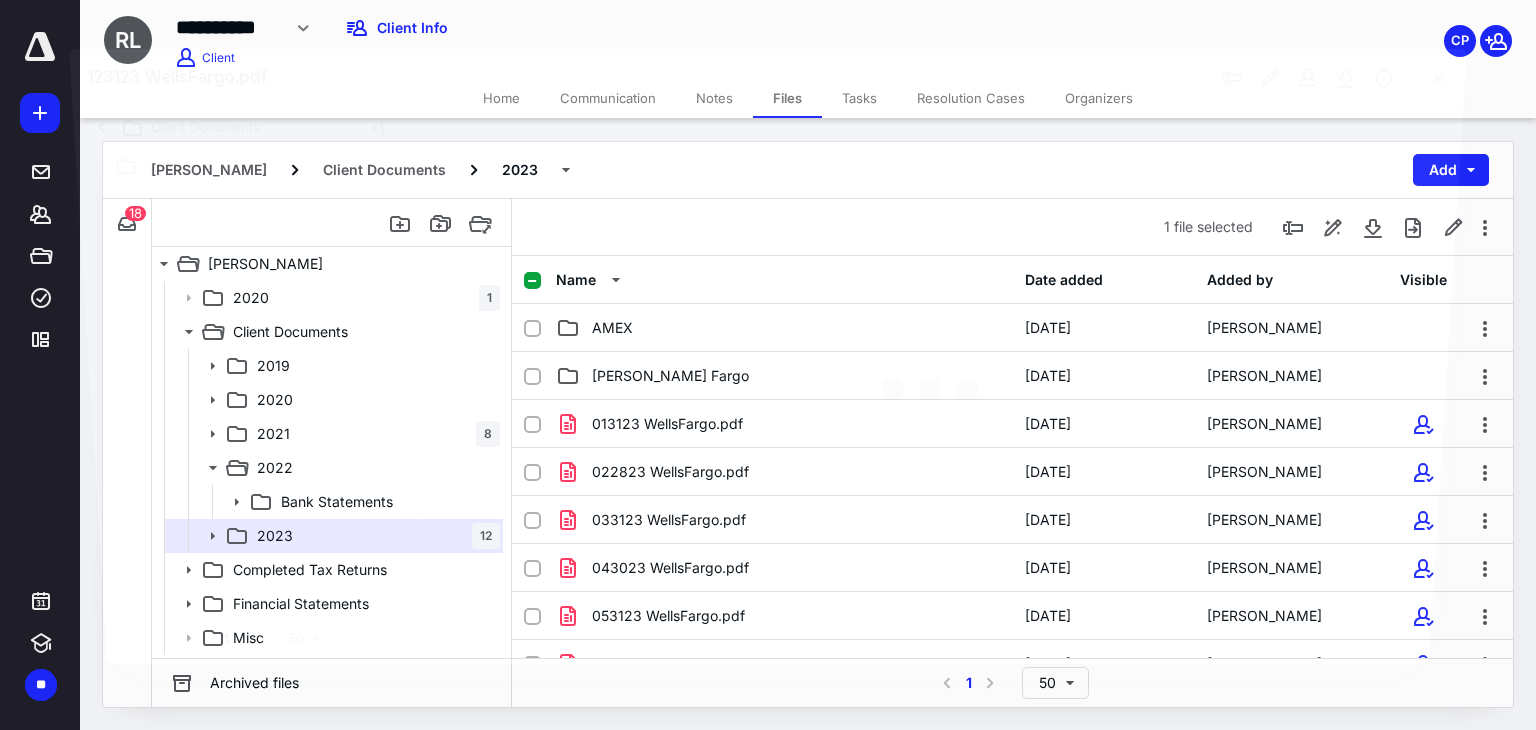 scroll, scrollTop: 315, scrollLeft: 0, axis: vertical 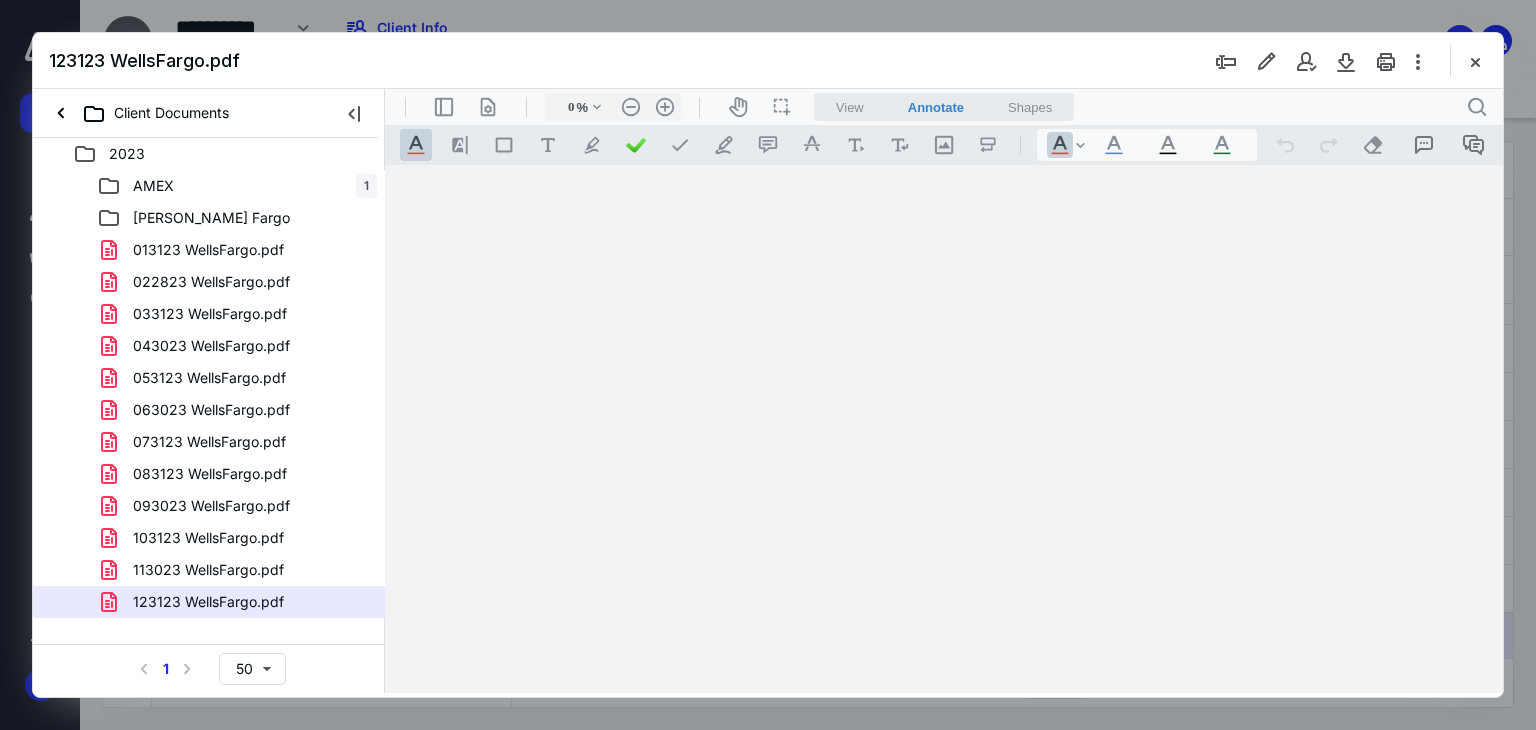 type on "66" 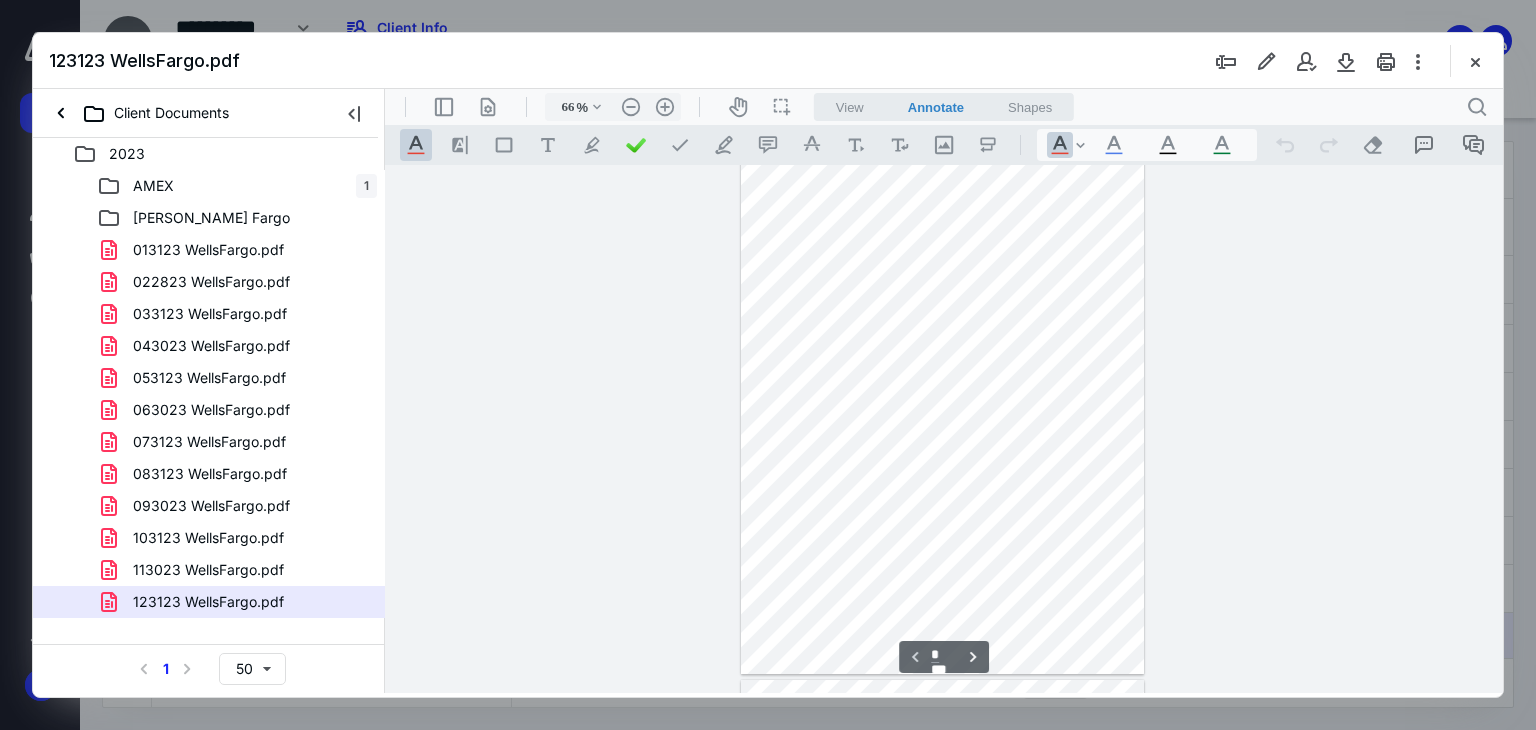 scroll, scrollTop: 0, scrollLeft: 0, axis: both 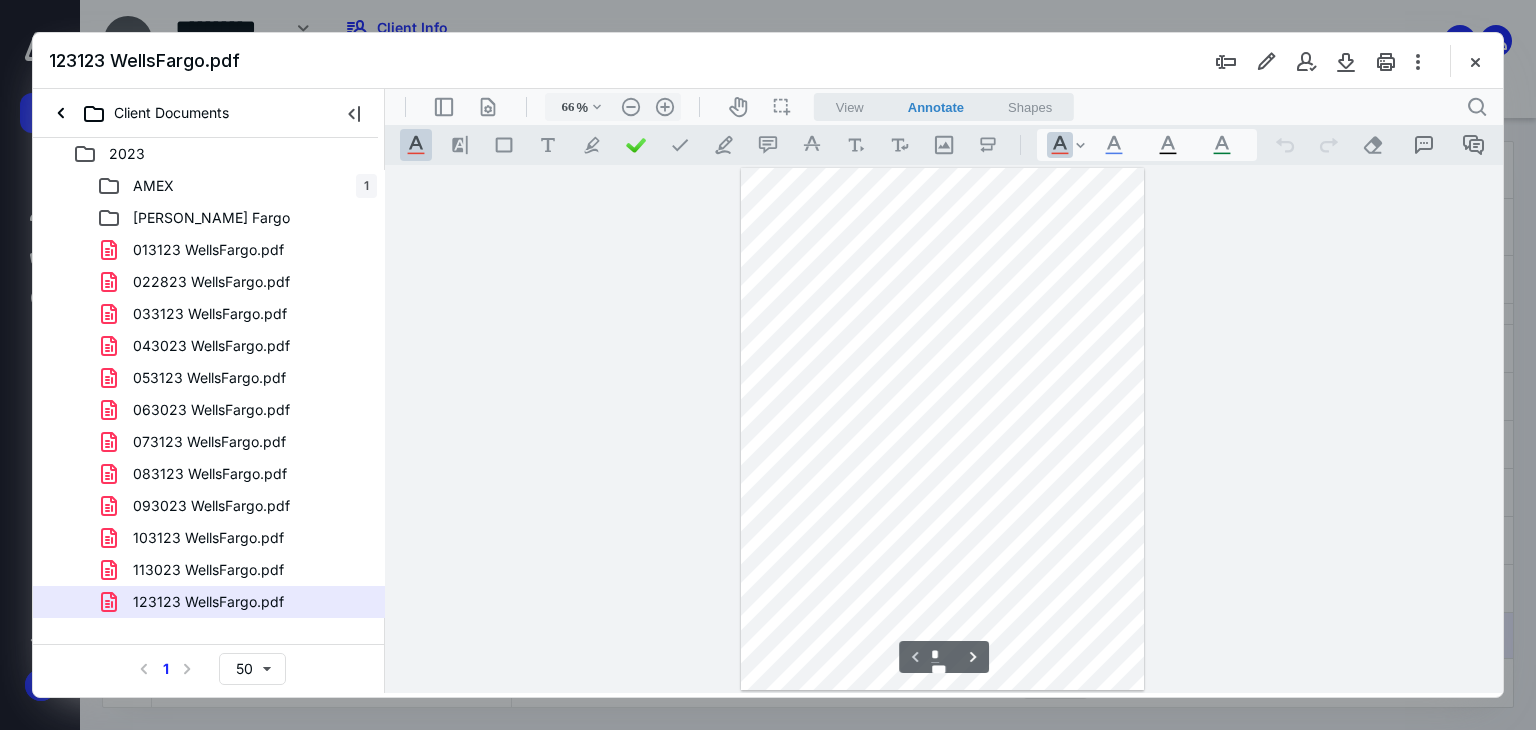 type on "*" 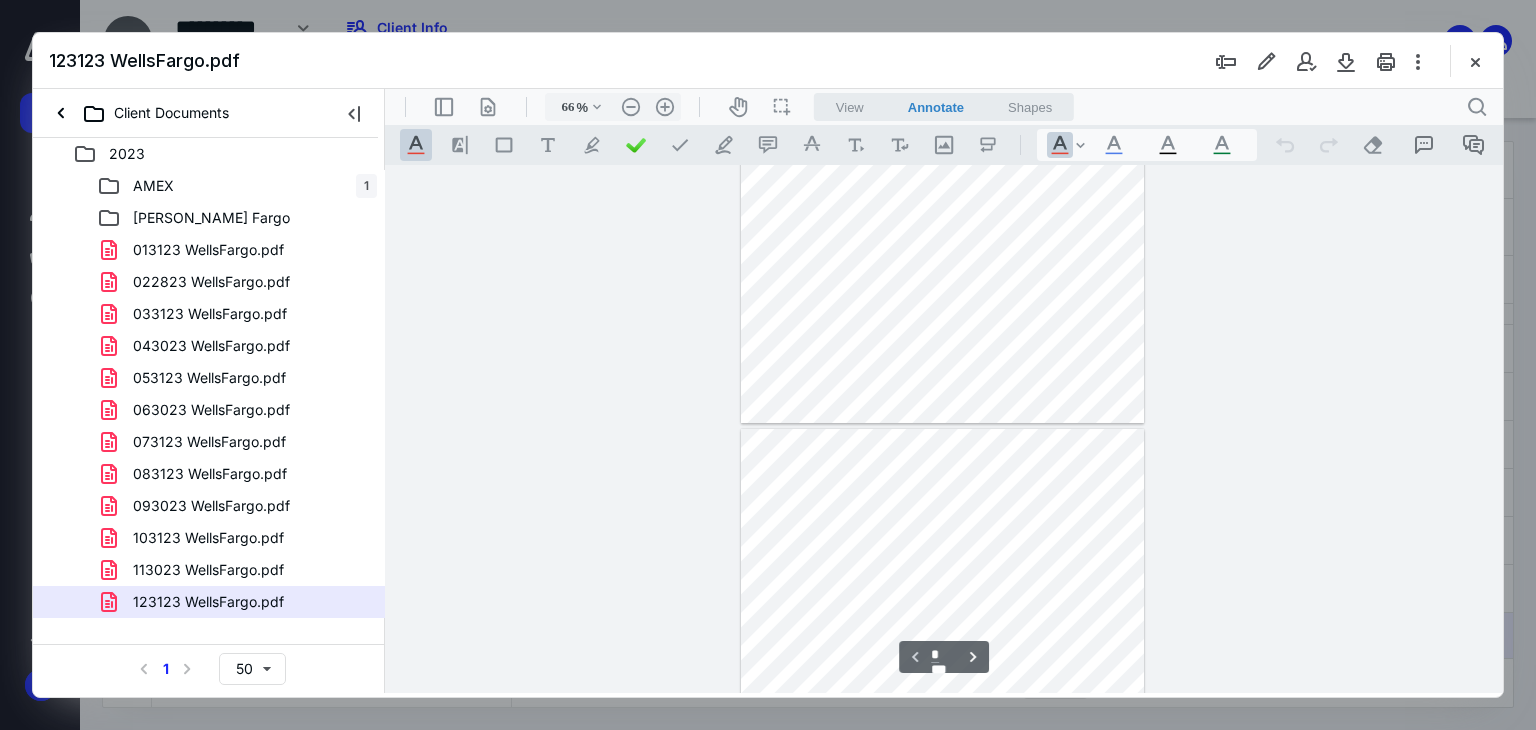 scroll, scrollTop: 400, scrollLeft: 0, axis: vertical 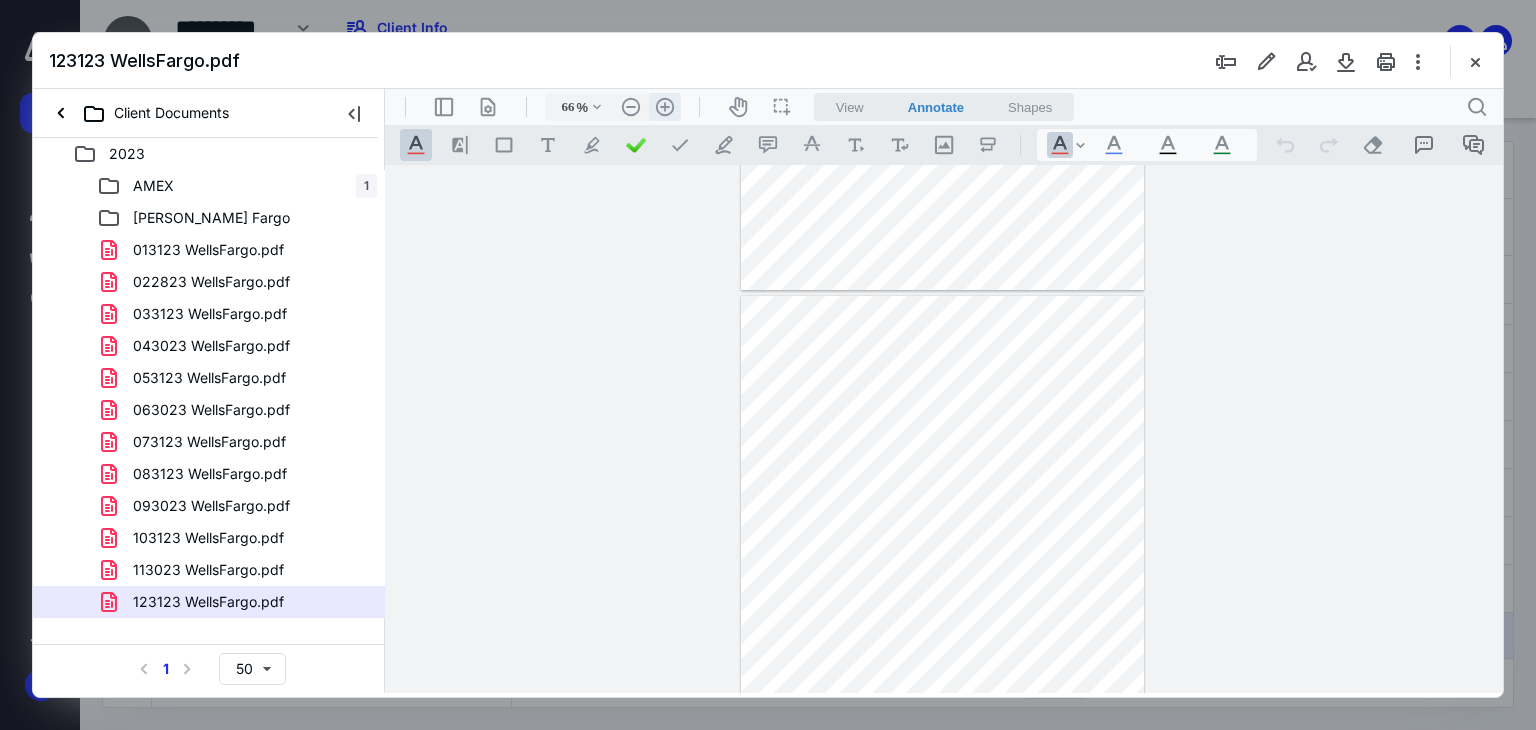 click on ".cls-1{fill:#abb0c4;} icon - header - zoom - in - line" at bounding box center [665, 107] 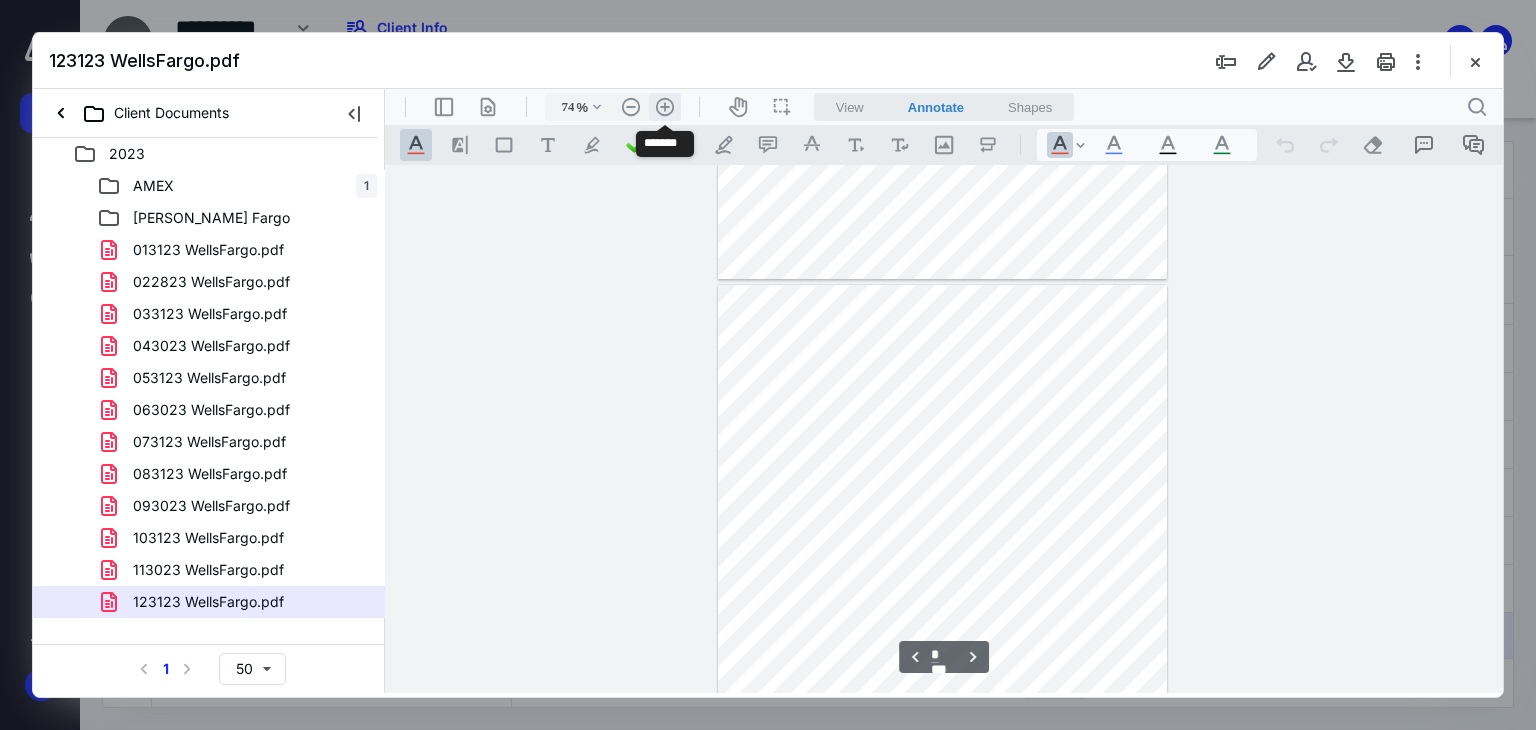 click on ".cls-1{fill:#abb0c4;} icon - header - zoom - in - line" at bounding box center [665, 107] 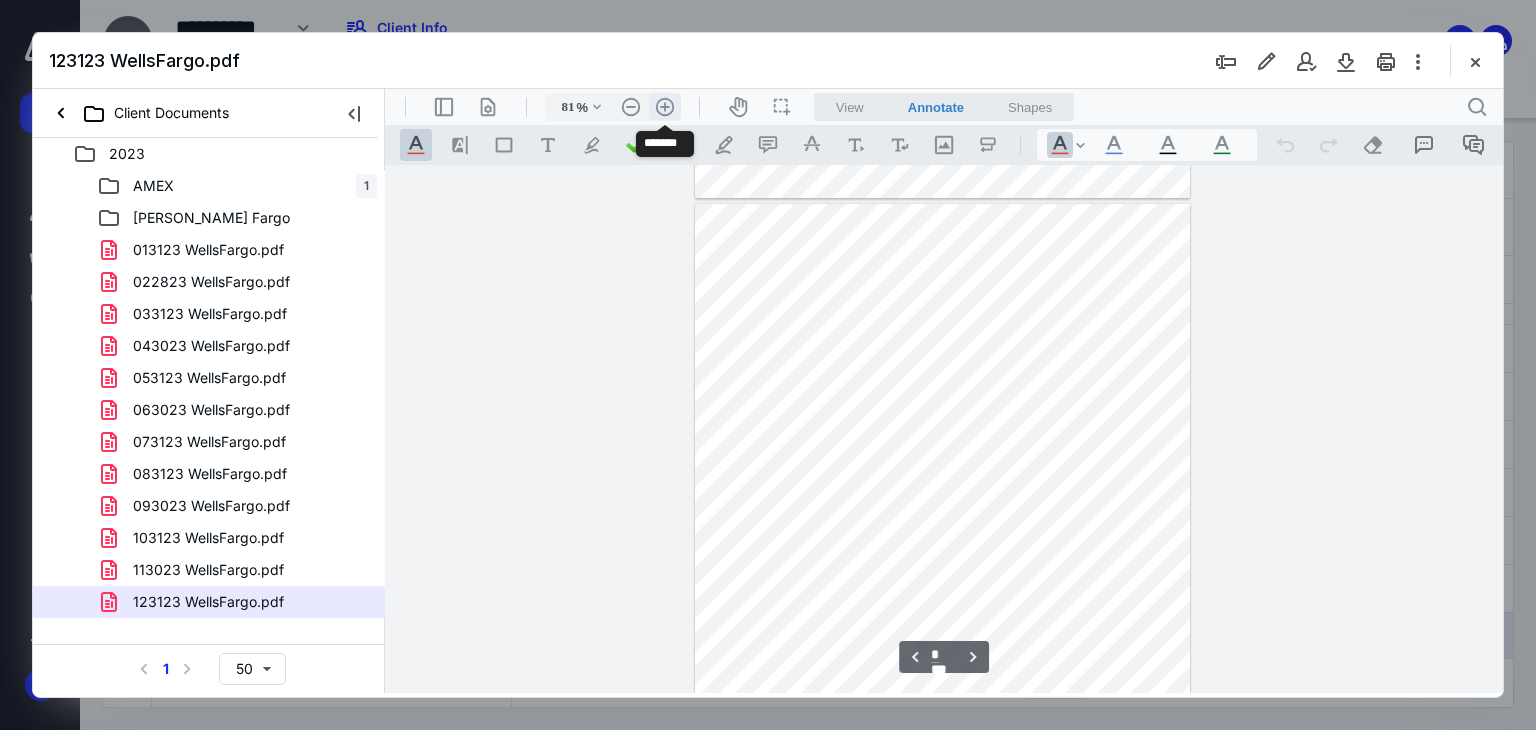click on ".cls-1{fill:#abb0c4;} icon - header - zoom - in - line" at bounding box center (665, 107) 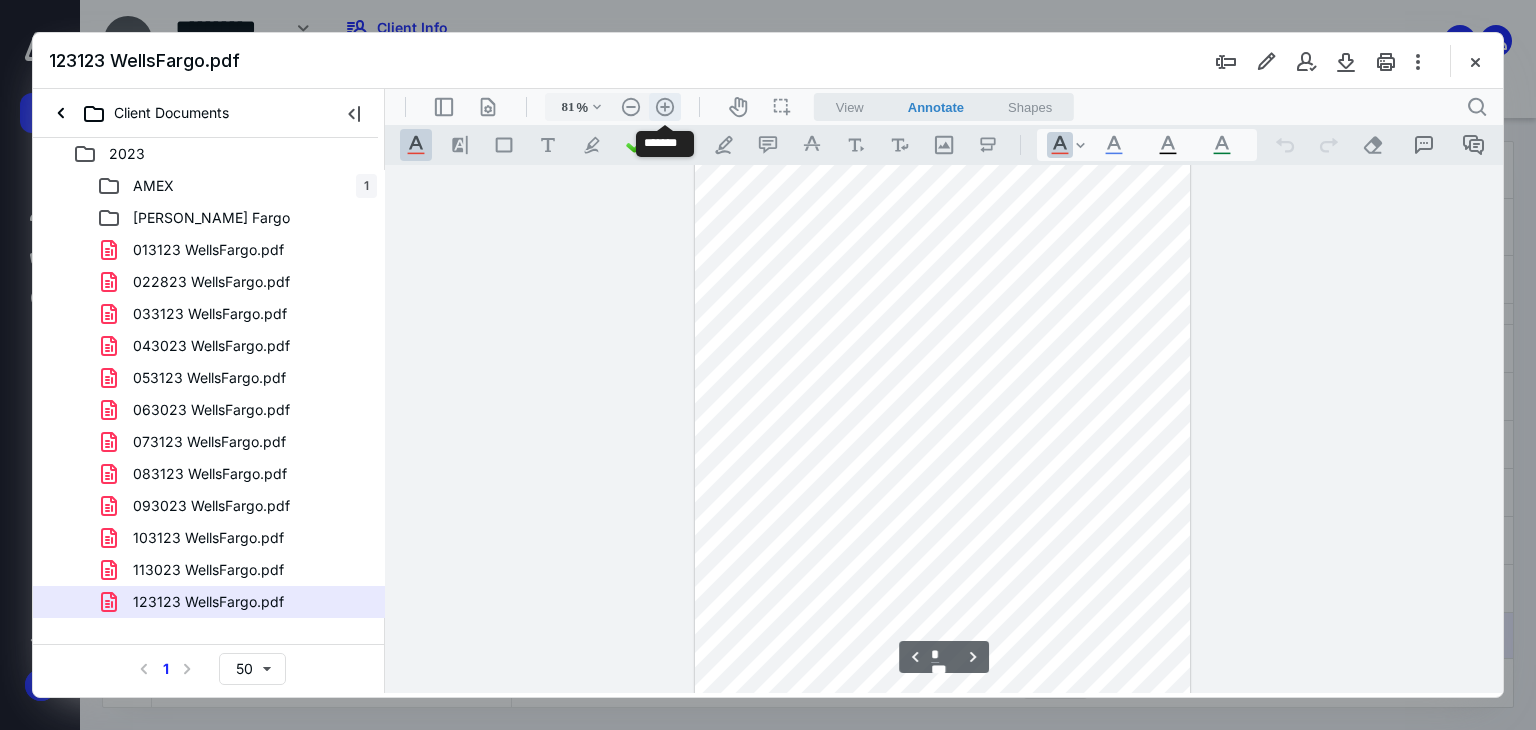 type on "106" 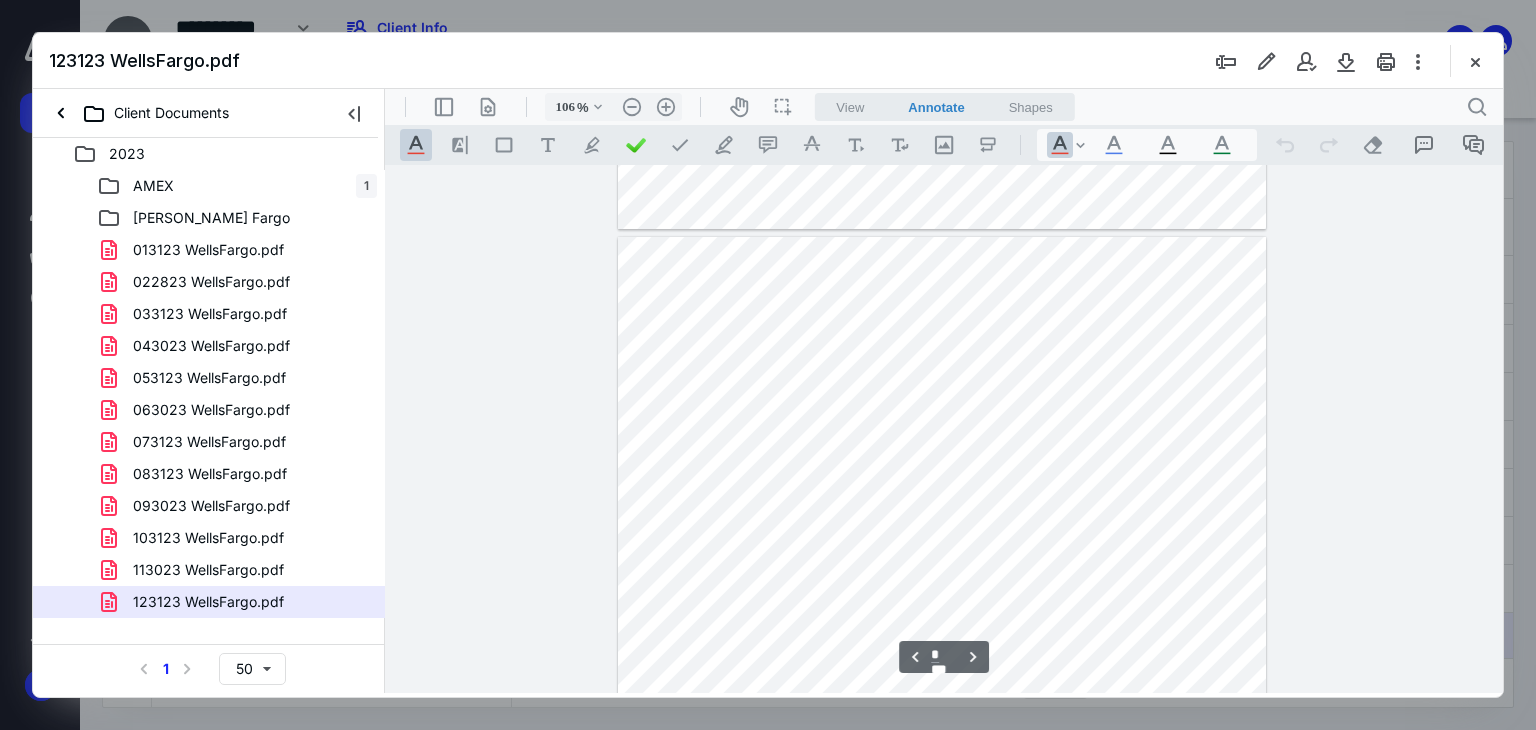 type on "*" 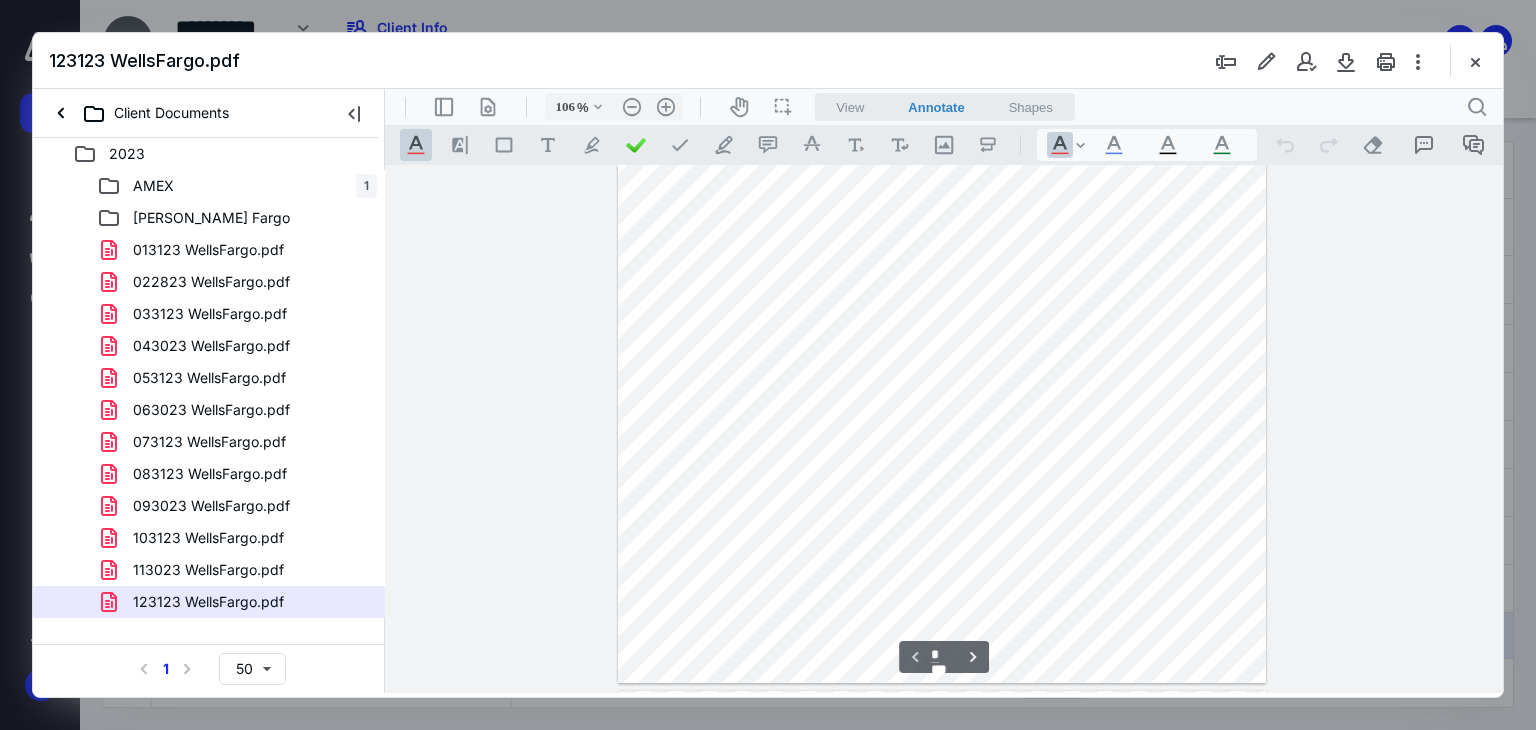 scroll, scrollTop: 400, scrollLeft: 0, axis: vertical 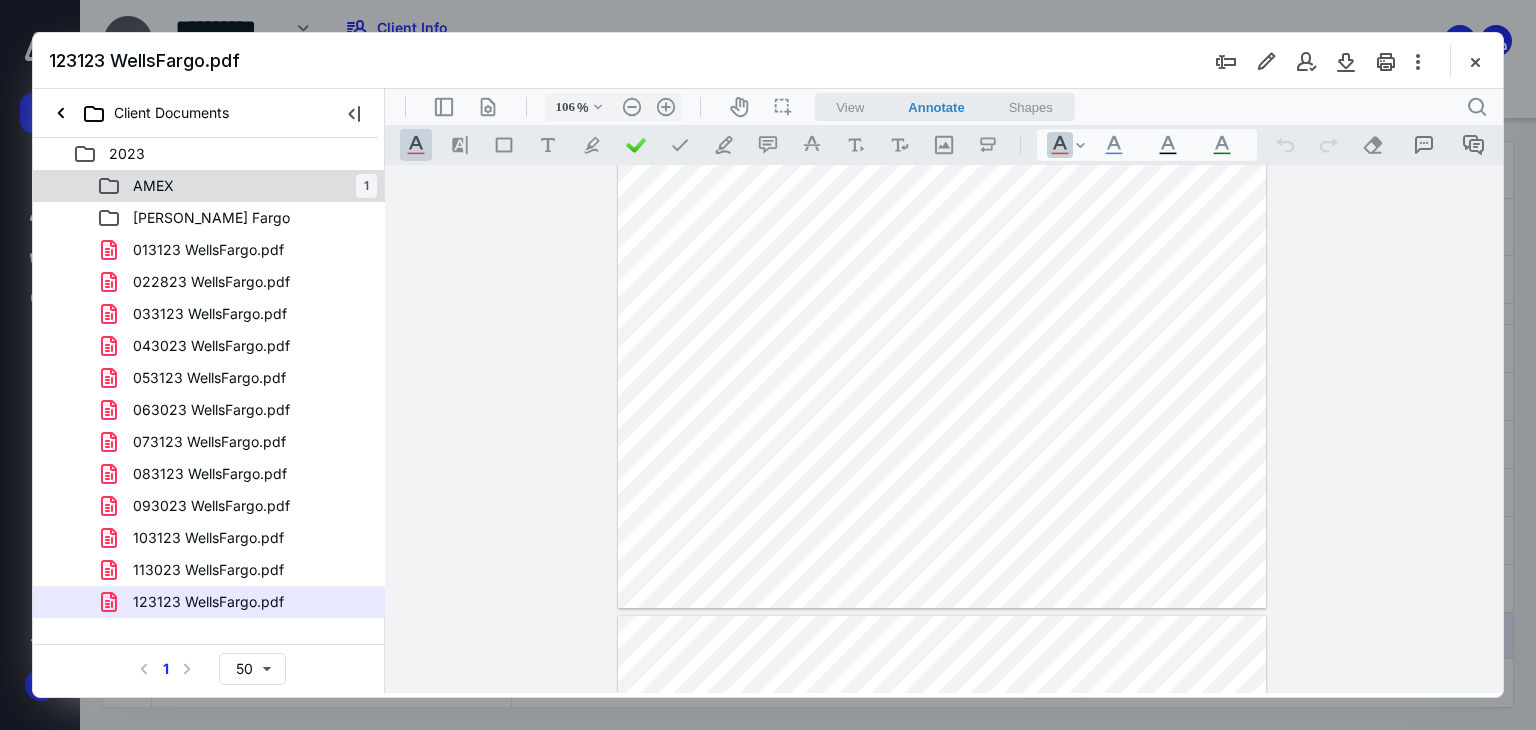 click on "AMEX" at bounding box center (153, 186) 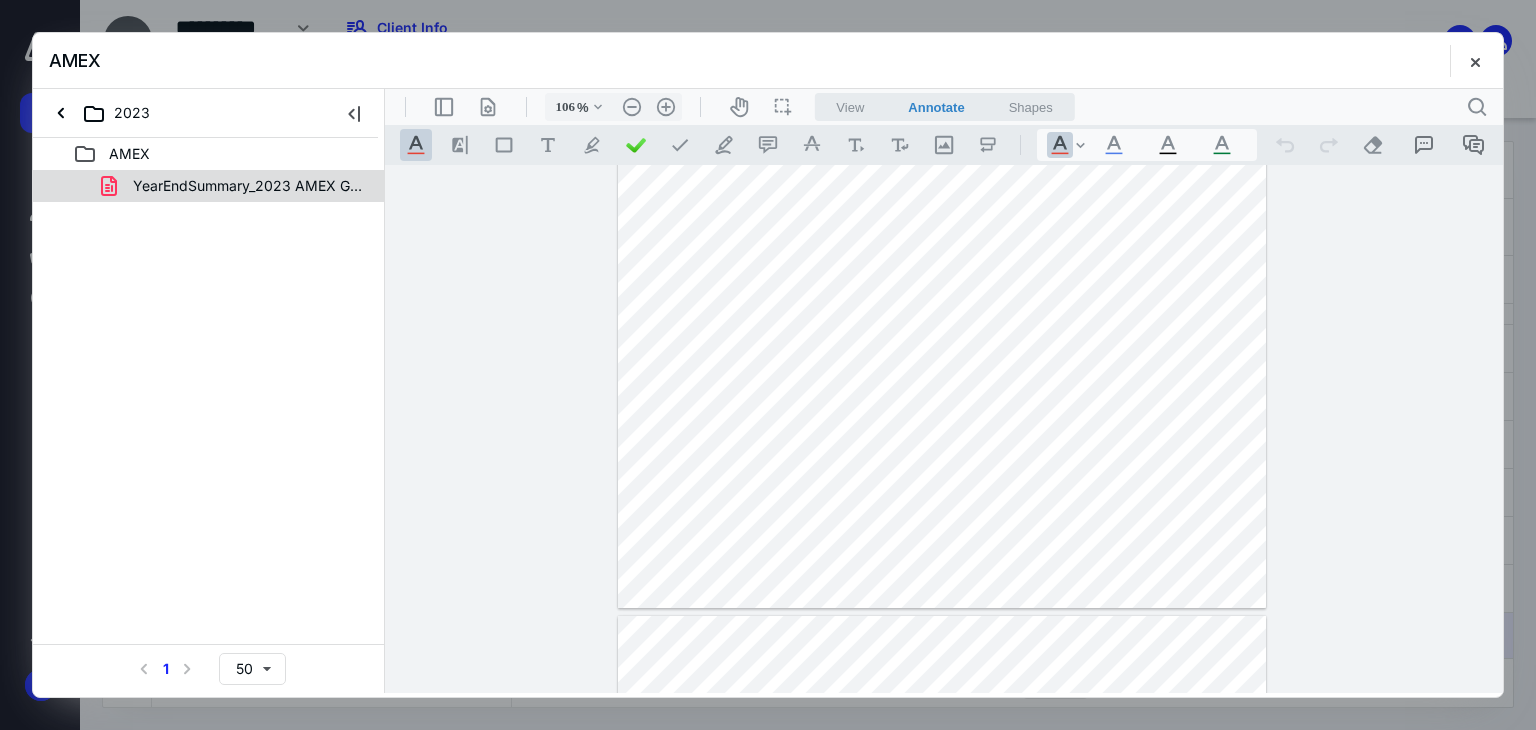 click on "YearEndSummary_2023 AMEX GOLD.pdf" at bounding box center [209, 186] 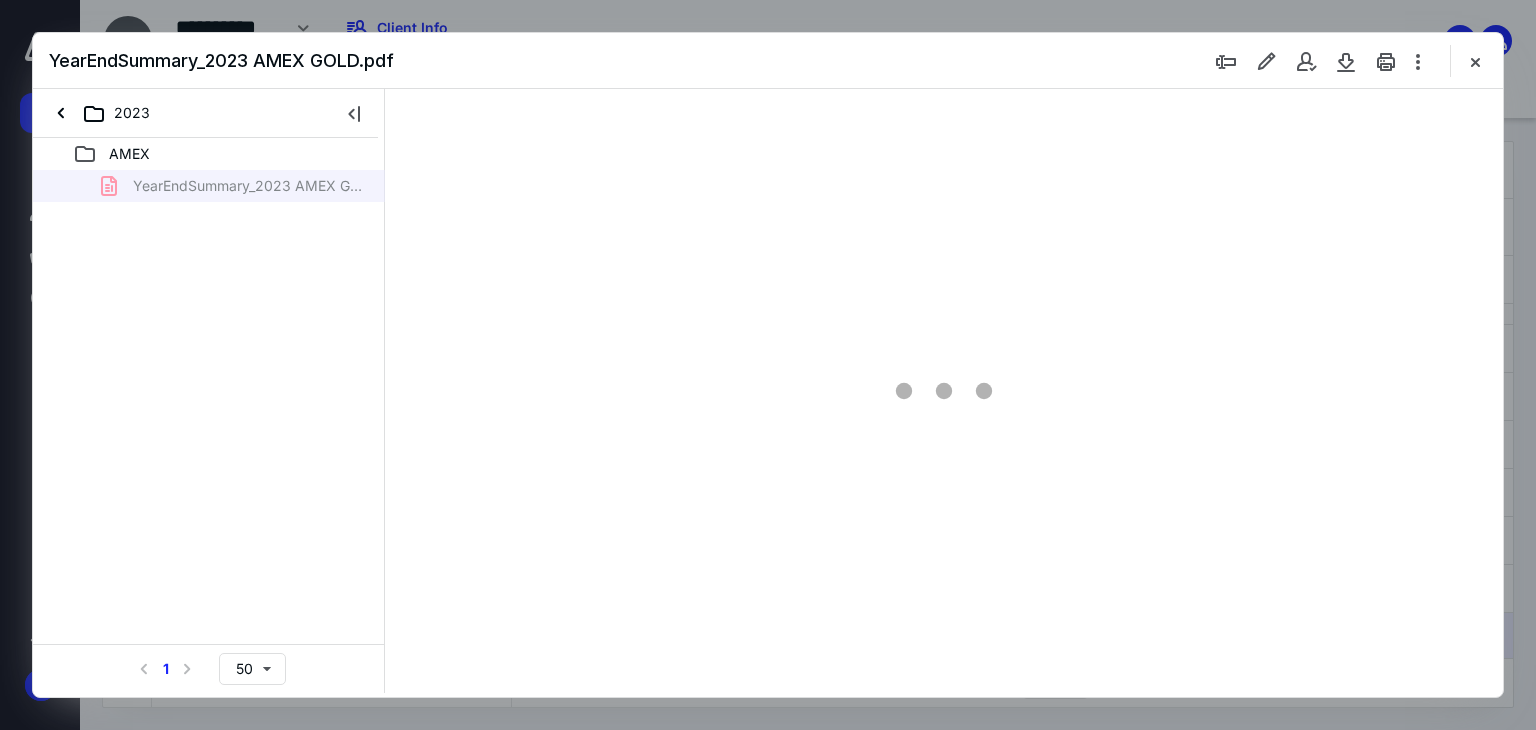 scroll, scrollTop: 79, scrollLeft: 0, axis: vertical 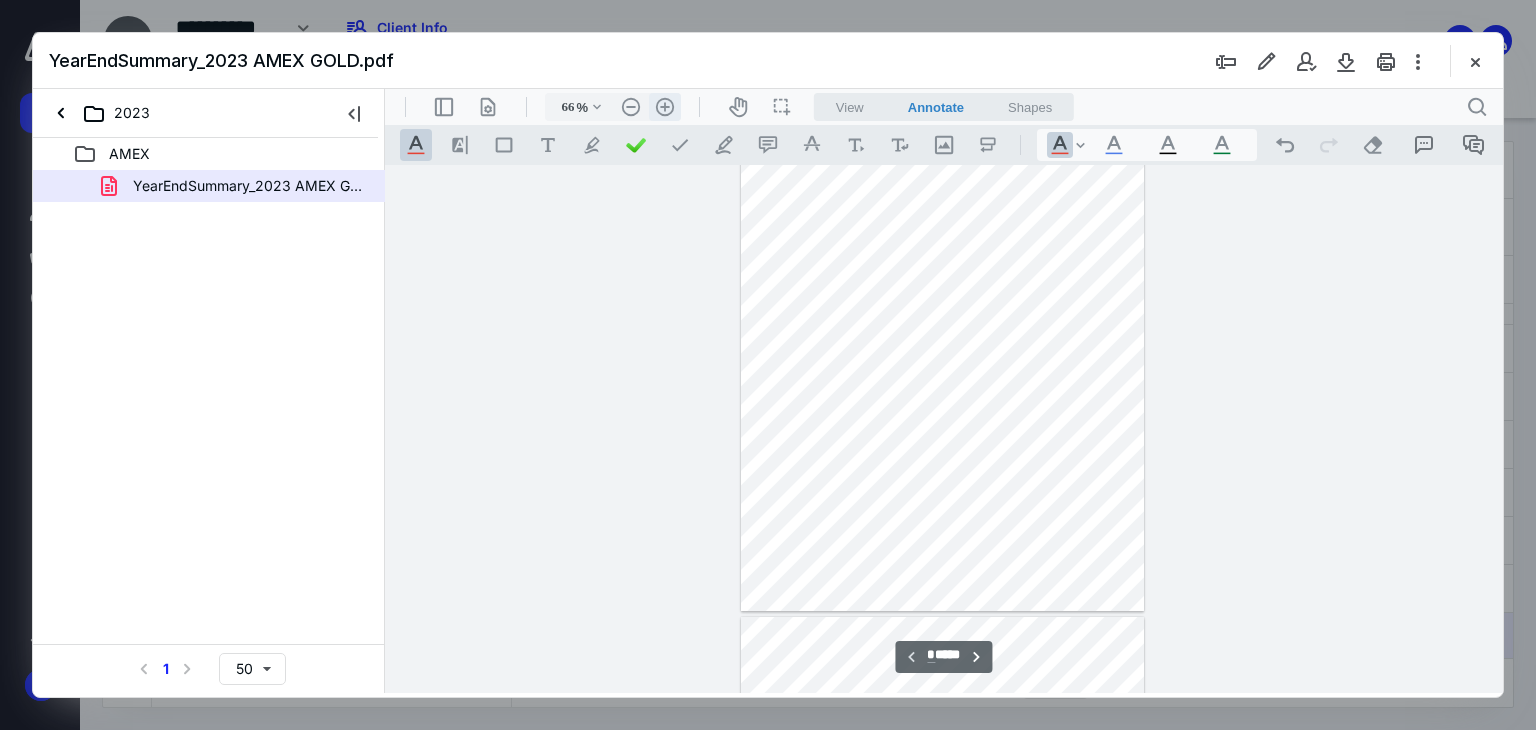 click on ".cls-1{fill:#abb0c4;} icon - header - zoom - in - line" at bounding box center (665, 107) 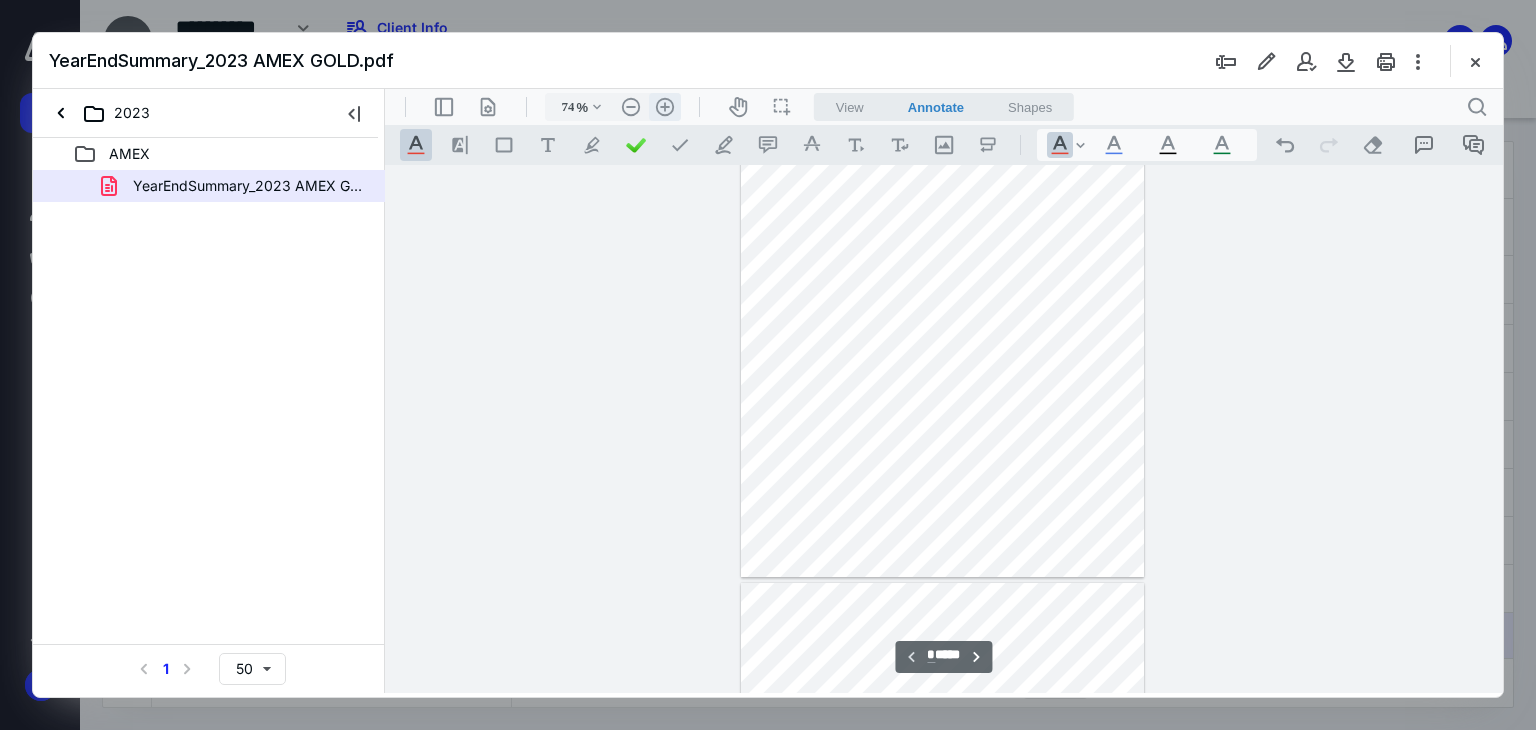 click on ".cls-1{fill:#abb0c4;} icon - header - zoom - in - line" at bounding box center (665, 107) 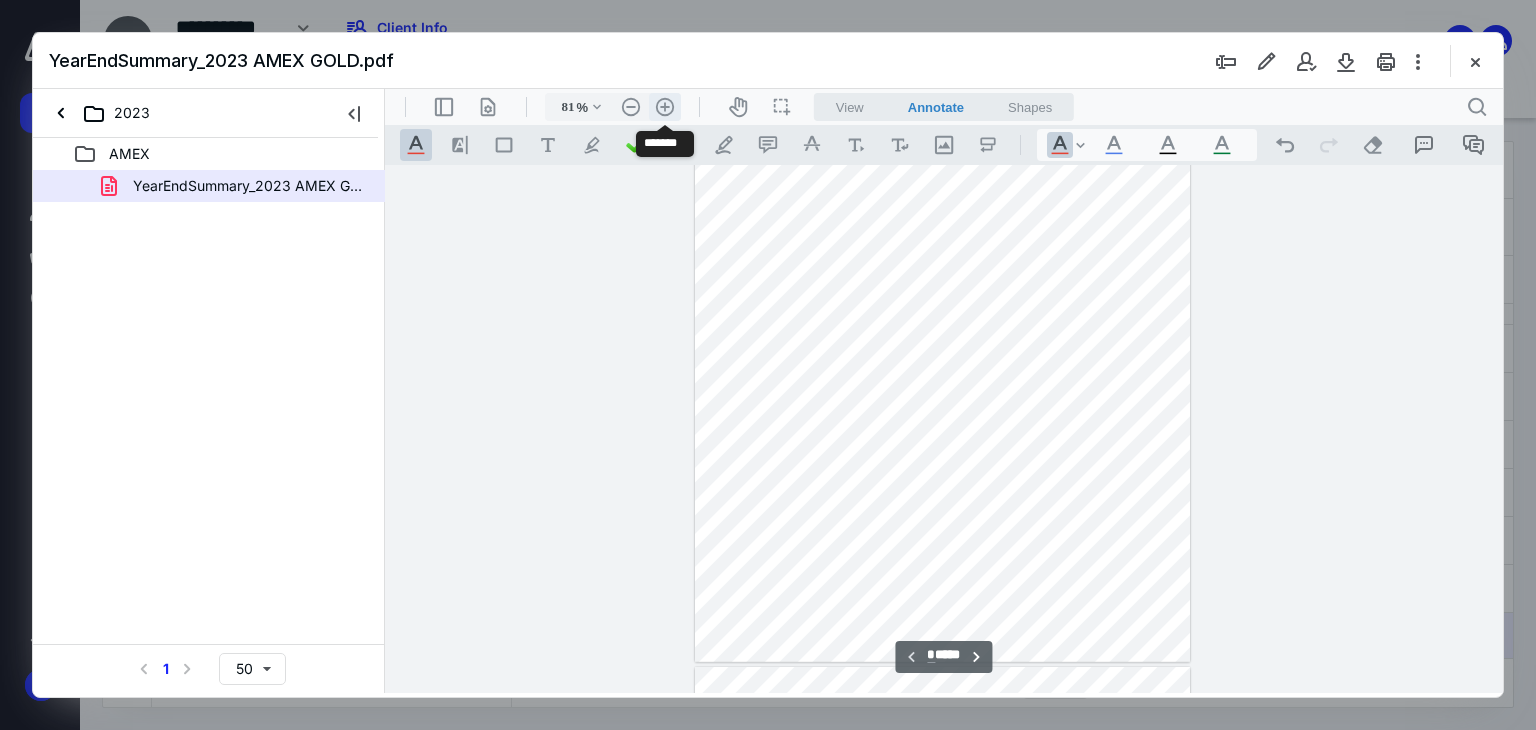 click on ".cls-1{fill:#abb0c4;} icon - header - zoom - in - line" at bounding box center (665, 107) 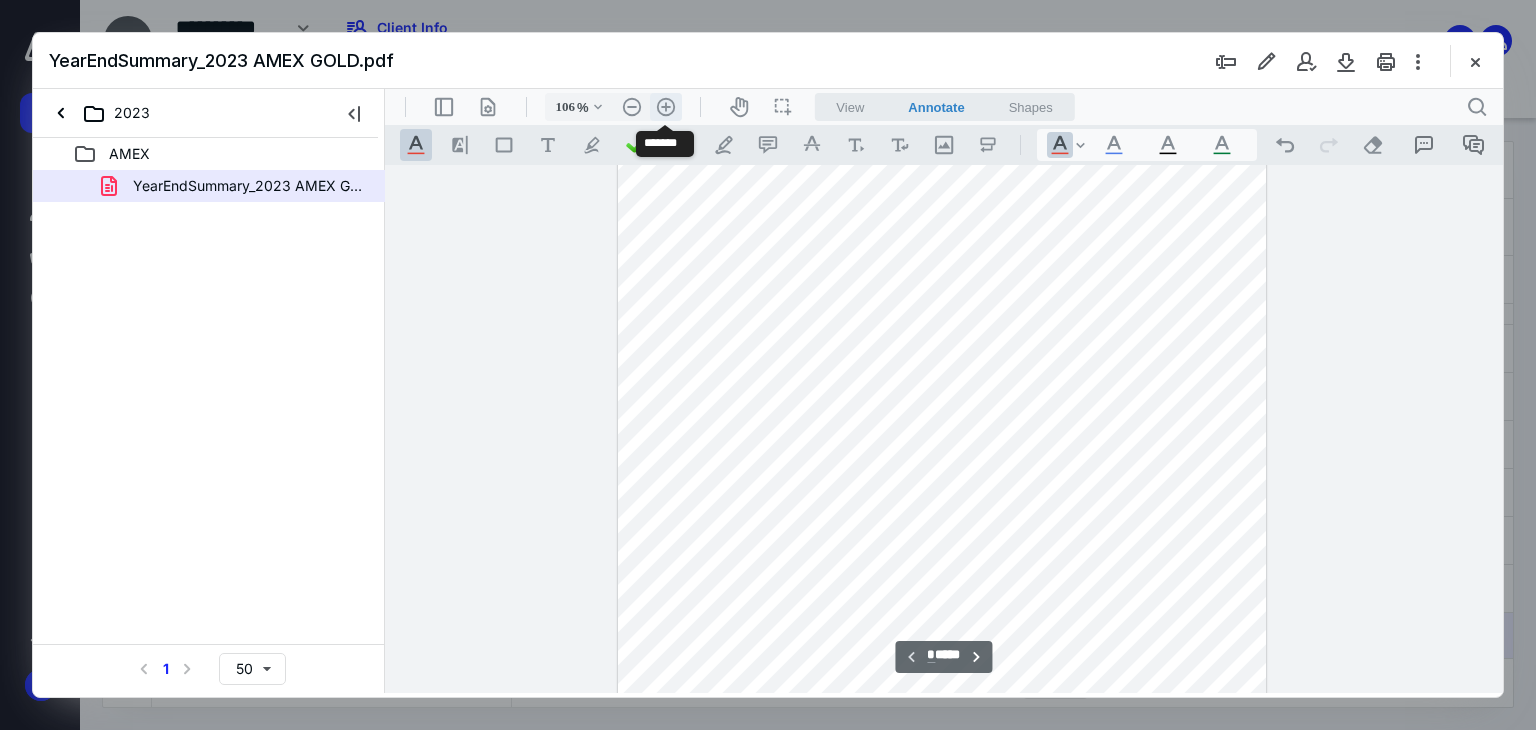 click on ".cls-1{fill:#abb0c4;} icon - header - zoom - in - line" at bounding box center [666, 107] 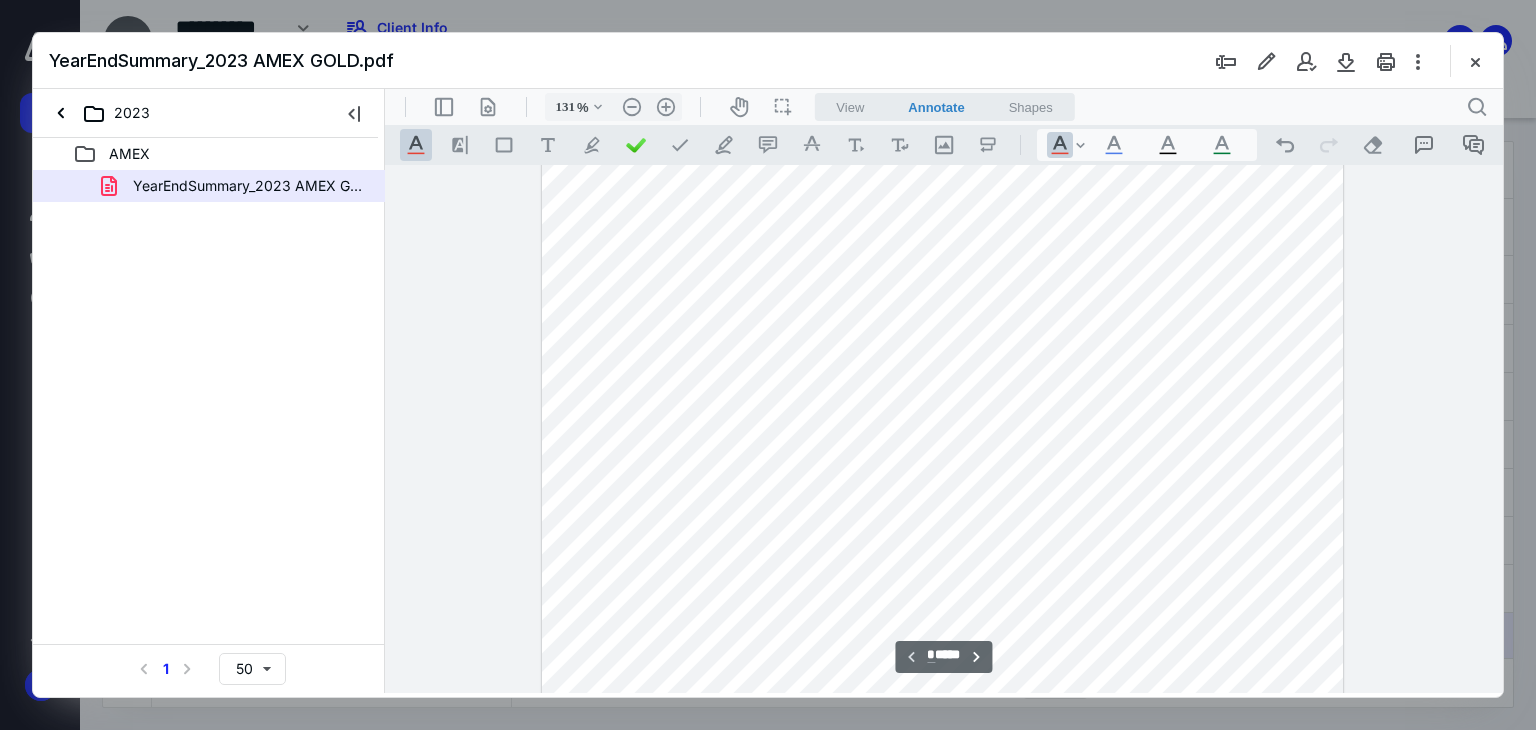 scroll, scrollTop: 0, scrollLeft: 0, axis: both 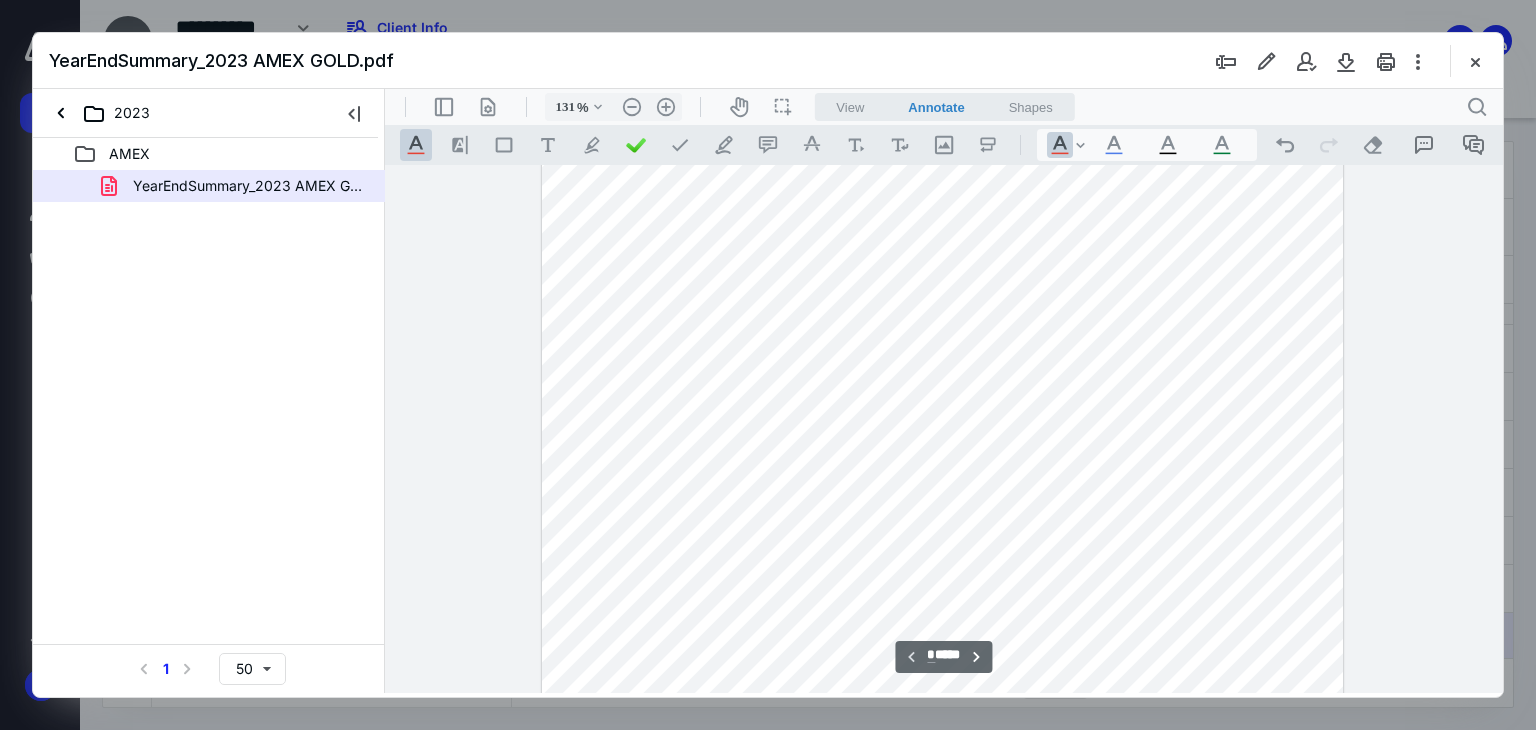 click at bounding box center [943, 389] 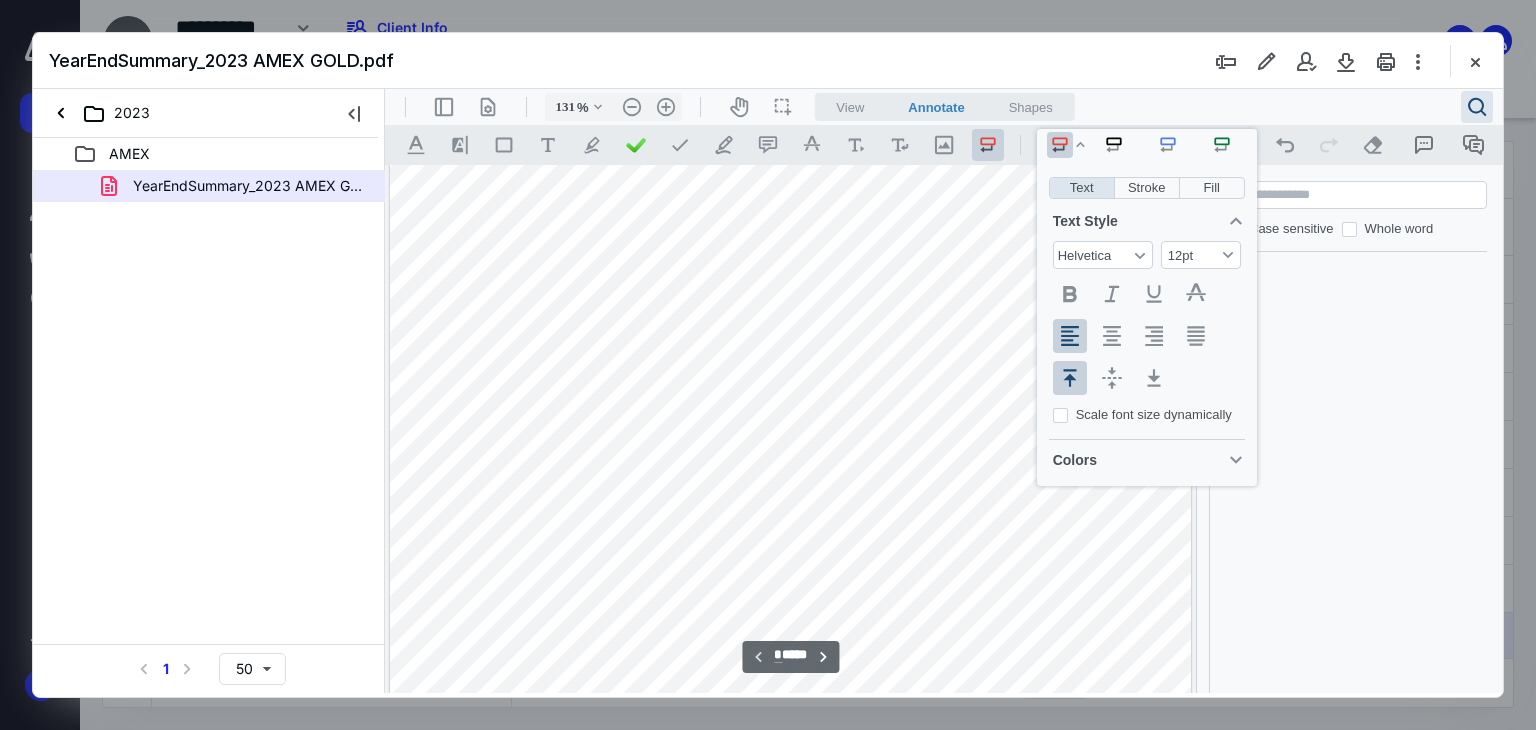 click at bounding box center (1360, 485) 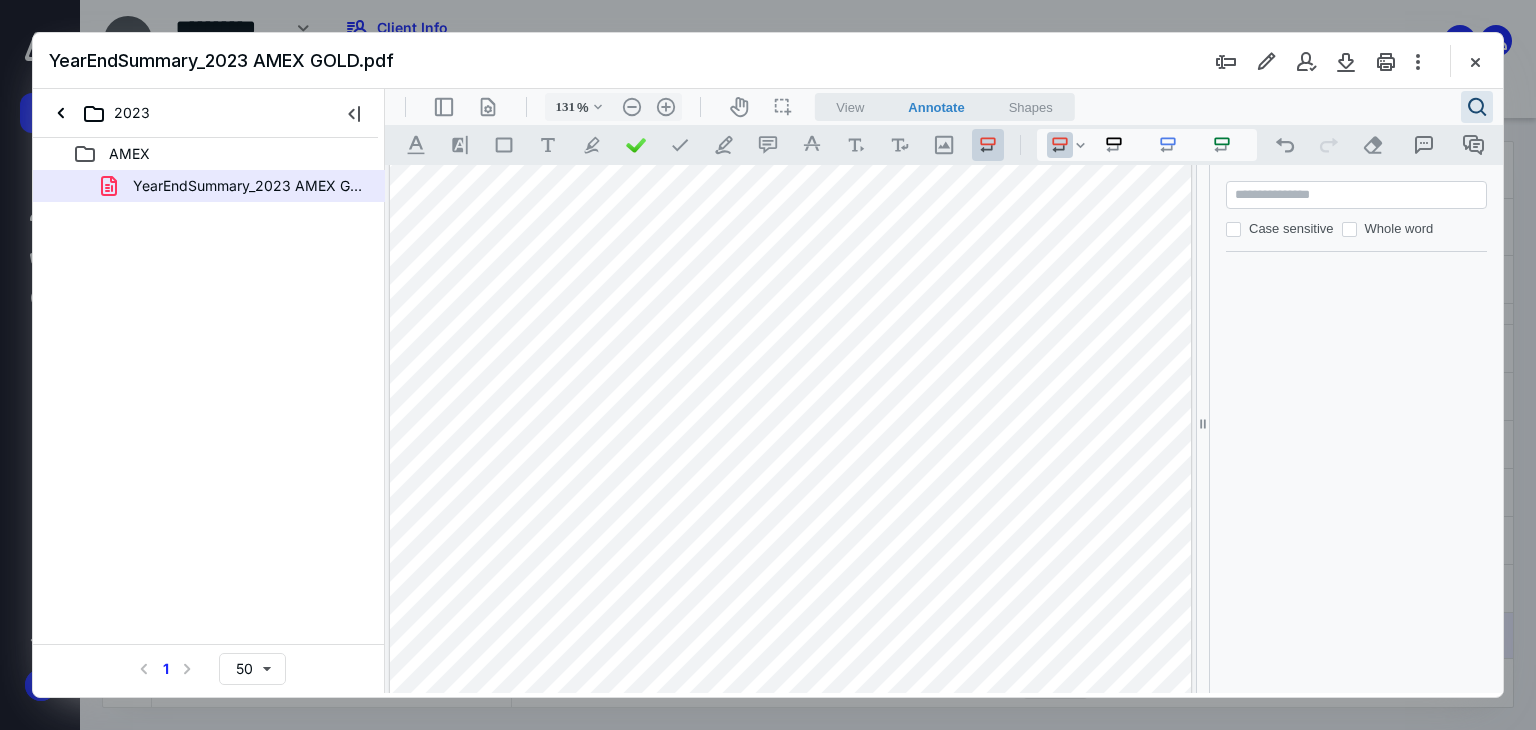 click at bounding box center (1358, 195) 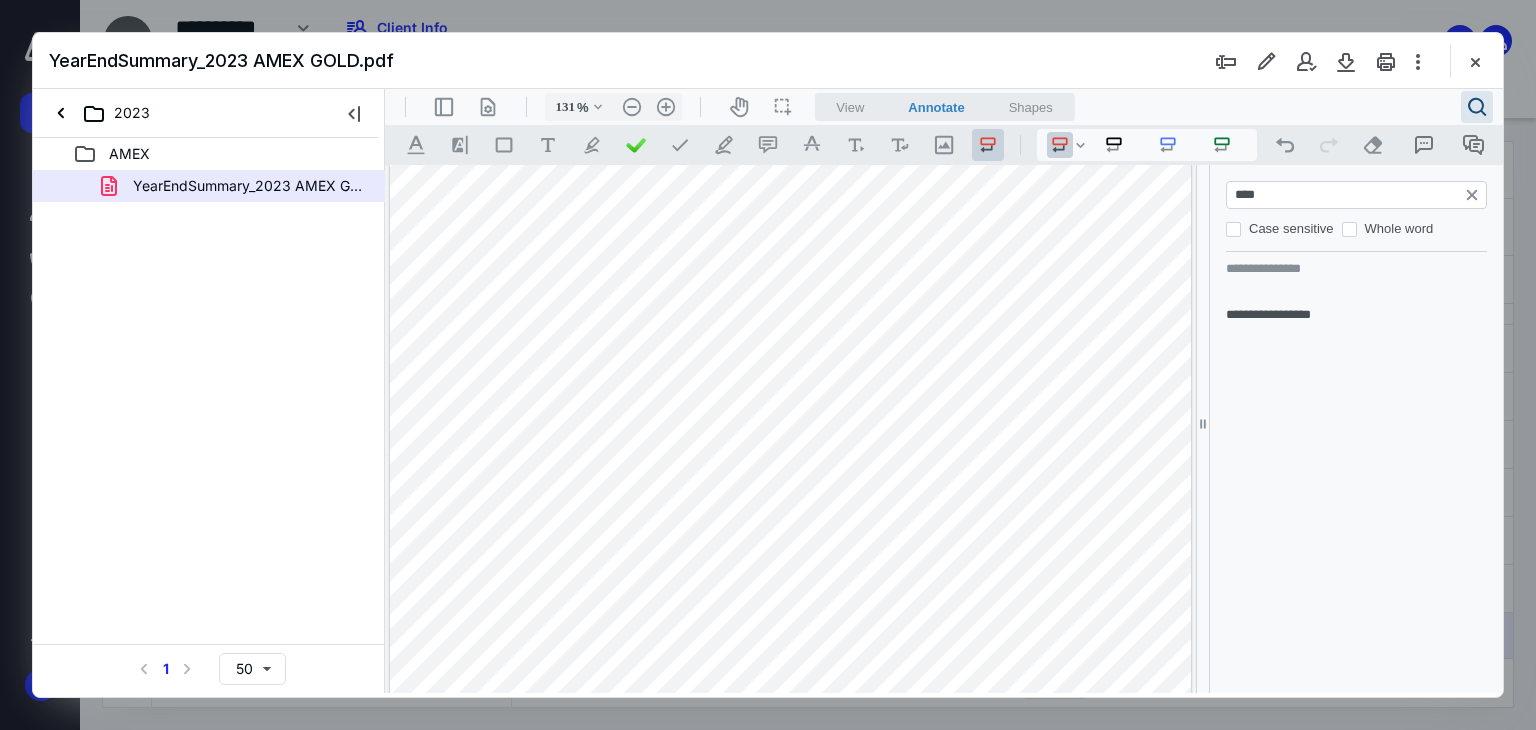 drag, startPoint x: 1293, startPoint y: 193, endPoint x: 1233, endPoint y: 199, distance: 60.299255 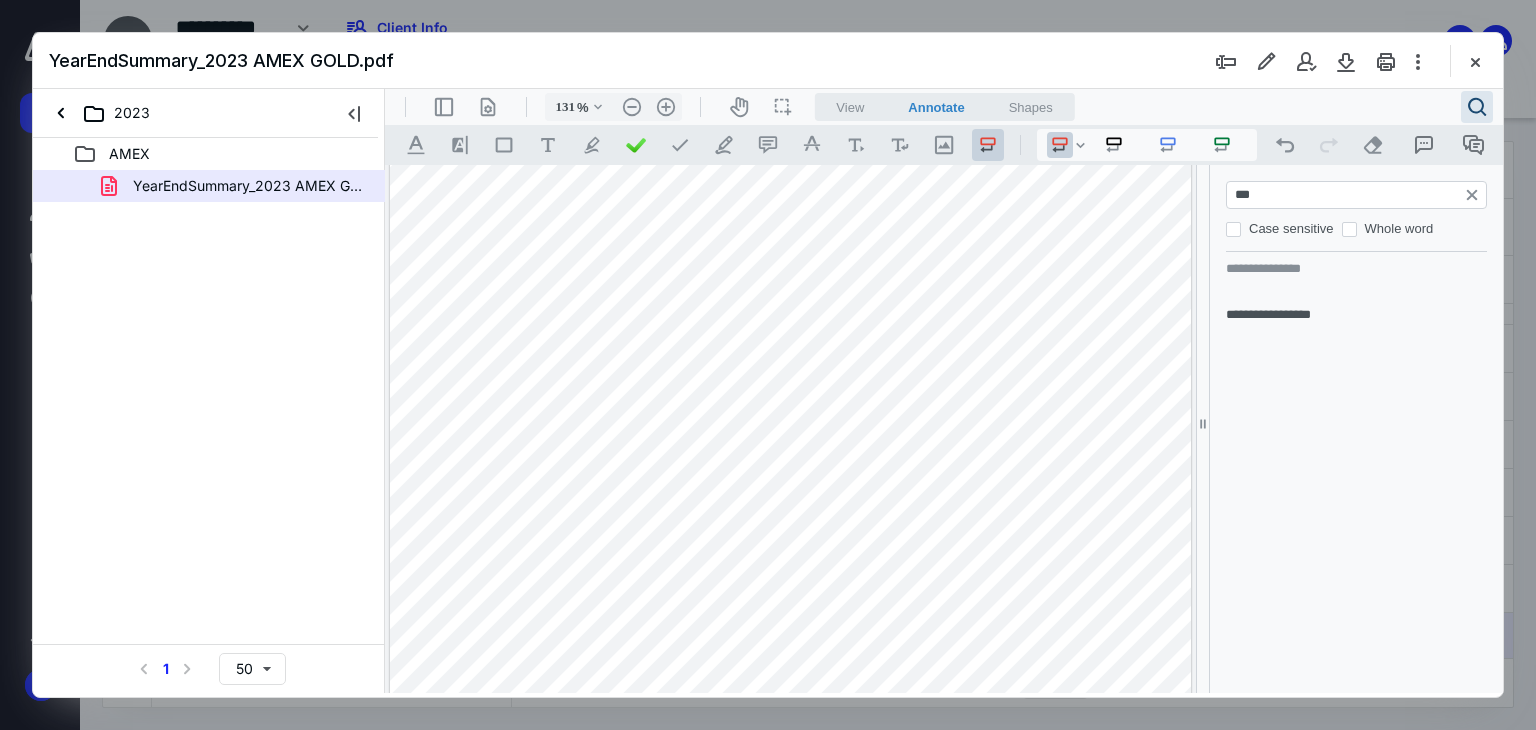 scroll, scrollTop: 3, scrollLeft: 0, axis: vertical 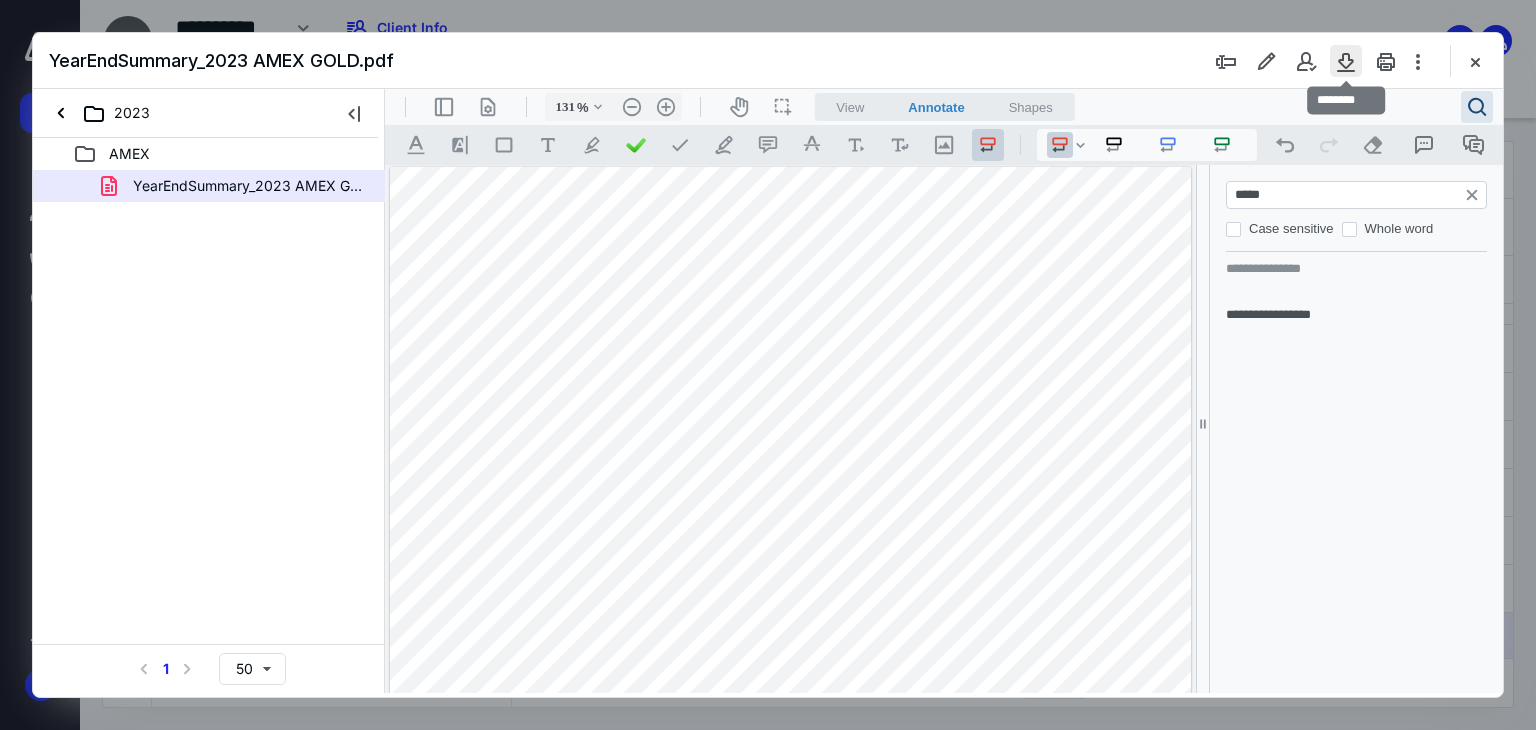 type on "*****" 